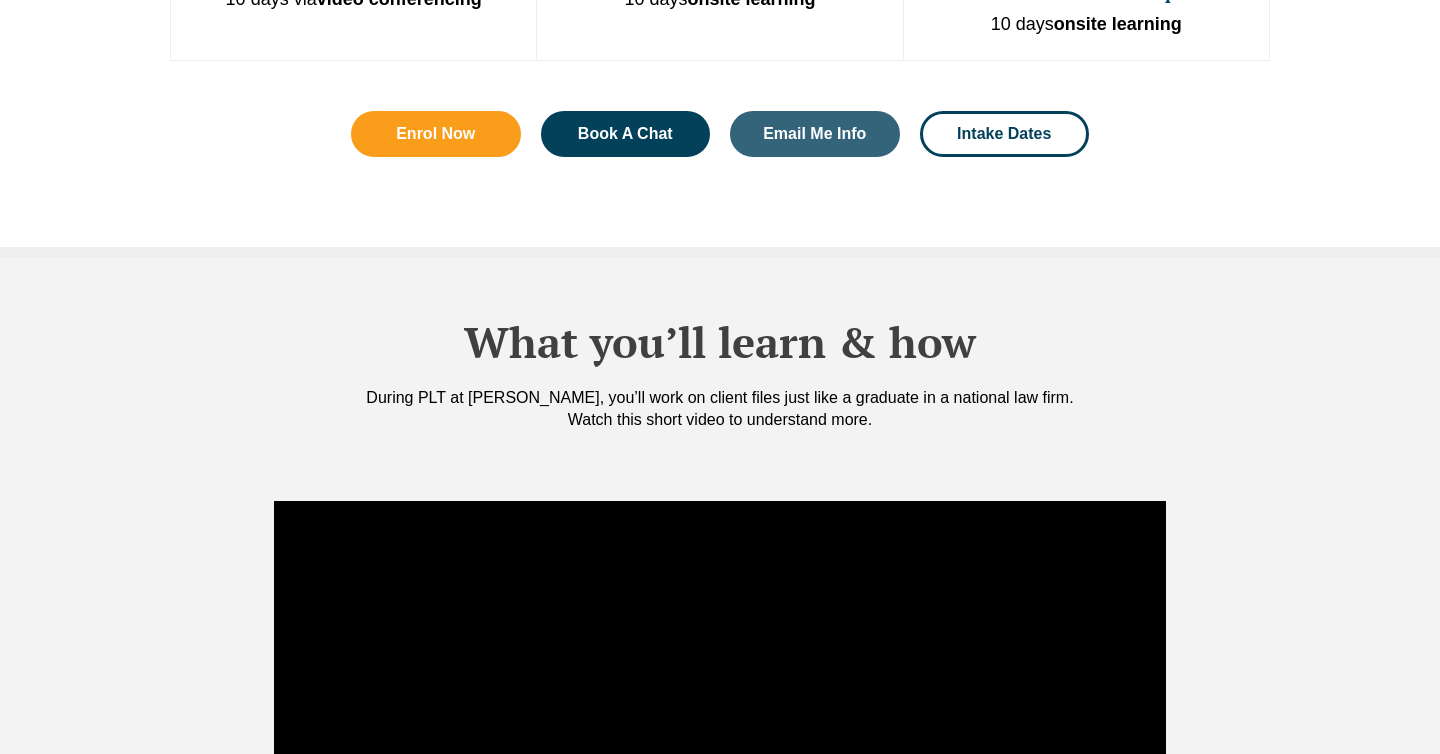 scroll, scrollTop: 2920, scrollLeft: 0, axis: vertical 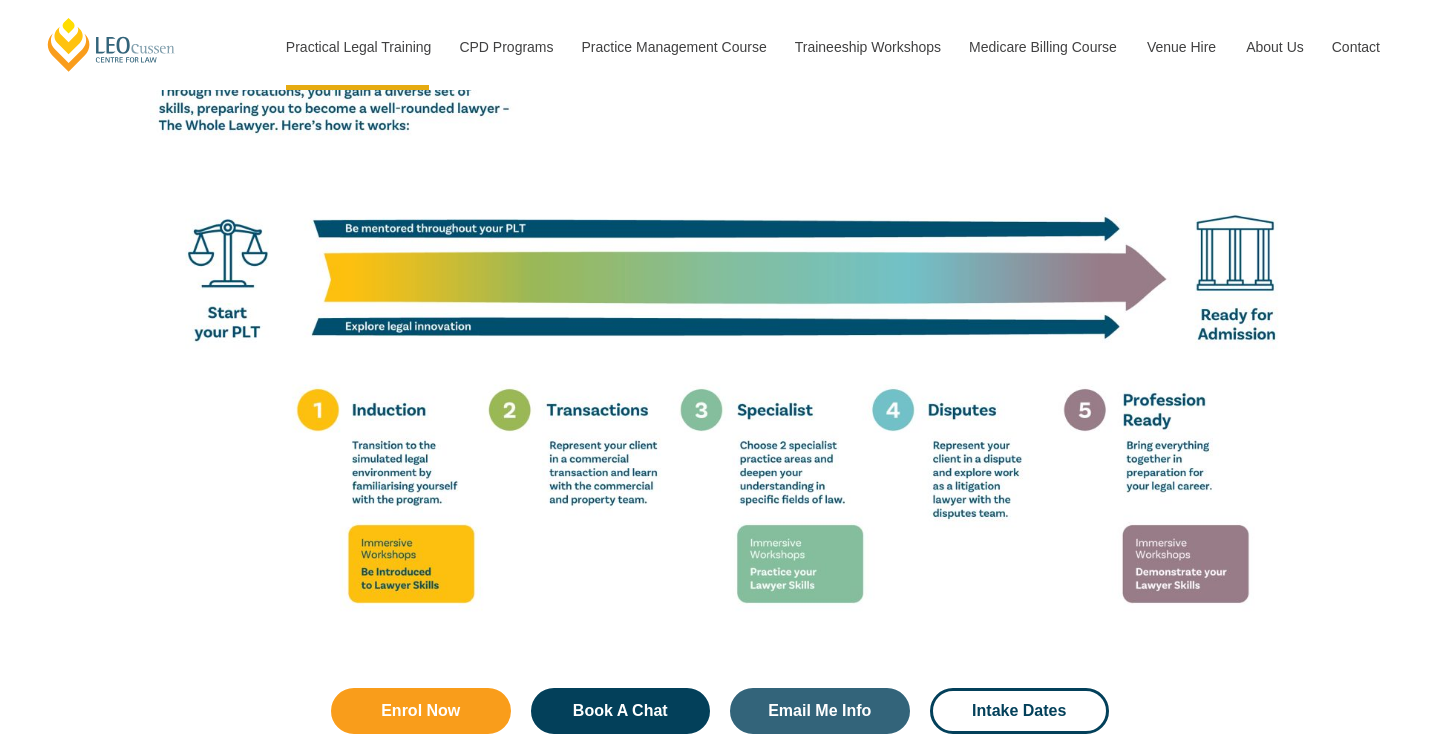 click at bounding box center (720, 301) 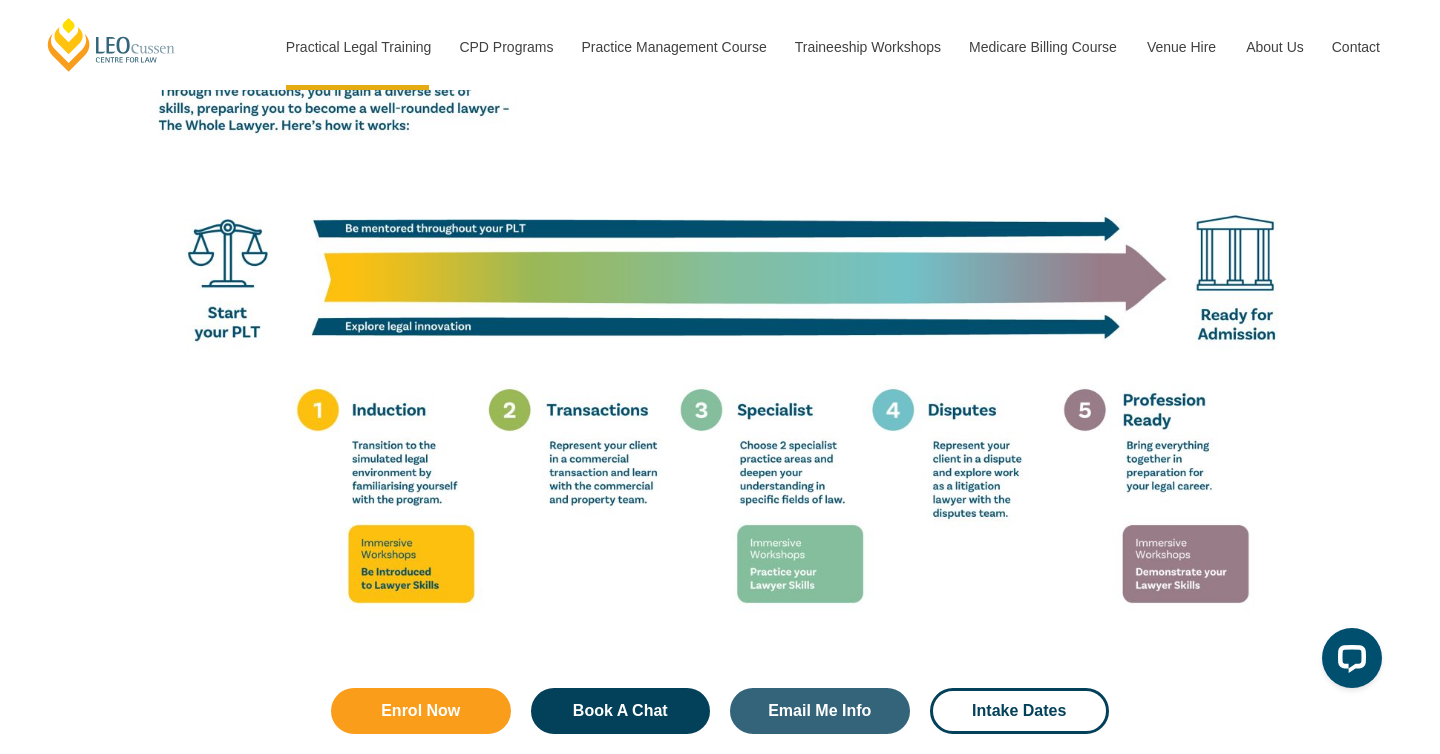 scroll, scrollTop: 0, scrollLeft: 0, axis: both 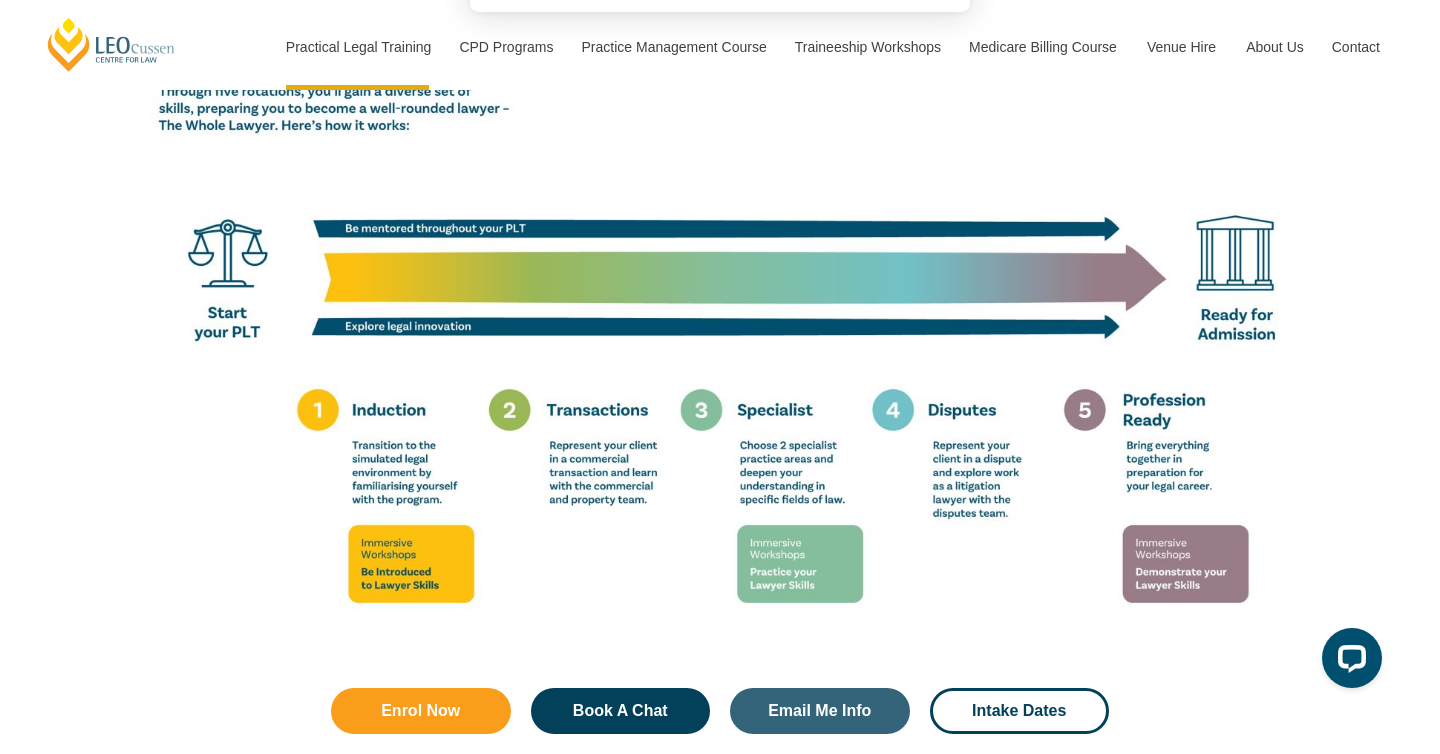 click at bounding box center (720, 301) 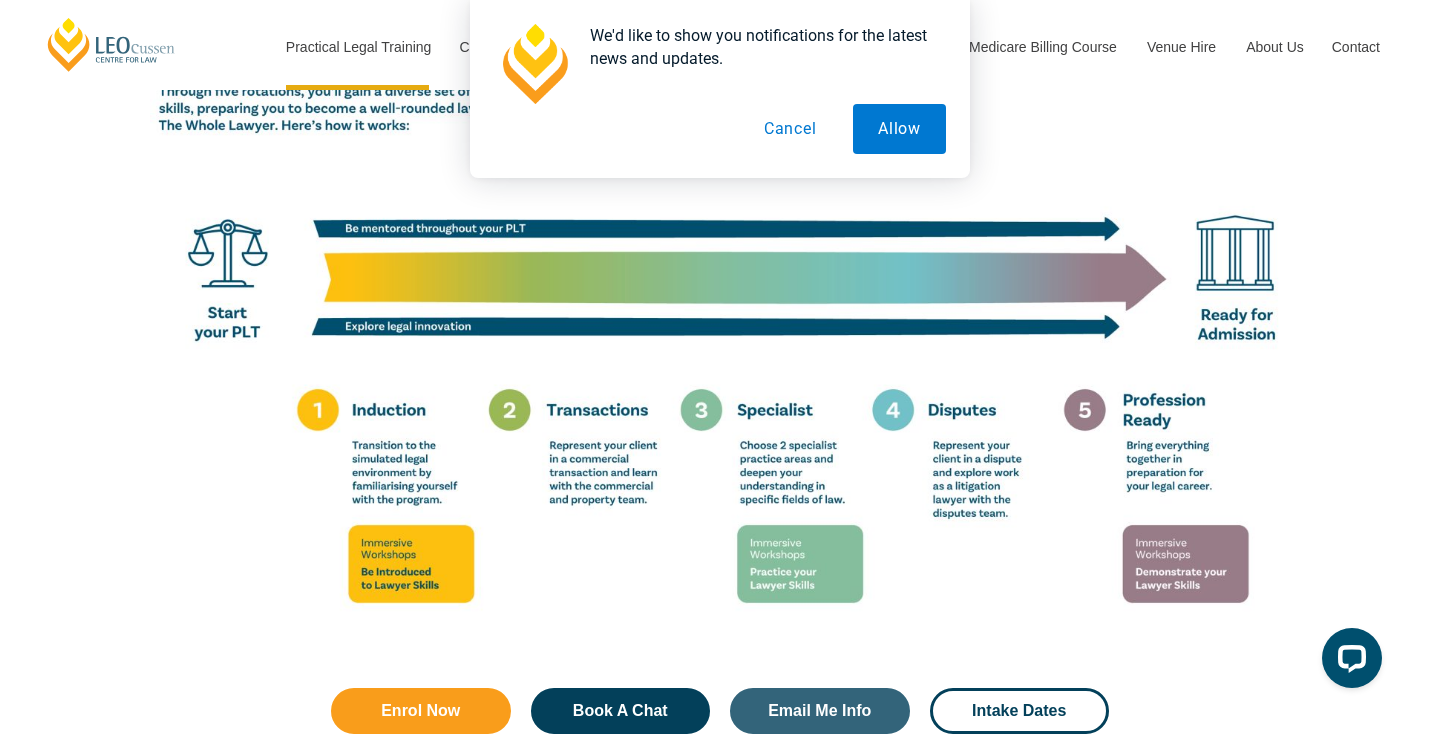 click on "Cancel" at bounding box center [790, 129] 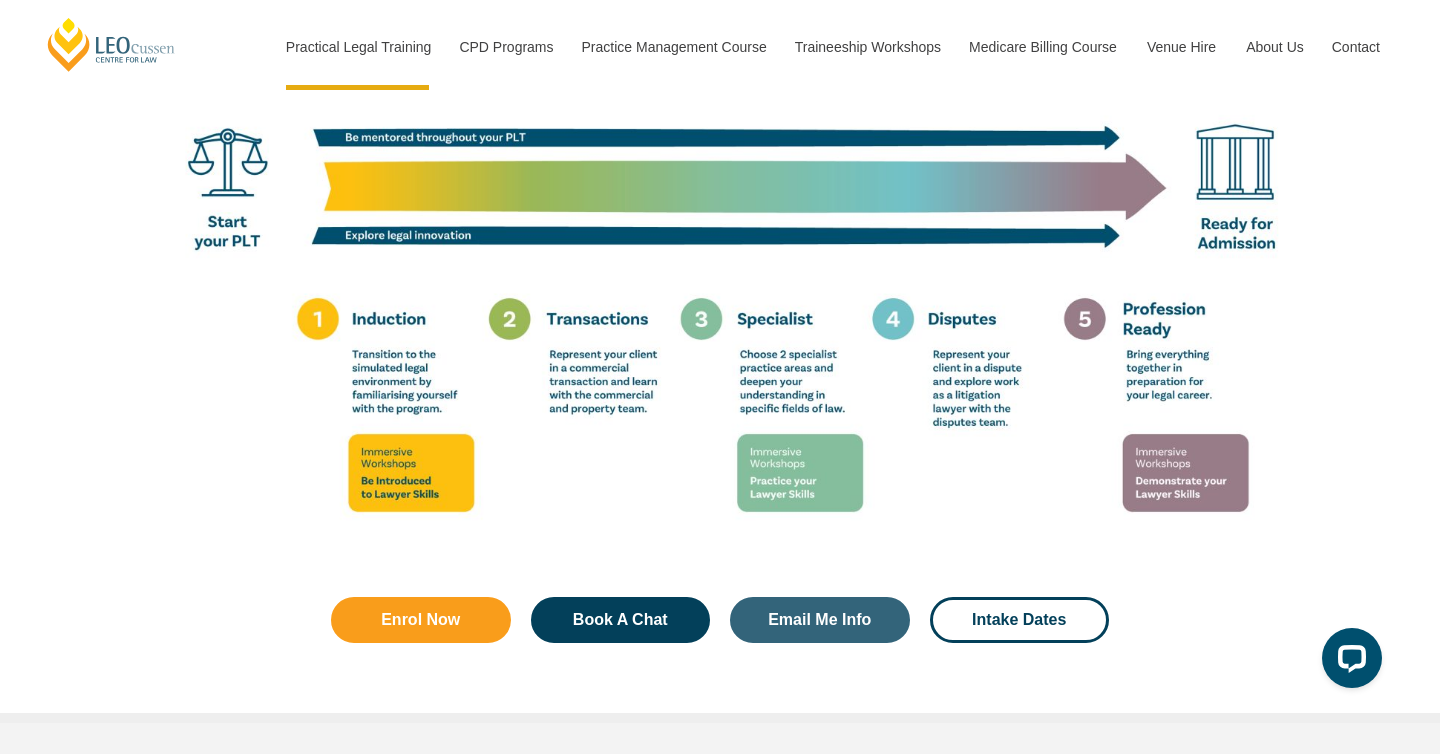 scroll, scrollTop: 3638, scrollLeft: 0, axis: vertical 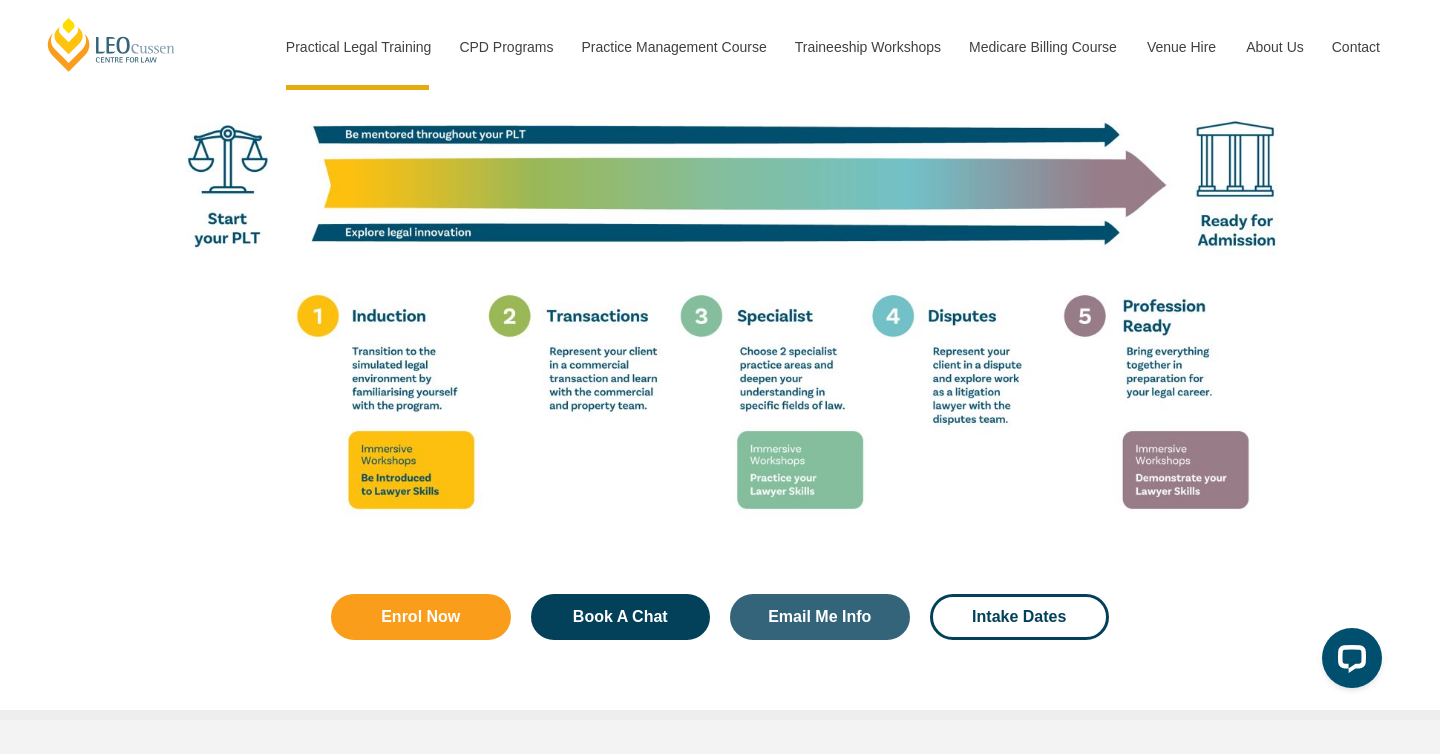 click at bounding box center (720, 207) 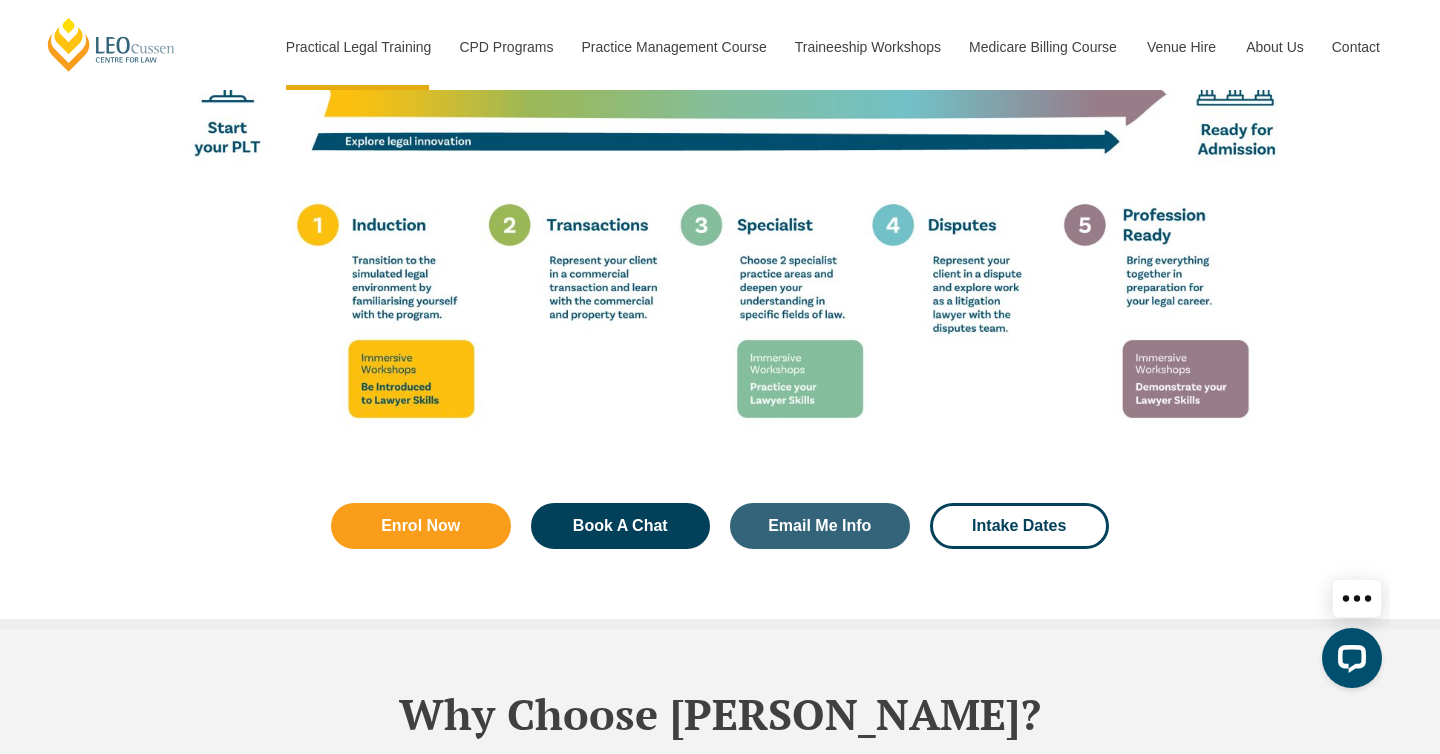 scroll, scrollTop: 3732, scrollLeft: 0, axis: vertical 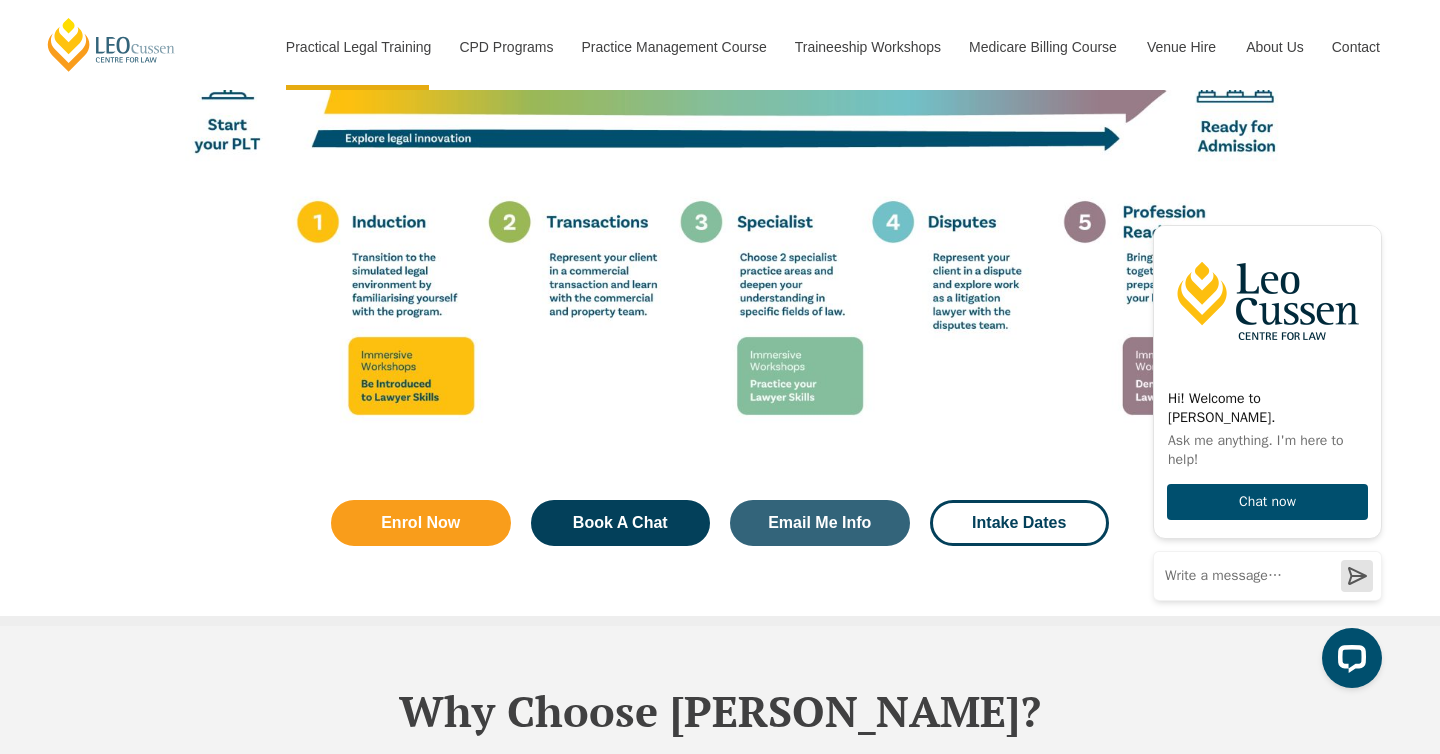 click at bounding box center [720, 113] 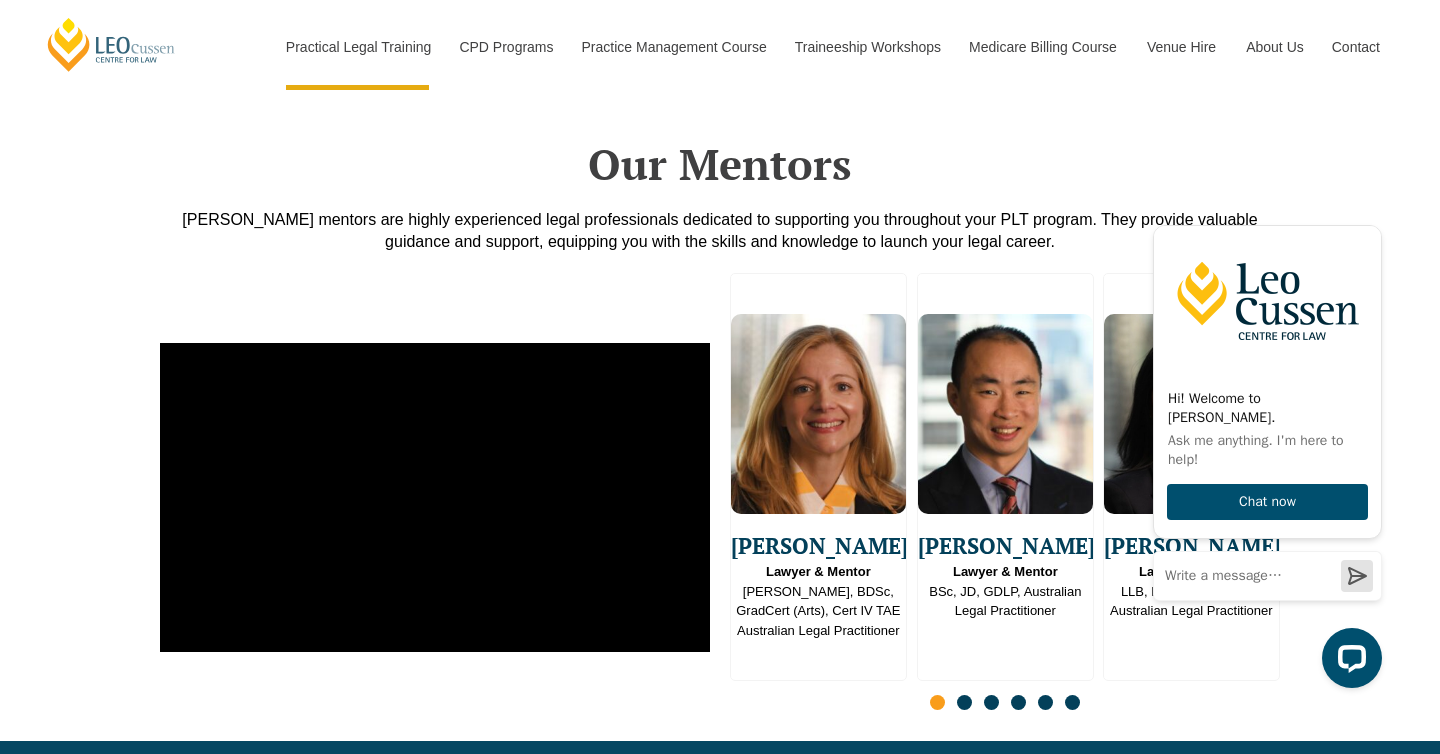 scroll, scrollTop: 4968, scrollLeft: 0, axis: vertical 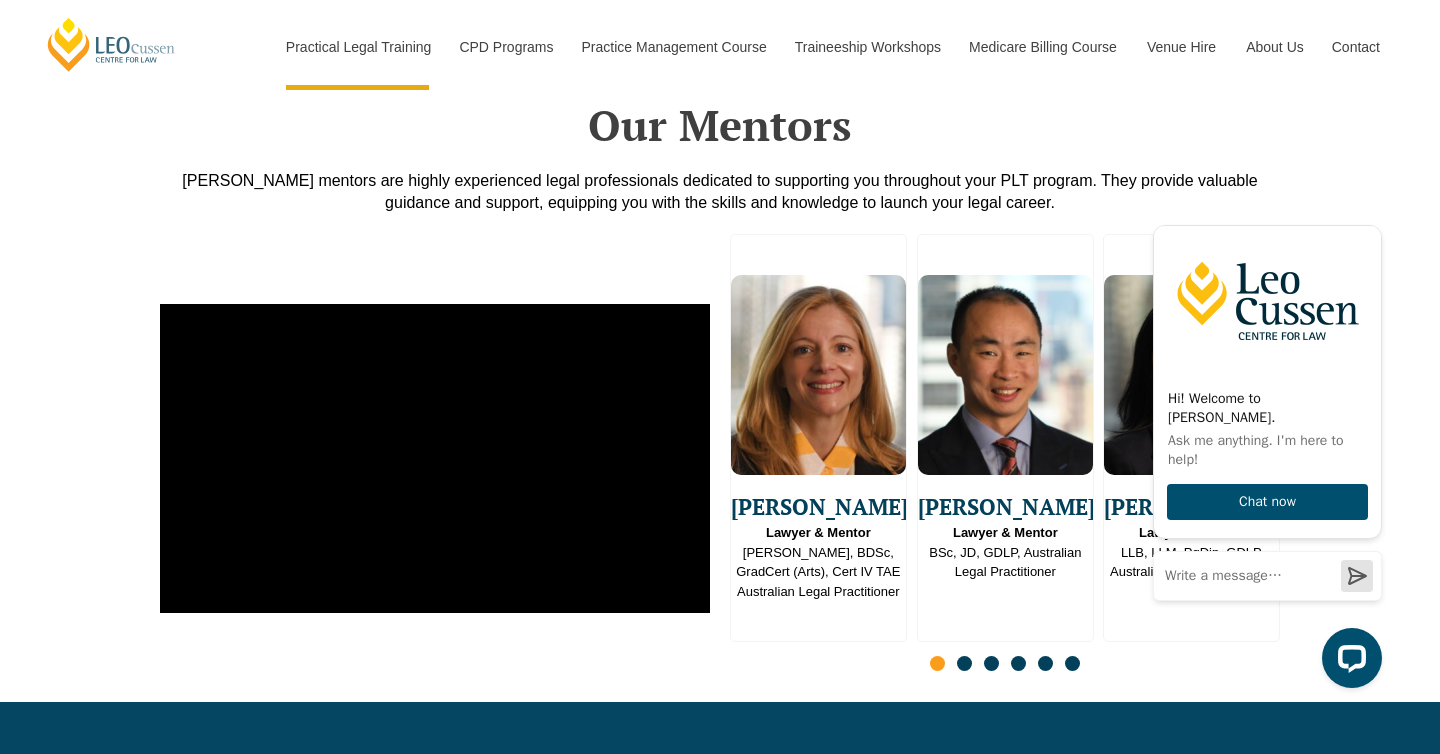 click 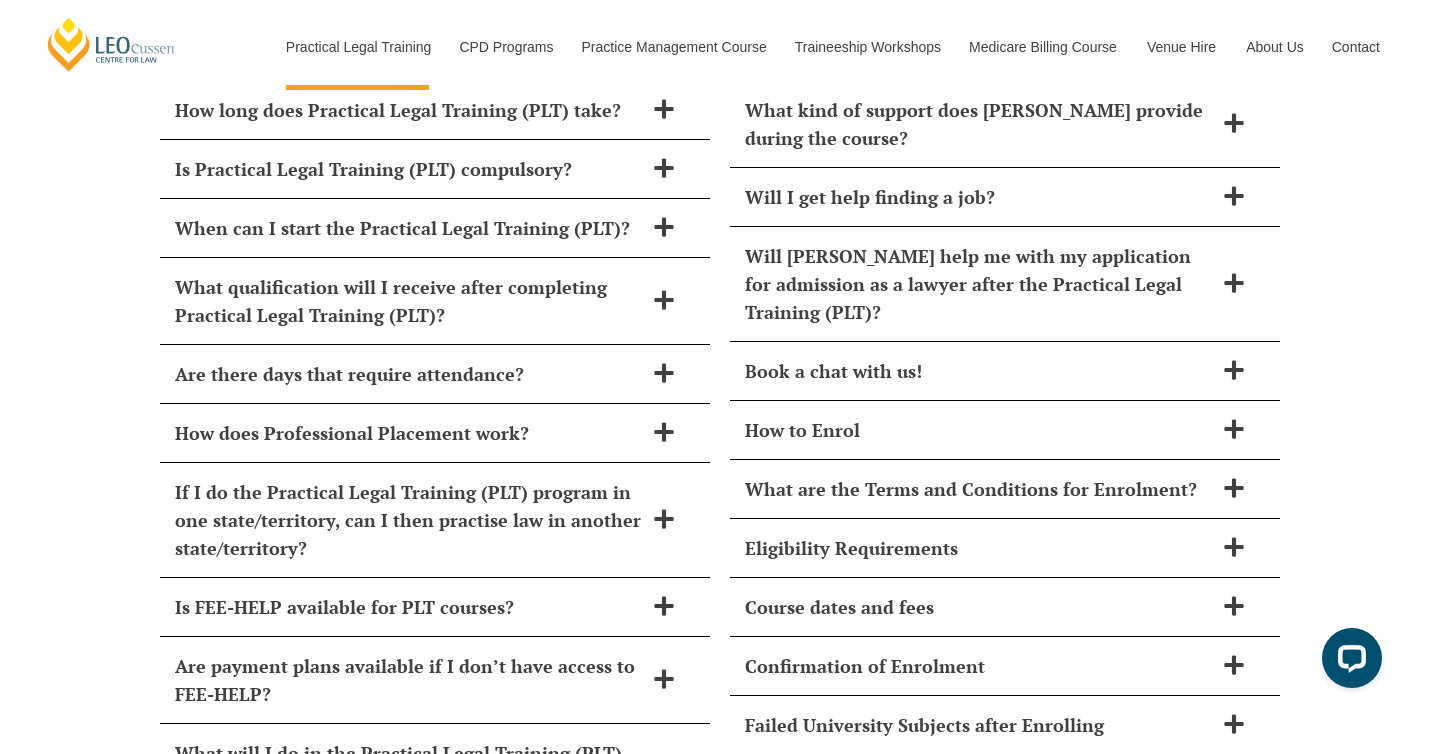 scroll, scrollTop: 8411, scrollLeft: 0, axis: vertical 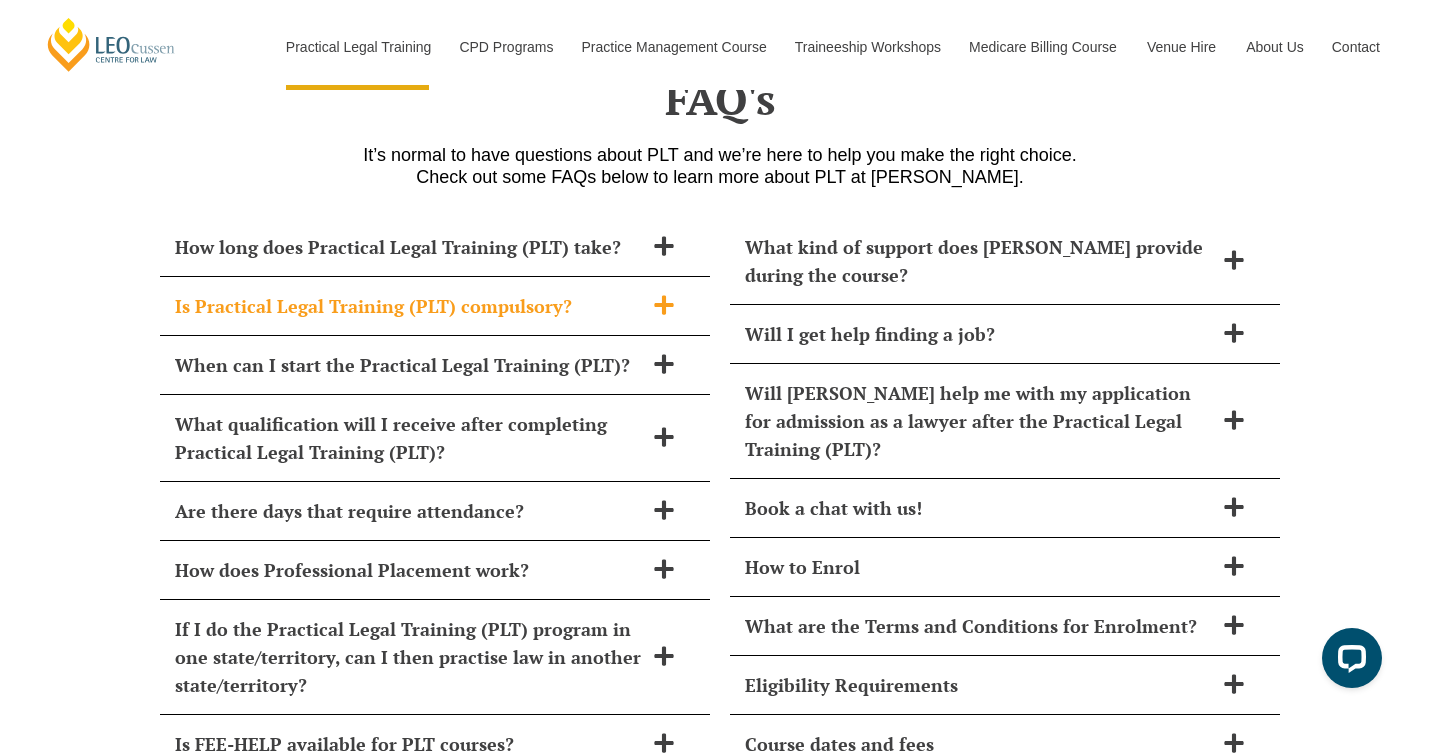 click on "Is Practical Legal Training (PLT) compulsory?" at bounding box center [409, 306] 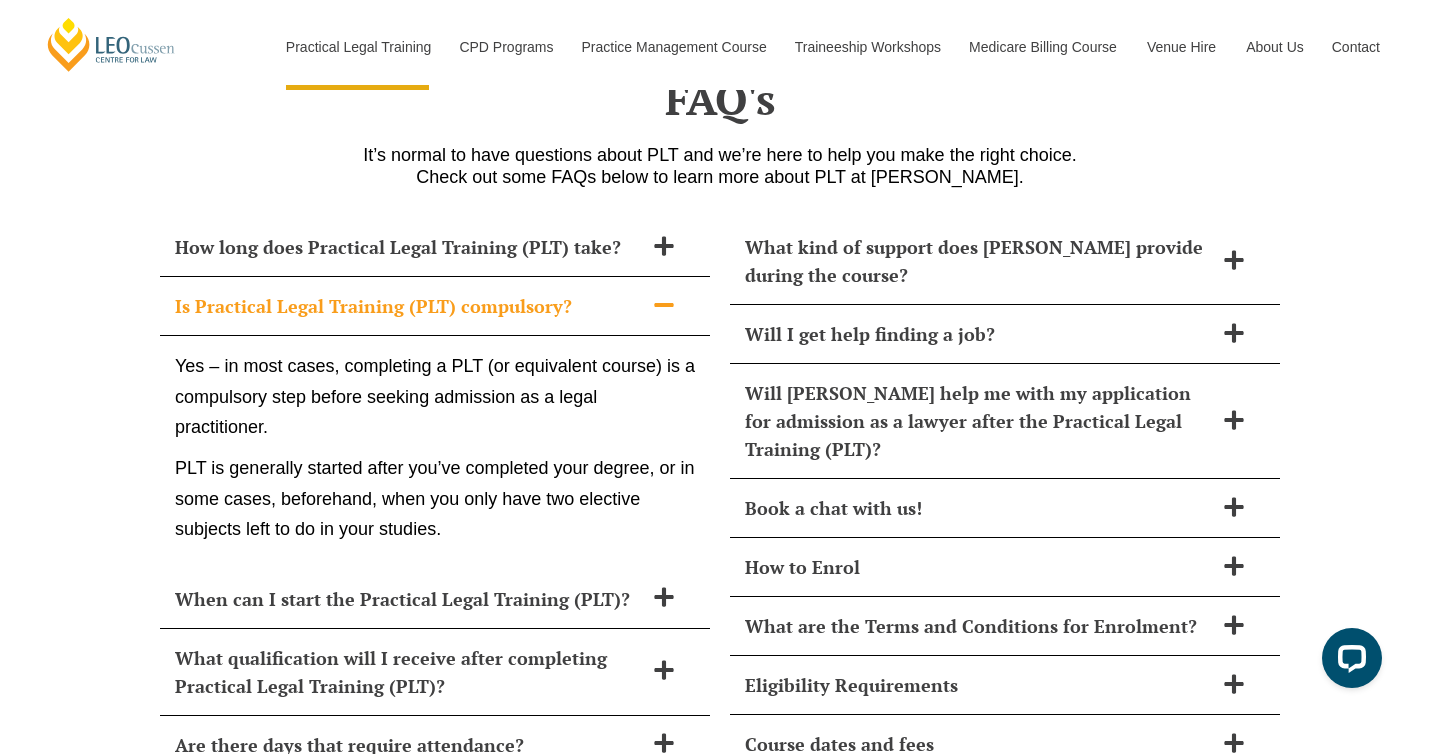 click on "Is Practical Legal Training (PLT) compulsory?" at bounding box center [409, 306] 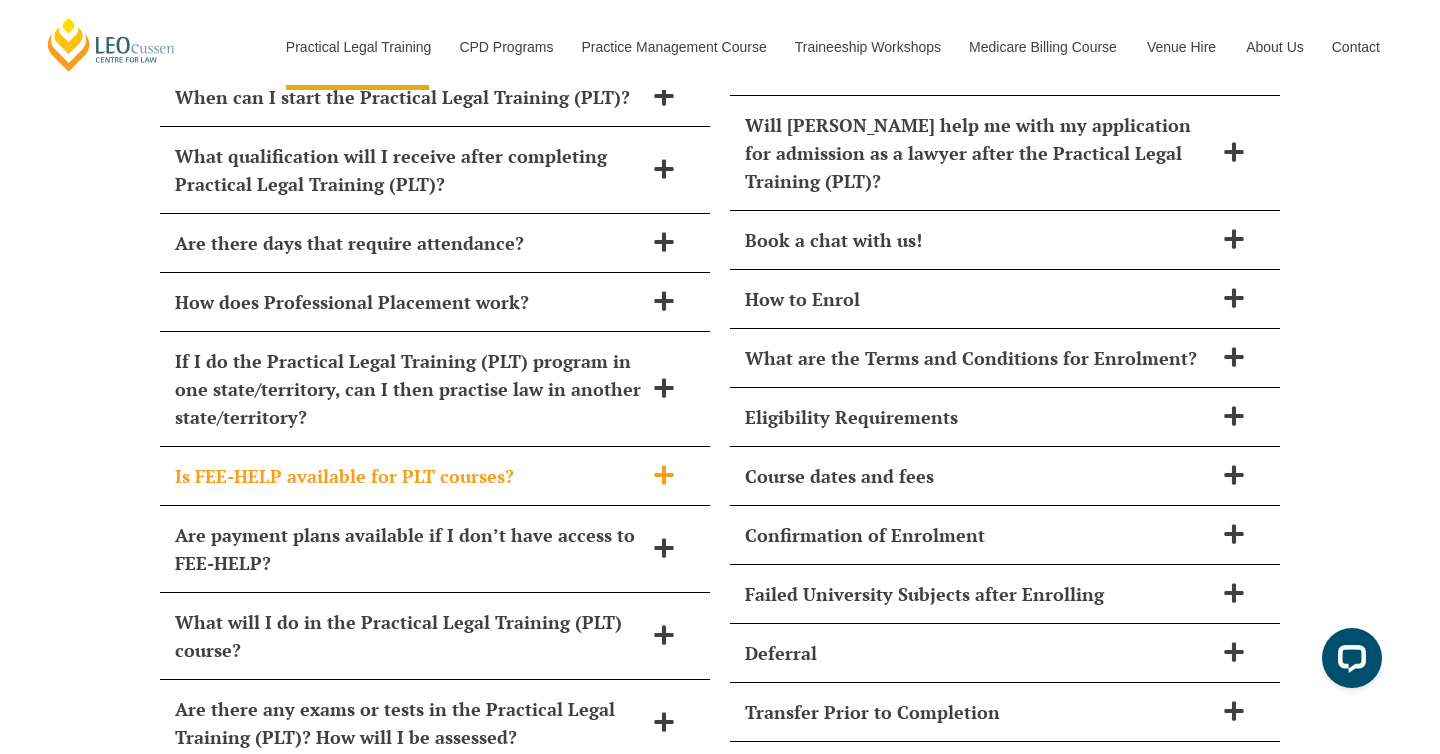 click on "Is FEE-HELP available for PLT courses?" at bounding box center (409, 476) 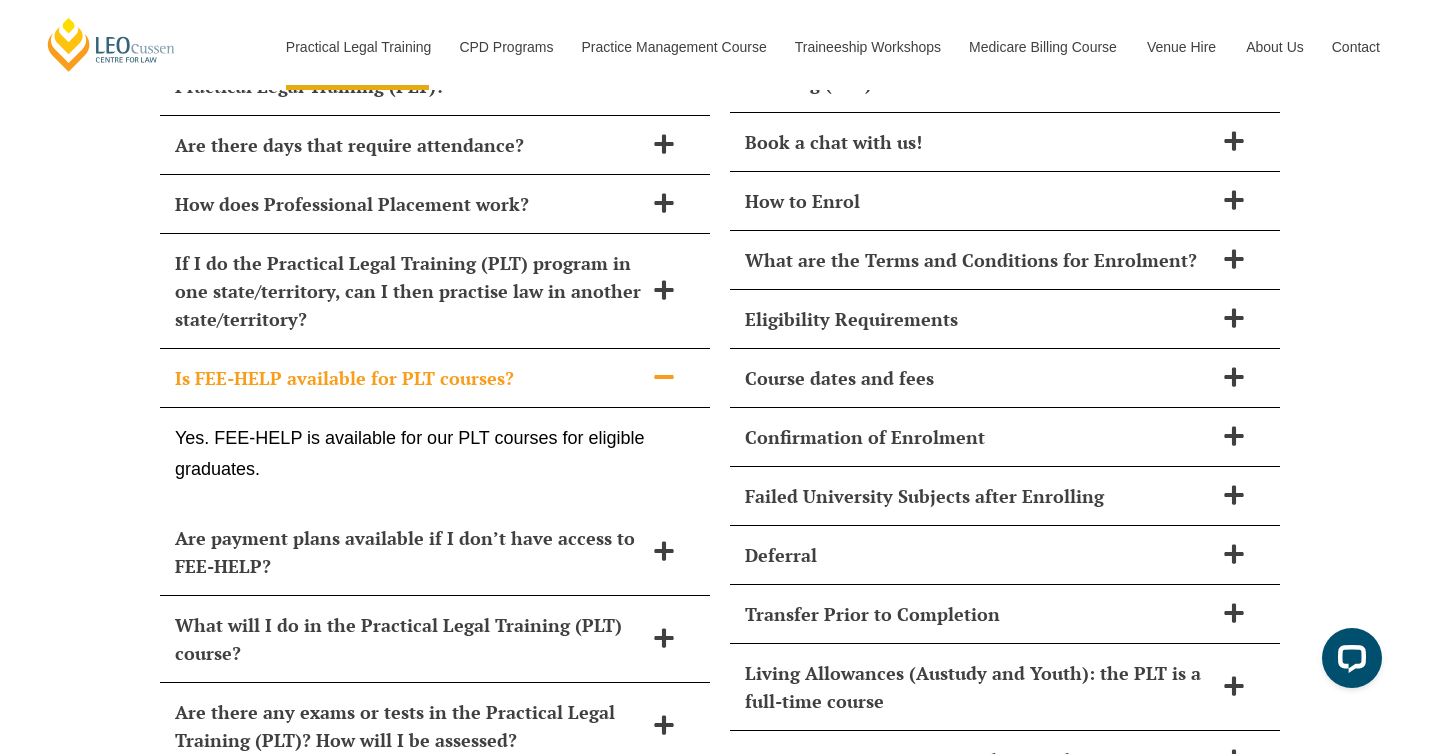 scroll, scrollTop: 8784, scrollLeft: 0, axis: vertical 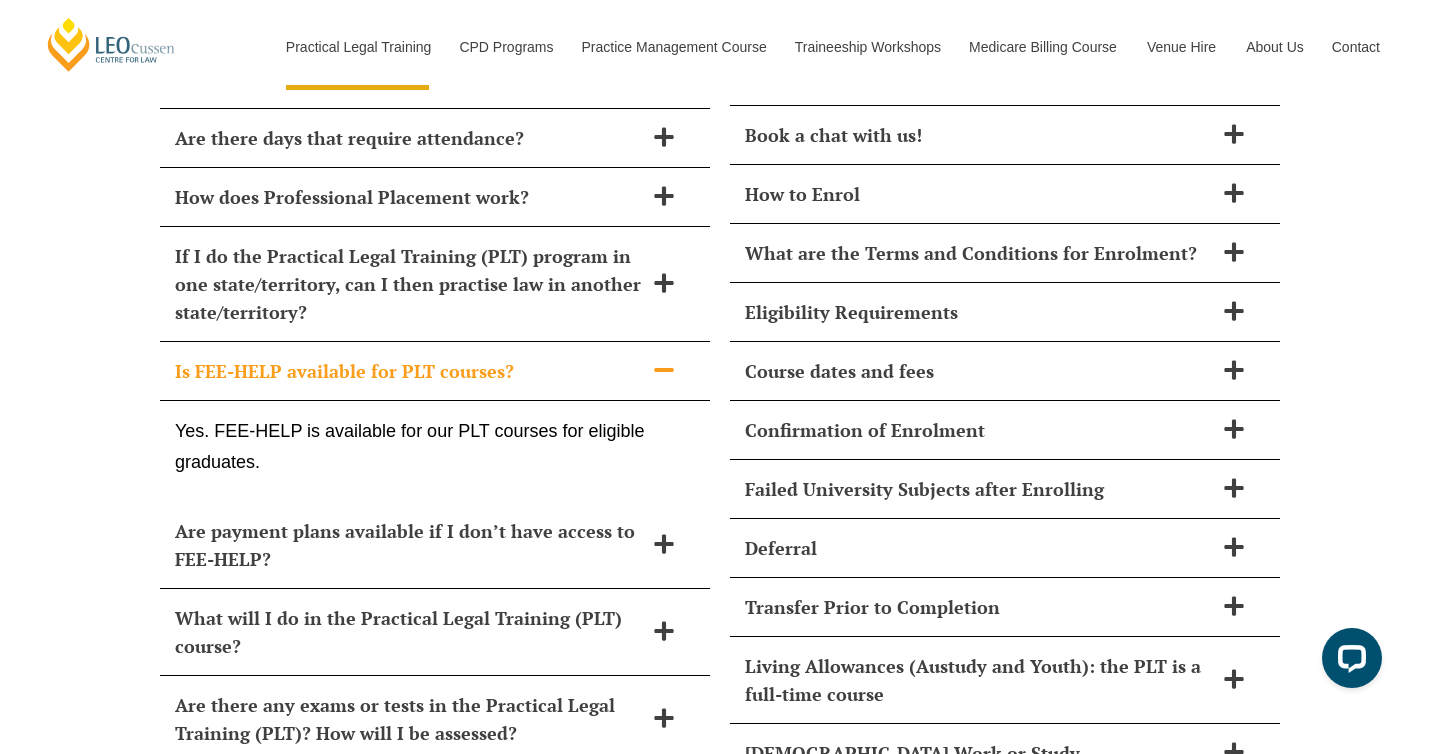 click on "Yes. FEE-HELP is available for our PLT courses for eligible graduates." at bounding box center (435, 446) 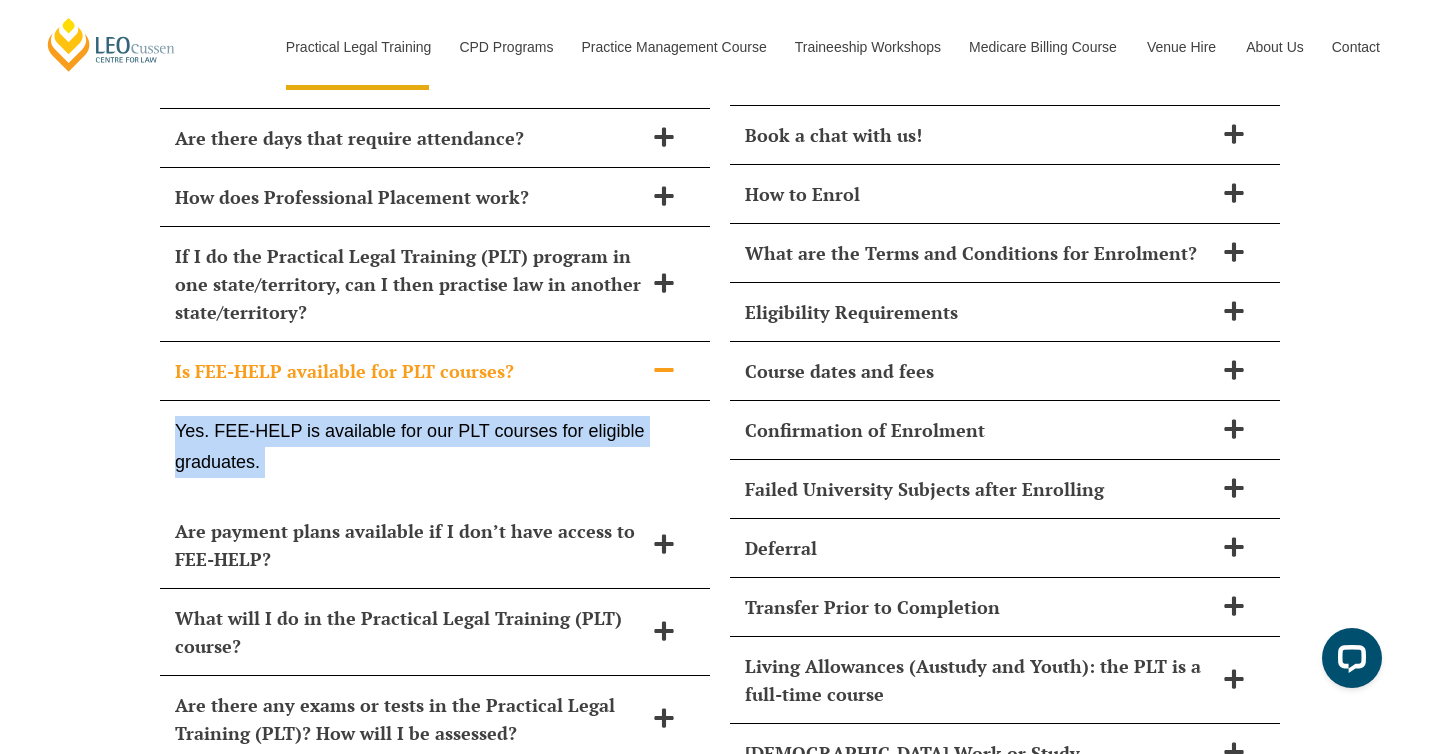 click on "Yes. FEE-HELP is available for our PLT courses for eligible graduates." at bounding box center [435, 446] 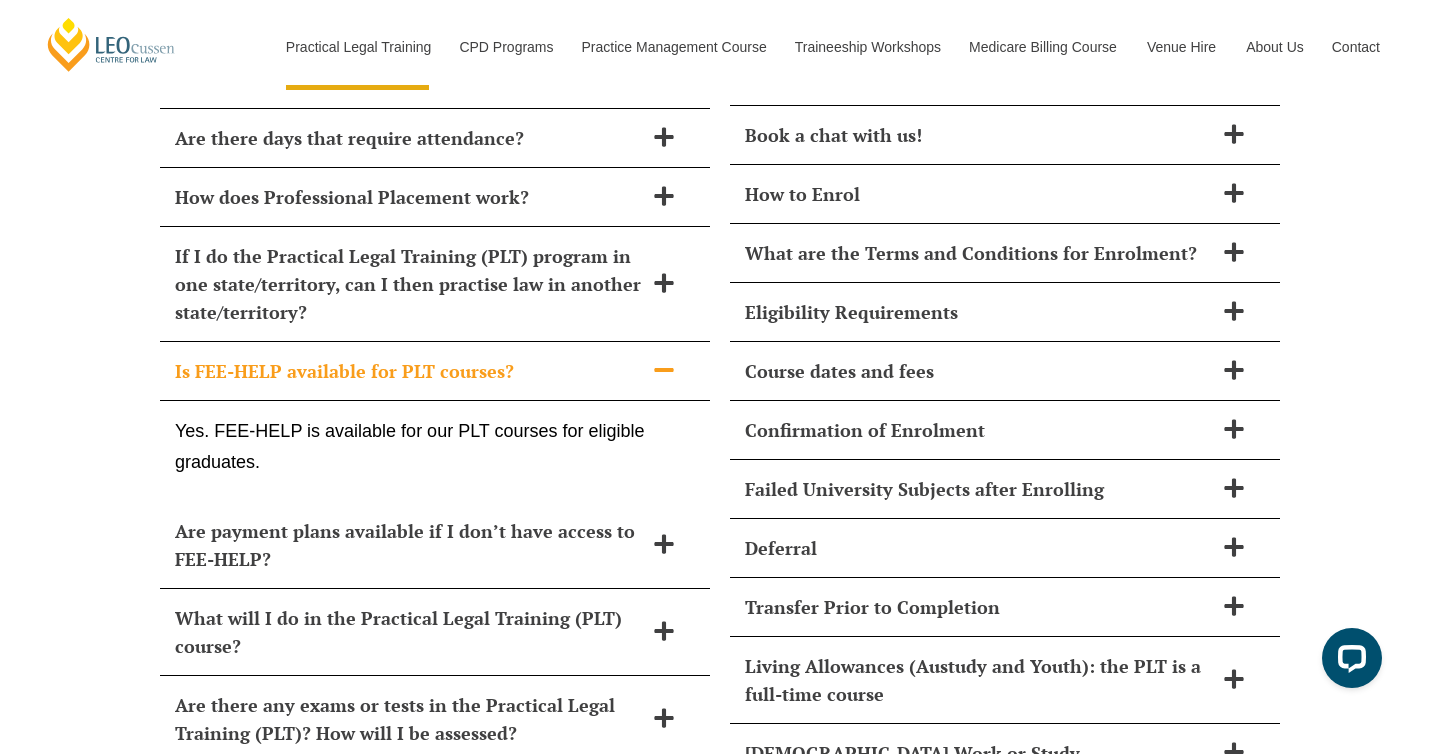 click on "Yes. FEE-HELP is available for our PLT courses for eligible graduates." at bounding box center [435, 446] 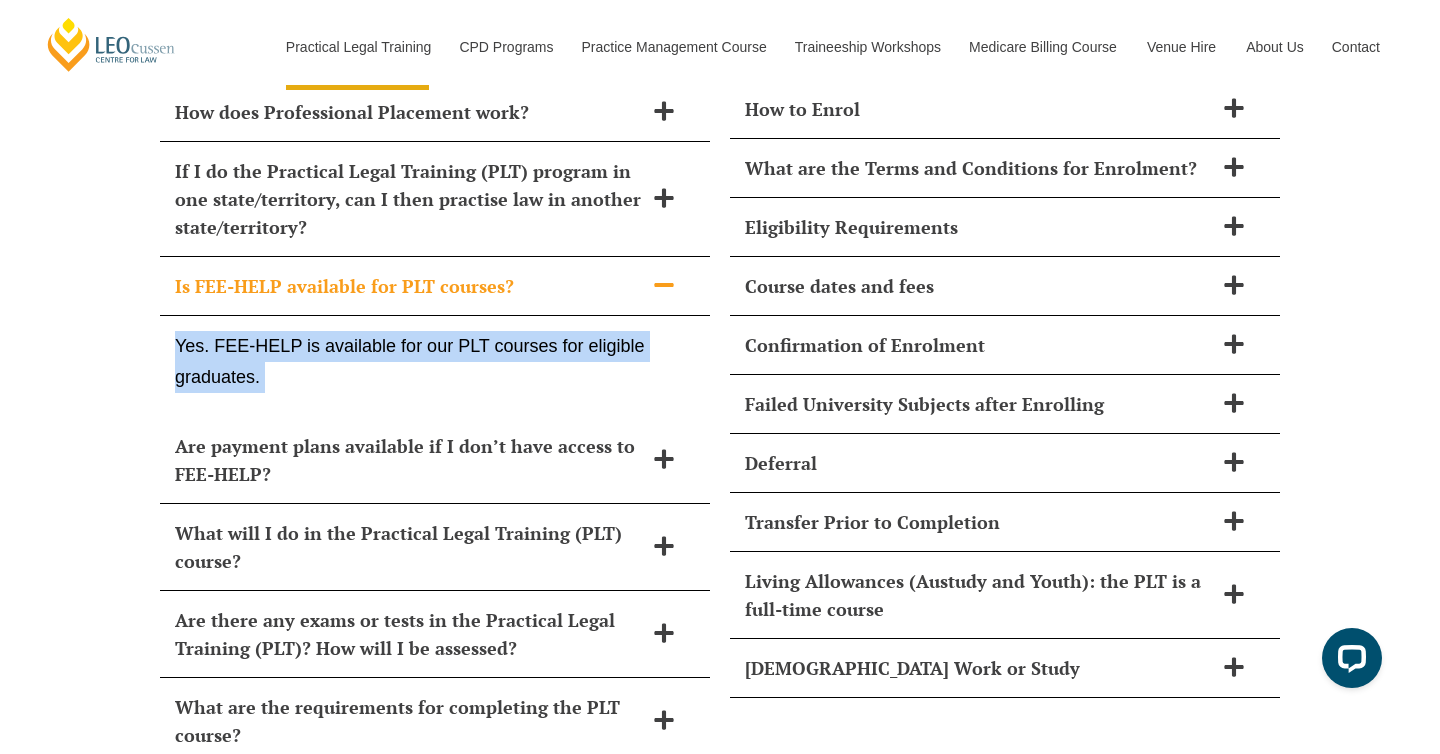 scroll, scrollTop: 9020, scrollLeft: 0, axis: vertical 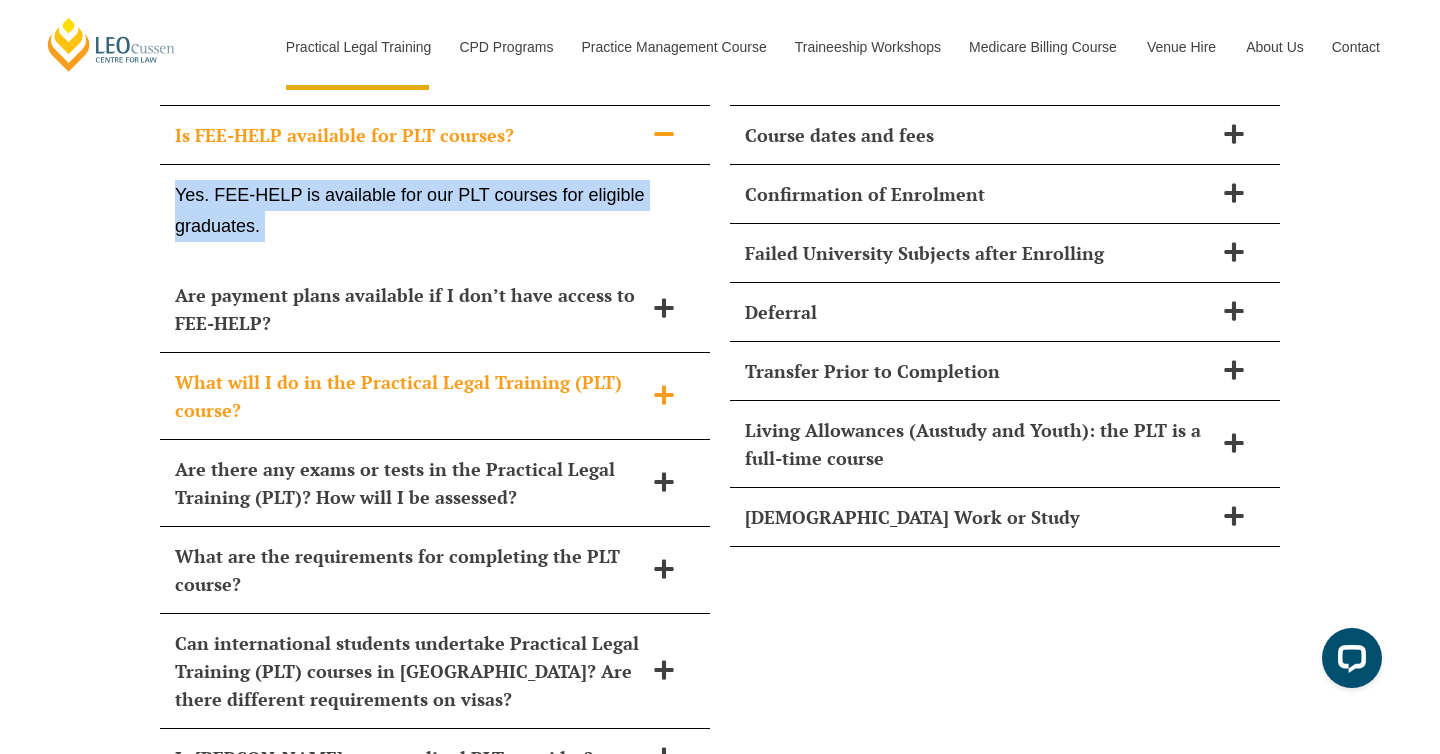 click on "What will I do in the Practical Legal Training (PLT) course?" at bounding box center (409, 396) 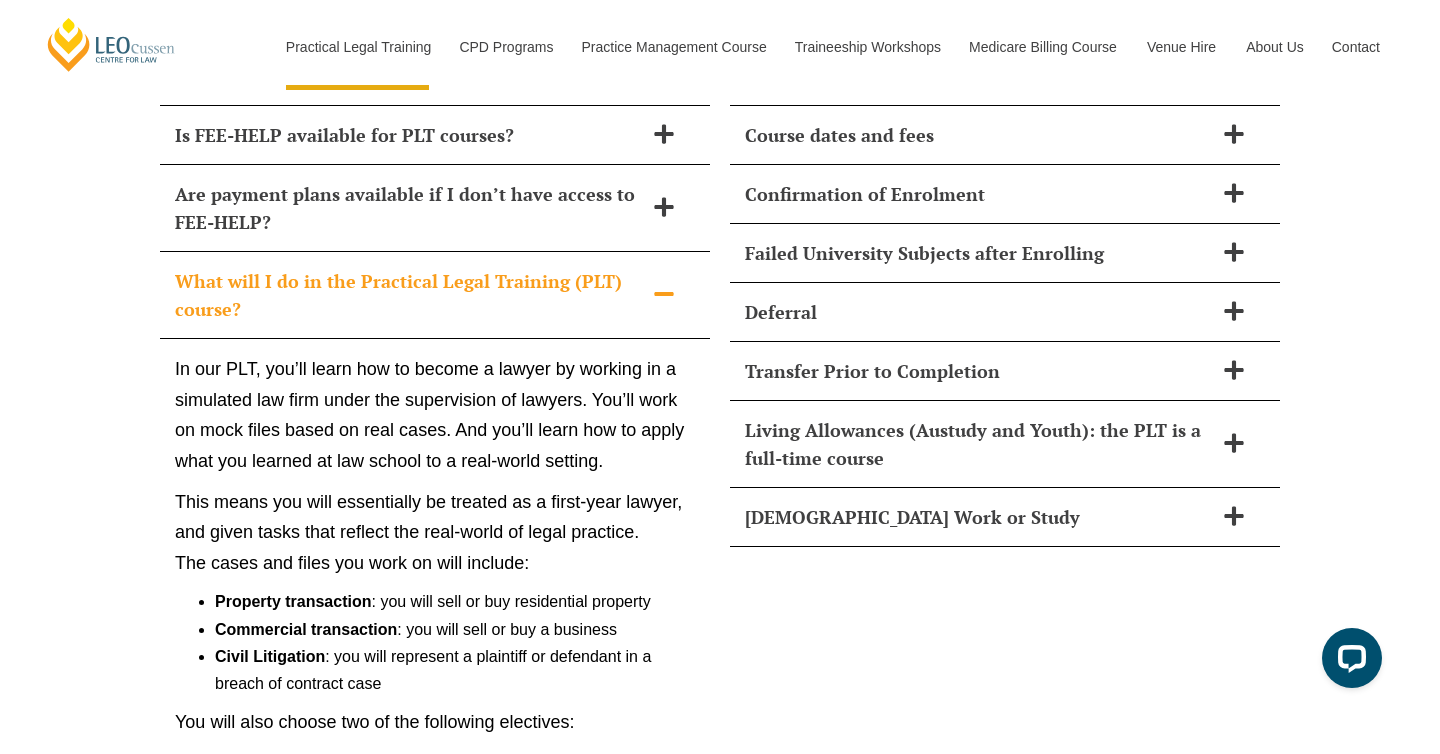 click on "In our PLT, you’ll learn how to become a lawyer by working in a simulated law firm under the supervision of lawyers. You’ll work on mock files based on real cases. And you’ll learn how to apply what you learned at law school to a real-world setting." at bounding box center (435, 415) 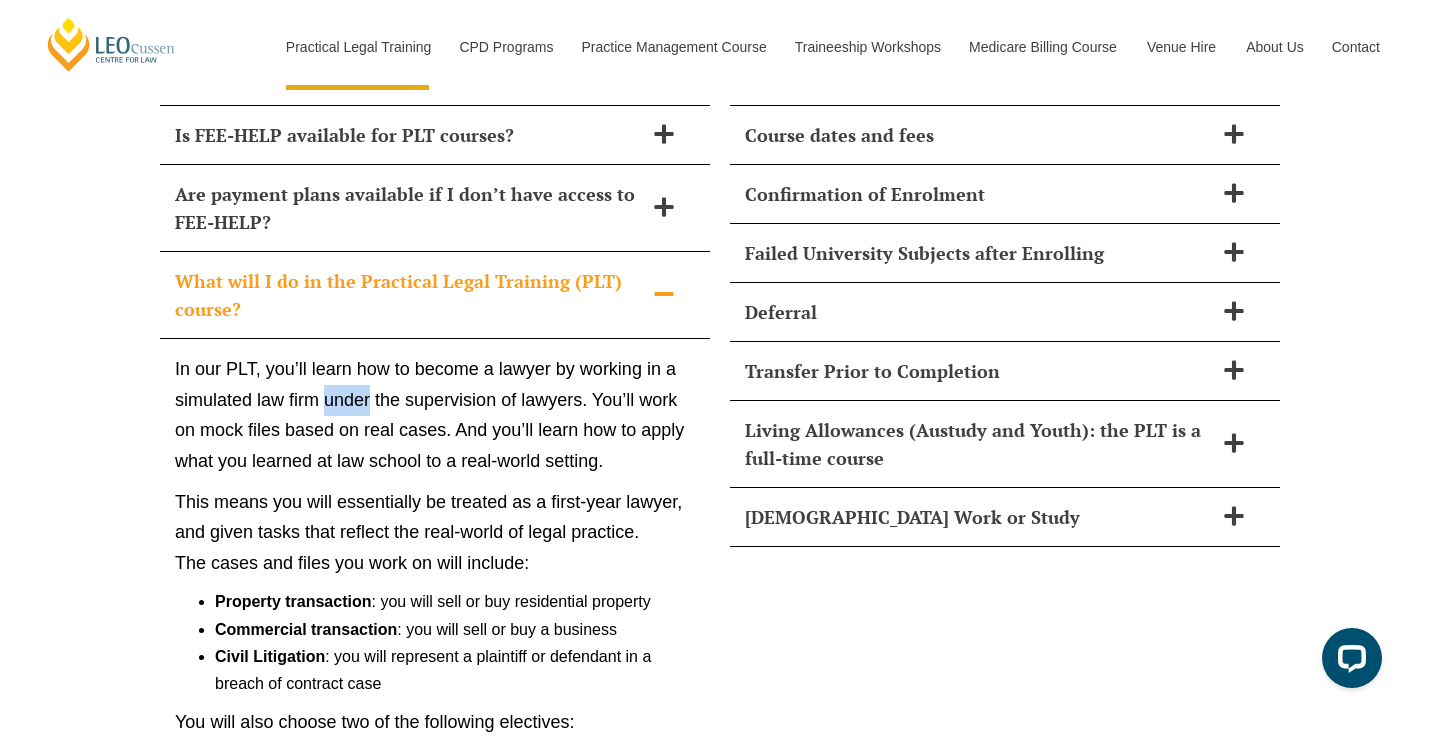 click on "In our PLT, you’ll learn how to become a lawyer by working in a simulated law firm under the supervision of lawyers. You’ll work on mock files based on real cases. And you’ll learn how to apply what you learned at law school to a real-world setting." at bounding box center (435, 415) 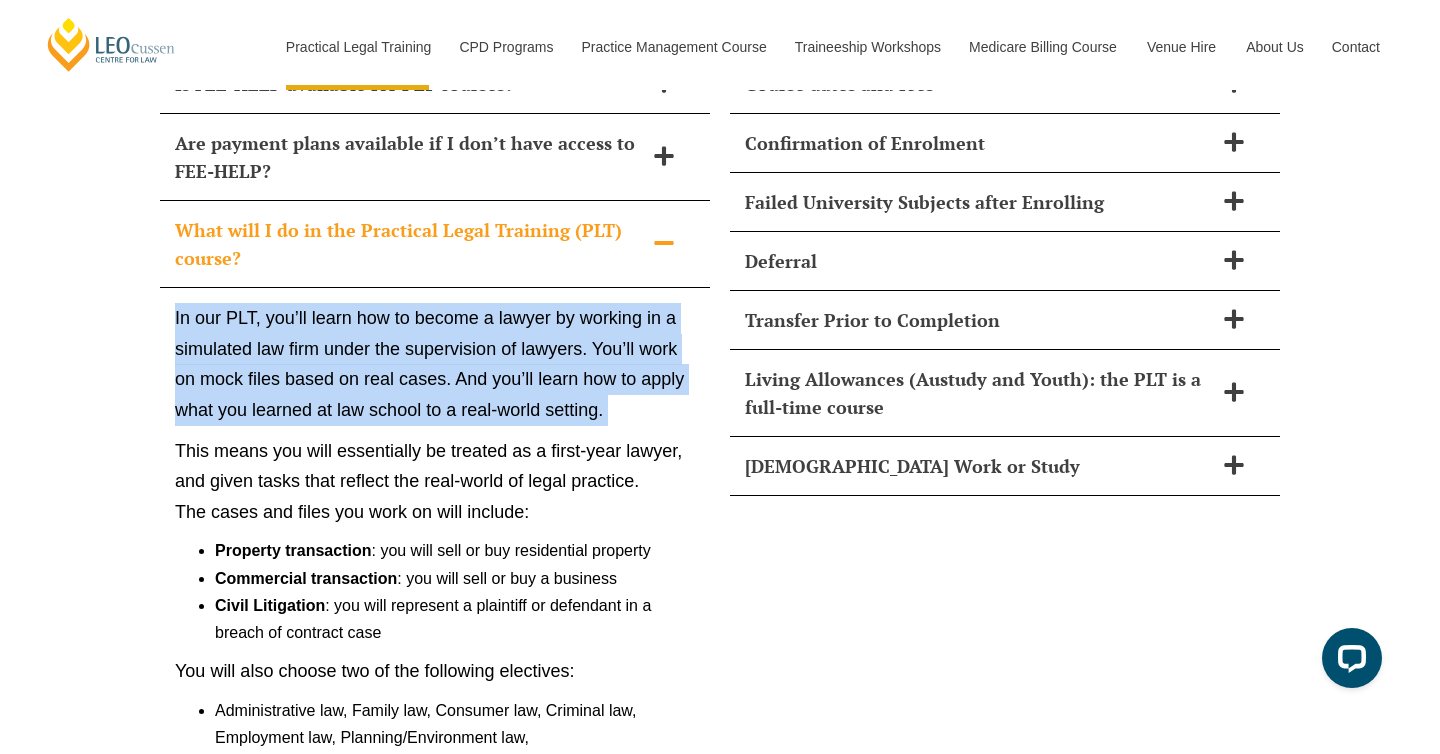 scroll, scrollTop: 9102, scrollLeft: 0, axis: vertical 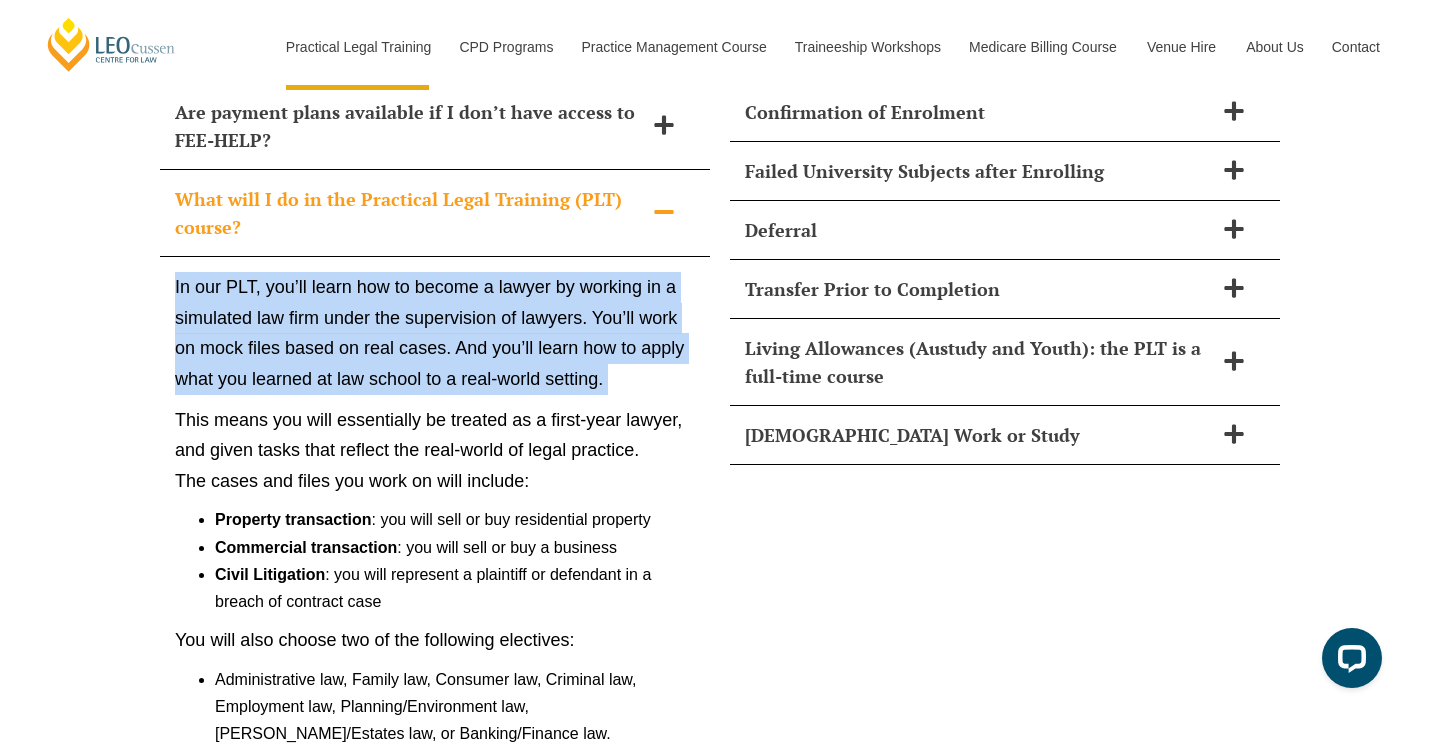 click on "In our PLT, you’ll learn how to become a lawyer by working in a simulated law firm under the supervision of lawyers. You’ll work on mock files based on real cases. And you’ll learn how to apply what you learned at law school to a real-world setting. This means you will essentially be treated as a first-year lawyer, and given tasks that reflect the real-world of legal practice. The cases and files you work on will include: Property transaction : you will sell or buy residential property Commercial transaction : you will sell or buy a business Civil Litigation : you will represent a plaintiff or defendant in a breach of contract case You will also choose two of the following electives: Administrative law, Family law, Consumer law, Criminal law, Employment law, Planning/Environment law, [PERSON_NAME]/Estates law, or Banking/Finance law. You will also complete a 15-day (20-day in [GEOGRAPHIC_DATA]) placement in a real legal setting." at bounding box center (435, 601) 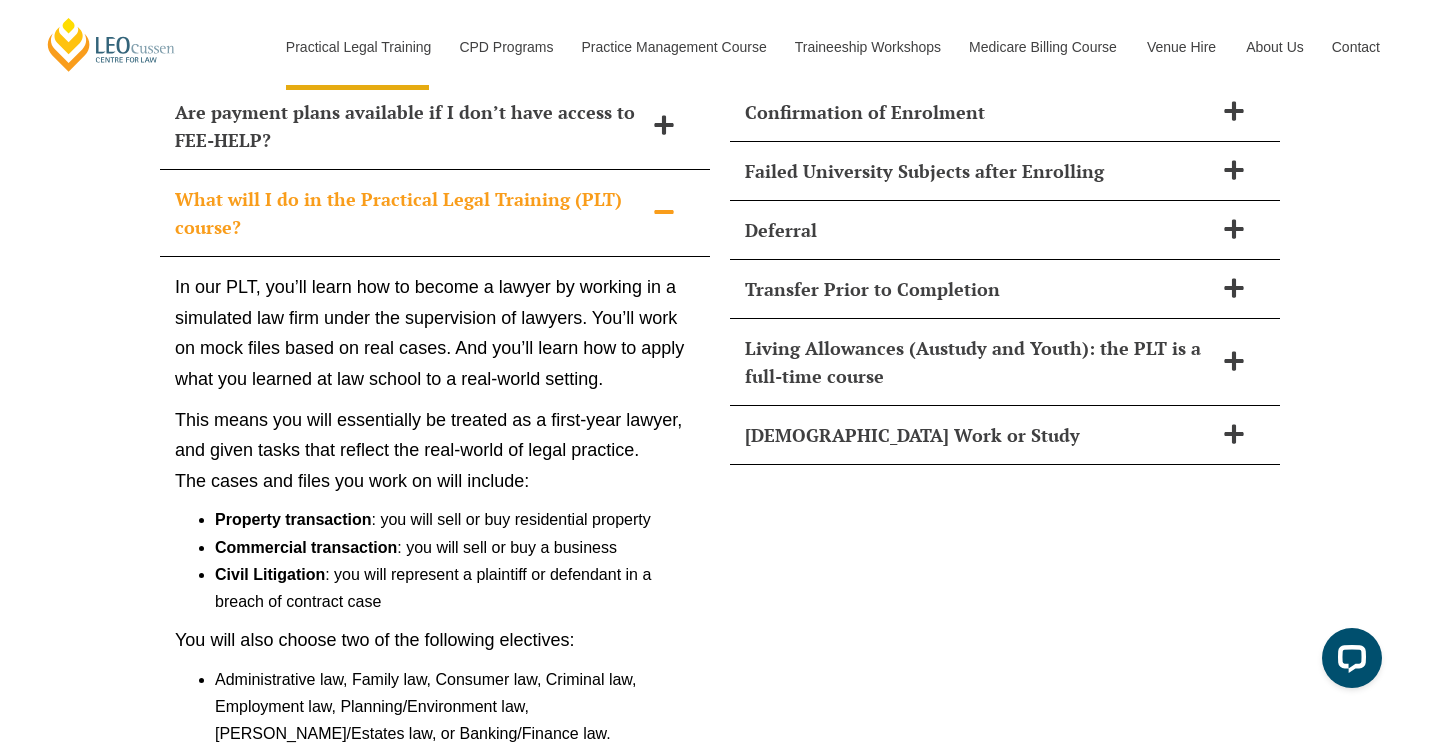 click on "In our PLT, you’ll learn how to become a lawyer by working in a simulated law firm under the supervision of lawyers. You’ll work on mock files based on real cases. And you’ll learn how to apply what you learned at law school to a real-world setting. This means you will essentially be treated as a first-year lawyer, and given tasks that reflect the real-world of legal practice. The cases and files you work on will include: Property transaction : you will sell or buy residential property Commercial transaction : you will sell or buy a business Civil Litigation : you will represent a plaintiff or defendant in a breach of contract case You will also choose two of the following electives: Administrative law, Family law, Consumer law, Criminal law, Employment law, Planning/Environment law, [PERSON_NAME]/Estates law, or Banking/Finance law. You will also complete a 15-day (20-day in [GEOGRAPHIC_DATA]) placement in a real legal setting." at bounding box center [435, 601] 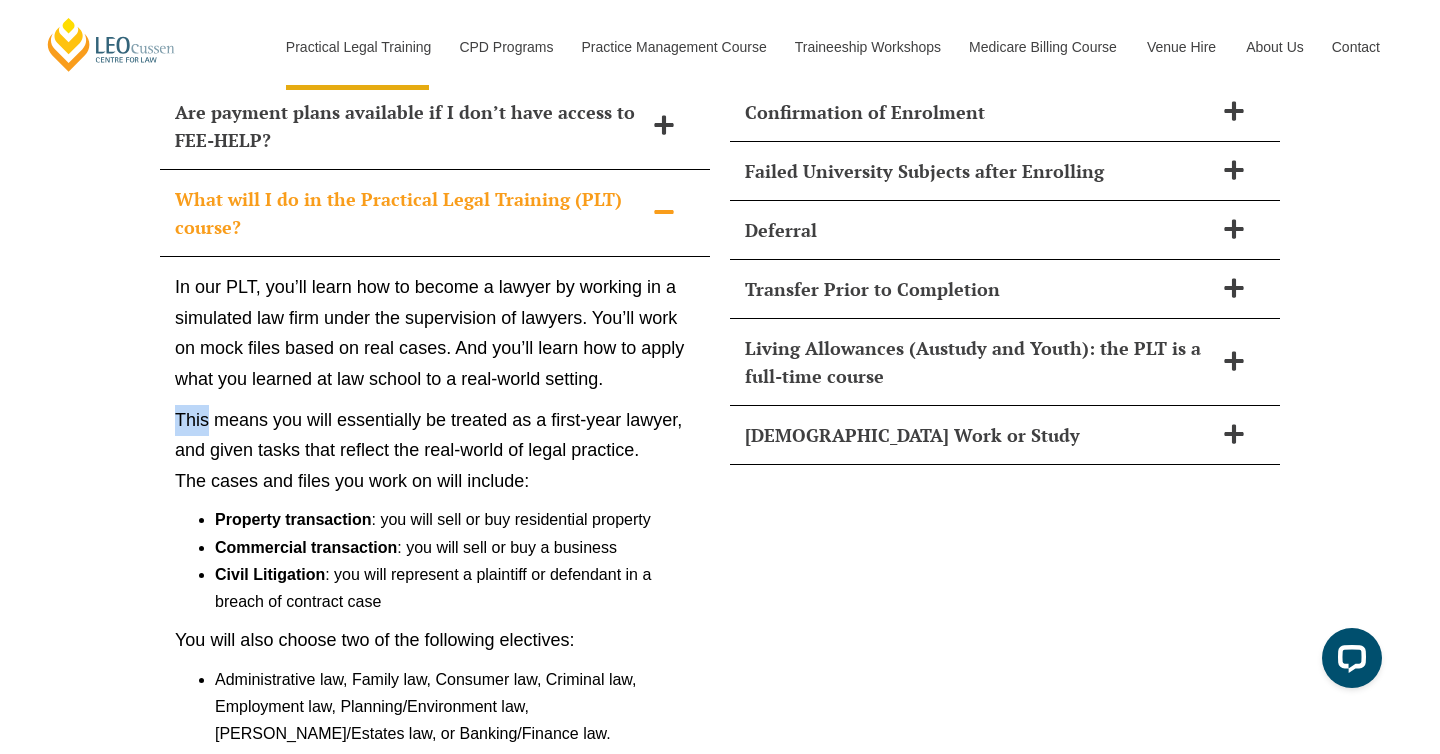 click on "In our PLT, you’ll learn how to become a lawyer by working in a simulated law firm under the supervision of lawyers. You’ll work on mock files based on real cases. And you’ll learn how to apply what you learned at law school to a real-world setting. This means you will essentially be treated as a first-year lawyer, and given tasks that reflect the real-world of legal practice. The cases and files you work on will include: Property transaction : you will sell or buy residential property Commercial transaction : you will sell or buy a business Civil Litigation : you will represent a plaintiff or defendant in a breach of contract case You will also choose two of the following electives: Administrative law, Family law, Consumer law, Criminal law, Employment law, Planning/Environment law, [PERSON_NAME]/Estates law, or Banking/Finance law. You will also complete a 15-day (20-day in [GEOGRAPHIC_DATA]) placement in a real legal setting." at bounding box center [435, 601] 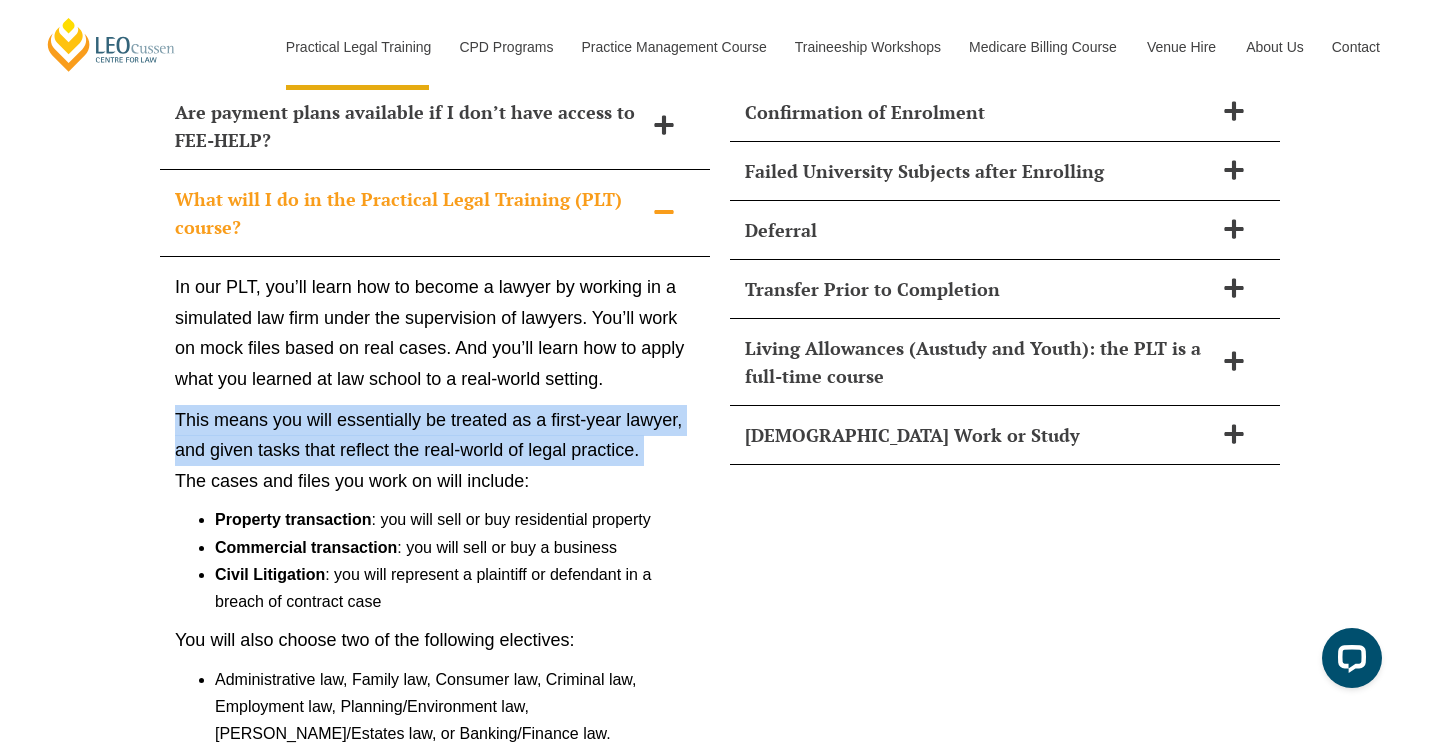 click on "In our PLT, you’ll learn how to become a lawyer by working in a simulated law firm under the supervision of lawyers. You’ll work on mock files based on real cases. And you’ll learn how to apply what you learned at law school to a real-world setting. This means you will essentially be treated as a first-year lawyer, and given tasks that reflect the real-world of legal practice. The cases and files you work on will include: Property transaction : you will sell or buy residential property Commercial transaction : you will sell or buy a business Civil Litigation : you will represent a plaintiff or defendant in a breach of contract case You will also choose two of the following electives: Administrative law, Family law, Consumer law, Criminal law, Employment law, Planning/Environment law, [PERSON_NAME]/Estates law, or Banking/Finance law. You will also complete a 15-day (20-day in [GEOGRAPHIC_DATA]) placement in a real legal setting." at bounding box center [435, 601] 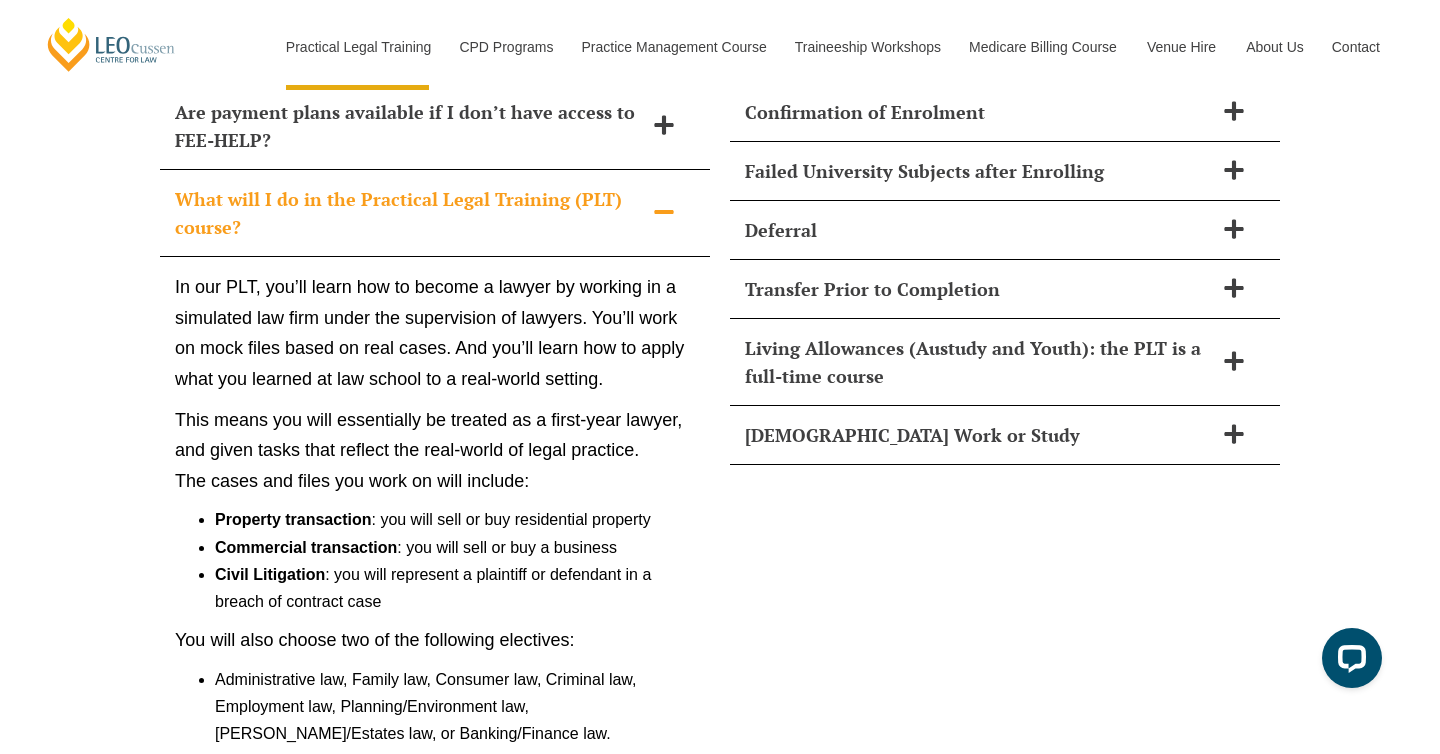 click on "In our PLT, you’ll learn how to become a lawyer by working in a simulated law firm under the supervision of lawyers. You’ll work on mock files based on real cases. And you’ll learn how to apply what you learned at law school to a real-world setting. This means you will essentially be treated as a first-year lawyer, and given tasks that reflect the real-world of legal practice. The cases and files you work on will include: Property transaction : you will sell or buy residential property Commercial transaction : you will sell or buy a business Civil Litigation : you will represent a plaintiff or defendant in a breach of contract case You will also choose two of the following electives: Administrative law, Family law, Consumer law, Criminal law, Employment law, Planning/Environment law, [PERSON_NAME]/Estates law, or Banking/Finance law. You will also complete a 15-day (20-day in [GEOGRAPHIC_DATA]) placement in a real legal setting." at bounding box center [435, 601] 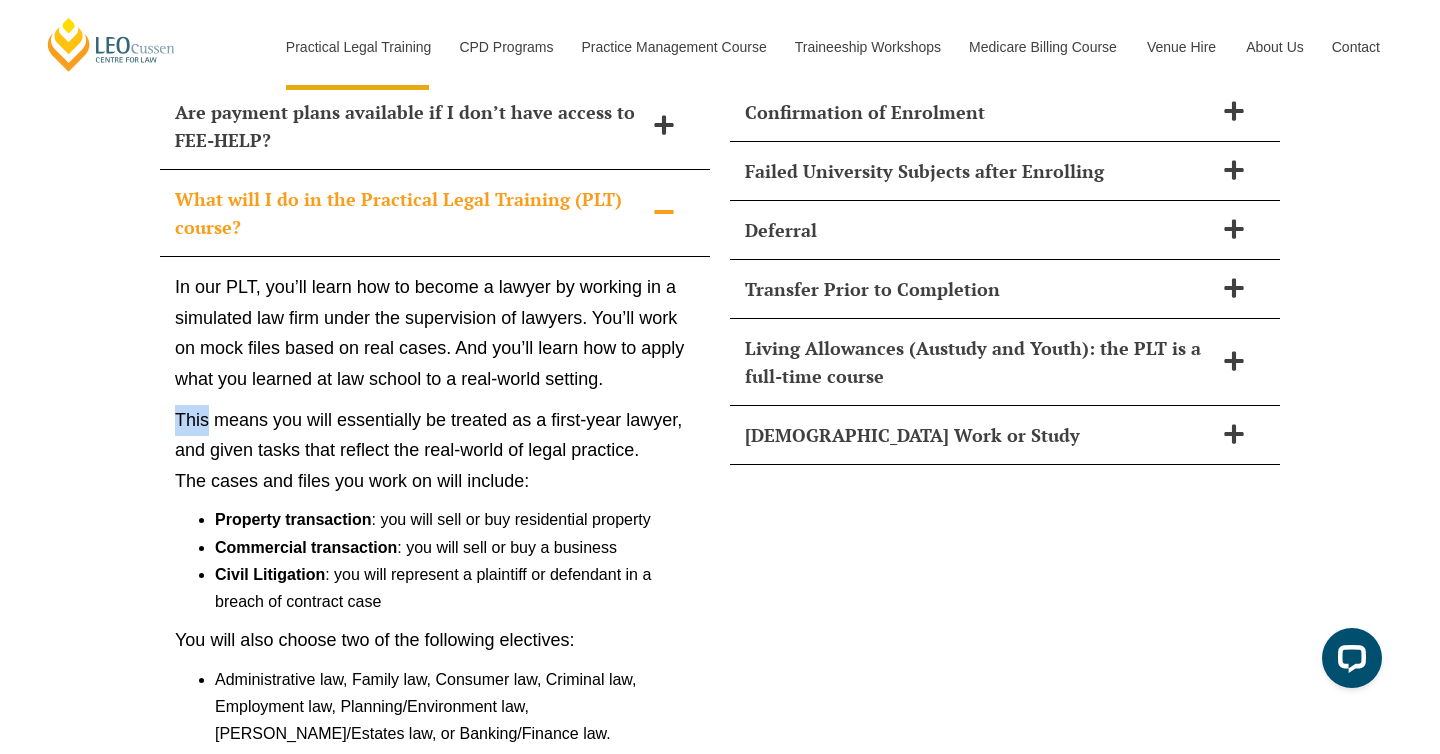 click on "In our PLT, you’ll learn how to become a lawyer by working in a simulated law firm under the supervision of lawyers. You’ll work on mock files based on real cases. And you’ll learn how to apply what you learned at law school to a real-world setting. This means you will essentially be treated as a first-year lawyer, and given tasks that reflect the real-world of legal practice. The cases and files you work on will include: Property transaction : you will sell or buy residential property Commercial transaction : you will sell or buy a business Civil Litigation : you will represent a plaintiff or defendant in a breach of contract case You will also choose two of the following electives: Administrative law, Family law, Consumer law, Criminal law, Employment law, Planning/Environment law, [PERSON_NAME]/Estates law, or Banking/Finance law. You will also complete a 15-day (20-day in [GEOGRAPHIC_DATA]) placement in a real legal setting." at bounding box center [435, 601] 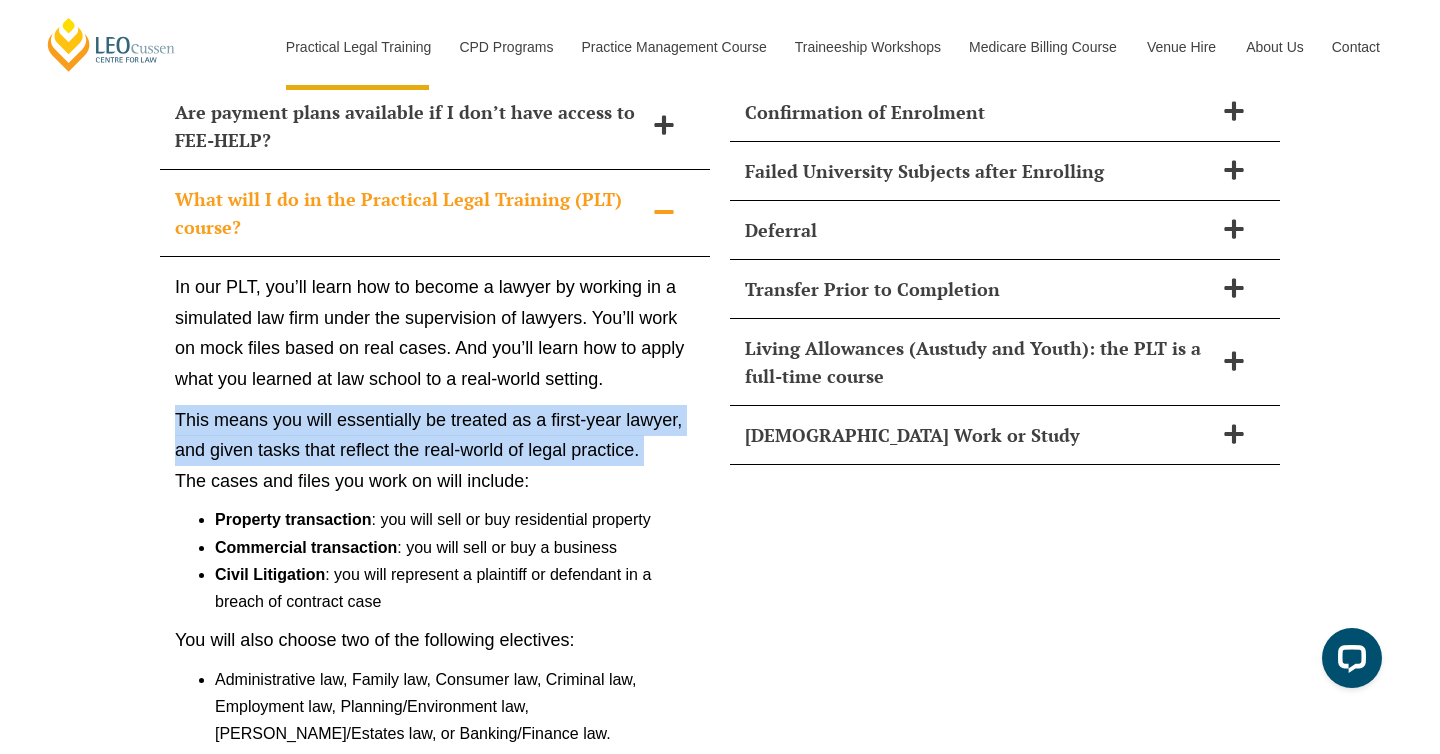 click on "In our PLT, you’ll learn how to become a lawyer by working in a simulated law firm under the supervision of lawyers. You’ll work on mock files based on real cases. And you’ll learn how to apply what you learned at law school to a real-world setting. This means you will essentially be treated as a first-year lawyer, and given tasks that reflect the real-world of legal practice. The cases and files you work on will include: Property transaction : you will sell or buy residential property Commercial transaction : you will sell or buy a business Civil Litigation : you will represent a plaintiff or defendant in a breach of contract case You will also choose two of the following electives: Administrative law, Family law, Consumer law, Criminal law, Employment law, Planning/Environment law, [PERSON_NAME]/Estates law, or Banking/Finance law. You will also complete a 15-day (20-day in [GEOGRAPHIC_DATA]) placement in a real legal setting." at bounding box center [435, 601] 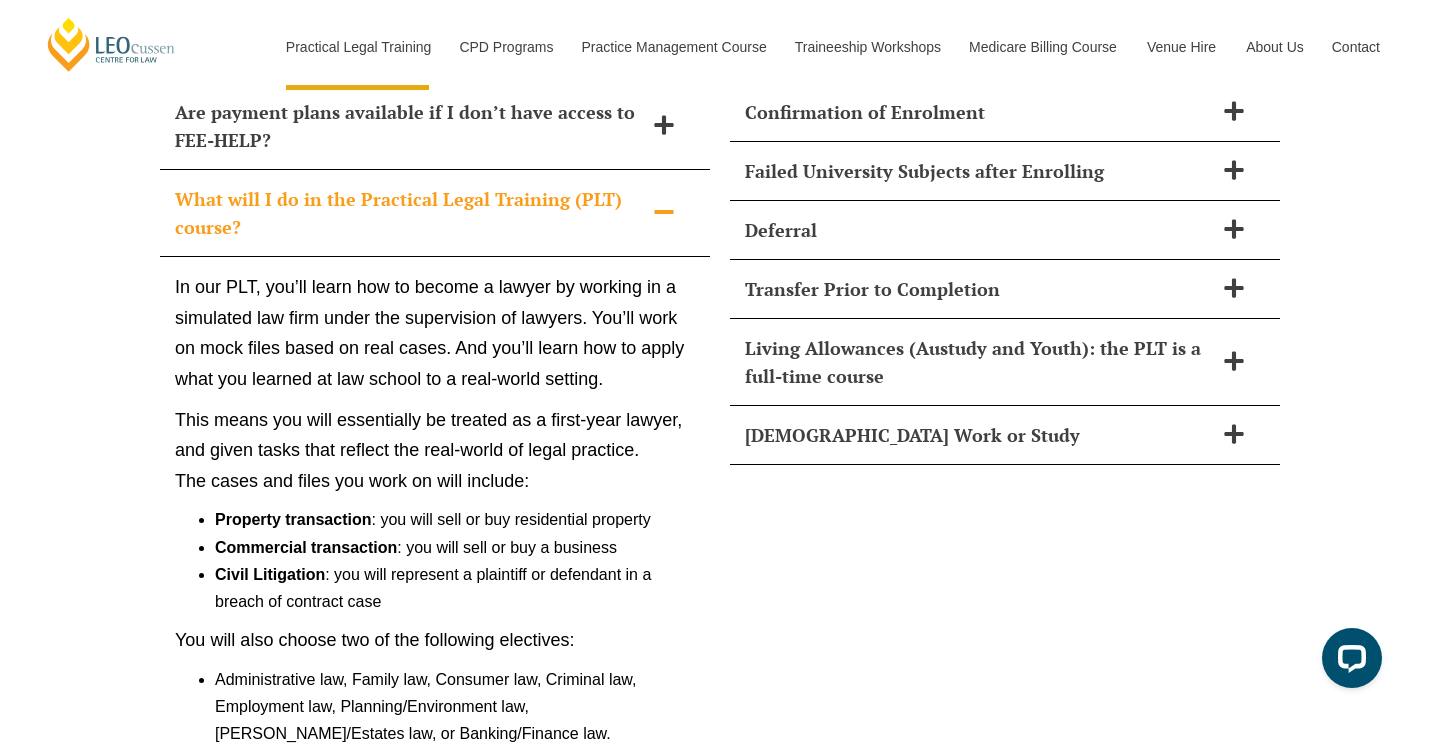 click on "In our PLT, you’ll learn how to become a lawyer by working in a simulated law firm under the supervision of lawyers. You’ll work on mock files based on real cases. And you’ll learn how to apply what you learned at law school to a real-world setting. This means you will essentially be treated as a first-year lawyer, and given tasks that reflect the real-world of legal practice. The cases and files you work on will include: Property transaction : you will sell or buy residential property Commercial transaction : you will sell or buy a business Civil Litigation : you will represent a plaintiff or defendant in a breach of contract case You will also choose two of the following electives: Administrative law, Family law, Consumer law, Criminal law, Employment law, Planning/Environment law, [PERSON_NAME]/Estates law, or Banking/Finance law. You will also complete a 15-day (20-day in [GEOGRAPHIC_DATA]) placement in a real legal setting." at bounding box center (435, 601) 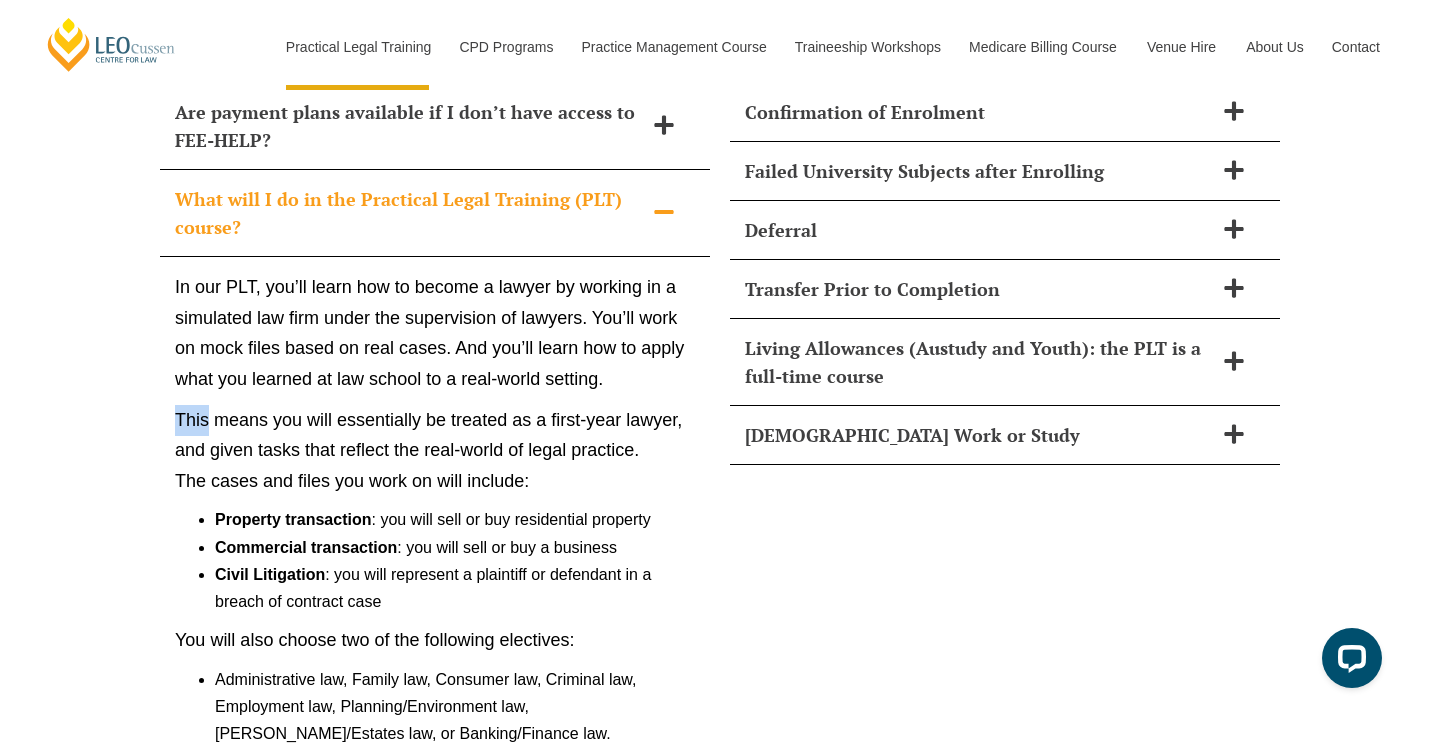click on "In our PLT, you’ll learn how to become a lawyer by working in a simulated law firm under the supervision of lawyers. You’ll work on mock files based on real cases. And you’ll learn how to apply what you learned at law school to a real-world setting. This means you will essentially be treated as a first-year lawyer, and given tasks that reflect the real-world of legal practice. The cases and files you work on will include: Property transaction : you will sell or buy residential property Commercial transaction : you will sell or buy a business Civil Litigation : you will represent a plaintiff or defendant in a breach of contract case You will also choose two of the following electives: Administrative law, Family law, Consumer law, Criminal law, Employment law, Planning/Environment law, [PERSON_NAME]/Estates law, or Banking/Finance law. You will also complete a 15-day (20-day in [GEOGRAPHIC_DATA]) placement in a real legal setting." at bounding box center [435, 601] 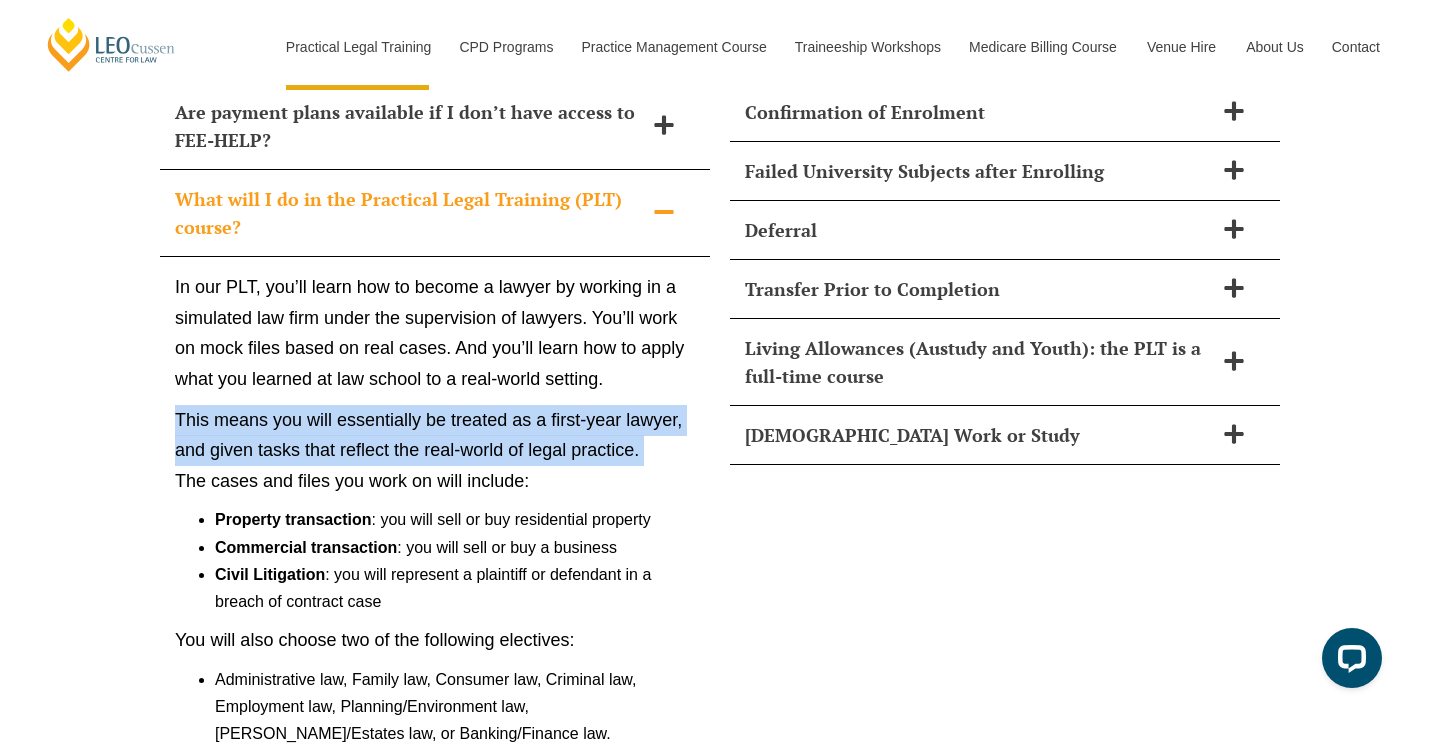 click on "In our PLT, you’ll learn how to become a lawyer by working in a simulated law firm under the supervision of lawyers. You’ll work on mock files based on real cases. And you’ll learn how to apply what you learned at law school to a real-world setting. This means you will essentially be treated as a first-year lawyer, and given tasks that reflect the real-world of legal practice. The cases and files you work on will include: Property transaction : you will sell or buy residential property Commercial transaction : you will sell or buy a business Civil Litigation : you will represent a plaintiff or defendant in a breach of contract case You will also choose two of the following electives: Administrative law, Family law, Consumer law, Criminal law, Employment law, Planning/Environment law, [PERSON_NAME]/Estates law, or Banking/Finance law. You will also complete a 15-day (20-day in [GEOGRAPHIC_DATA]) placement in a real legal setting." at bounding box center [435, 601] 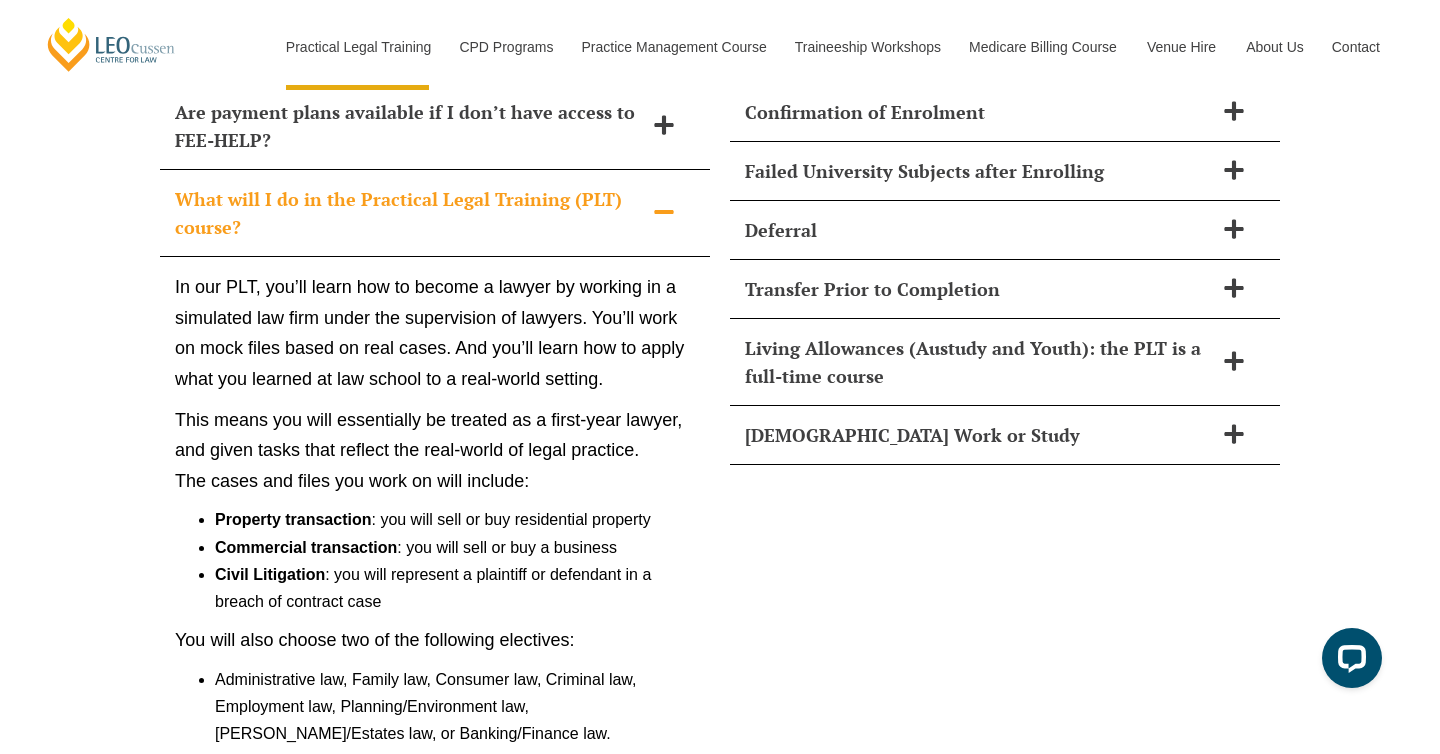 click on "In our PLT, you’ll learn how to become a lawyer by working in a simulated law firm under the supervision of lawyers. You’ll work on mock files based on real cases. And you’ll learn how to apply what you learned at law school to a real-world setting. This means you will essentially be treated as a first-year lawyer, and given tasks that reflect the real-world of legal practice. The cases and files you work on will include: Property transaction : you will sell or buy residential property Commercial transaction : you will sell or buy a business Civil Litigation : you will represent a plaintiff or defendant in a breach of contract case You will also choose two of the following electives: Administrative law, Family law, Consumer law, Criminal law, Employment law, Planning/Environment law, [PERSON_NAME]/Estates law, or Banking/Finance law. You will also complete a 15-day (20-day in [GEOGRAPHIC_DATA]) placement in a real legal setting." at bounding box center (435, 601) 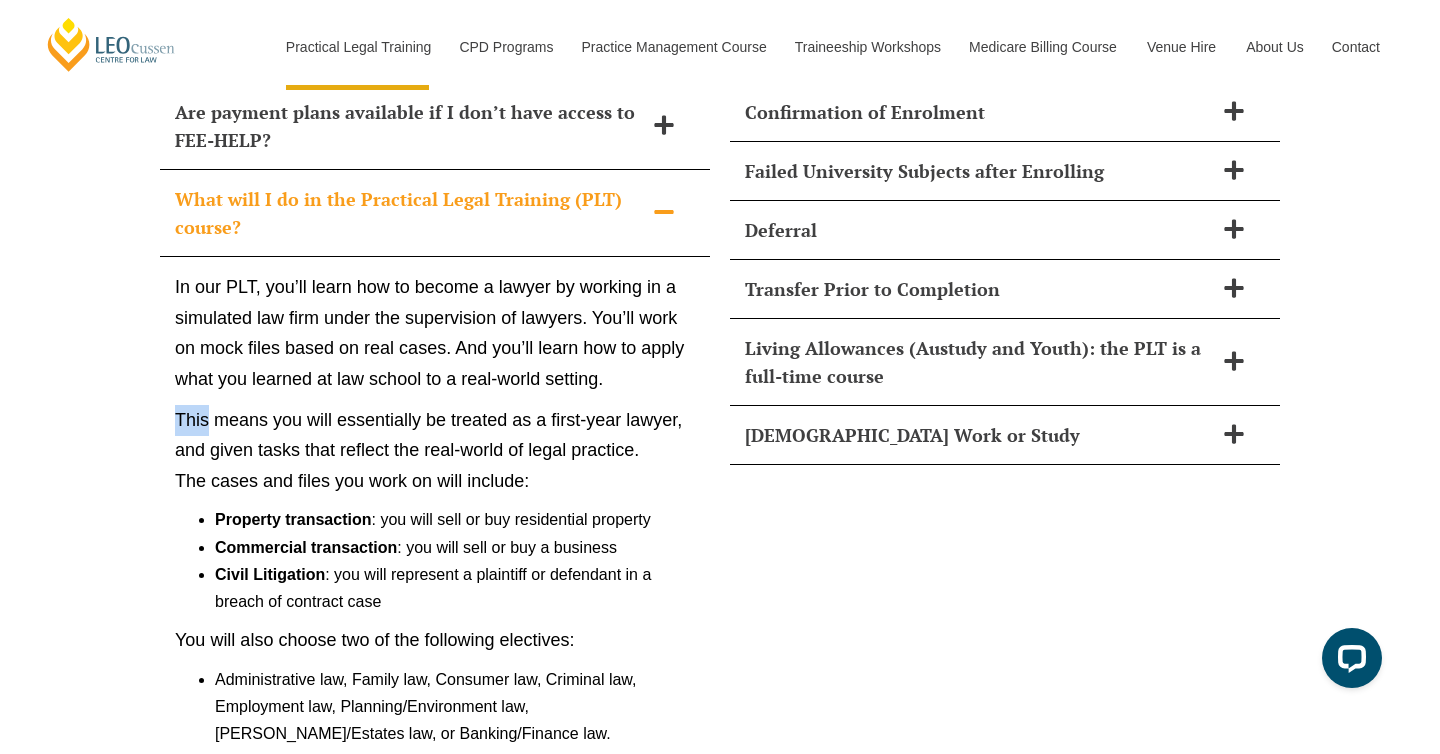 click on "In our PLT, you’ll learn how to become a lawyer by working in a simulated law firm under the supervision of lawyers. You’ll work on mock files based on real cases. And you’ll learn how to apply what you learned at law school to a real-world setting. This means you will essentially be treated as a first-year lawyer, and given tasks that reflect the real-world of legal practice. The cases and files you work on will include: Property transaction : you will sell or buy residential property Commercial transaction : you will sell or buy a business Civil Litigation : you will represent a plaintiff or defendant in a breach of contract case You will also choose two of the following electives: Administrative law, Family law, Consumer law, Criminal law, Employment law, Planning/Environment law, [PERSON_NAME]/Estates law, or Banking/Finance law. You will also complete a 15-day (20-day in [GEOGRAPHIC_DATA]) placement in a real legal setting." at bounding box center [435, 601] 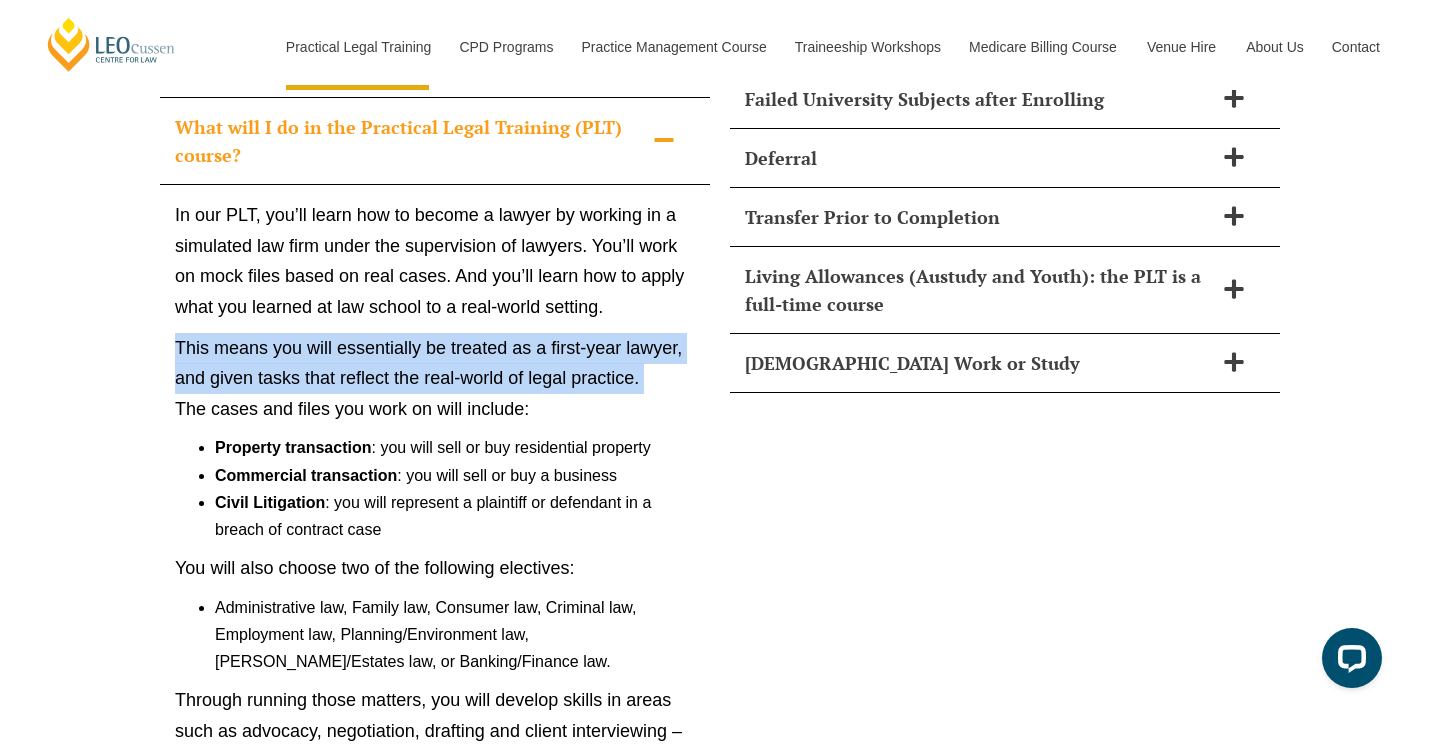 scroll, scrollTop: 9177, scrollLeft: 0, axis: vertical 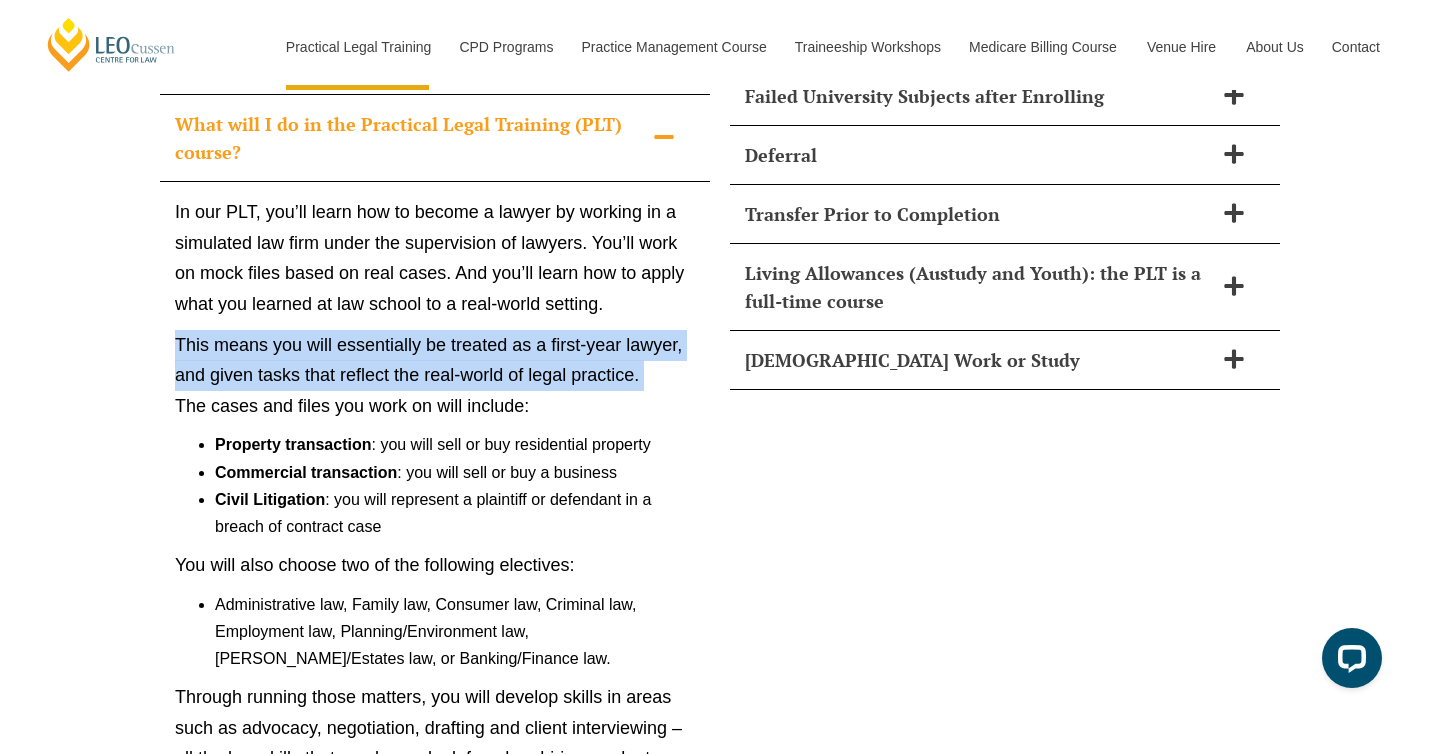 click on "This means you will essentially be treated as a first-year lawyer, and given tasks that reflect the real-world of legal practice. The cases and files you work on will include:" at bounding box center (435, 376) 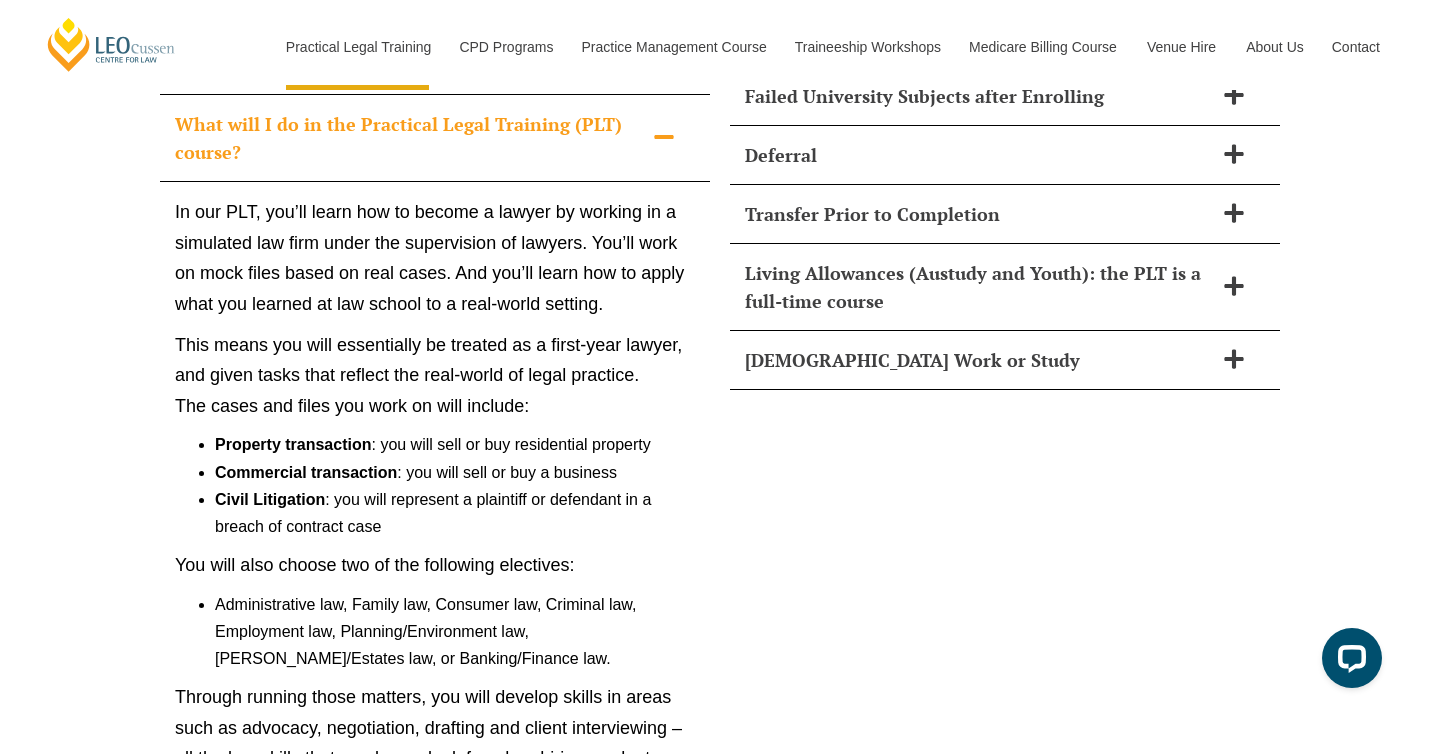 click on "This means you will essentially be treated as a first-year lawyer, and given tasks that reflect the real-world of legal practice. The cases and files you work on will include:" at bounding box center (435, 376) 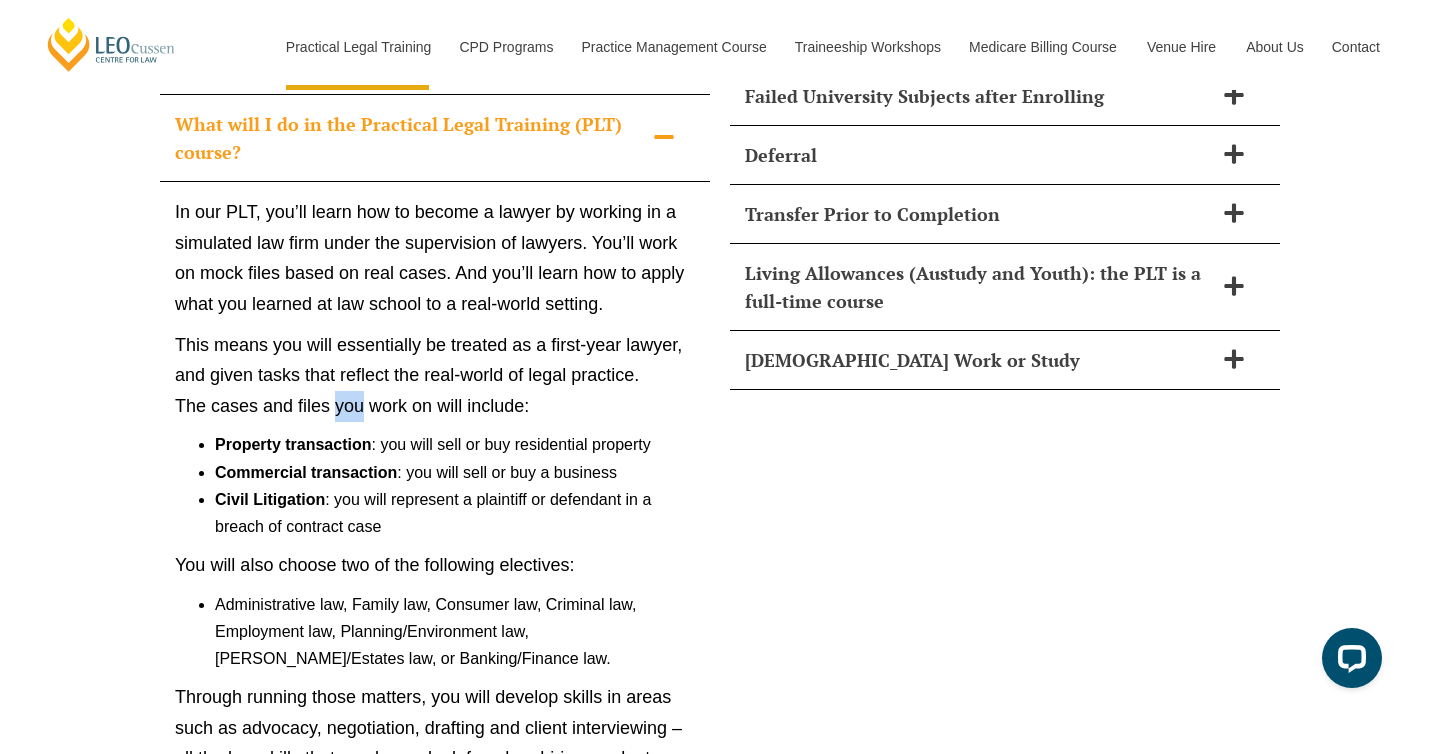 click on "This means you will essentially be treated as a first-year lawyer, and given tasks that reflect the real-world of legal practice. The cases and files you work on will include:" at bounding box center [435, 376] 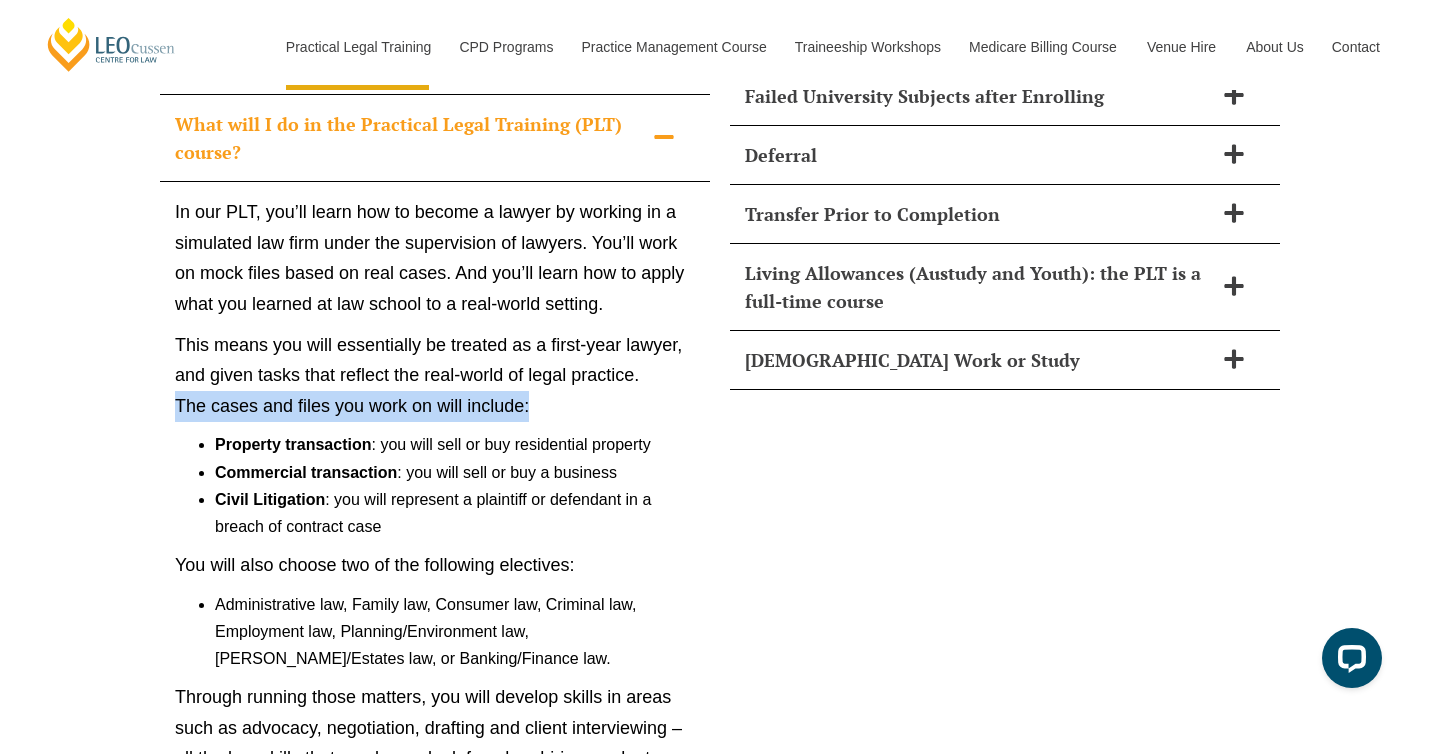 click on "This means you will essentially be treated as a first-year lawyer, and given tasks that reflect the real-world of legal practice. The cases and files you work on will include:" at bounding box center (435, 376) 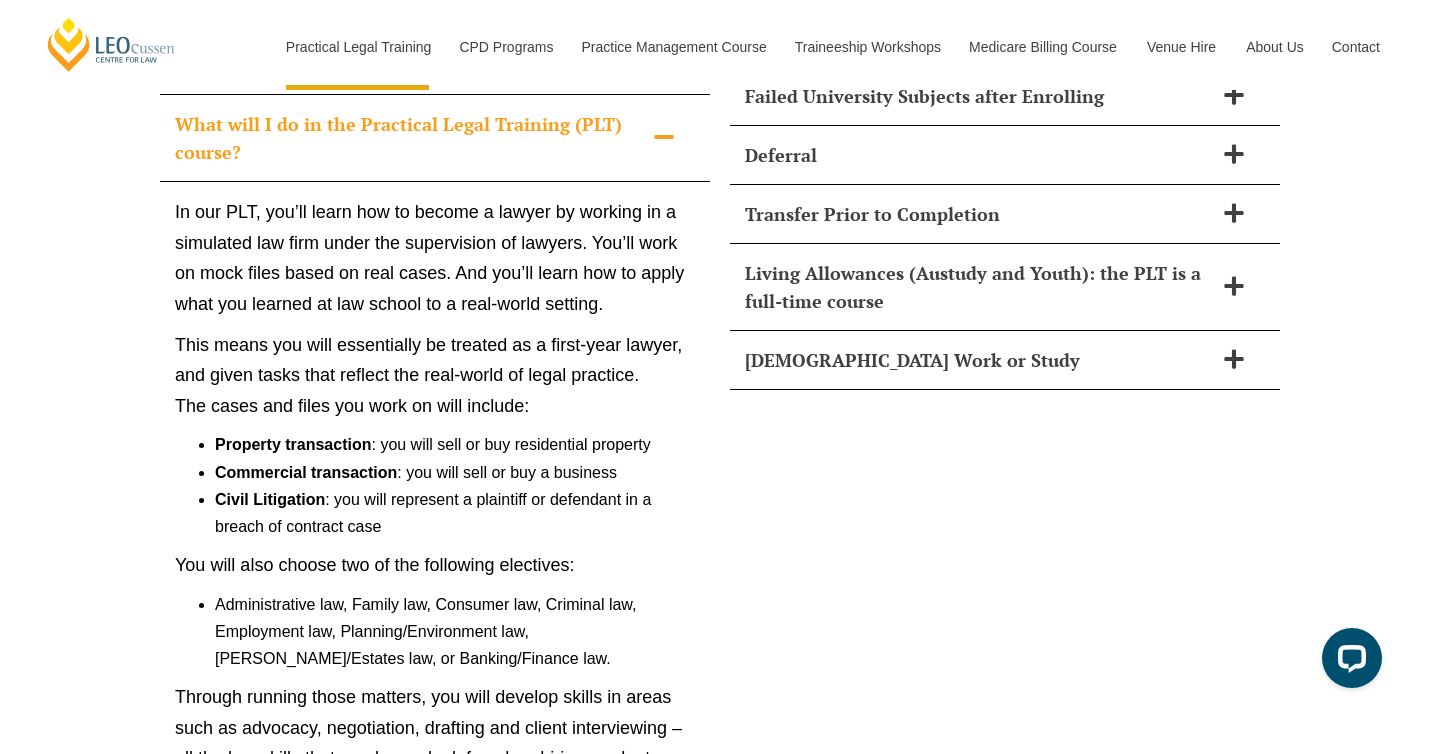 click on "This means you will essentially be treated as a first-year lawyer, and given tasks that reflect the real-world of legal practice. The cases and files you work on will include:" at bounding box center (435, 376) 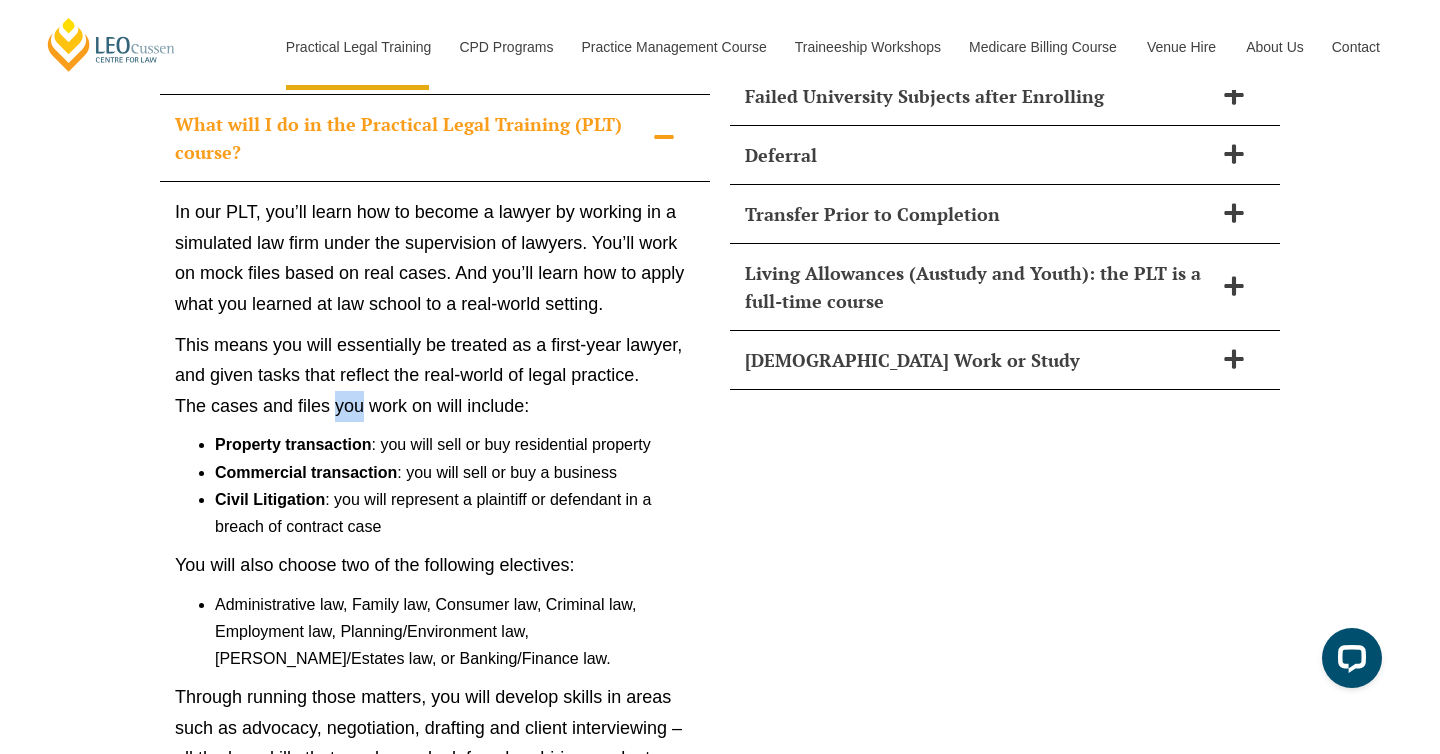 click on "This means you will essentially be treated as a first-year lawyer, and given tasks that reflect the real-world of legal practice. The cases and files you work on will include:" at bounding box center [435, 376] 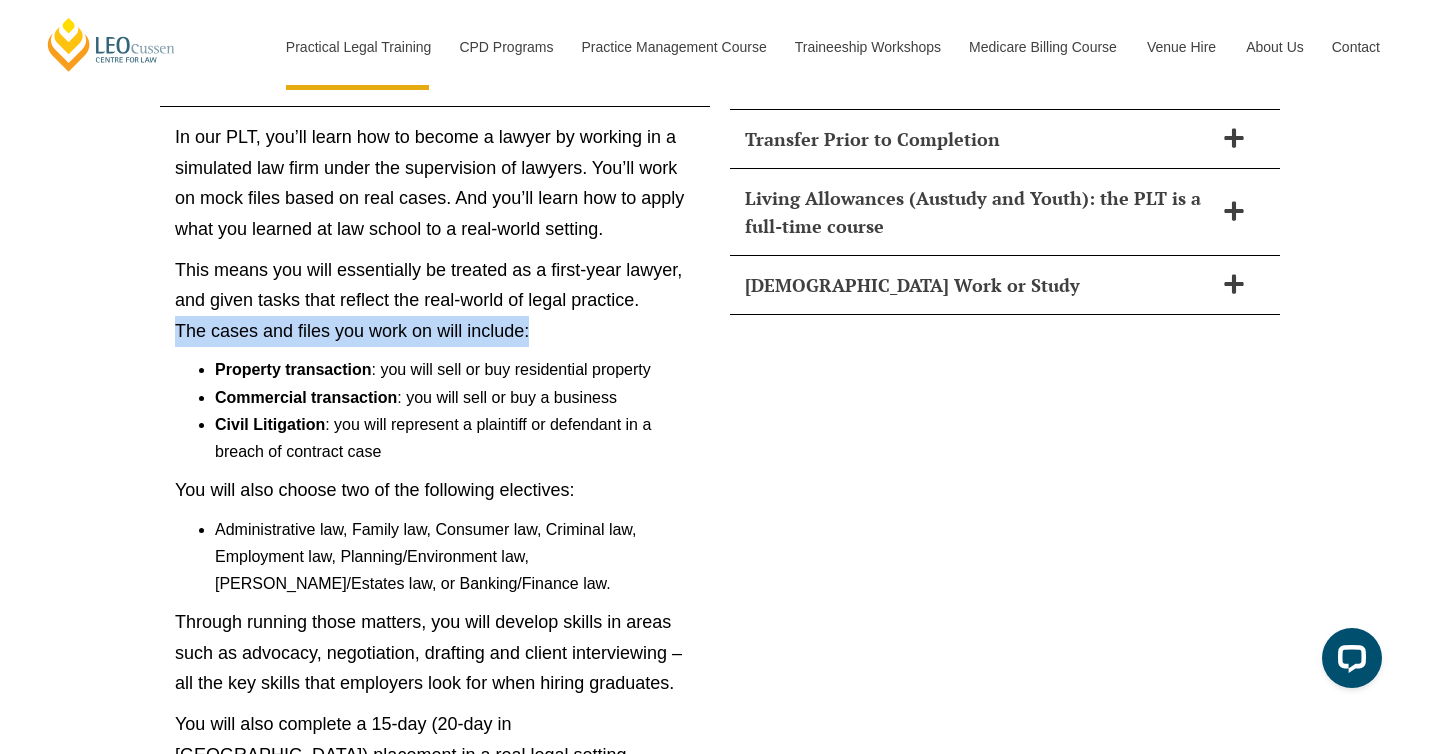 scroll, scrollTop: 9254, scrollLeft: 0, axis: vertical 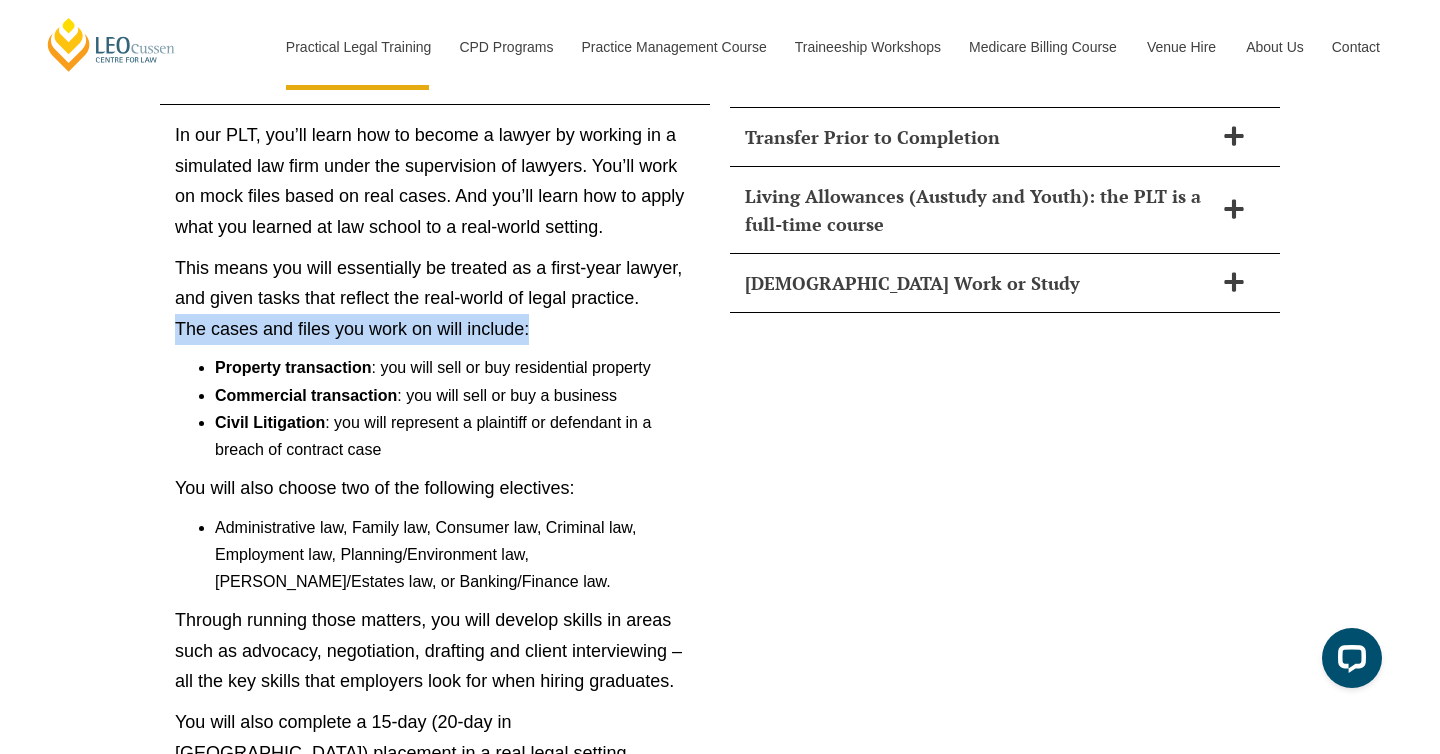click on "Commercial transaction" at bounding box center (306, 395) 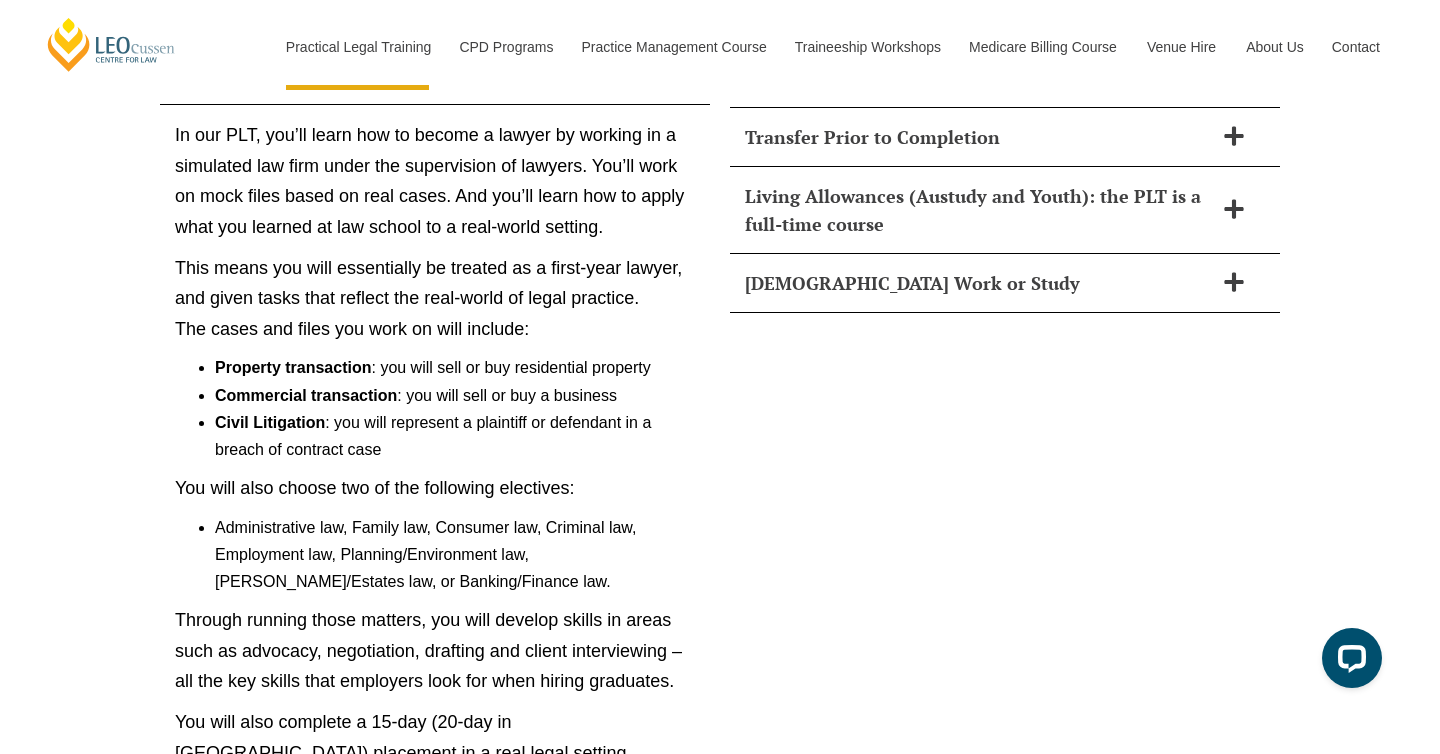 click on "Commercial transaction" at bounding box center [306, 395] 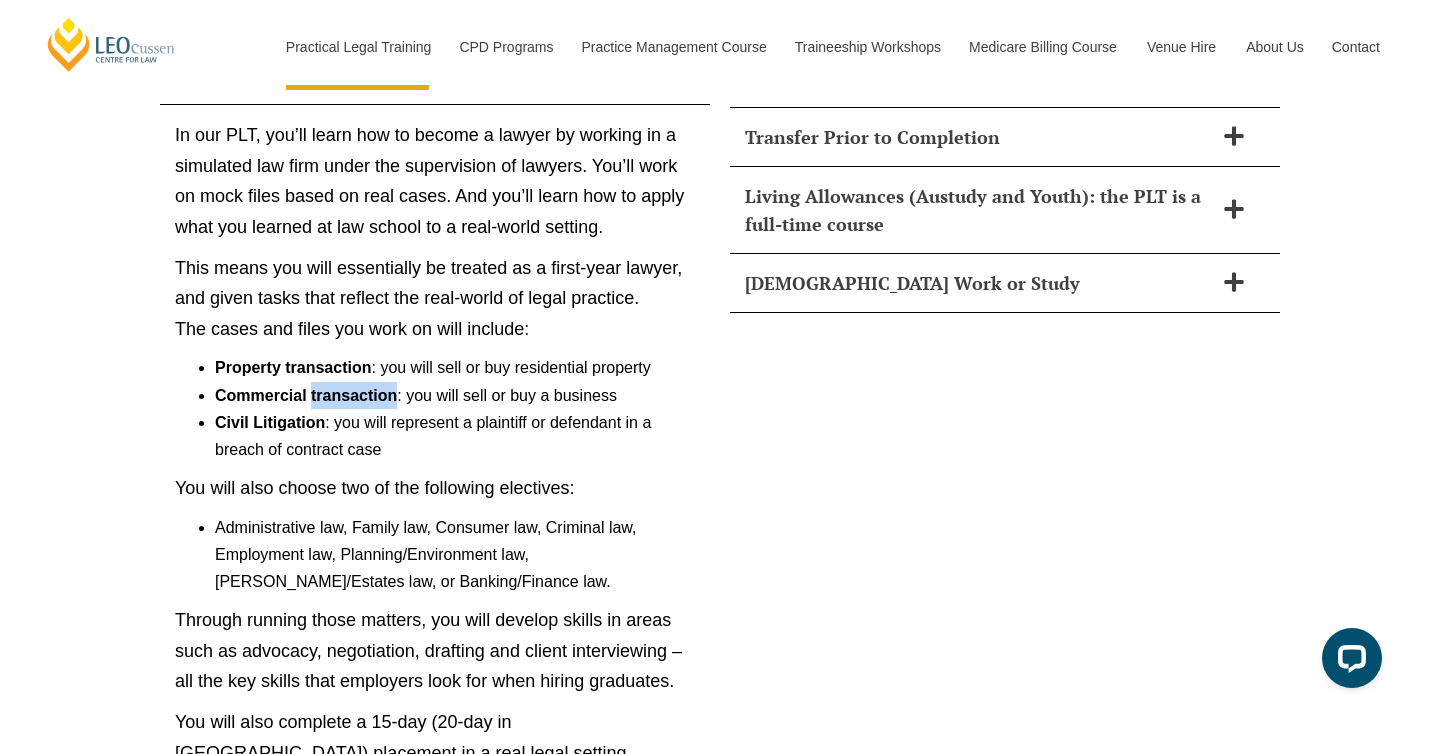 click on "Commercial transaction" at bounding box center (306, 395) 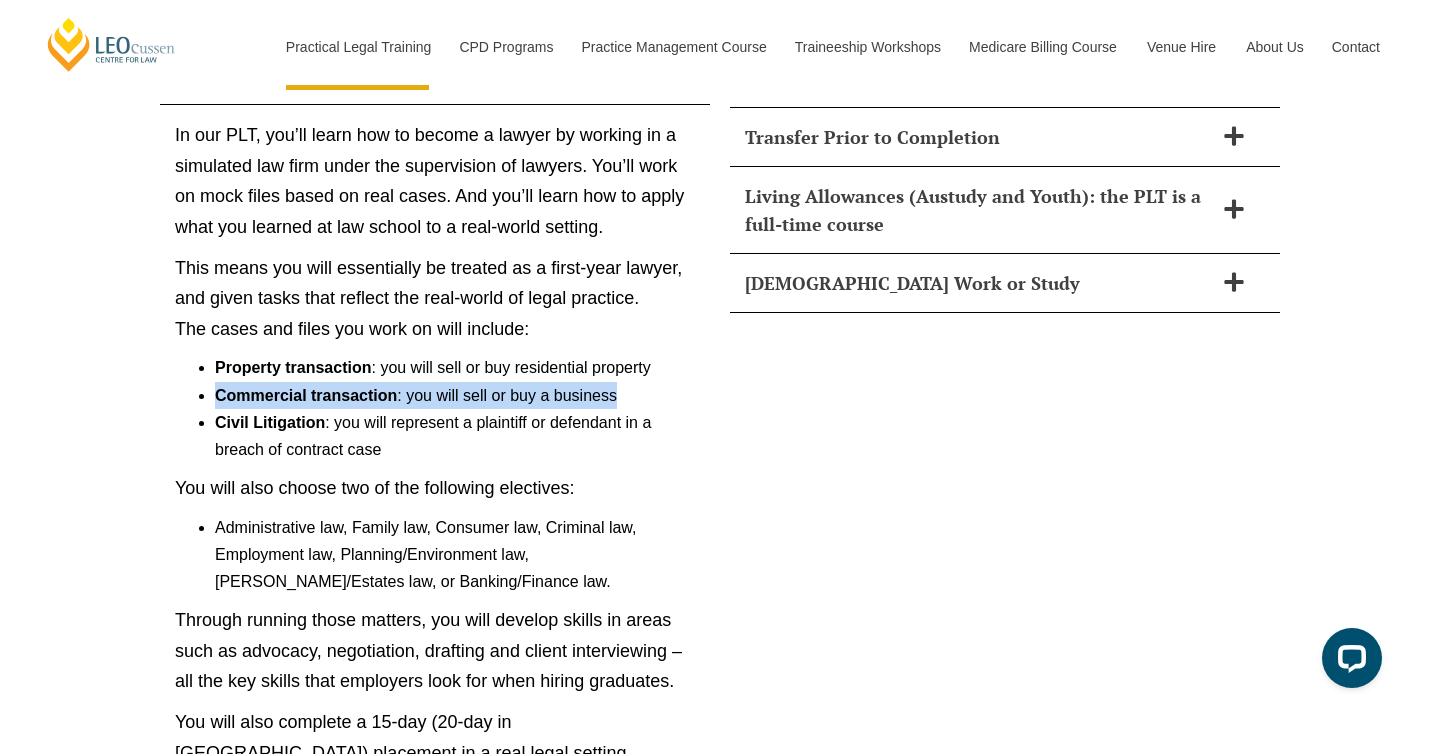 click on "Commercial transaction" at bounding box center [306, 395] 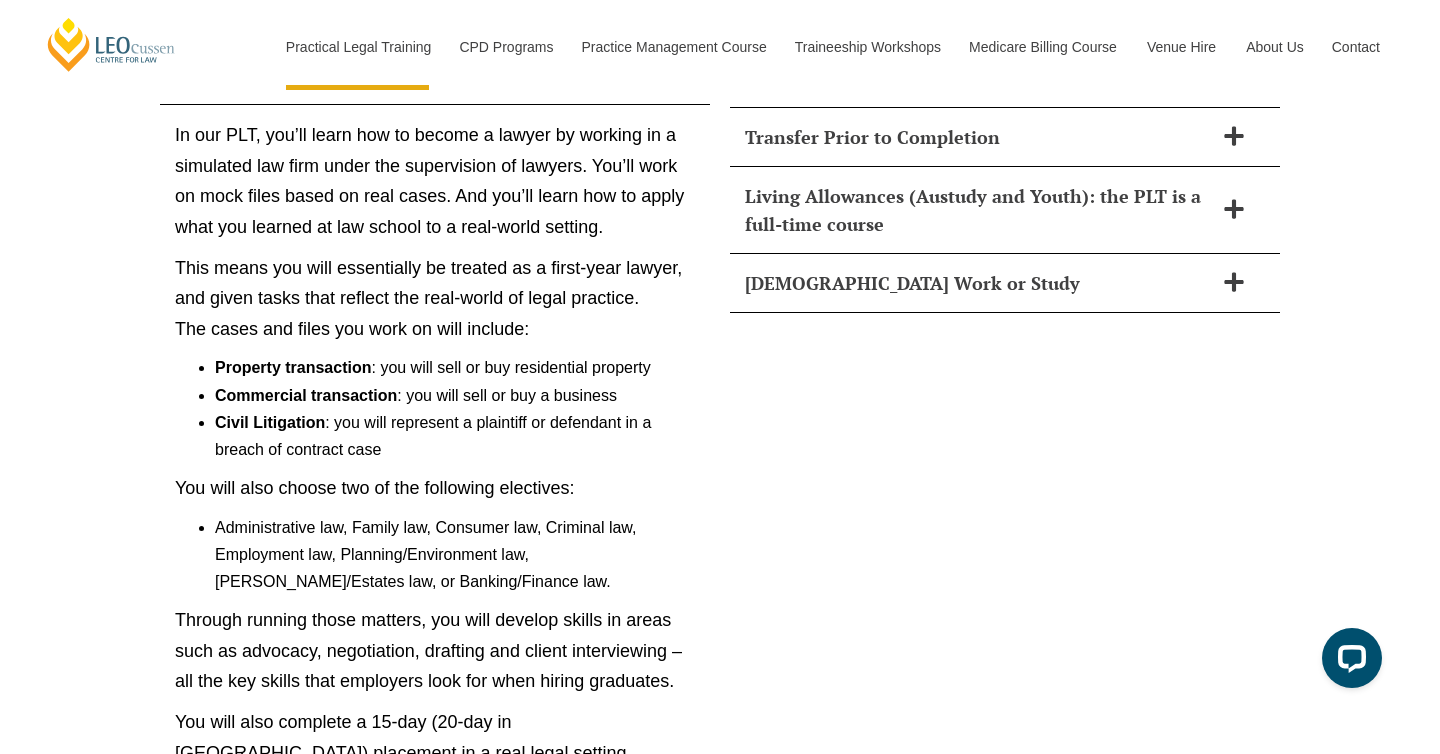 click on "Commercial transaction" at bounding box center (306, 395) 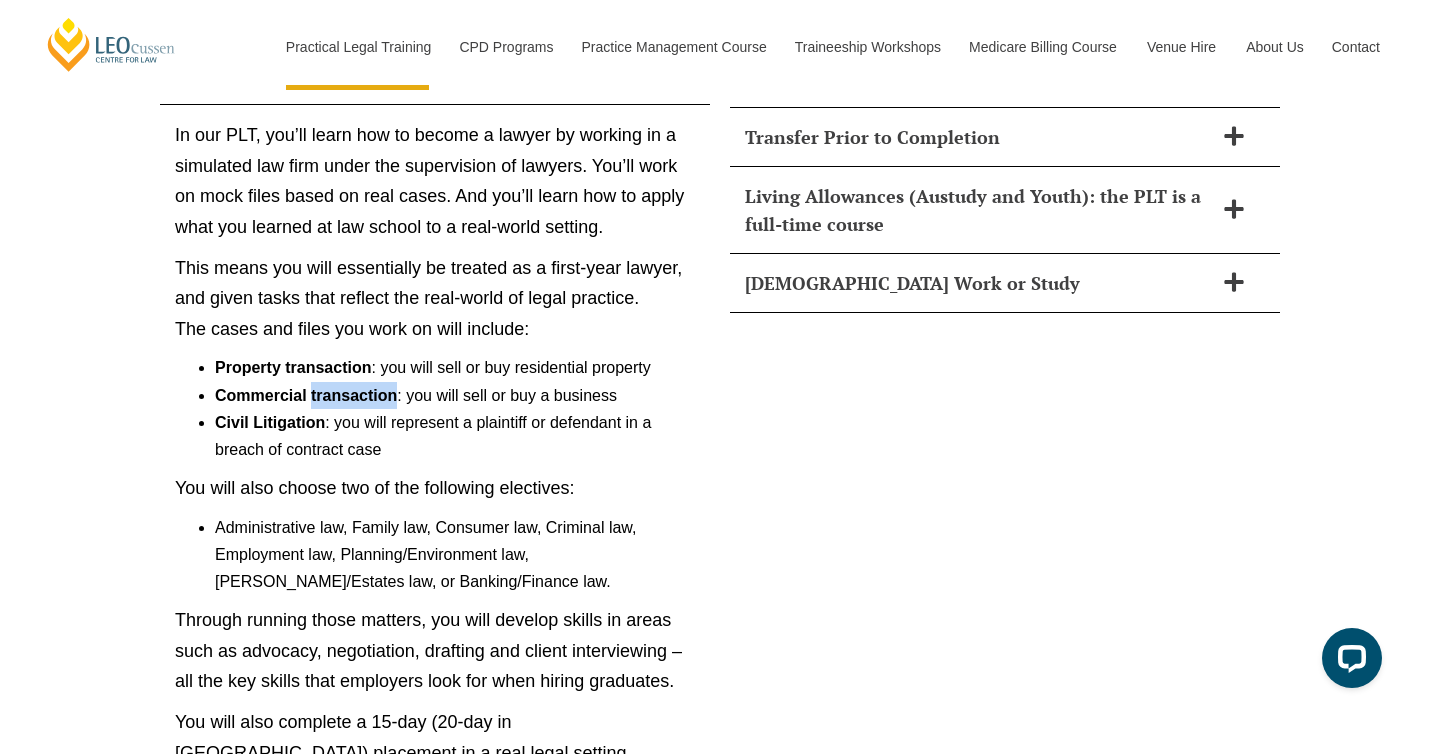 click on "Commercial transaction" at bounding box center [306, 395] 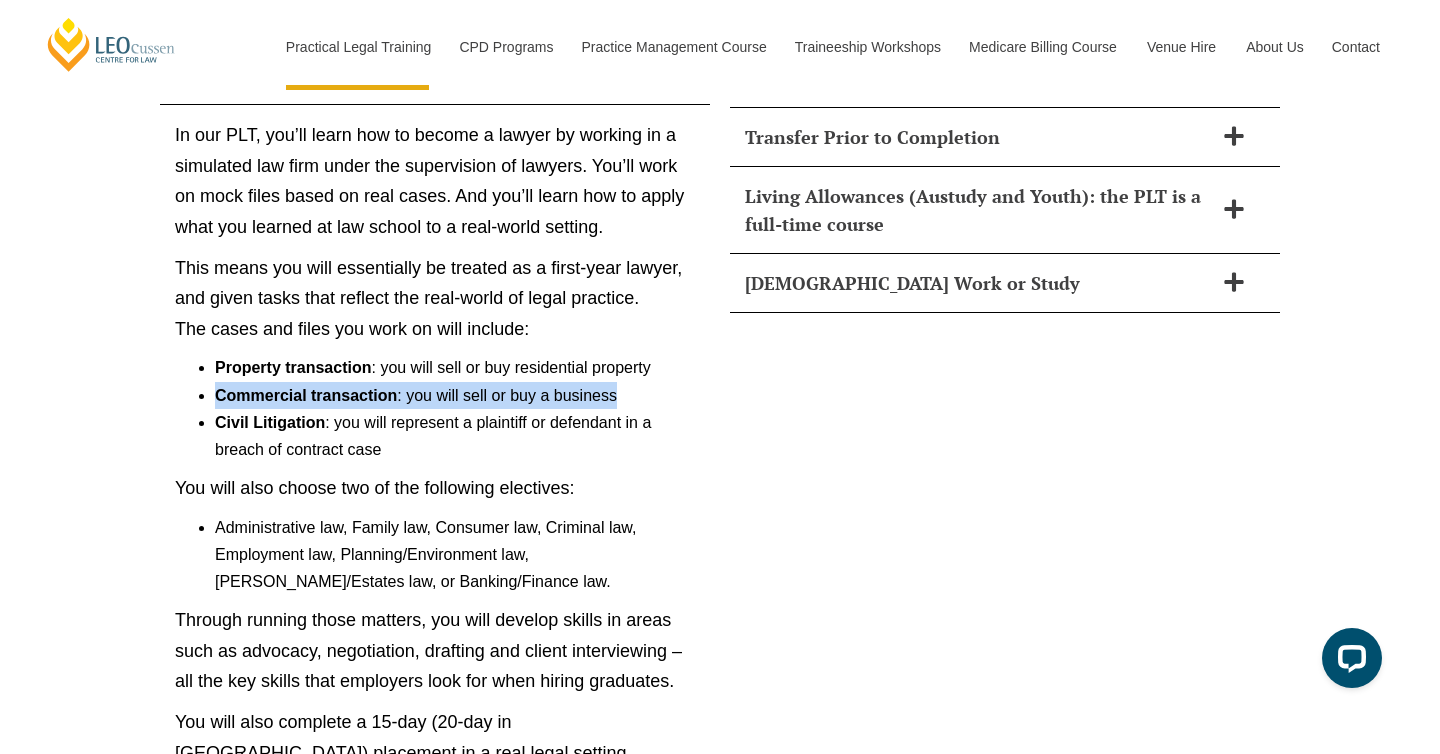 click on "Commercial transaction" at bounding box center [306, 395] 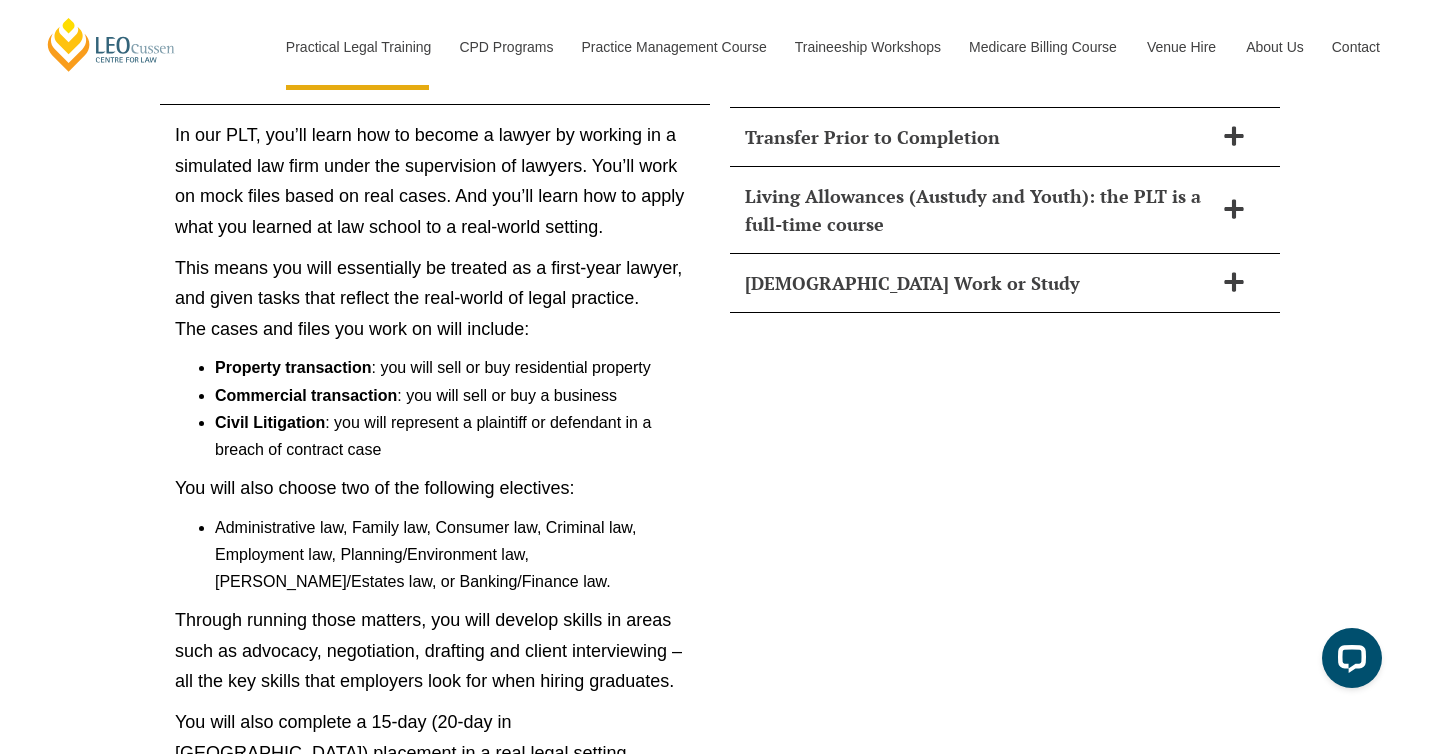 click on "Civil Litigation : you will represent a plaintiff or defendant in a breach of contract case" at bounding box center [455, 436] 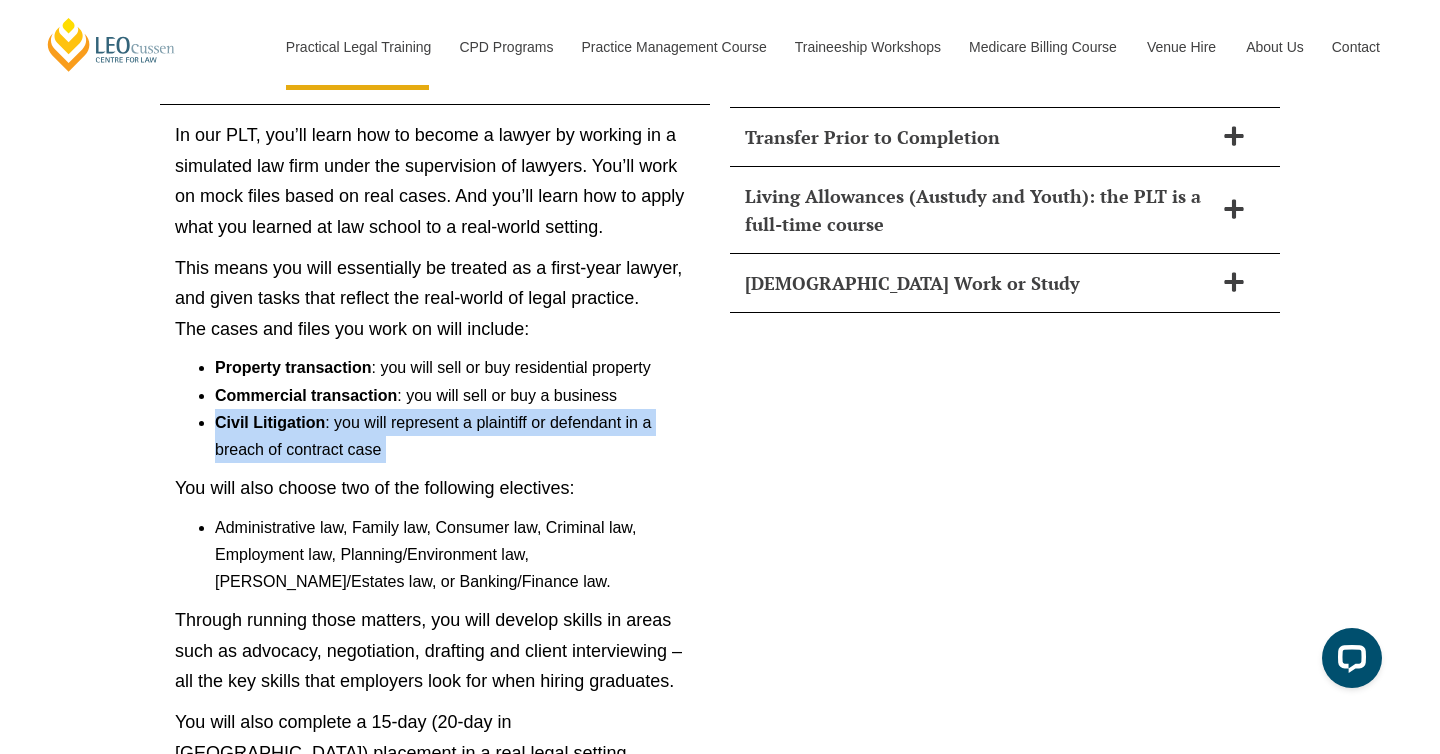 click on "Civil Litigation : you will represent a plaintiff or defendant in a breach of contract case" at bounding box center [455, 436] 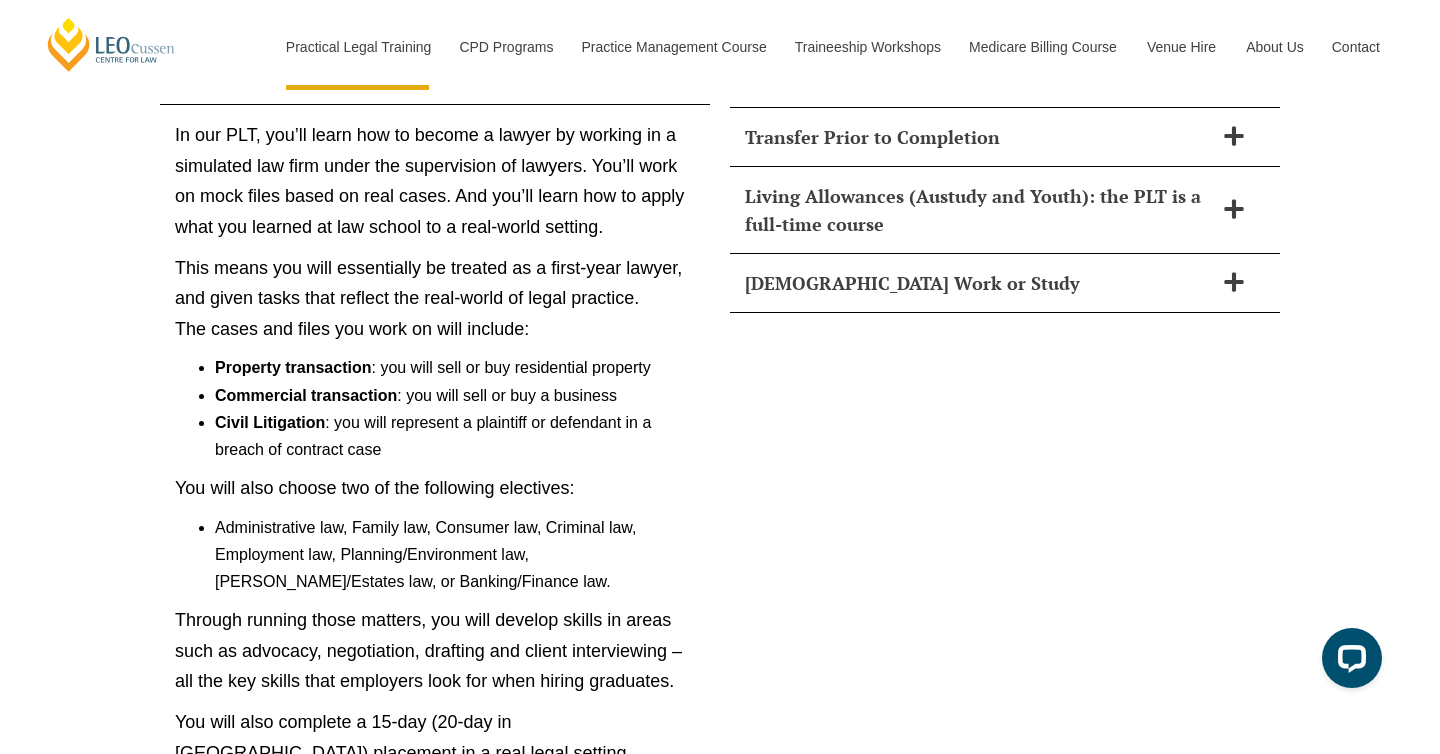 click on "Civil Litigation : you will represent a plaintiff or defendant in a breach of contract case" at bounding box center (455, 436) 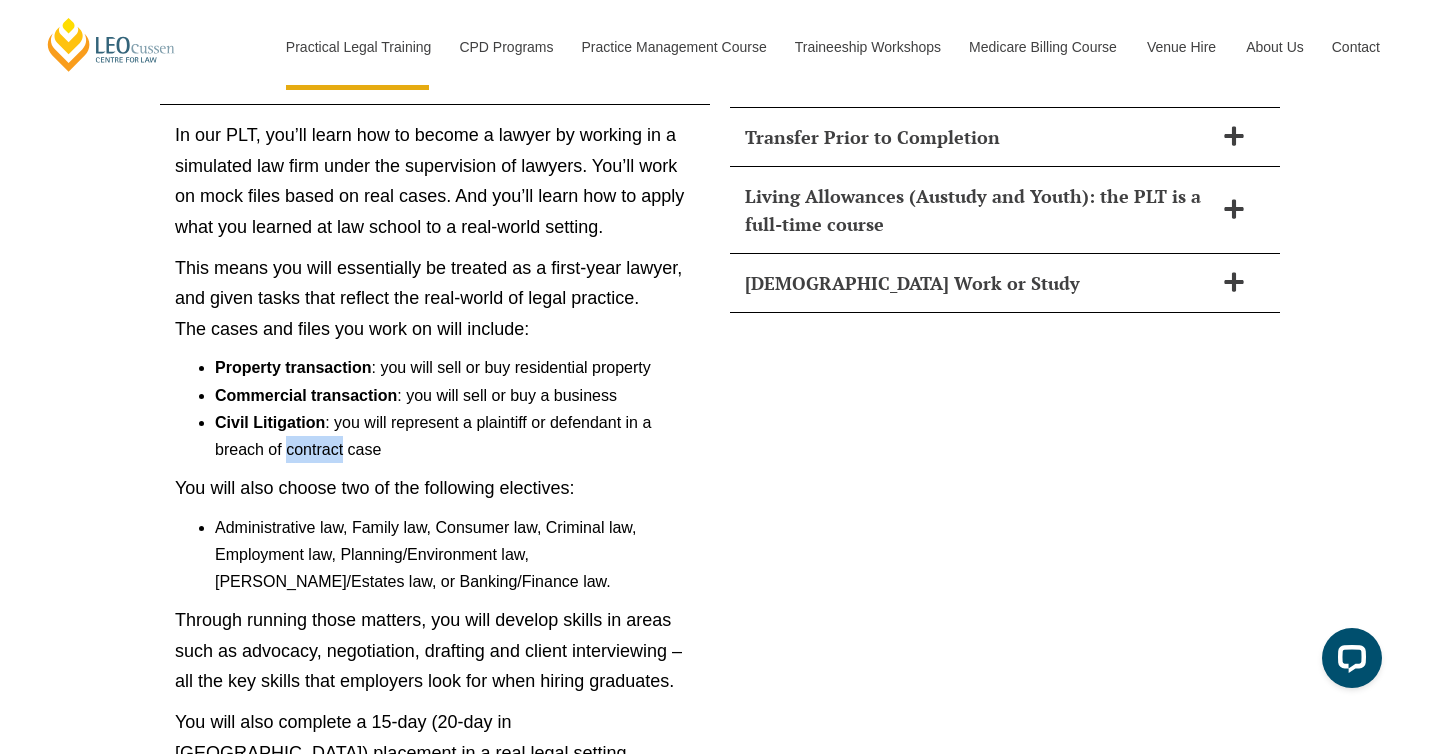 click on "Civil Litigation : you will represent a plaintiff or defendant in a breach of contract case" at bounding box center [455, 436] 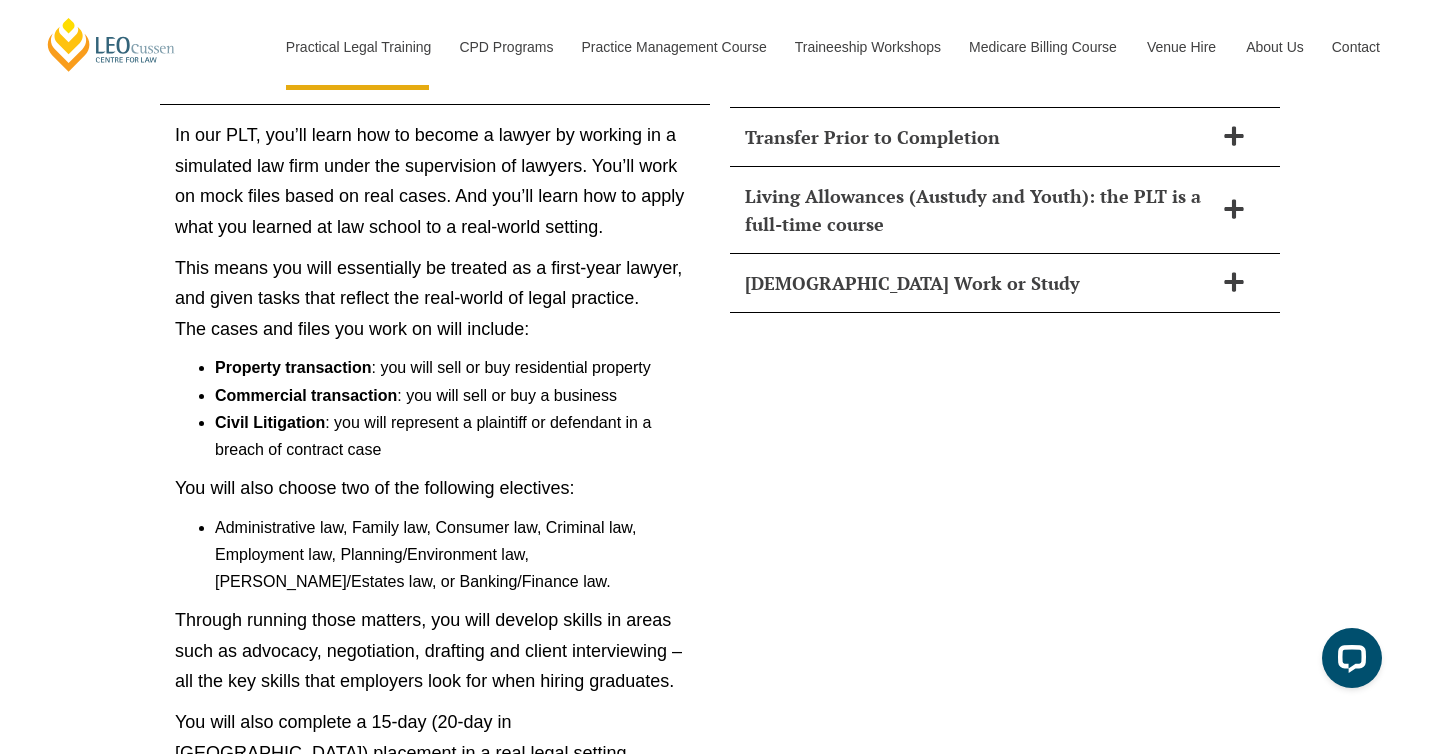 click on "Civil Litigation : you will represent a plaintiff or defendant in a breach of contract case" at bounding box center [455, 436] 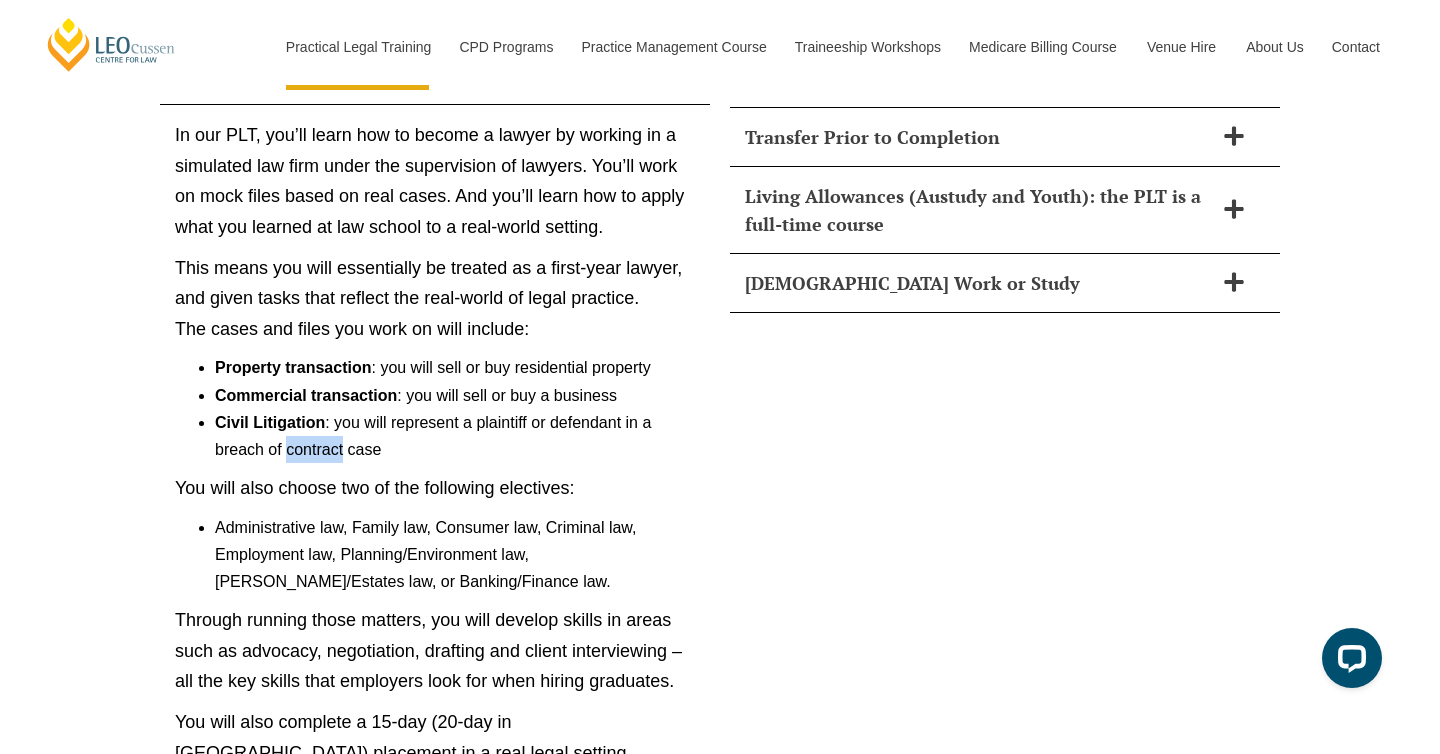click on "Civil Litigation : you will represent a plaintiff or defendant in a breach of contract case" at bounding box center (455, 436) 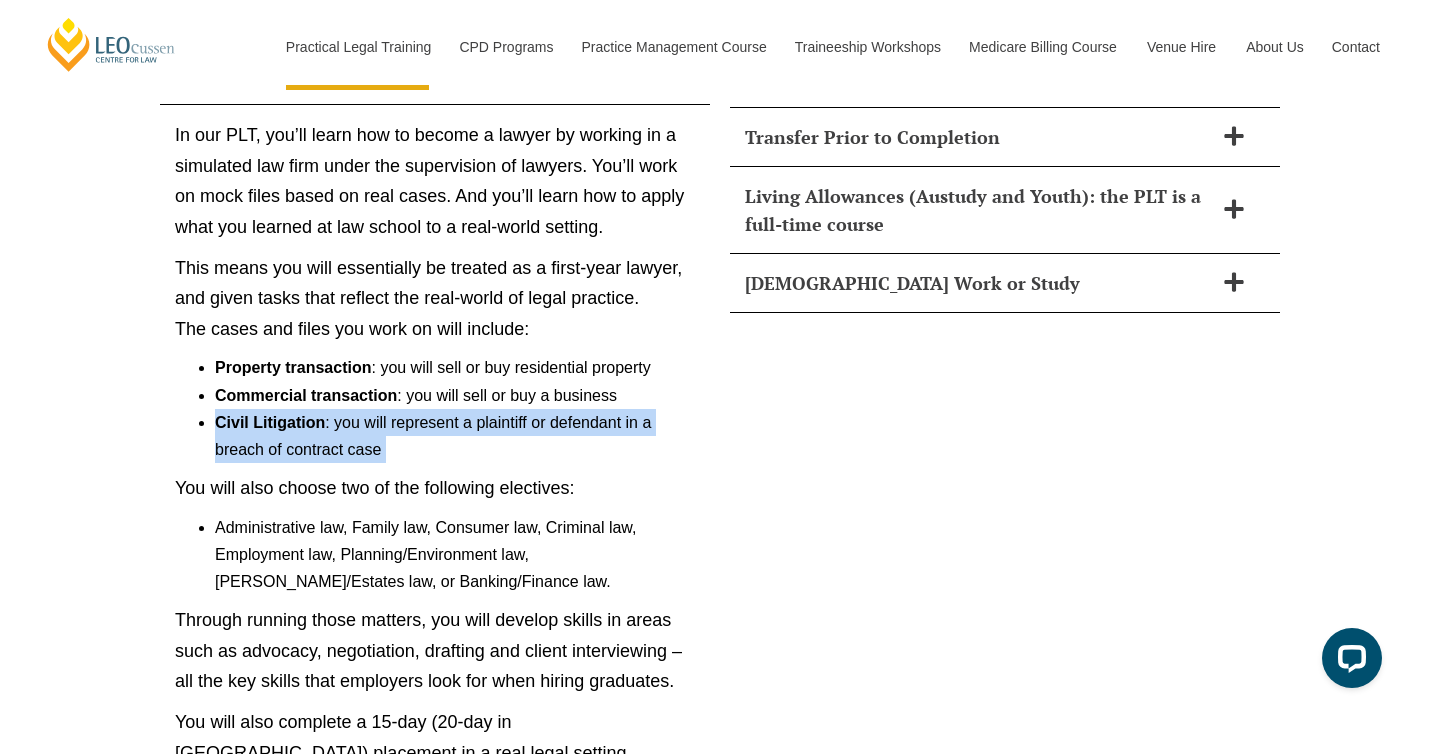 click on "Civil Litigation : you will represent a plaintiff or defendant in a breach of contract case" at bounding box center [455, 436] 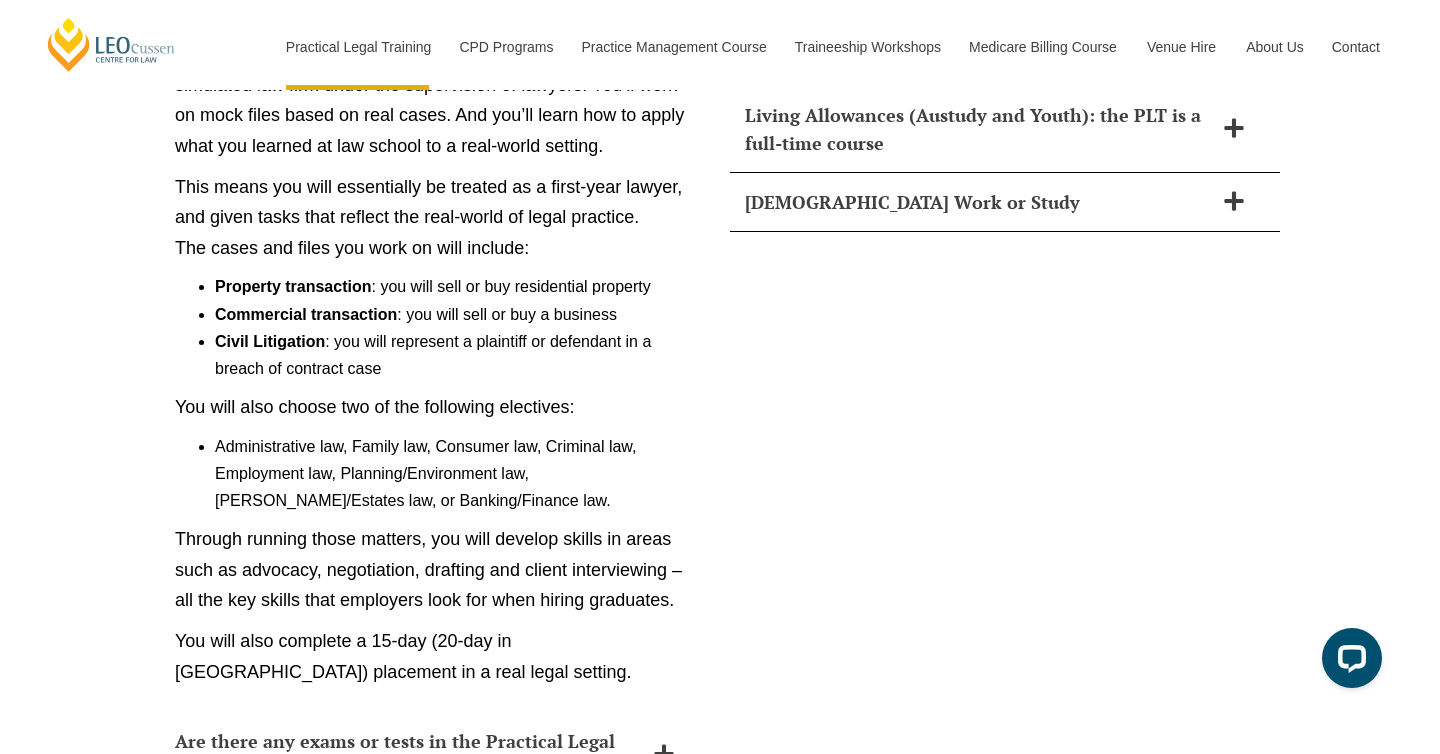 scroll, scrollTop: 9337, scrollLeft: 0, axis: vertical 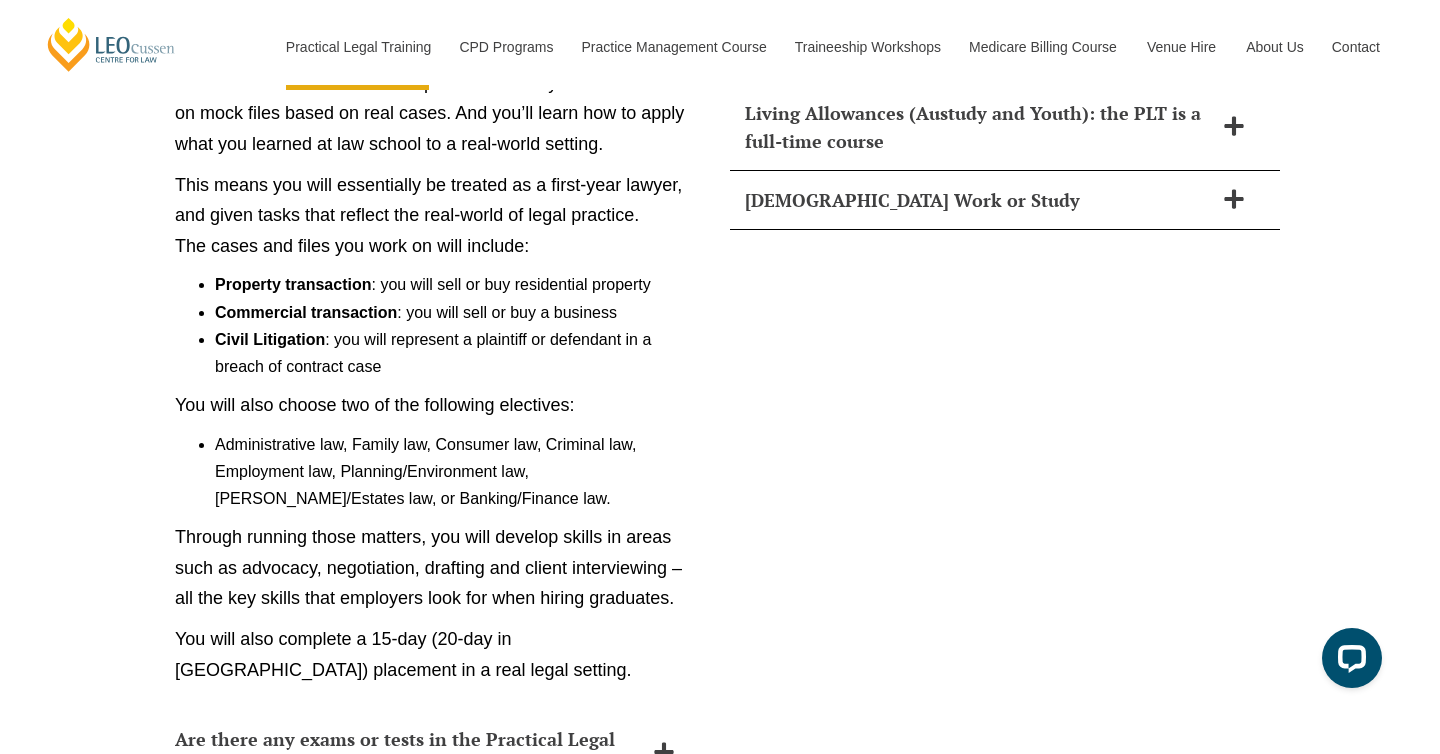 click on "Administrative law, Family law, Consumer law, Criminal law, Employment law, Planning/Environment law, [PERSON_NAME]/Estates law, or Banking/Finance law." at bounding box center [455, 472] 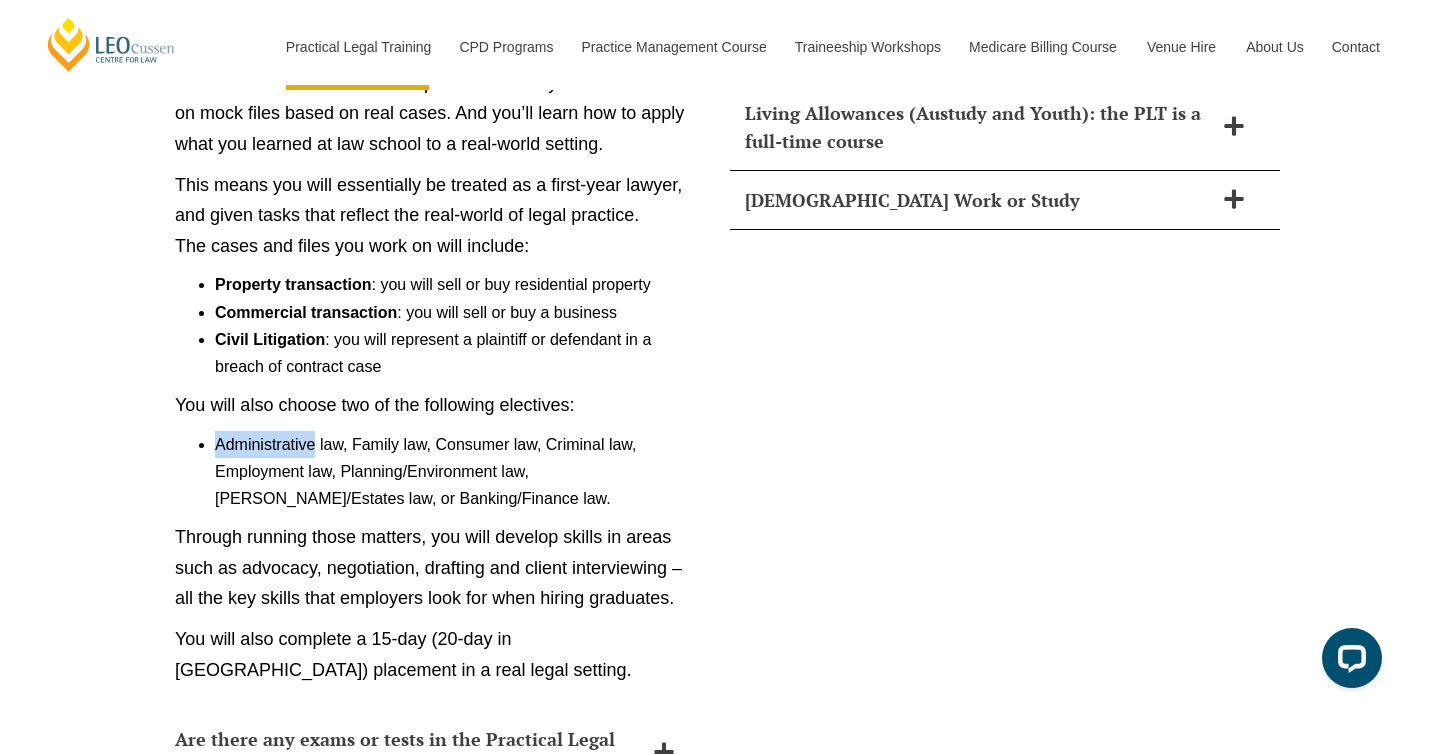 click on "Administrative law, Family law, Consumer law, Criminal law, Employment law, Planning/Environment law, [PERSON_NAME]/Estates law, or Banking/Finance law." at bounding box center (455, 472) 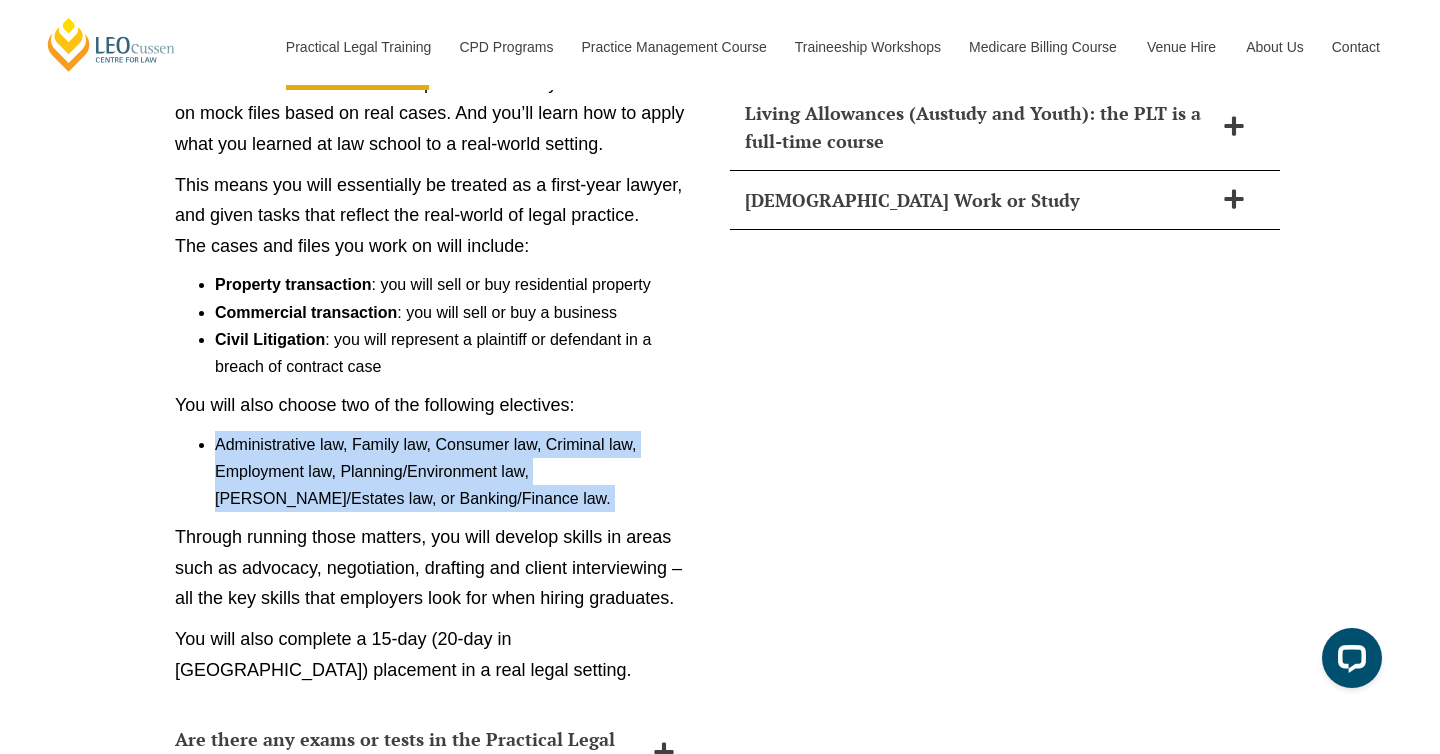 click on "Administrative law, Family law, Consumer law, Criminal law, Employment law, Planning/Environment law, [PERSON_NAME]/Estates law, or Banking/Finance law." at bounding box center (455, 472) 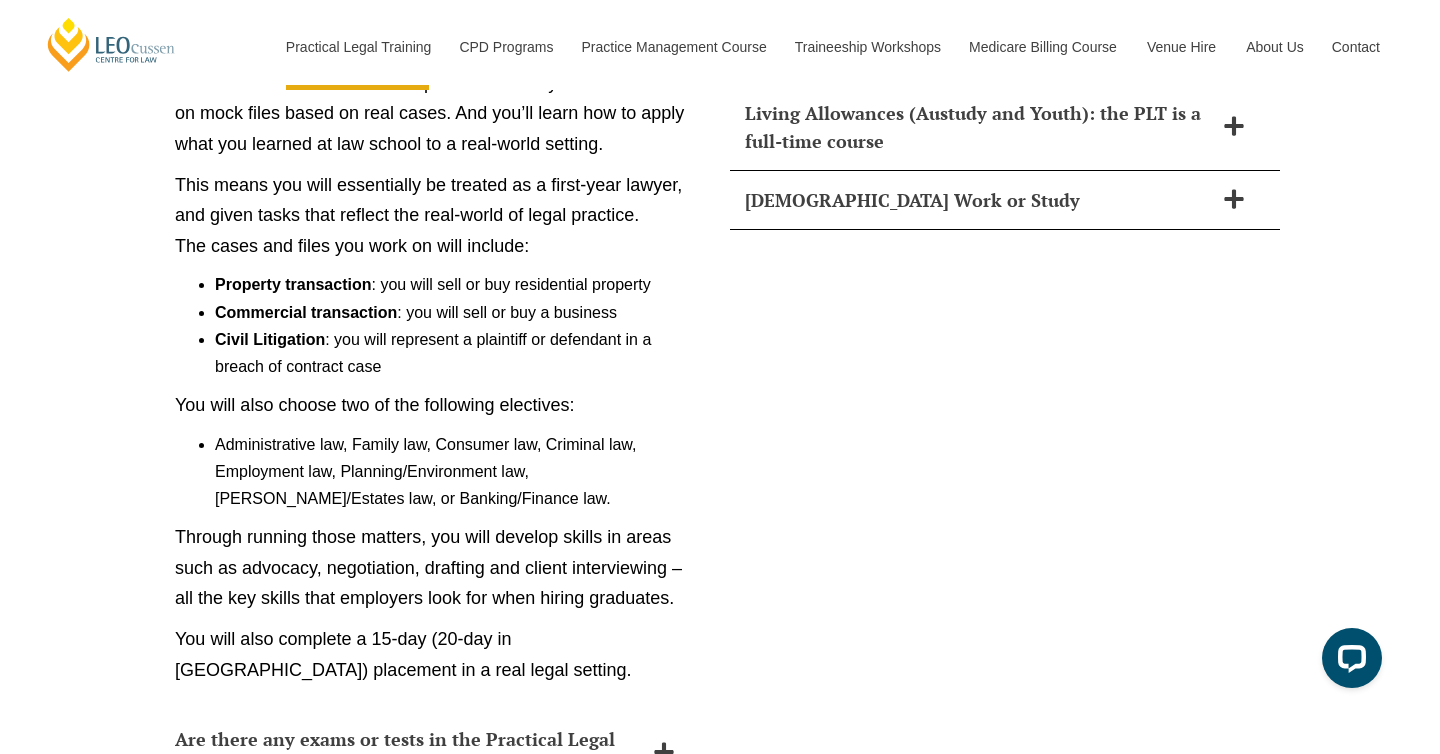 click on "Administrative law, Family law, Consumer law, Criminal law, Employment law, Planning/Environment law, [PERSON_NAME]/Estates law, or Banking/Finance law." at bounding box center [455, 472] 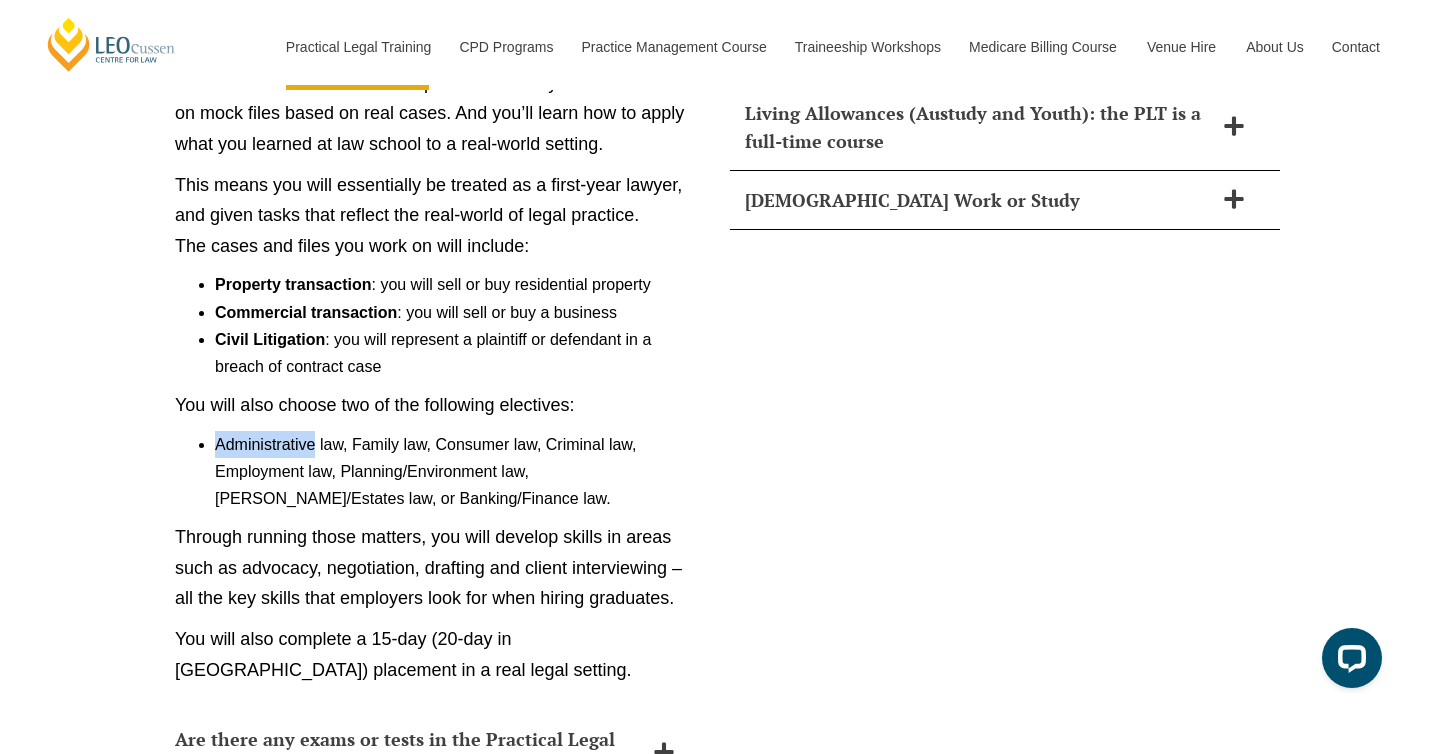 click on "Administrative law, Family law, Consumer law, Criminal law, Employment law, Planning/Environment law, [PERSON_NAME]/Estates law, or Banking/Finance law." at bounding box center [455, 472] 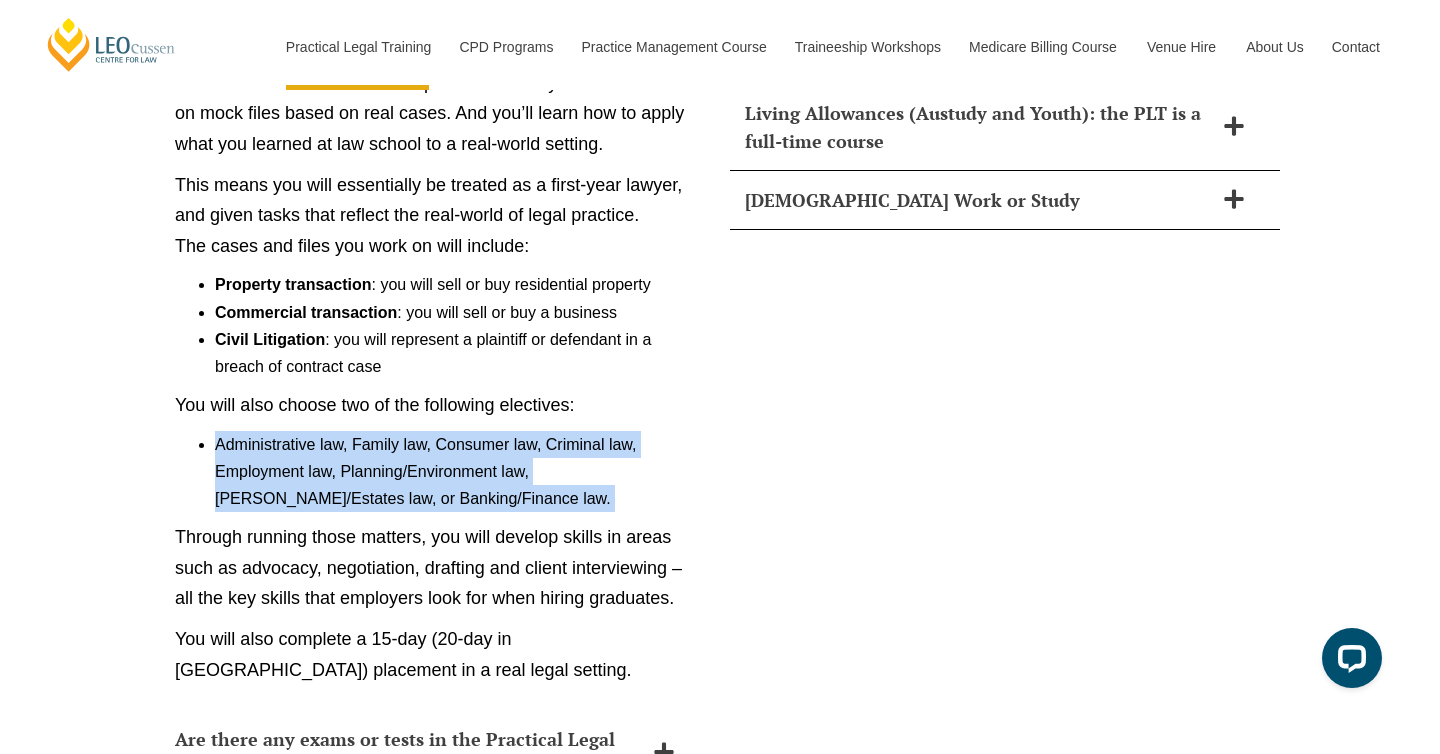click on "Administrative law, Family law, Consumer law, Criminal law, Employment law, Planning/Environment law, [PERSON_NAME]/Estates law, or Banking/Finance law." at bounding box center (455, 472) 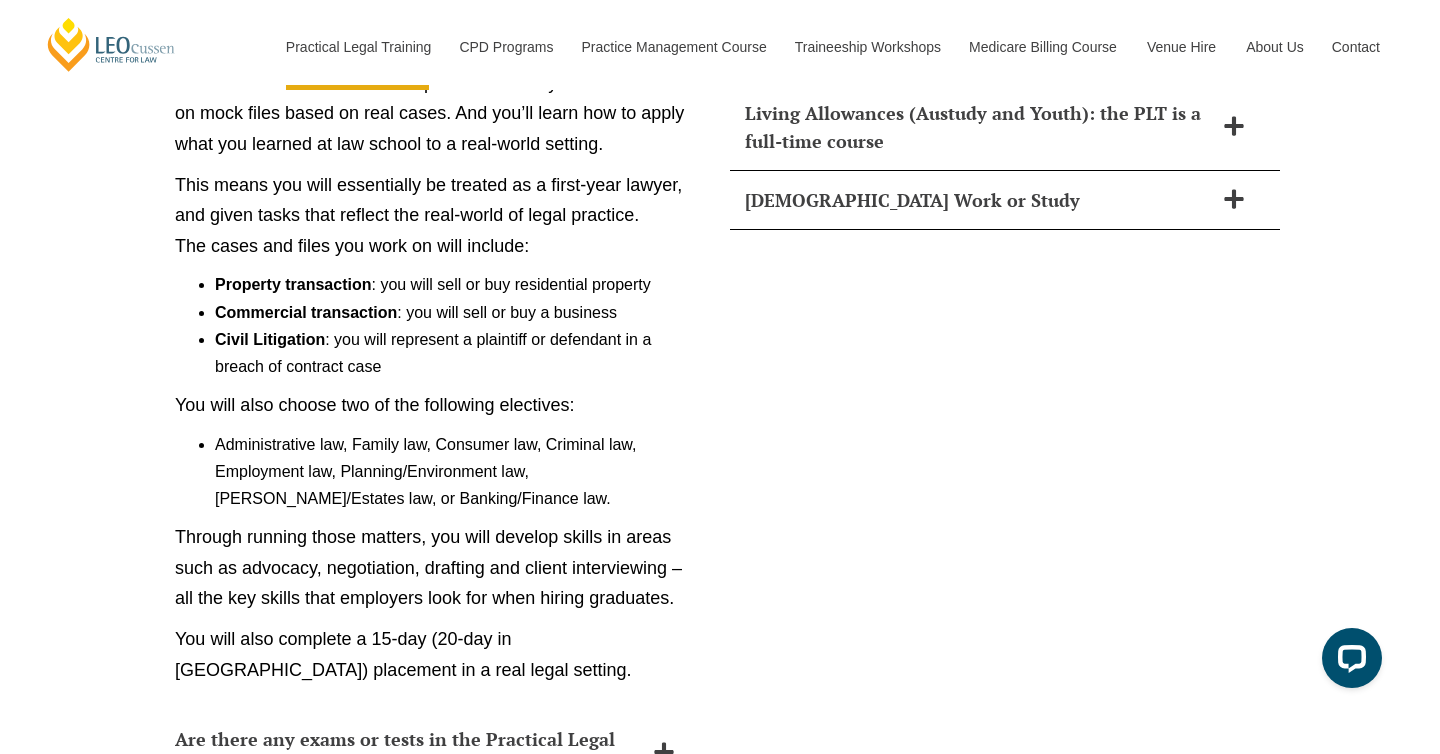 click on "Administrative law, Family law, Consumer law, Criminal law, Employment law, Planning/Environment law, [PERSON_NAME]/Estates law, or Banking/Finance law." at bounding box center [455, 472] 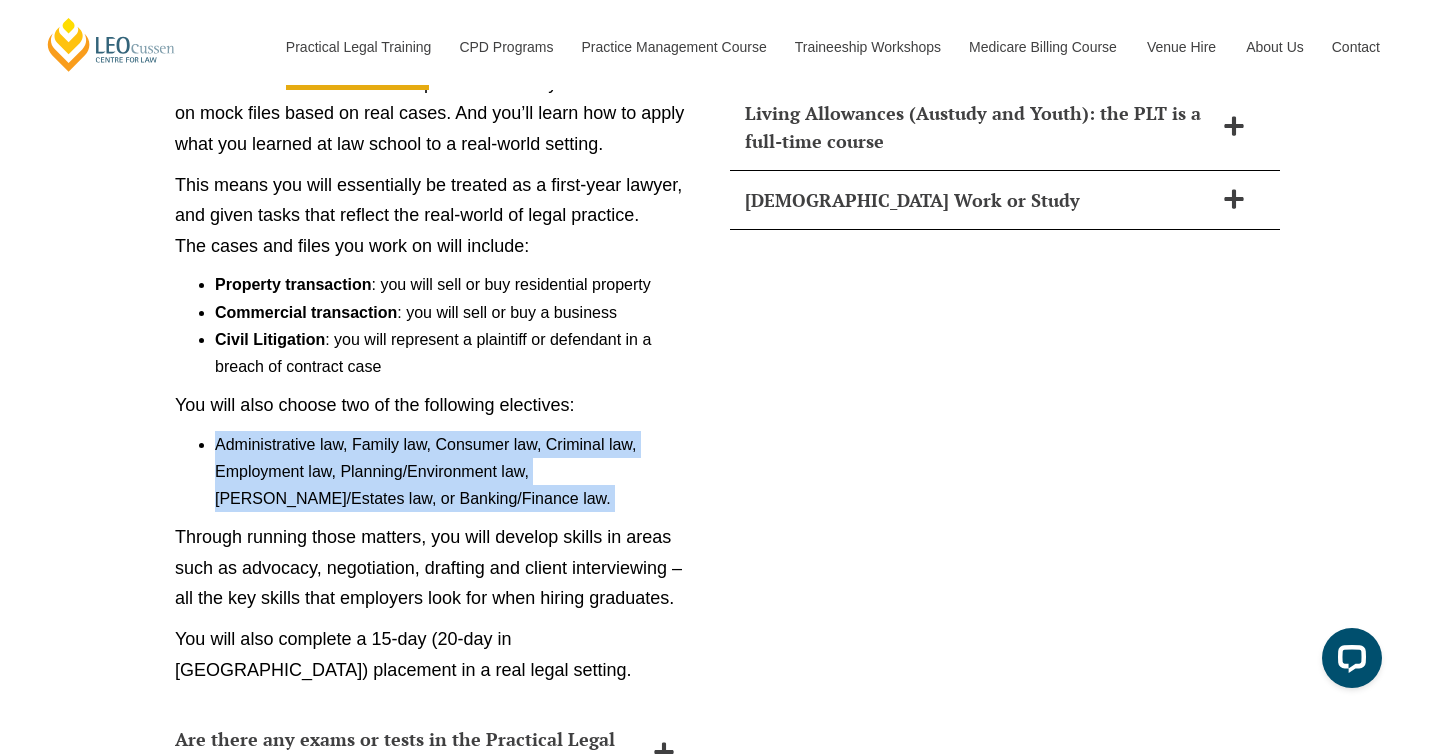 click on "Administrative law, Family law, Consumer law, Criminal law, Employment law, Planning/Environment law, [PERSON_NAME]/Estates law, or Banking/Finance law." at bounding box center [455, 472] 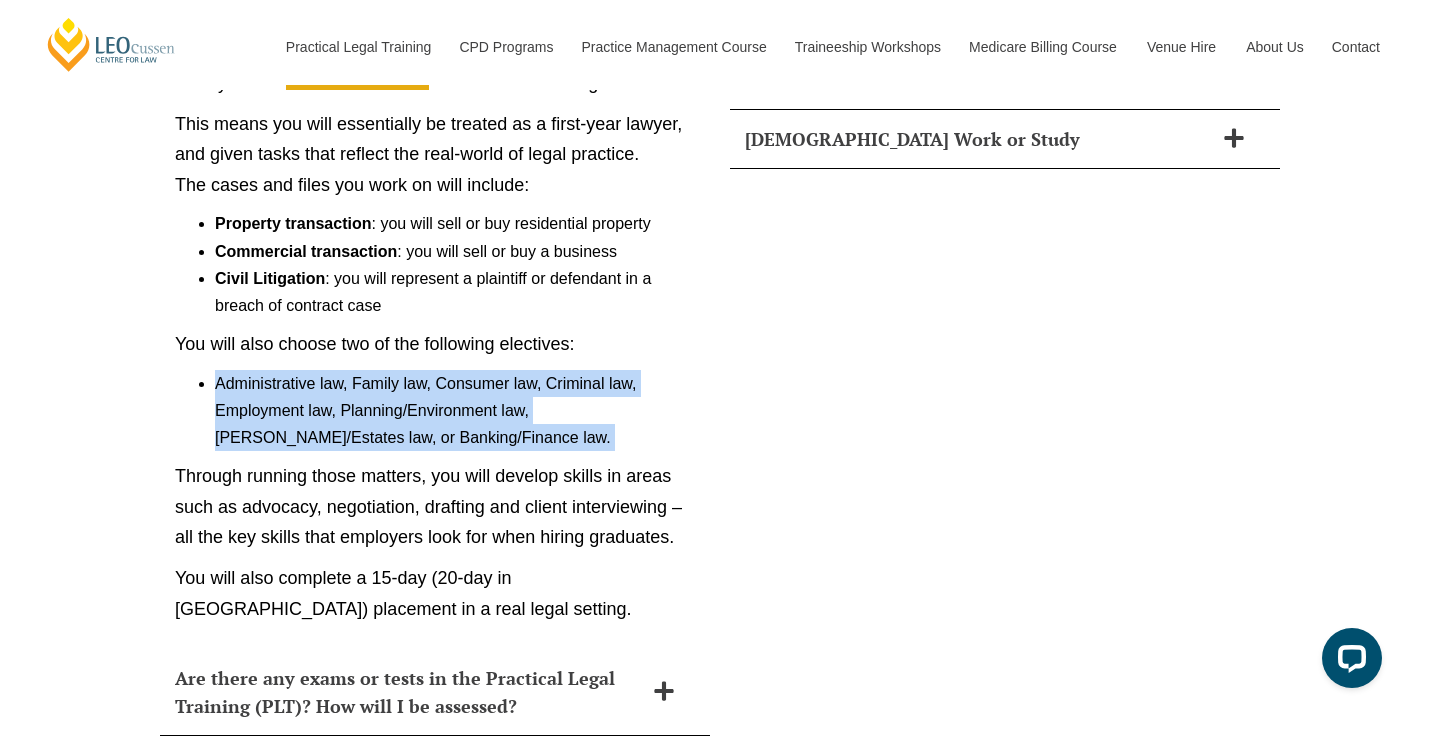 scroll, scrollTop: 9400, scrollLeft: 0, axis: vertical 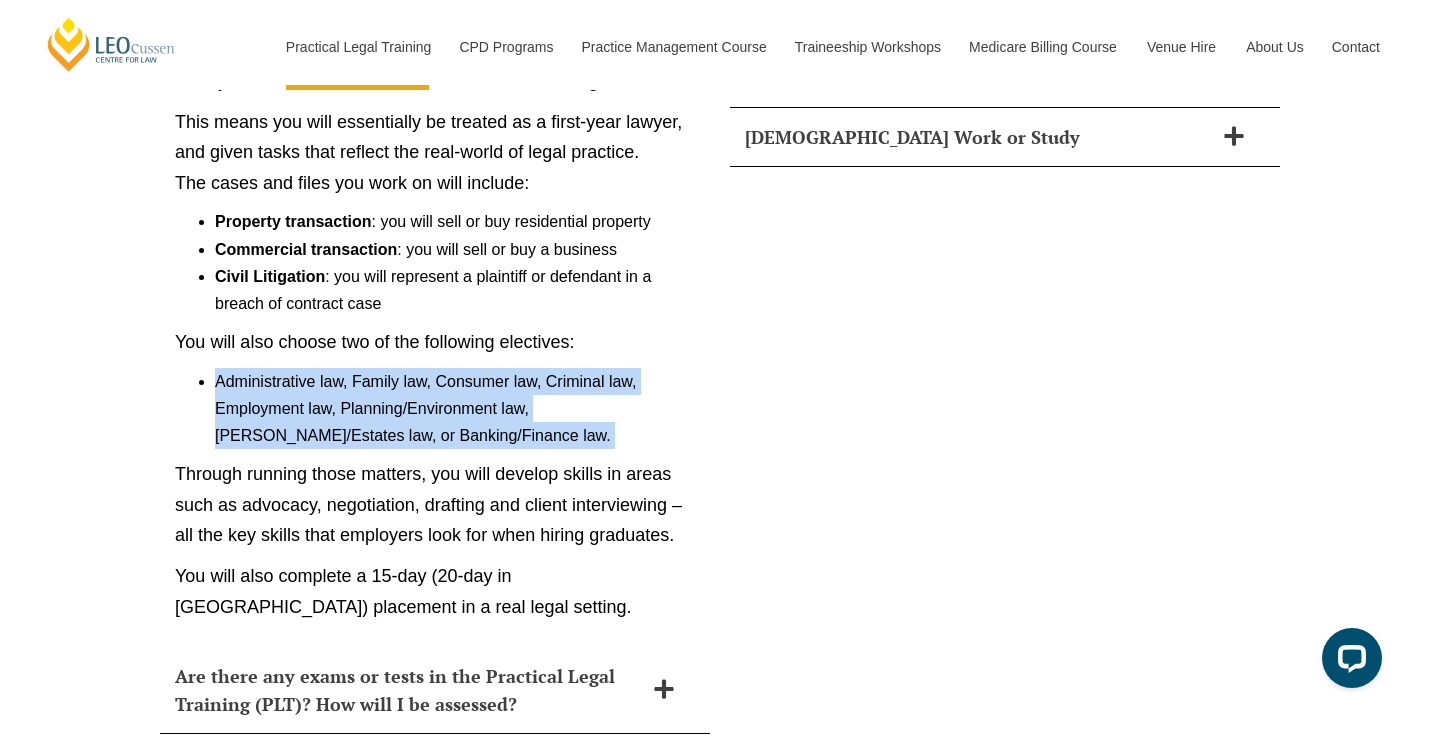 click on "Administrative law, Family law, Consumer law, Criminal law, Employment law, Planning/Environment law, [PERSON_NAME]/Estates law, or Banking/Finance law." at bounding box center (455, 409) 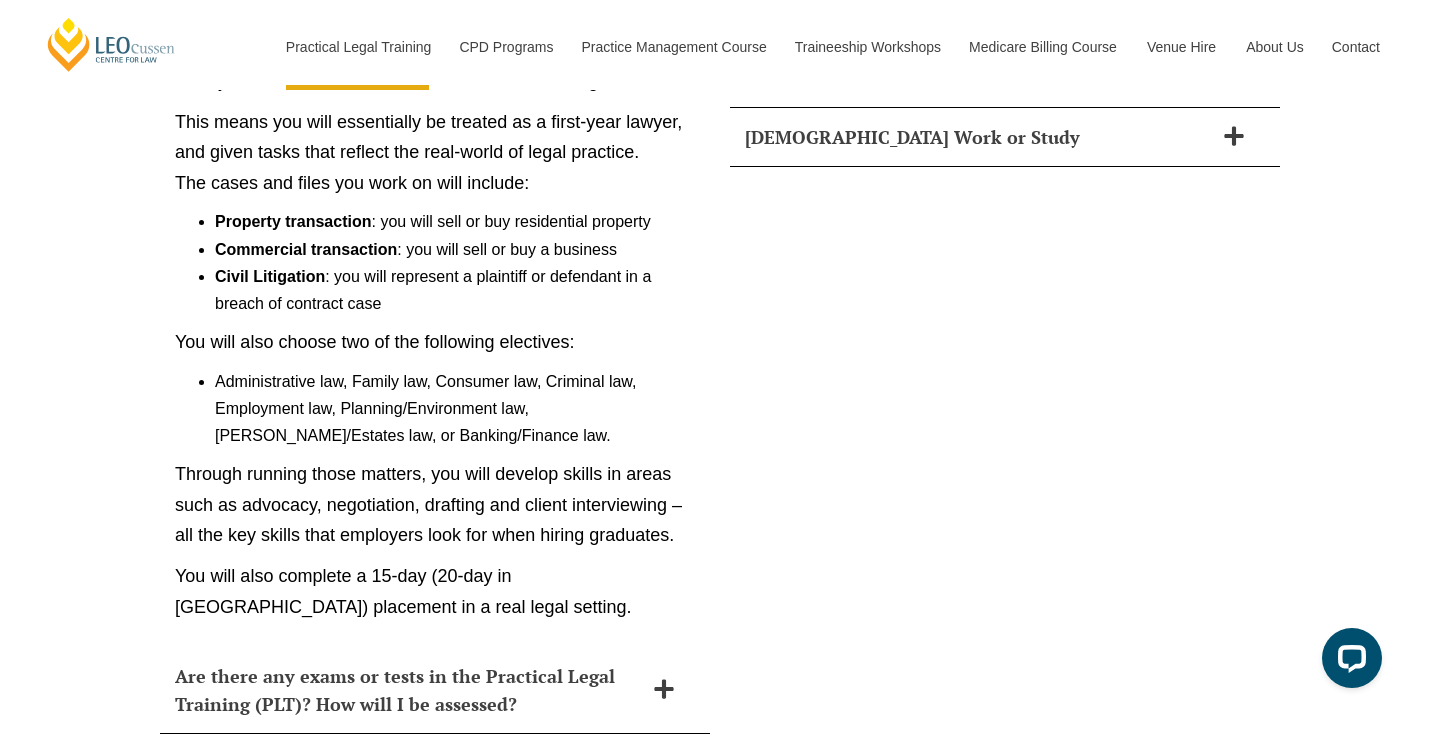 click on "Administrative law, Family law, Consumer law, Criminal law, Employment law, Planning/Environment law, [PERSON_NAME]/Estates law, or Banking/Finance law." at bounding box center [455, 409] 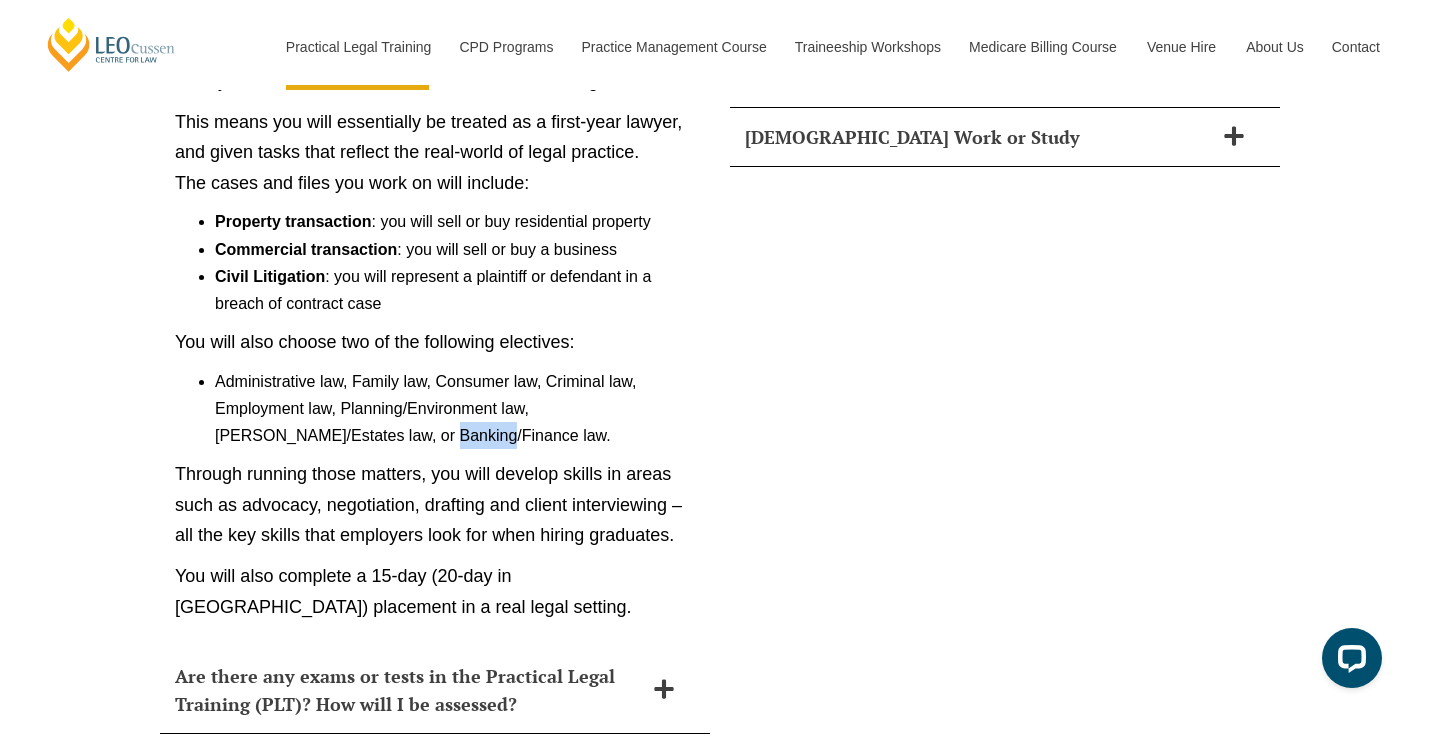click on "Administrative law, Family law, Consumer law, Criminal law, Employment law, Planning/Environment law, [PERSON_NAME]/Estates law, or Banking/Finance law." at bounding box center [455, 409] 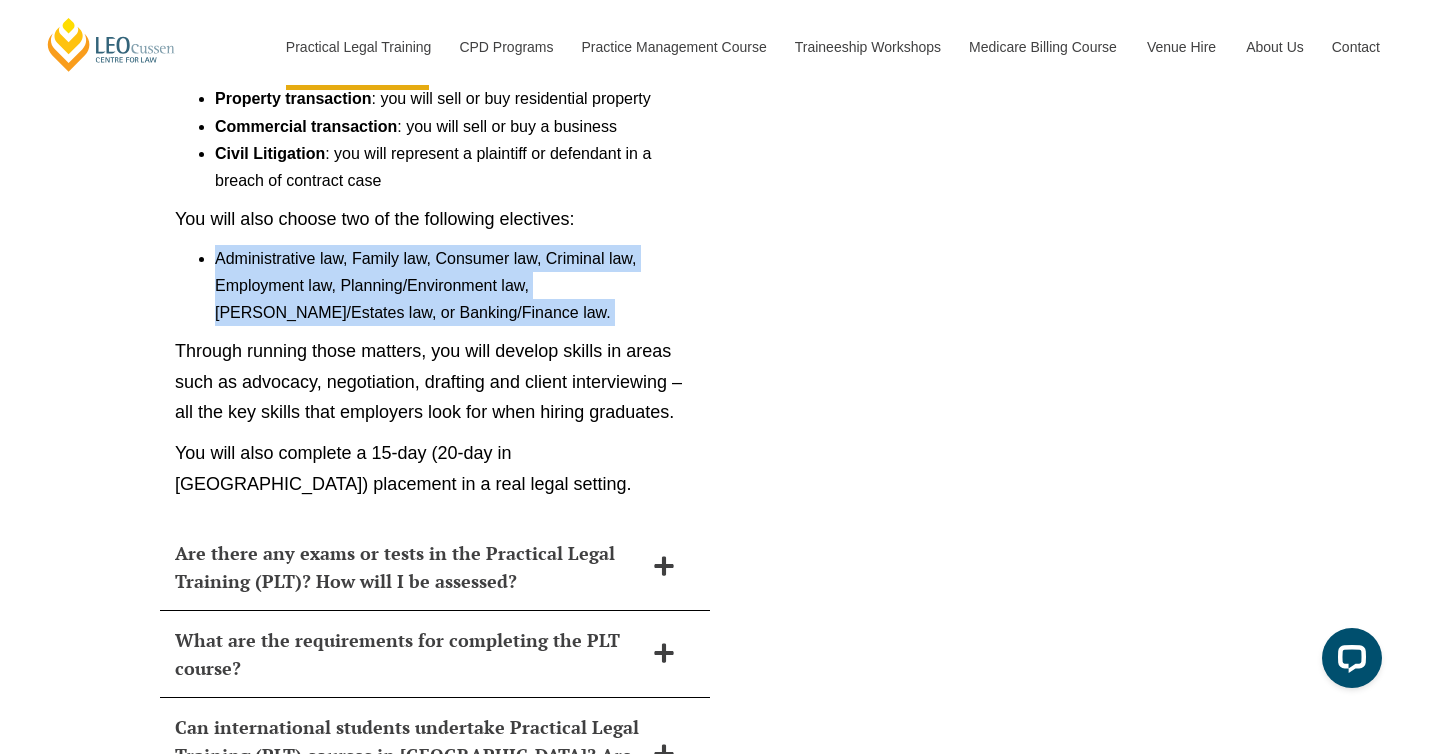 scroll, scrollTop: 9588, scrollLeft: 0, axis: vertical 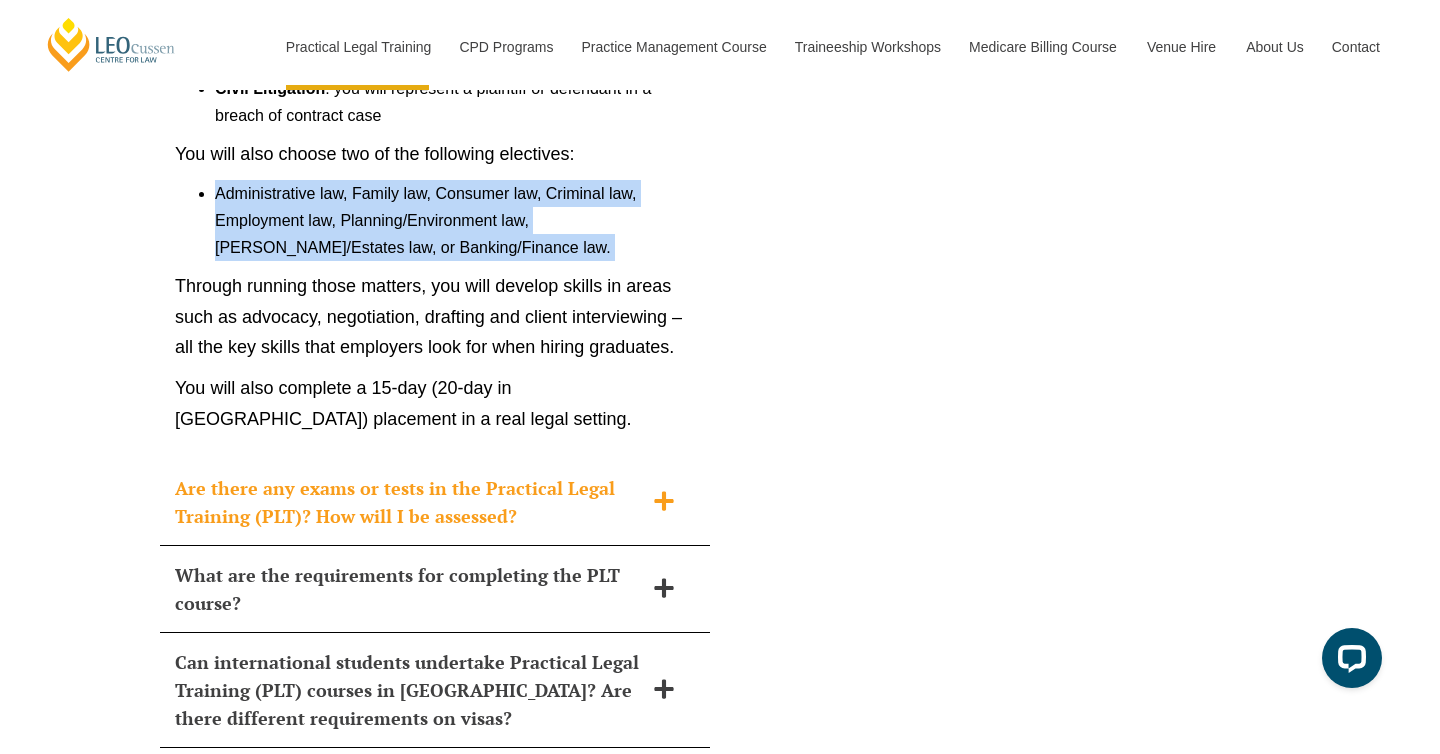 click on "Are there any exams or tests in the Practical Legal Training (PLT)? How will I be assessed?" at bounding box center (409, 502) 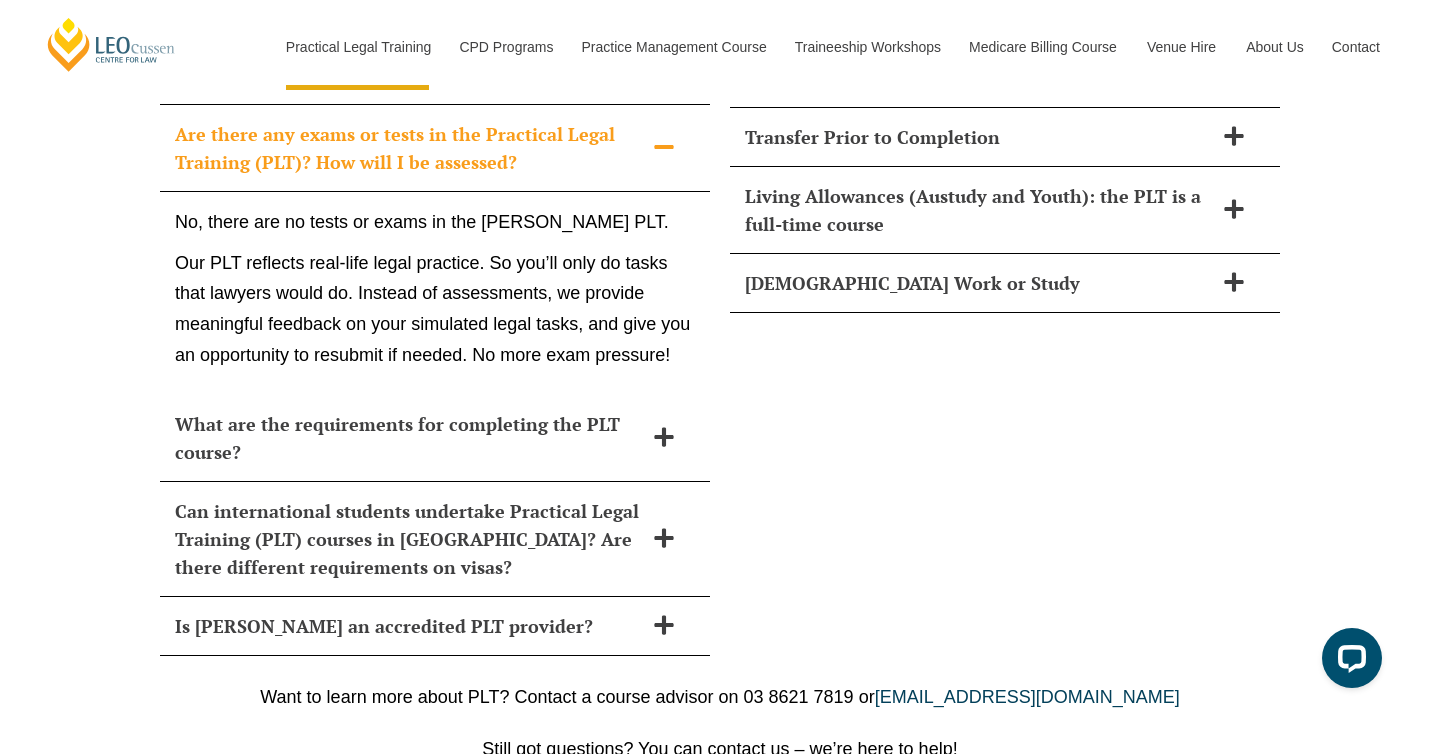 scroll, scrollTop: 9244, scrollLeft: 0, axis: vertical 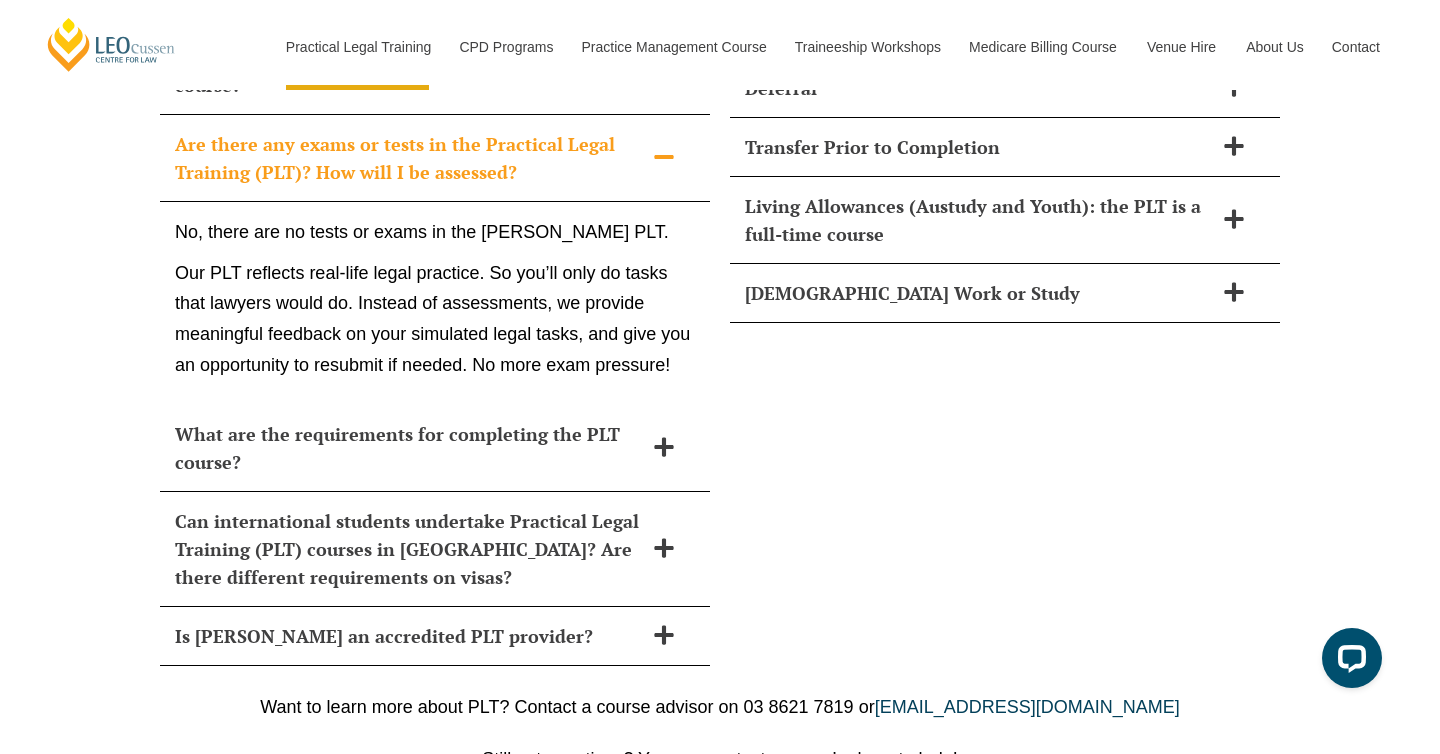 click on "Our PLT reflects real-life legal practice. So you’ll only do tasks that lawyers would do. Instead of assessments, we provide meaningful feedback on your simulated legal tasks, and give you an opportunity to resubmit if needed. No more exam pressure!" at bounding box center (435, 319) 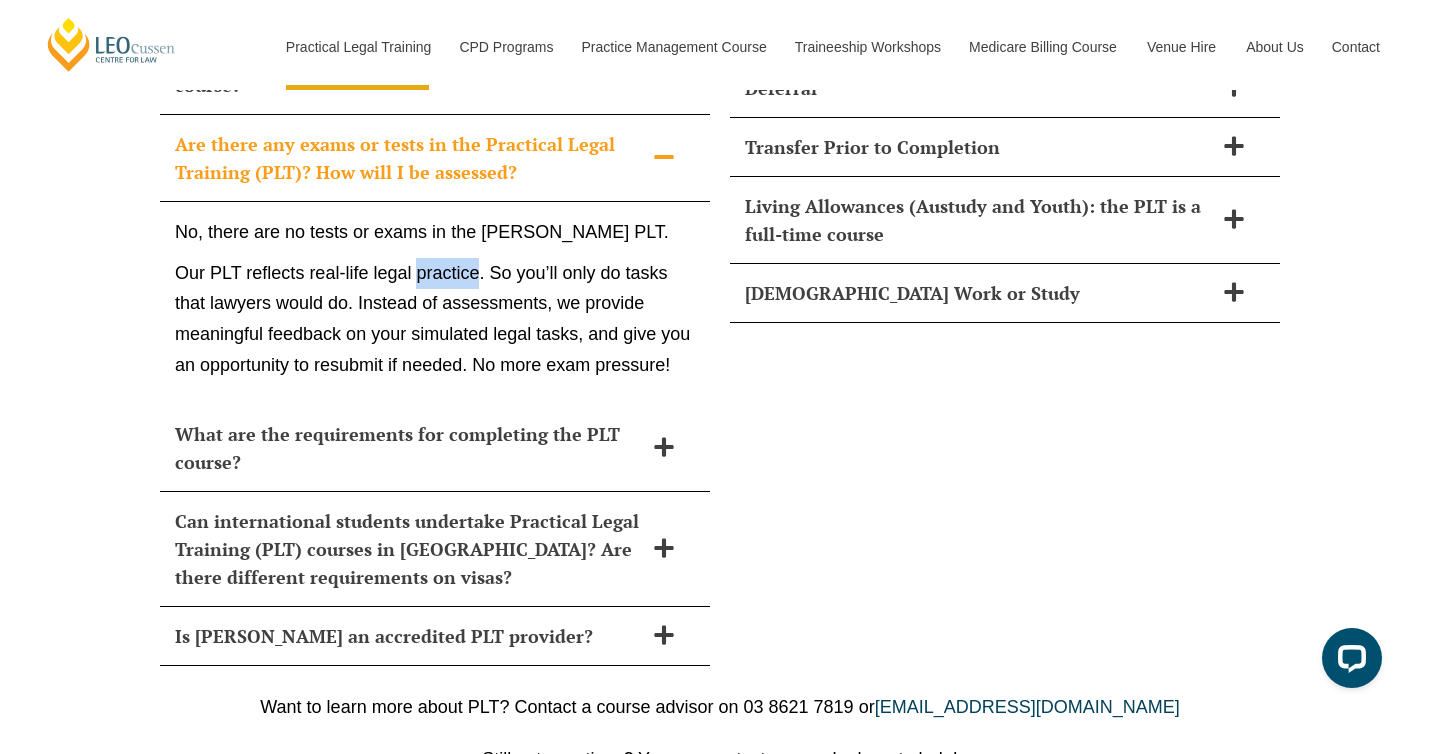 click on "Our PLT reflects real-life legal practice. So you’ll only do tasks that lawyers would do. Instead of assessments, we provide meaningful feedback on your simulated legal tasks, and give you an opportunity to resubmit if needed. No more exam pressure!" at bounding box center [435, 319] 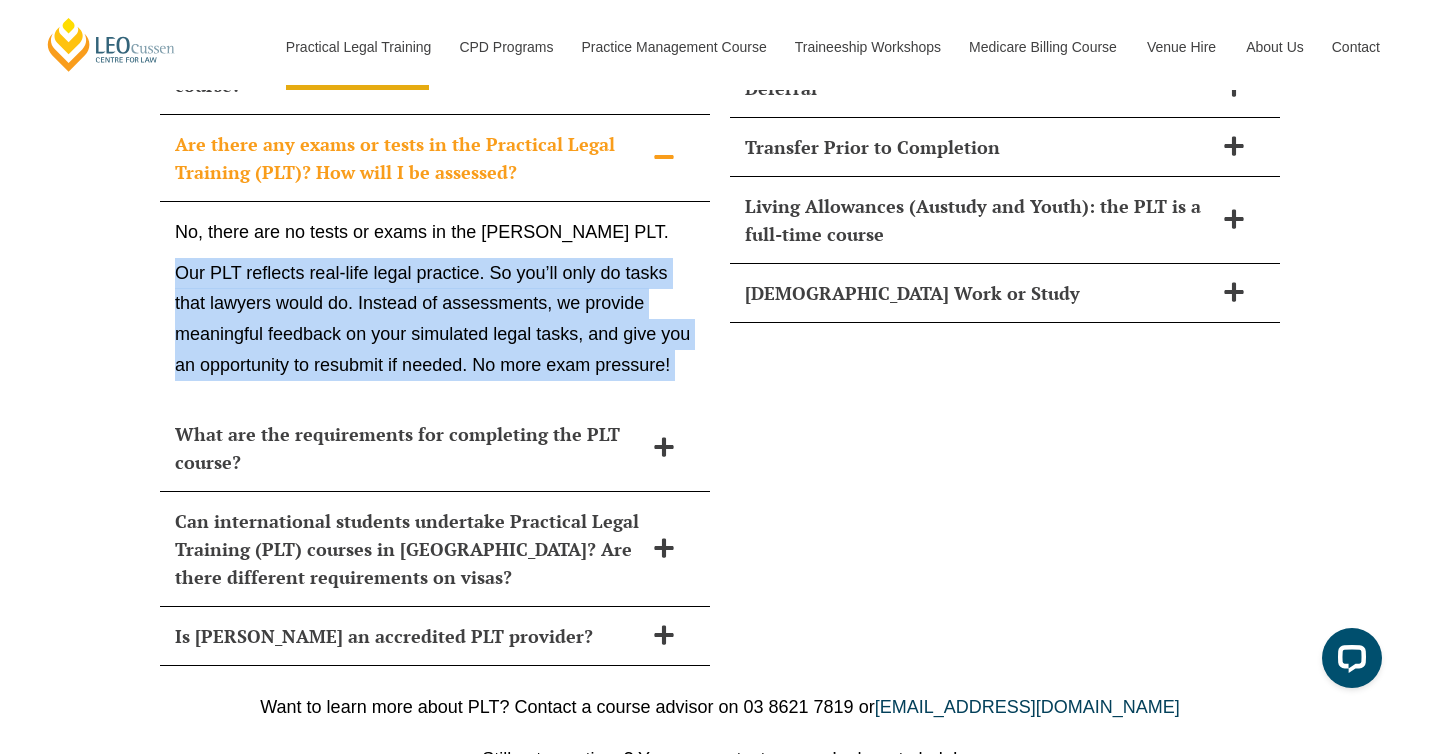 click on "Our PLT reflects real-life legal practice. So you’ll only do tasks that lawyers would do. Instead of assessments, we provide meaningful feedback on your simulated legal tasks, and give you an opportunity to resubmit if needed. No more exam pressure!" at bounding box center (435, 319) 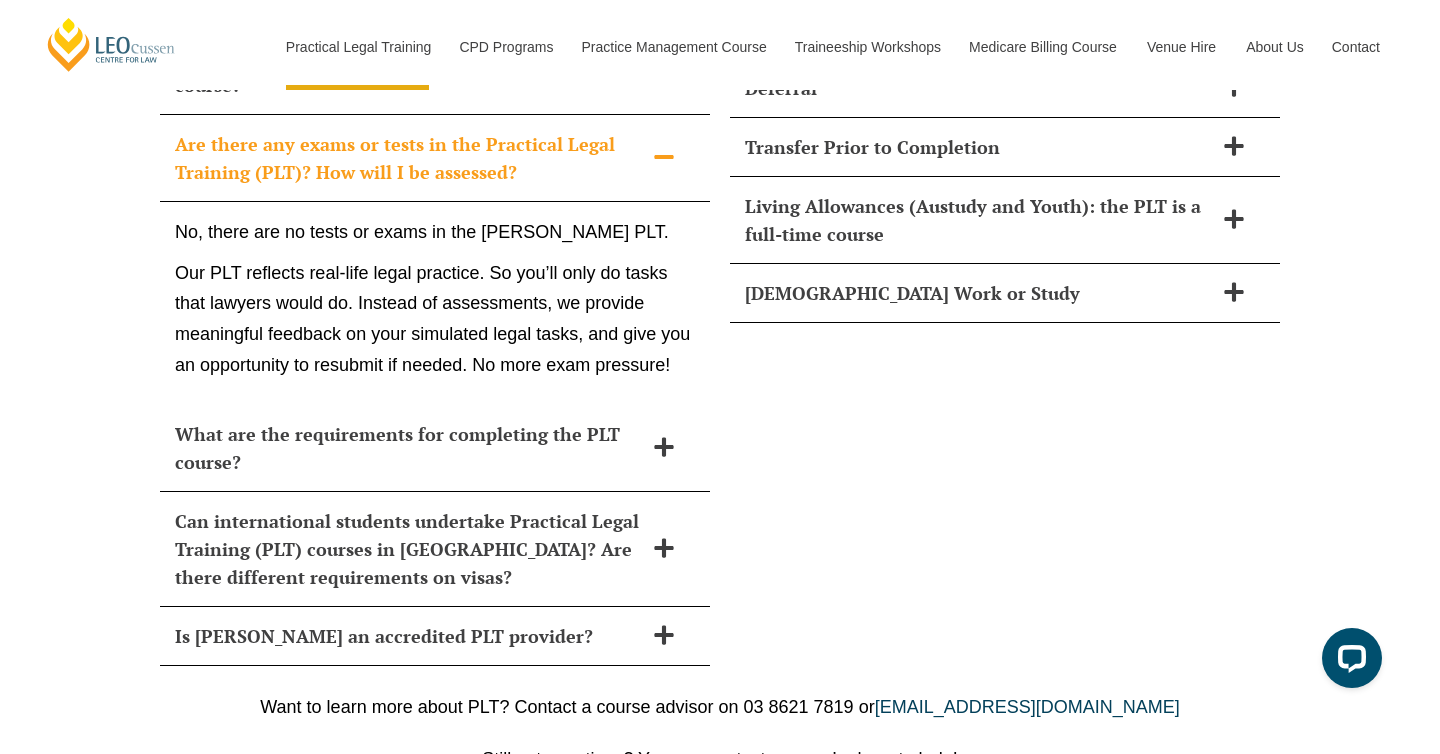 click on "Our PLT reflects real-life legal practice. So you’ll only do tasks that lawyers would do. Instead of assessments, we provide meaningful feedback on your simulated legal tasks, and give you an opportunity to resubmit if needed. No more exam pressure!" at bounding box center (435, 319) 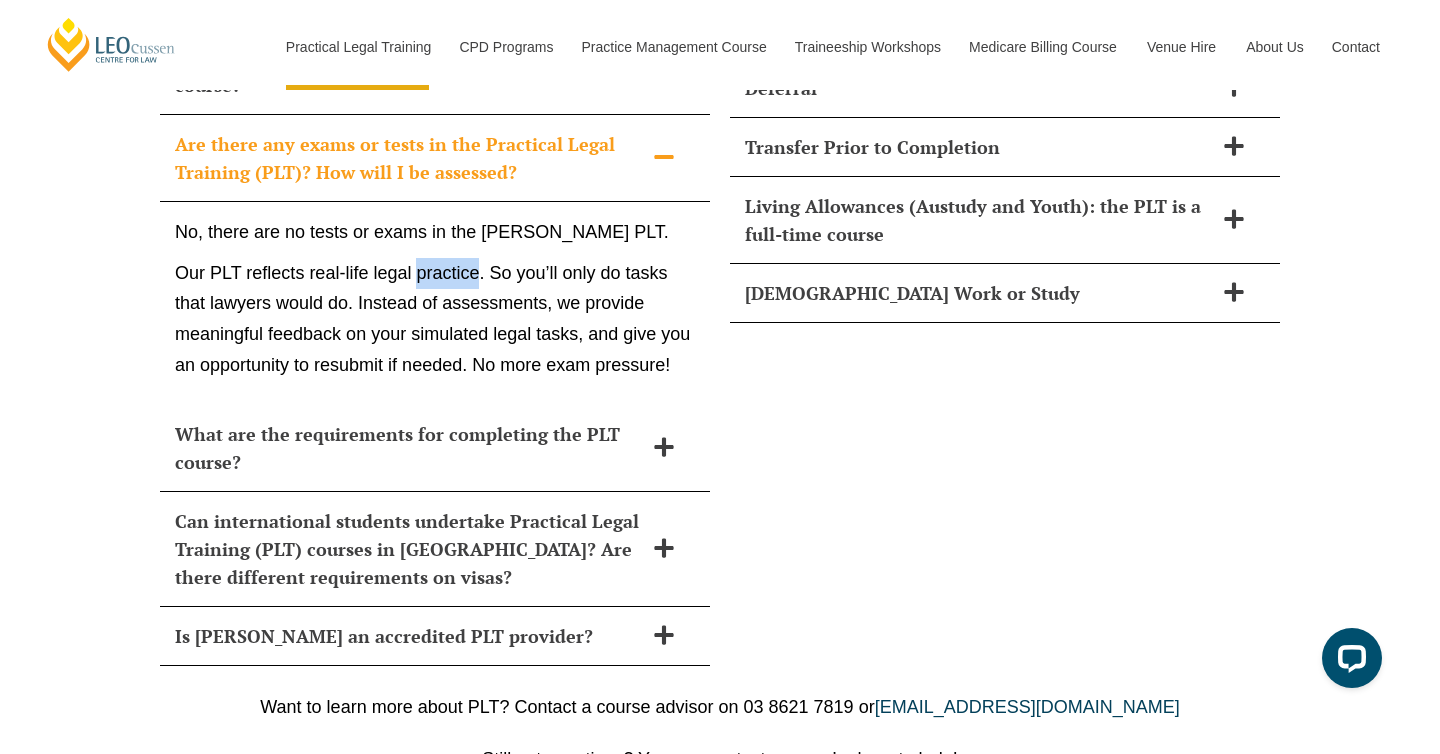 click on "Our PLT reflects real-life legal practice. So you’ll only do tasks that lawyers would do. Instead of assessments, we provide meaningful feedback on your simulated legal tasks, and give you an opportunity to resubmit if needed. No more exam pressure!" at bounding box center [435, 319] 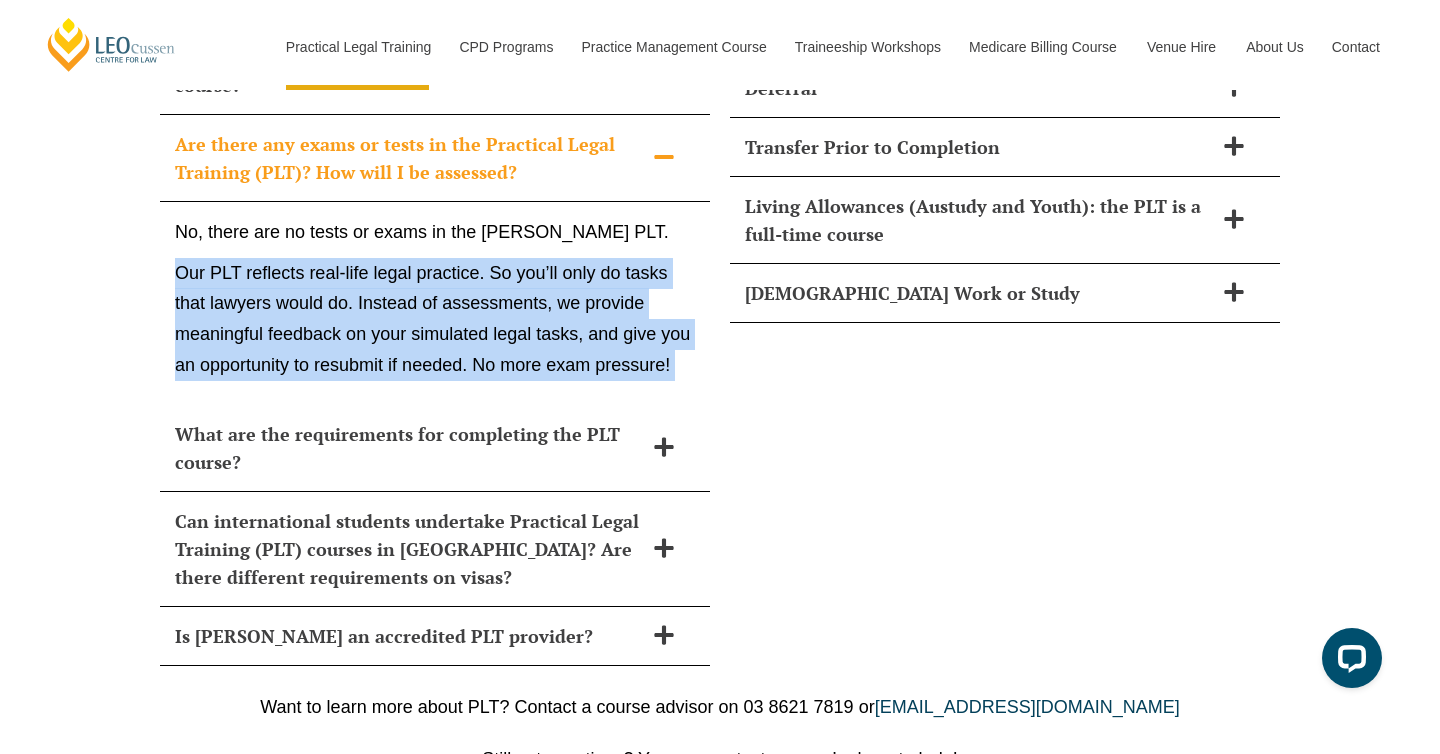 click on "Our PLT reflects real-life legal practice. So you’ll only do tasks that lawyers would do. Instead of assessments, we provide meaningful feedback on your simulated legal tasks, and give you an opportunity to resubmit if needed. No more exam pressure!" at bounding box center (435, 319) 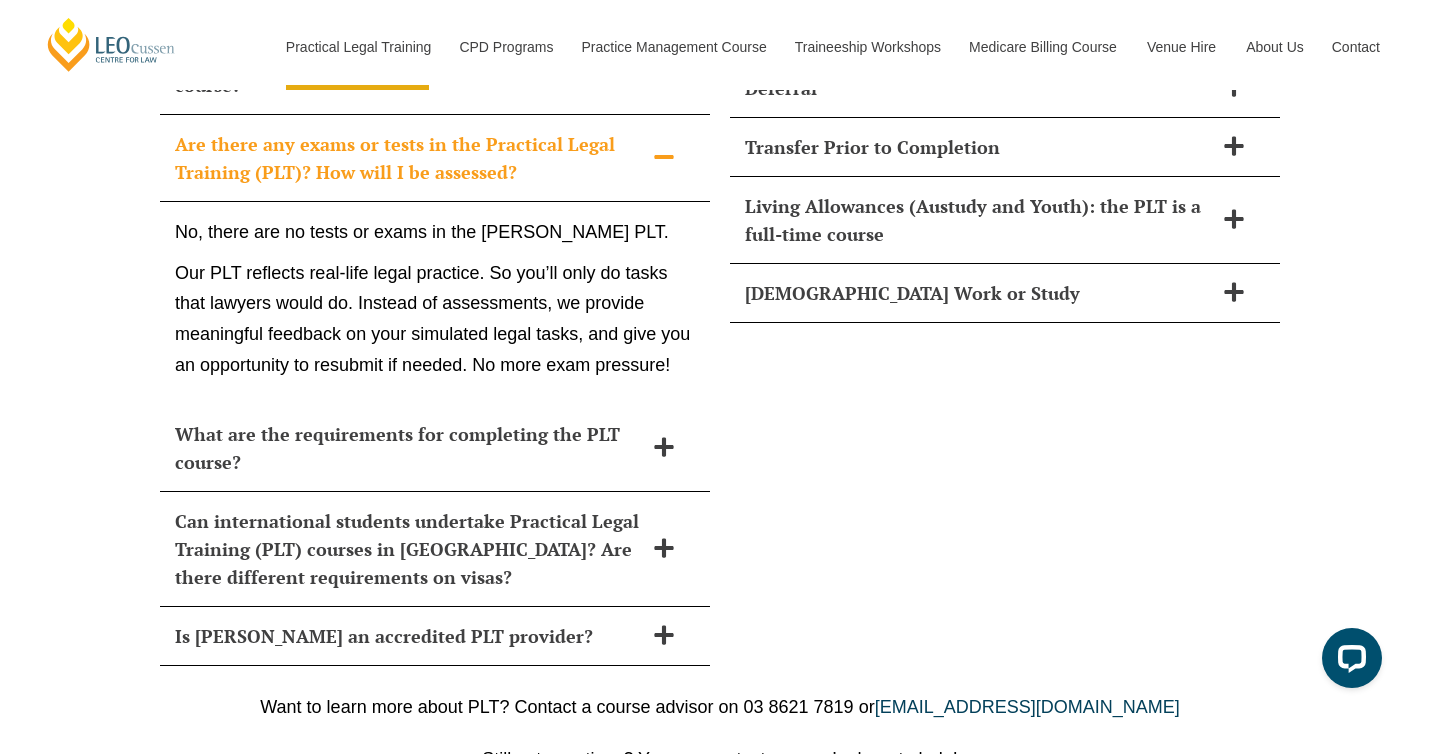 click on "Our PLT reflects real-life legal practice. So you’ll only do tasks that lawyers would do. Instead of assessments, we provide meaningful feedback on your simulated legal tasks, and give you an opportunity to resubmit if needed. No more exam pressure!" at bounding box center [435, 319] 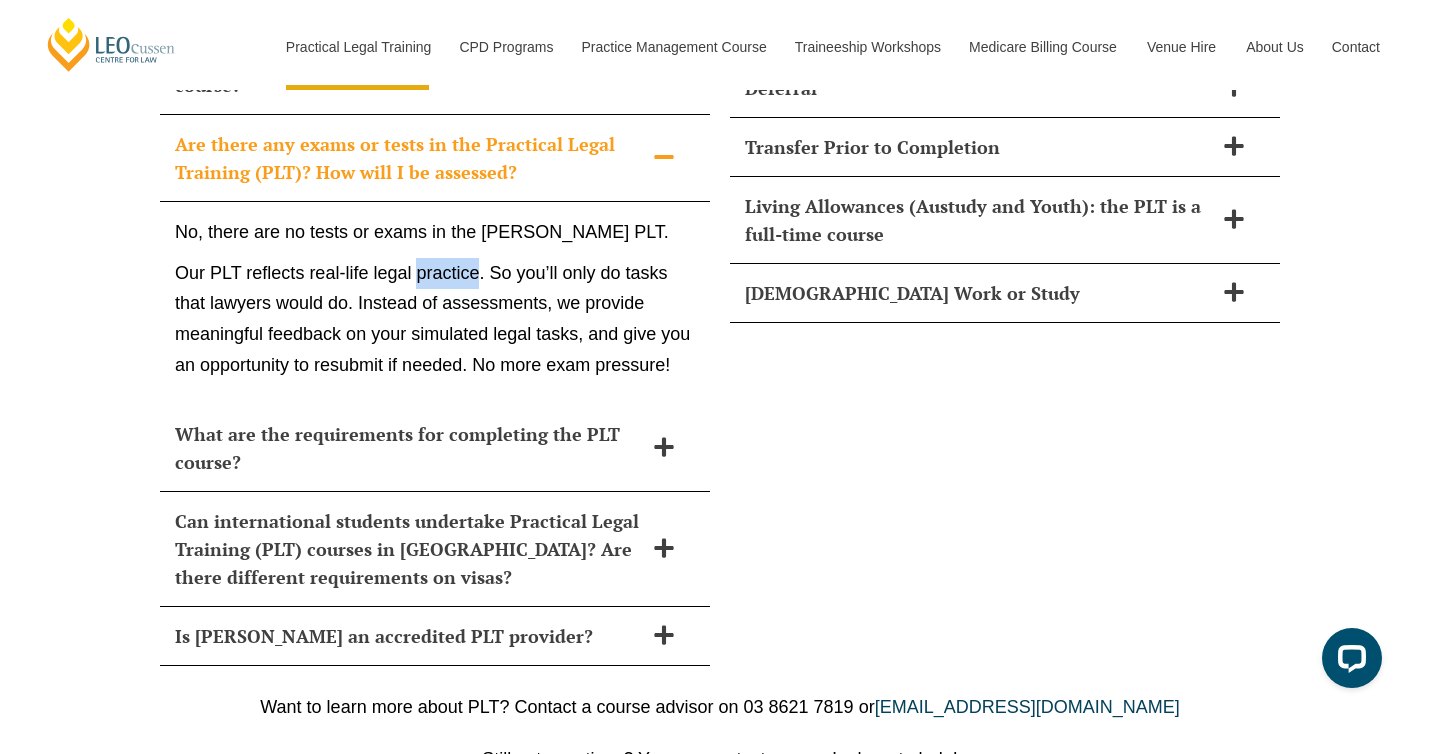 click on "Our PLT reflects real-life legal practice. So you’ll only do tasks that lawyers would do. Instead of assessments, we provide meaningful feedback on your simulated legal tasks, and give you an opportunity to resubmit if needed. No more exam pressure!" at bounding box center (435, 319) 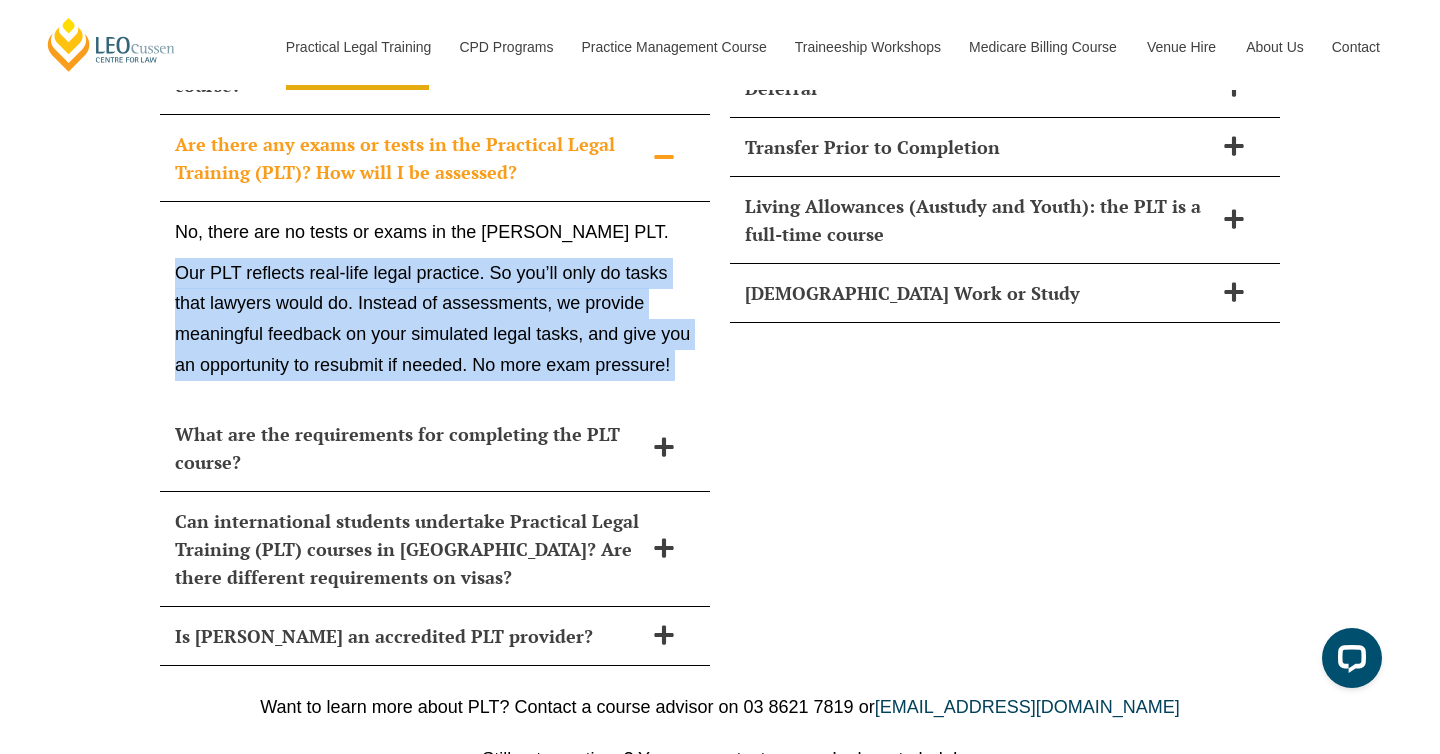 click on "Our PLT reflects real-life legal practice. So you’ll only do tasks that lawyers would do. Instead of assessments, we provide meaningful feedback on your simulated legal tasks, and give you an opportunity to resubmit if needed. No more exam pressure!" at bounding box center (435, 319) 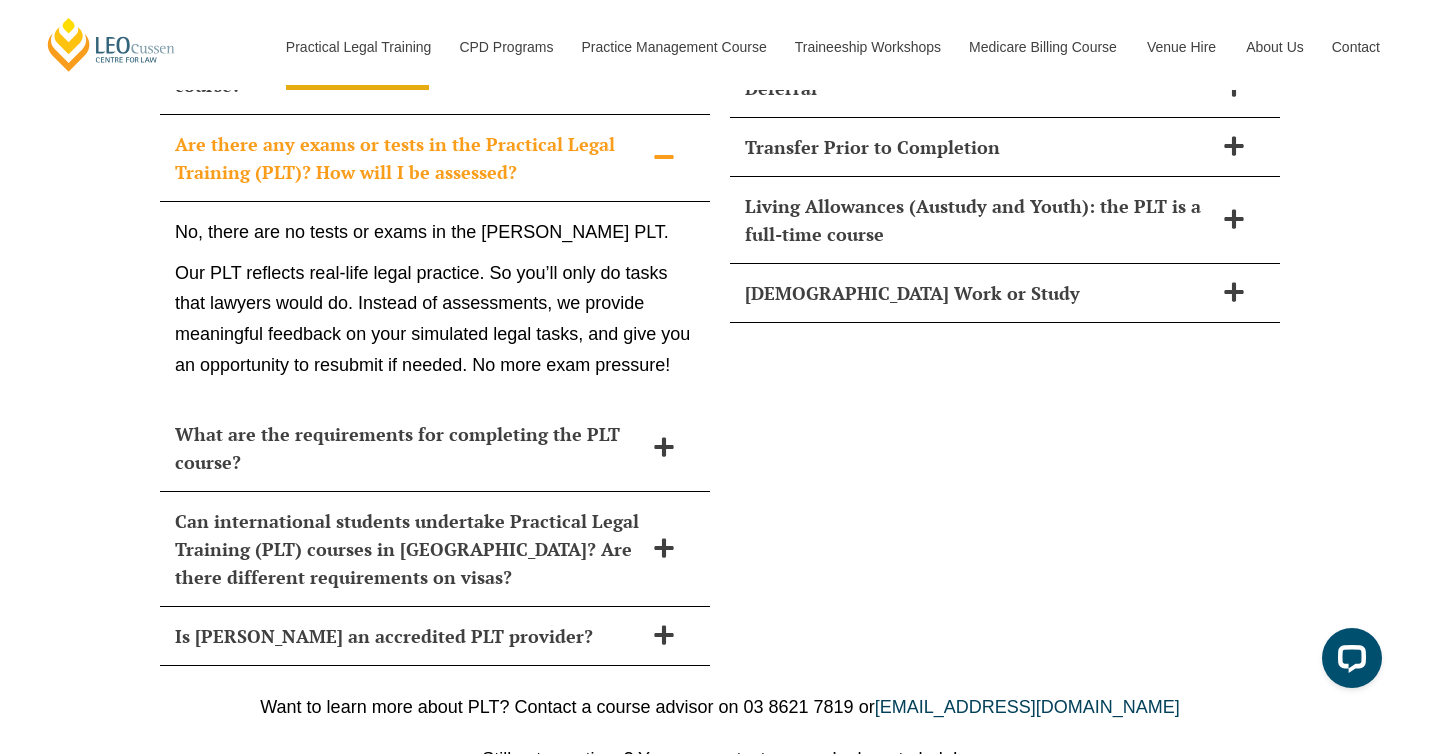 click on "Our PLT reflects real-life legal practice. So you’ll only do tasks that lawyers would do. Instead of assessments, we provide meaningful feedback on your simulated legal tasks, and give you an opportunity to resubmit if needed. No more exam pressure!" at bounding box center (435, 319) 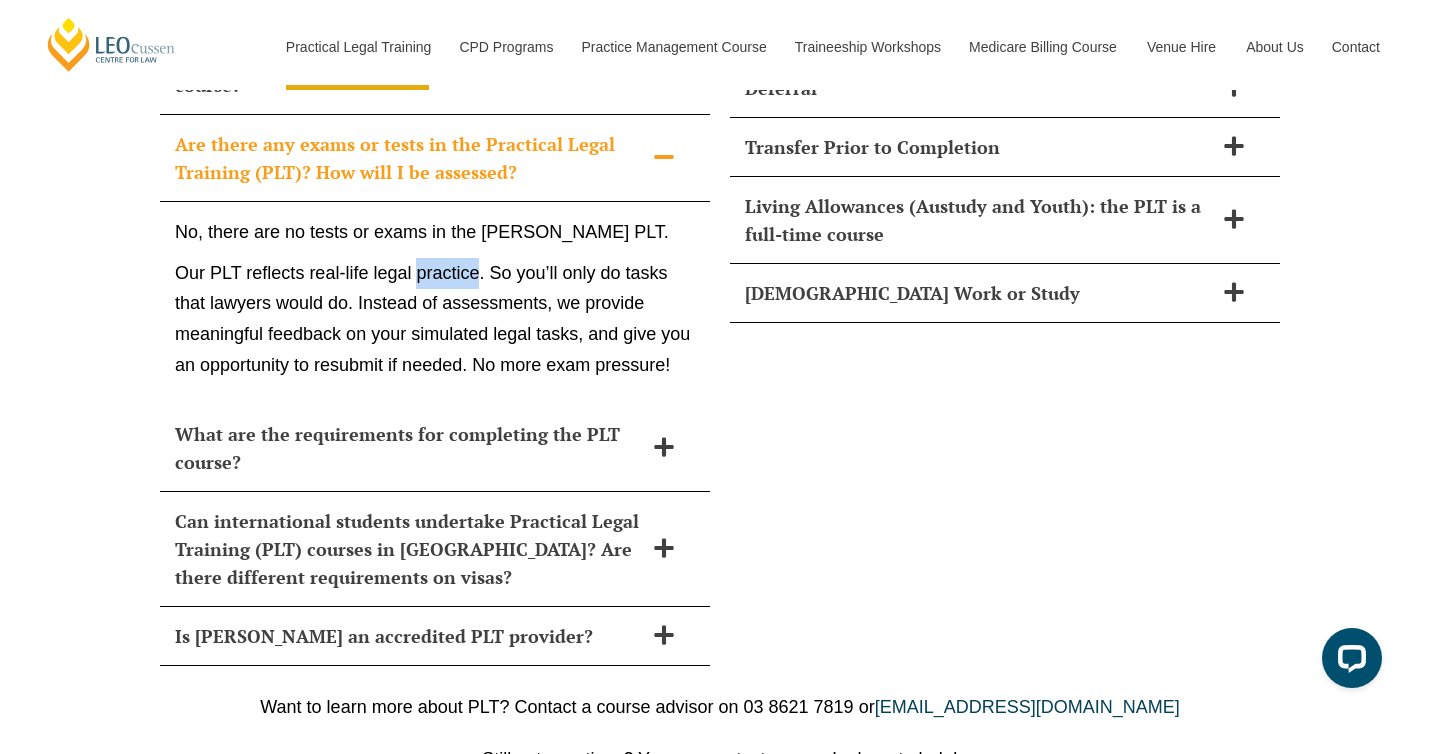 click on "Our PLT reflects real-life legal practice. So you’ll only do tasks that lawyers would do. Instead of assessments, we provide meaningful feedback on your simulated legal tasks, and give you an opportunity to resubmit if needed. No more exam pressure!" at bounding box center [435, 319] 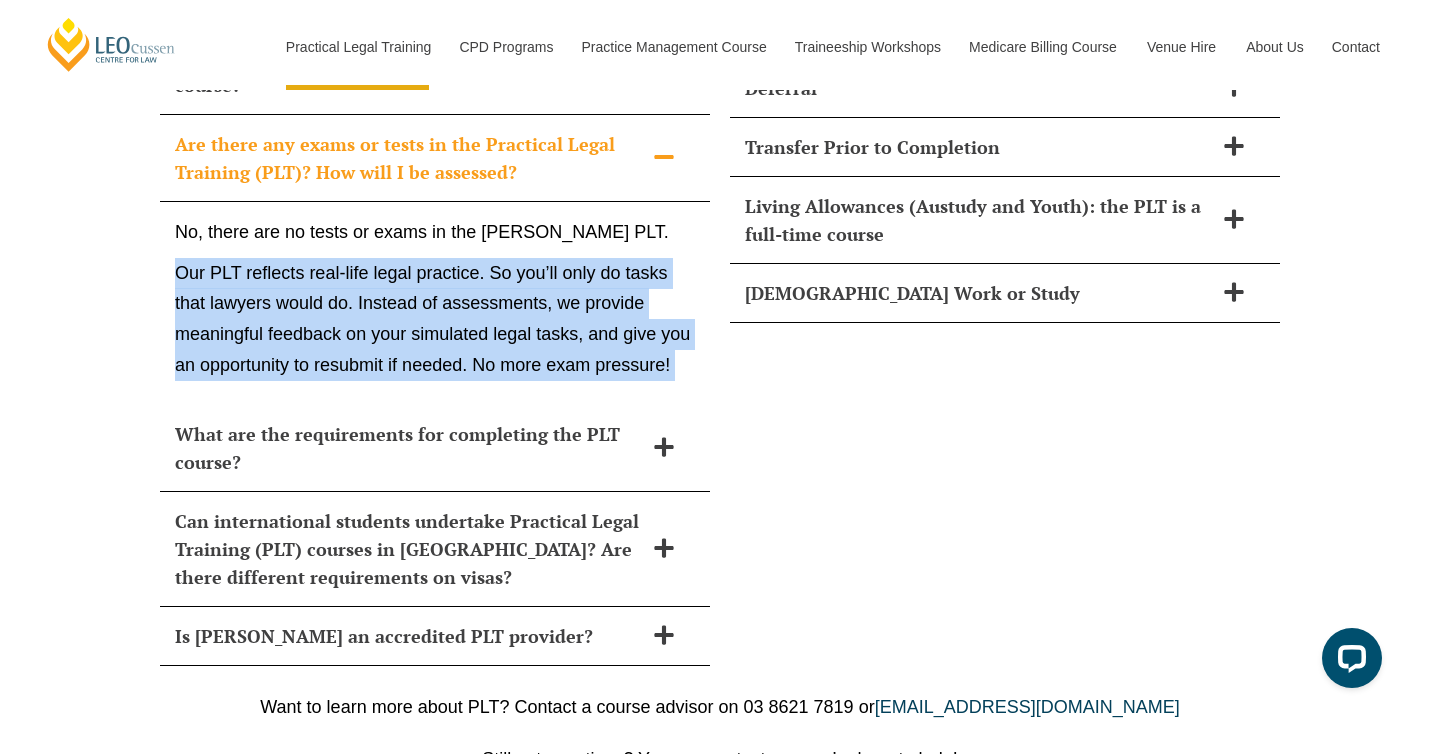click on "Our PLT reflects real-life legal practice. So you’ll only do tasks that lawyers would do. Instead of assessments, we provide meaningful feedback on your simulated legal tasks, and give you an opportunity to resubmit if needed. No more exam pressure!" at bounding box center [435, 319] 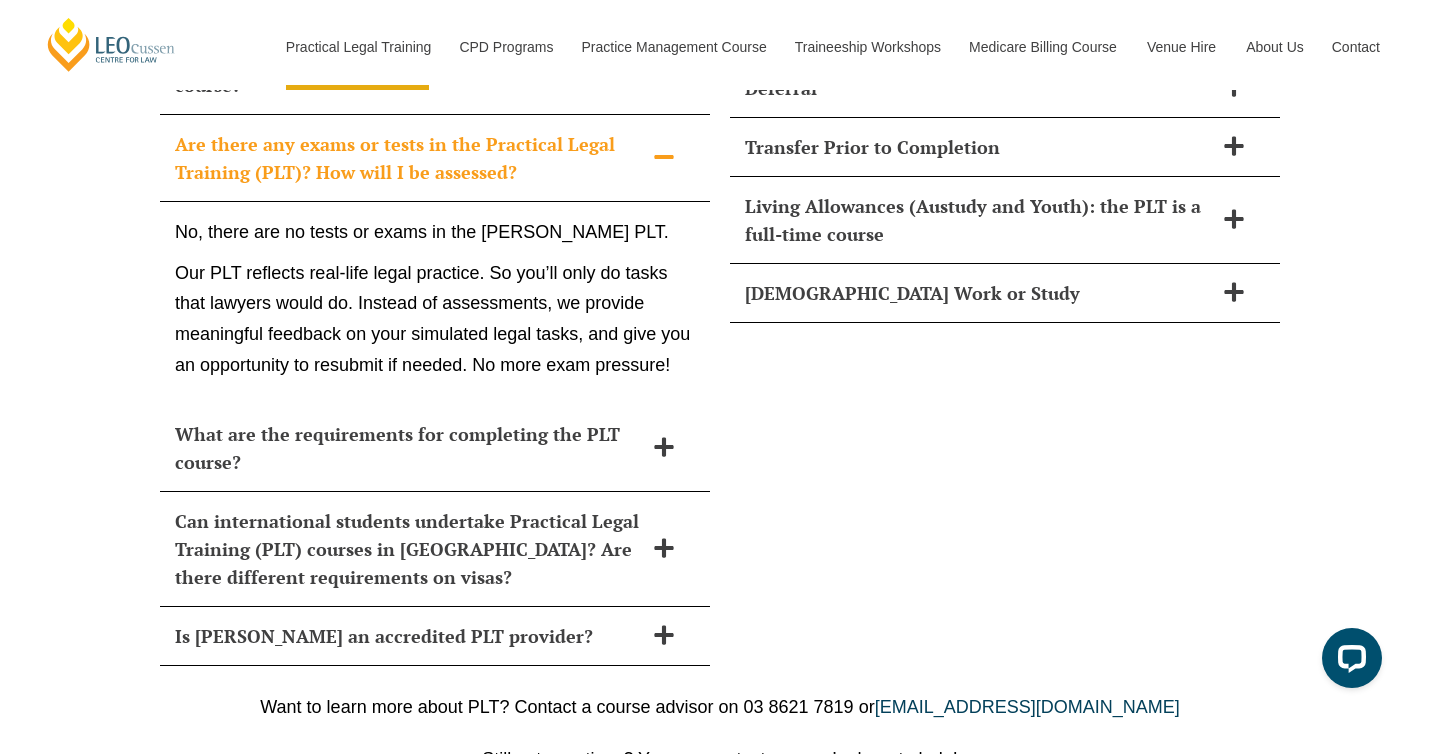 click on "Our PLT reflects real-life legal practice. So you’ll only do tasks that lawyers would do. Instead of assessments, we provide meaningful feedback on your simulated legal tasks, and give you an opportunity to resubmit if needed. No more exam pressure!" at bounding box center [435, 319] 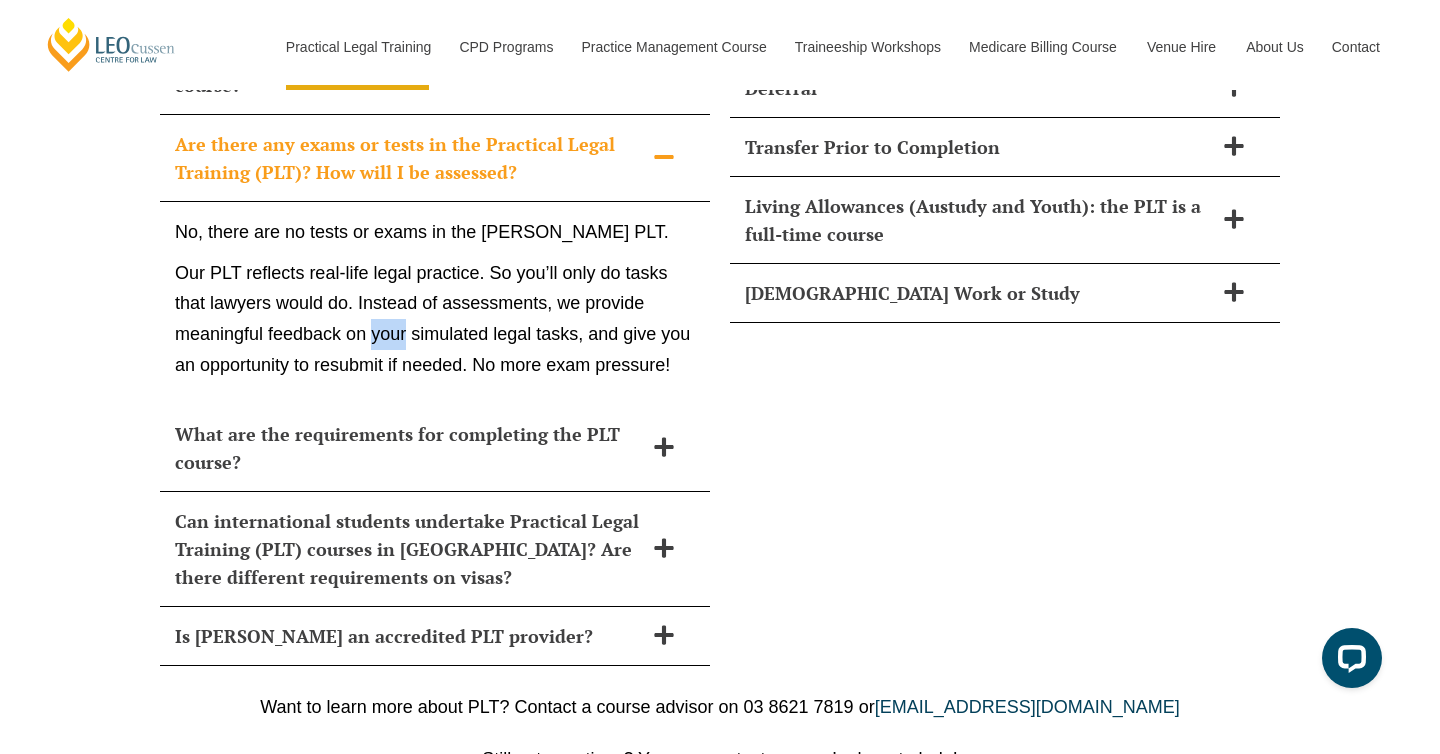 click on "Our PLT reflects real-life legal practice. So you’ll only do tasks that lawyers would do. Instead of assessments, we provide meaningful feedback on your simulated legal tasks, and give you an opportunity to resubmit if needed. No more exam pressure!" at bounding box center [435, 319] 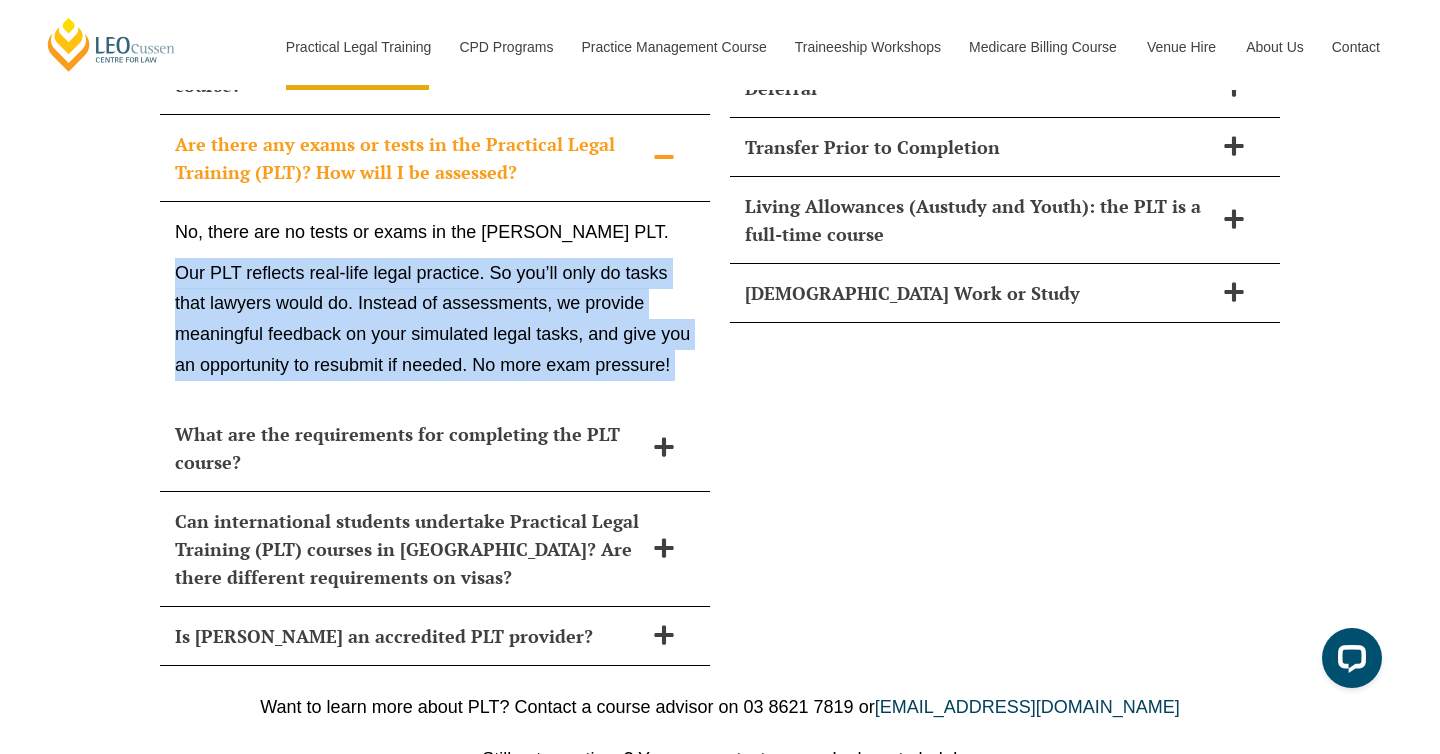 click on "Our PLT reflects real-life legal practice. So you’ll only do tasks that lawyers would do. Instead of assessments, we provide meaningful feedback on your simulated legal tasks, and give you an opportunity to resubmit if needed. No more exam pressure!" at bounding box center [435, 319] 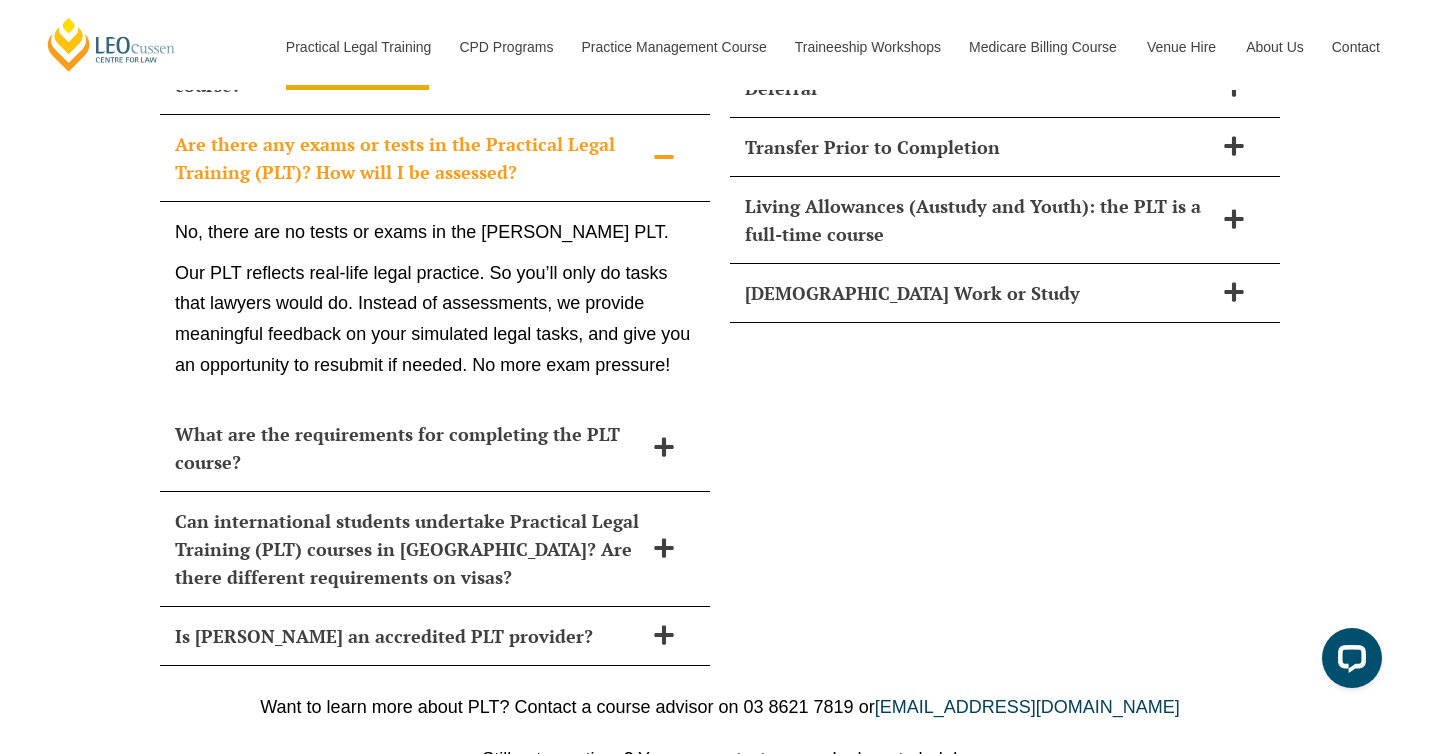 click on "Our PLT reflects real-life legal practice. So you’ll only do tasks that lawyers would do. Instead of assessments, we provide meaningful feedback on your simulated legal tasks, and give you an opportunity to resubmit if needed. No more exam pressure!" at bounding box center (435, 319) 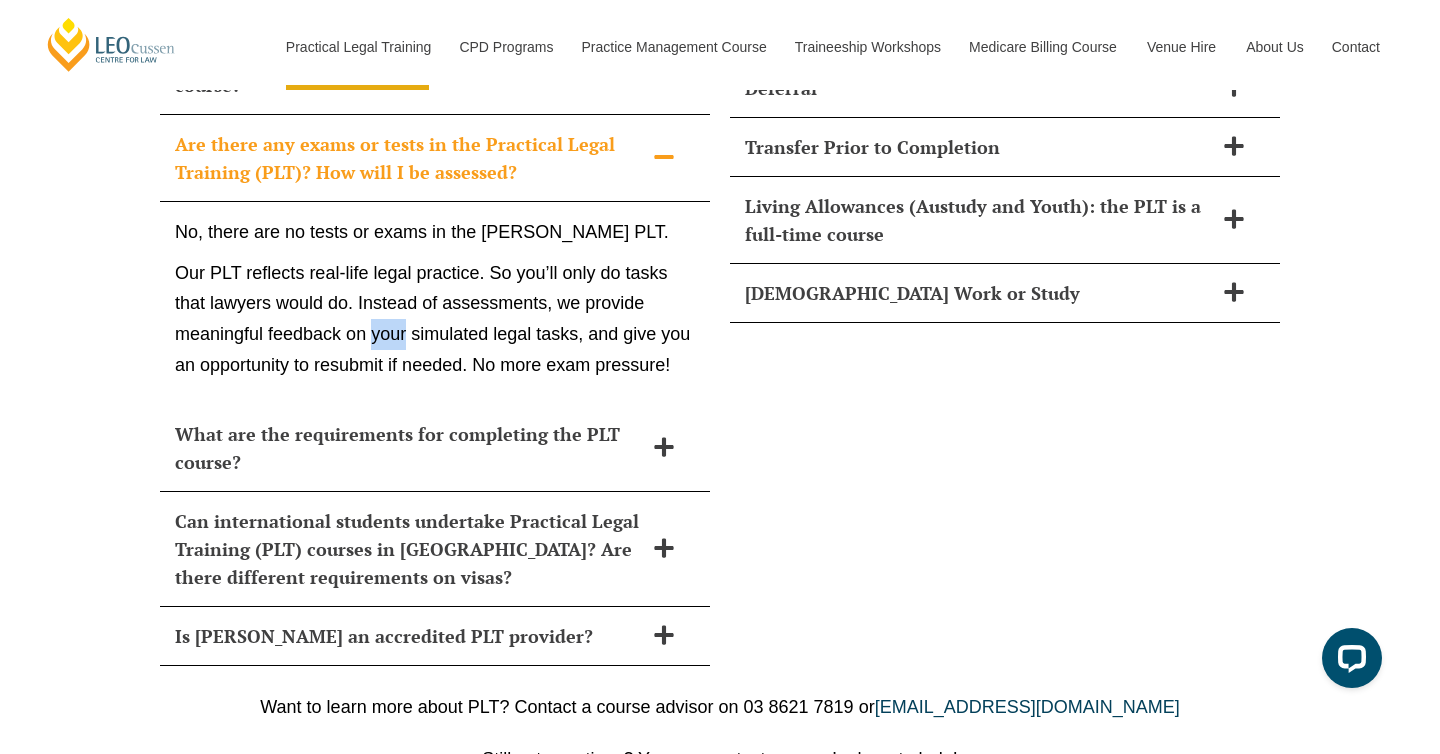 click on "Our PLT reflects real-life legal practice. So you’ll only do tasks that lawyers would do. Instead of assessments, we provide meaningful feedback on your simulated legal tasks, and give you an opportunity to resubmit if needed. No more exam pressure!" at bounding box center [435, 319] 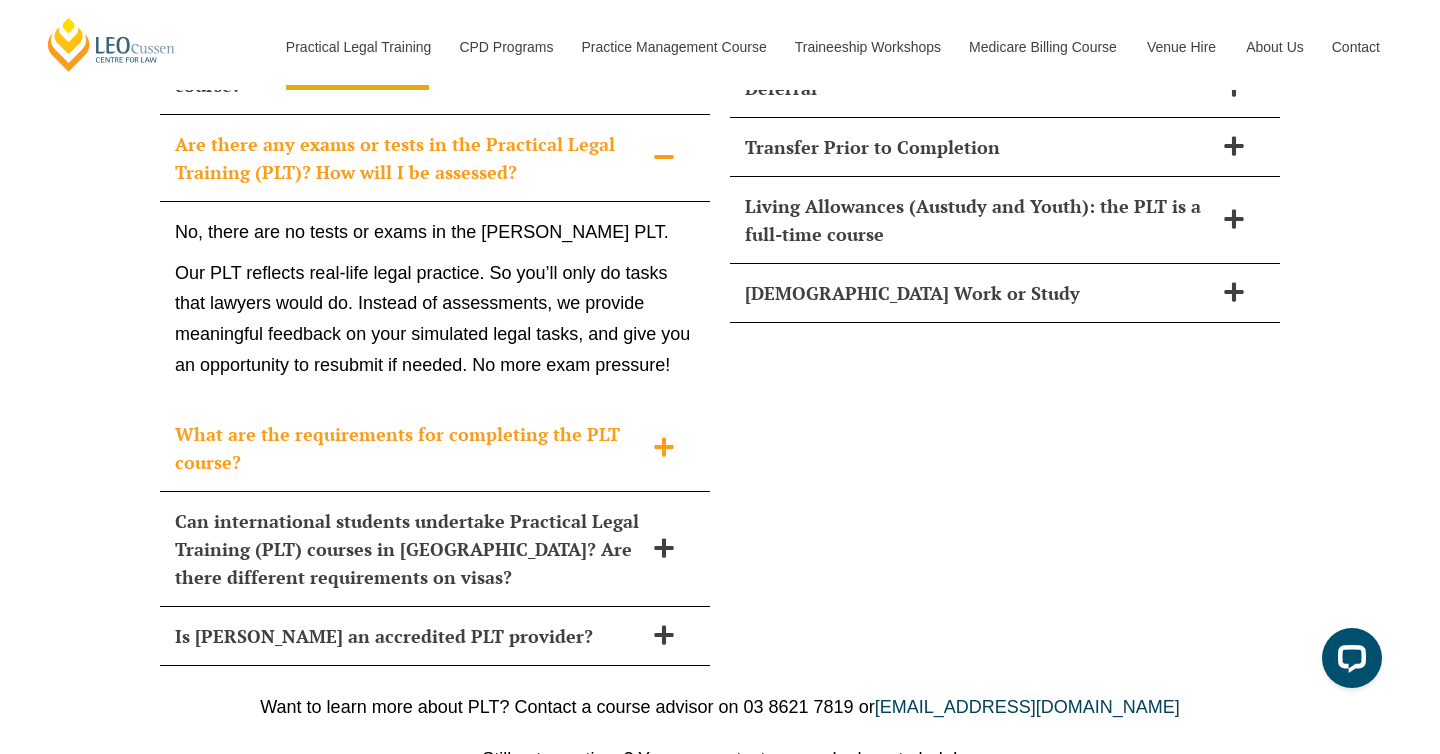 click on "What are the requirements for completing the PLT course?" at bounding box center (409, 448) 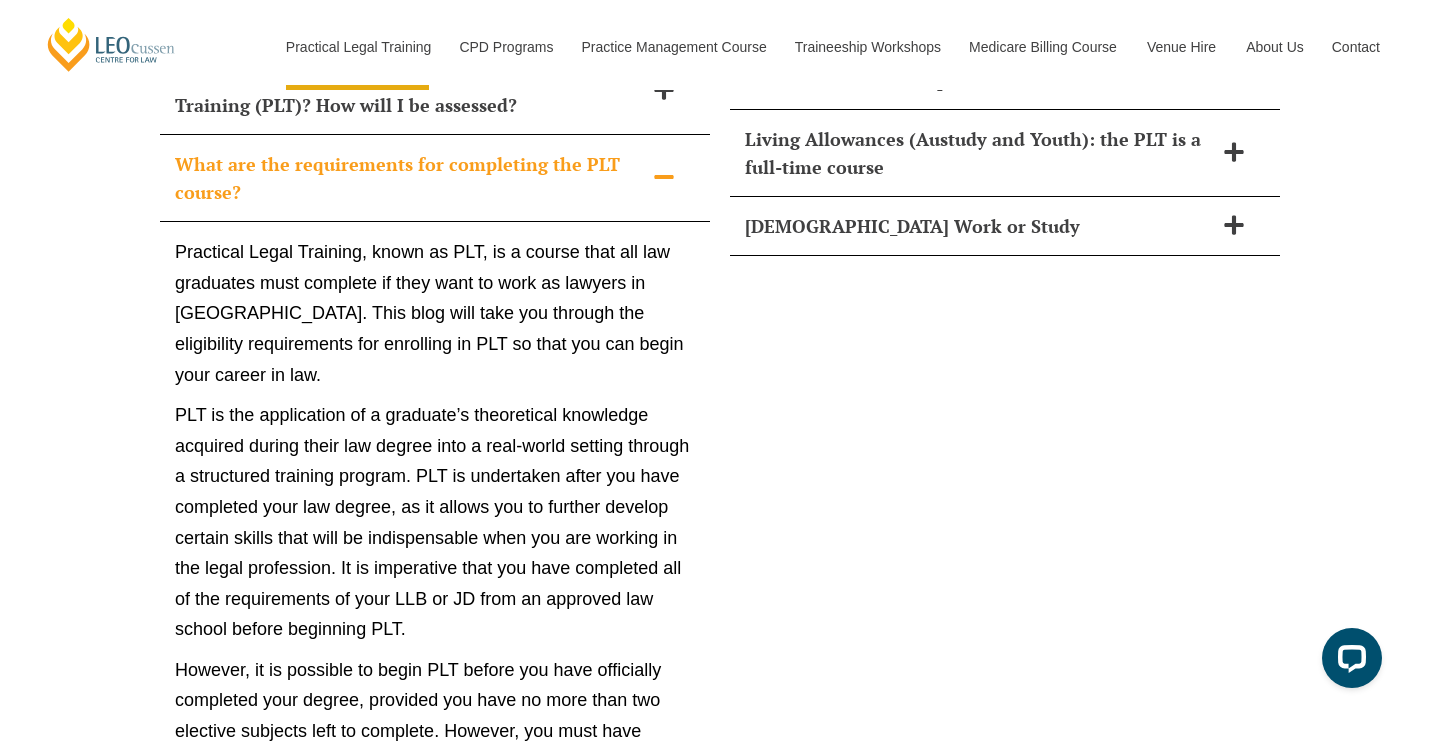scroll, scrollTop: 9325, scrollLeft: 0, axis: vertical 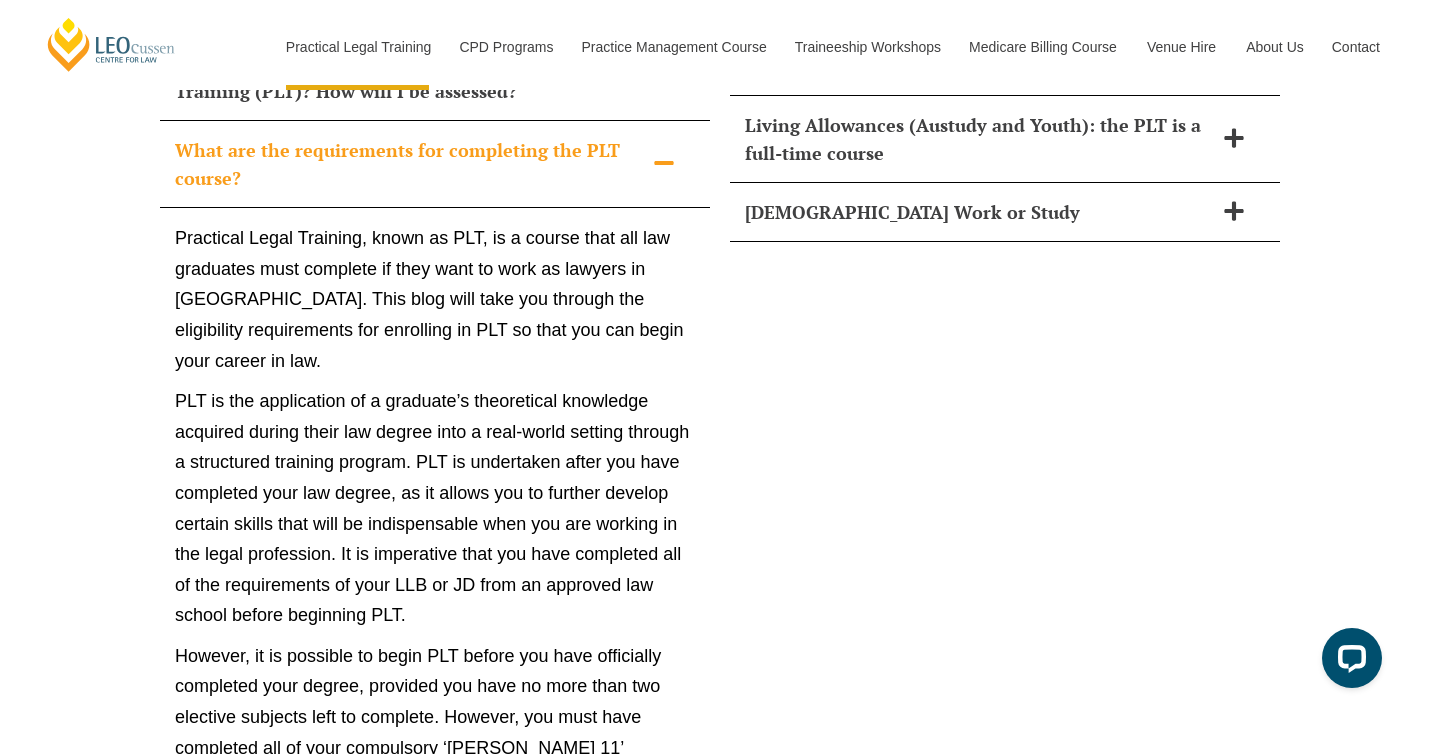 click on "PLT is the application of a graduate’s theoretical knowledge acquired during their law degree into a real-world setting through a structured training program. PLT is undertaken after you have completed your law degree, as it allows you to further develop certain skills that will be indispensable when you are working in the legal profession. It is imperative that you have completed all of the requirements of your LLB or JD from an approved law school before beginning PLT." at bounding box center [435, 508] 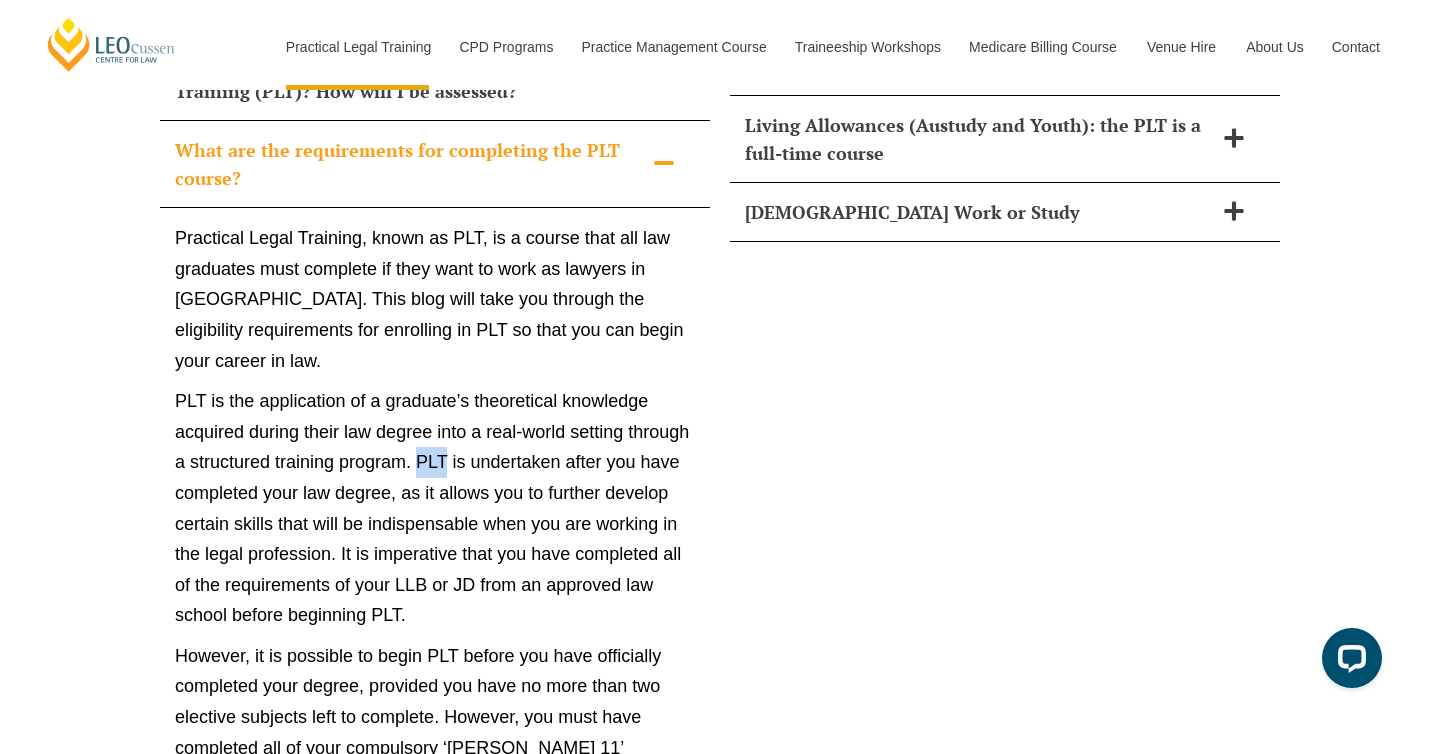 click on "PLT is the application of a graduate’s theoretical knowledge acquired during their law degree into a real-world setting through a structured training program. PLT is undertaken after you have completed your law degree, as it allows you to further develop certain skills that will be indispensable when you are working in the legal profession. It is imperative that you have completed all of the requirements of your LLB or JD from an approved law school before beginning PLT." at bounding box center (435, 508) 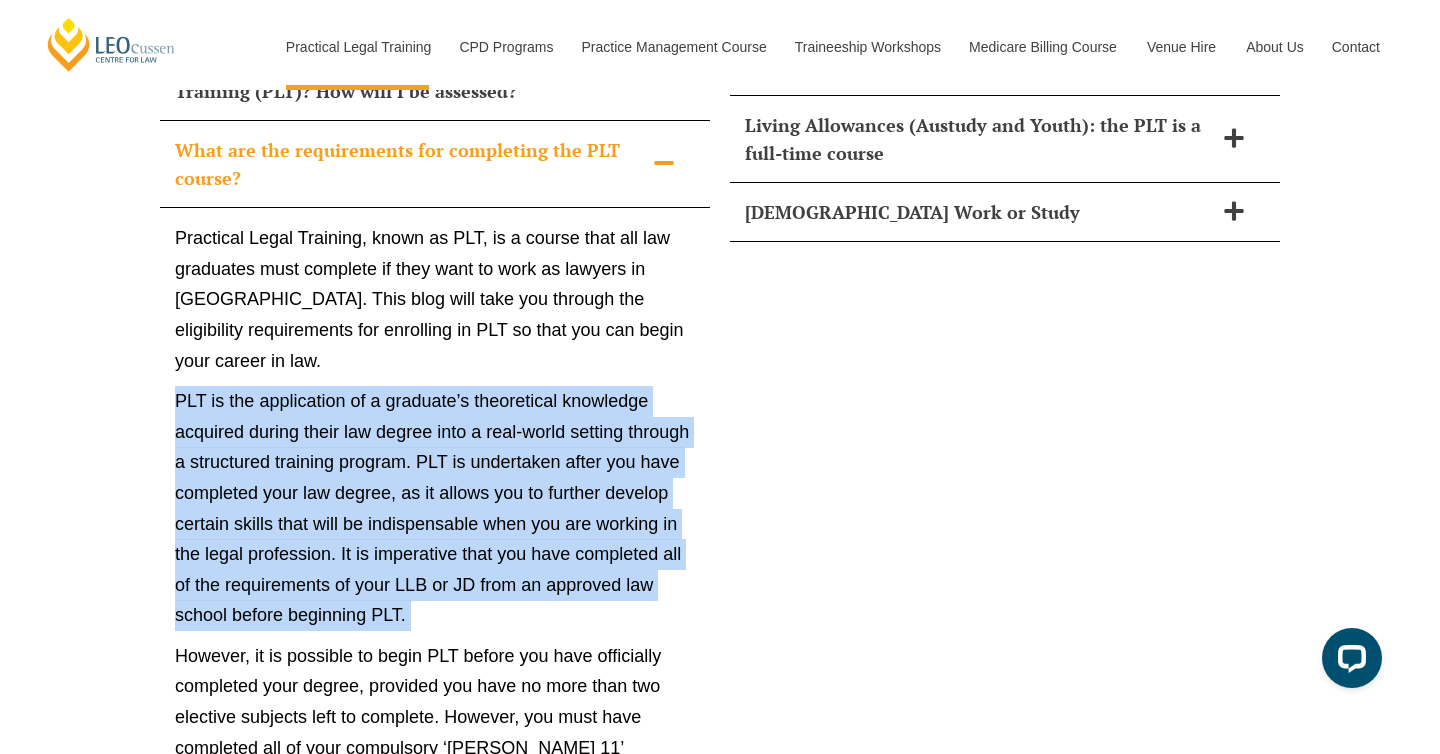 click on "PLT is the application of a graduate’s theoretical knowledge acquired during their law degree into a real-world setting through a structured training program. PLT is undertaken after you have completed your law degree, as it allows you to further develop certain skills that will be indispensable when you are working in the legal profession. It is imperative that you have completed all of the requirements of your LLB or JD from an approved law school before beginning PLT." at bounding box center [435, 508] 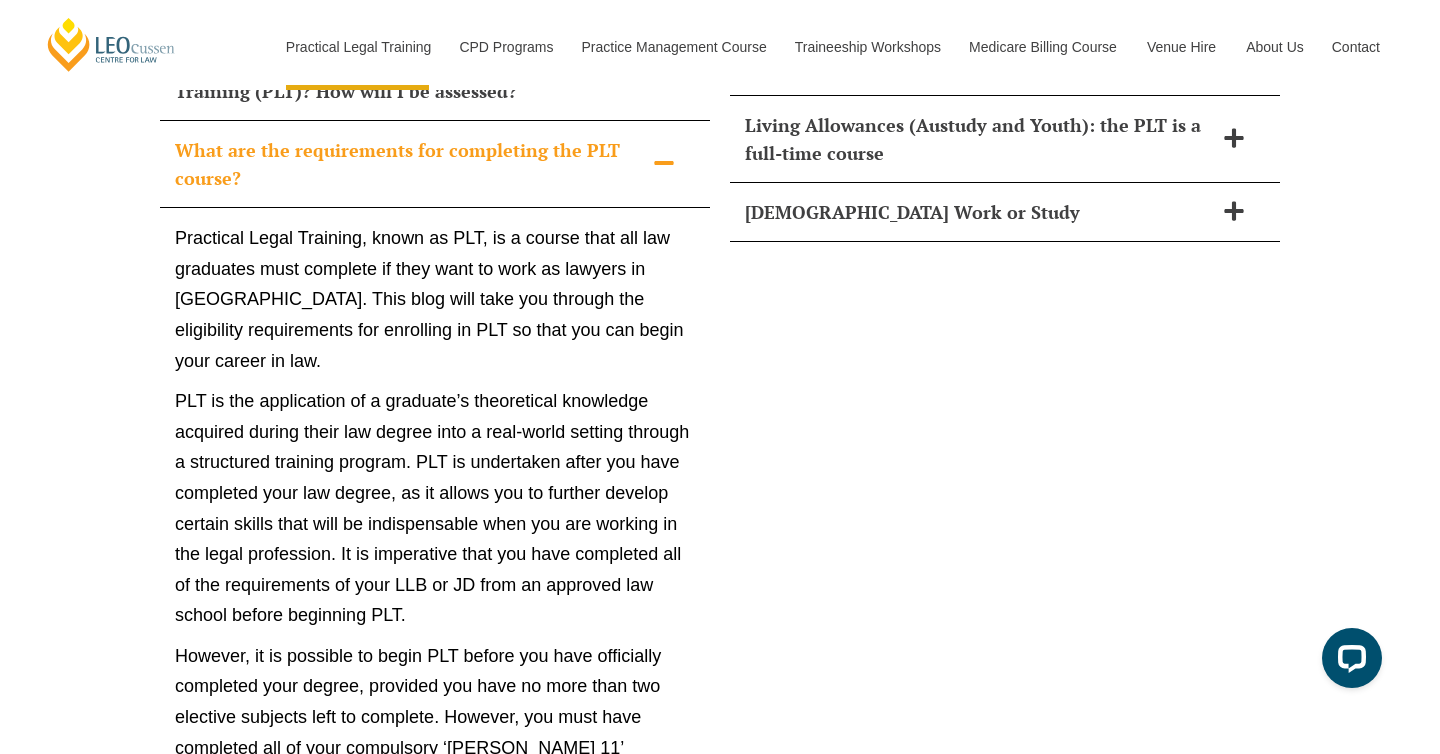 click on "PLT is the application of a graduate’s theoretical knowledge acquired during their law degree into a real-world setting through a structured training program. PLT is undertaken after you have completed your law degree, as it allows you to further develop certain skills that will be indispensable when you are working in the legal profession. It is imperative that you have completed all of the requirements of your LLB or JD from an approved law school before beginning PLT." at bounding box center (435, 508) 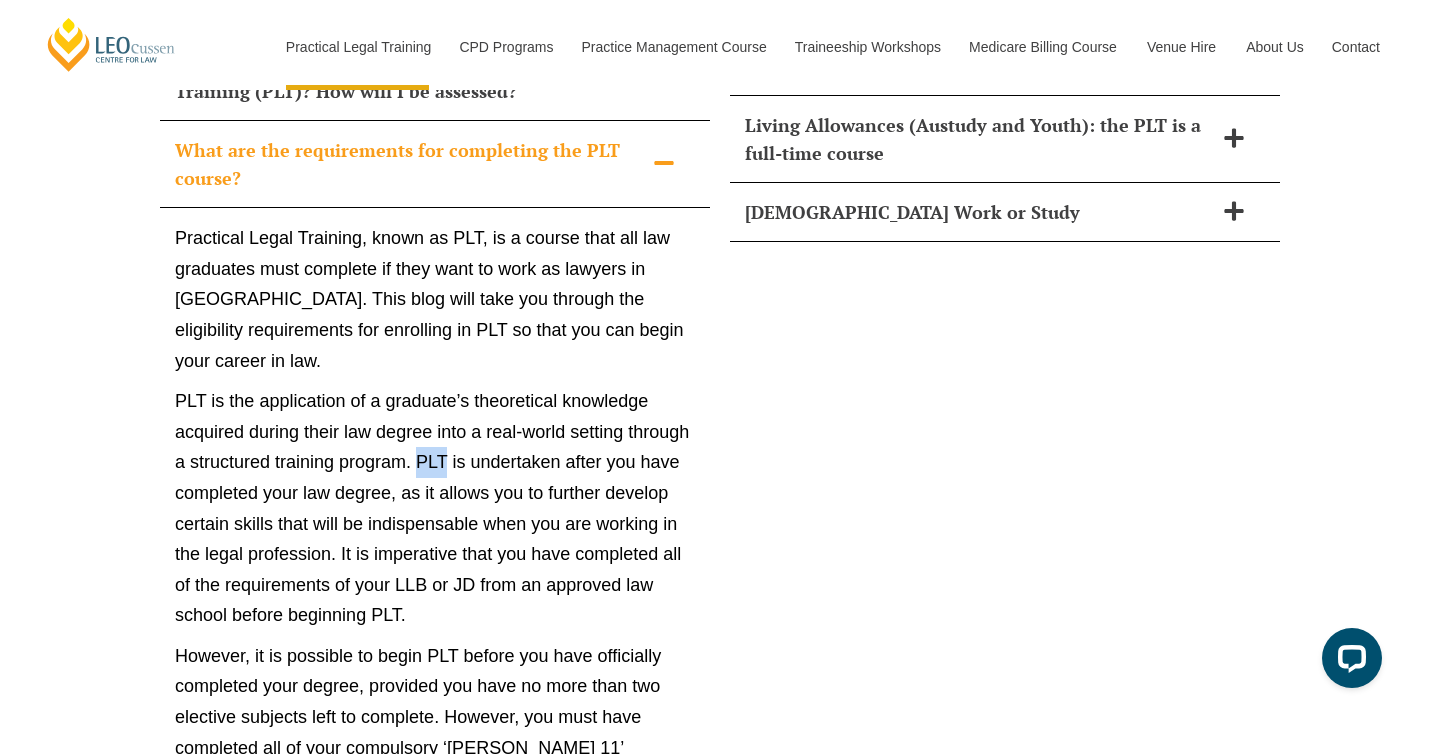 click on "PLT is the application of a graduate’s theoretical knowledge acquired during their law degree into a real-world setting through a structured training program. PLT is undertaken after you have completed your law degree, as it allows you to further develop certain skills that will be indispensable when you are working in the legal profession. It is imperative that you have completed all of the requirements of your LLB or JD from an approved law school before beginning PLT." at bounding box center [435, 508] 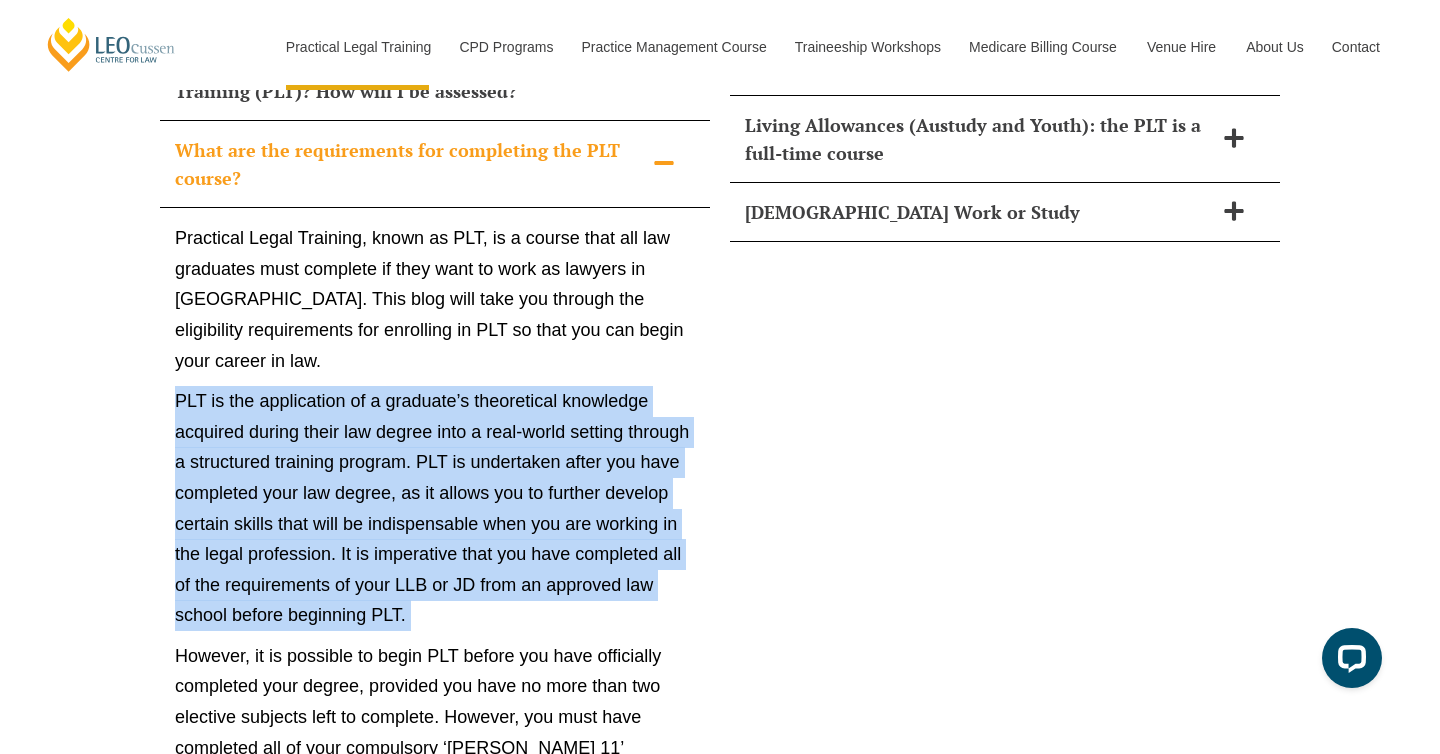 click on "PLT is the application of a graduate’s theoretical knowledge acquired during their law degree into a real-world setting through a structured training program. PLT is undertaken after you have completed your law degree, as it allows you to further develop certain skills that will be indispensable when you are working in the legal profession. It is imperative that you have completed all of the requirements of your LLB or JD from an approved law school before beginning PLT." at bounding box center [435, 508] 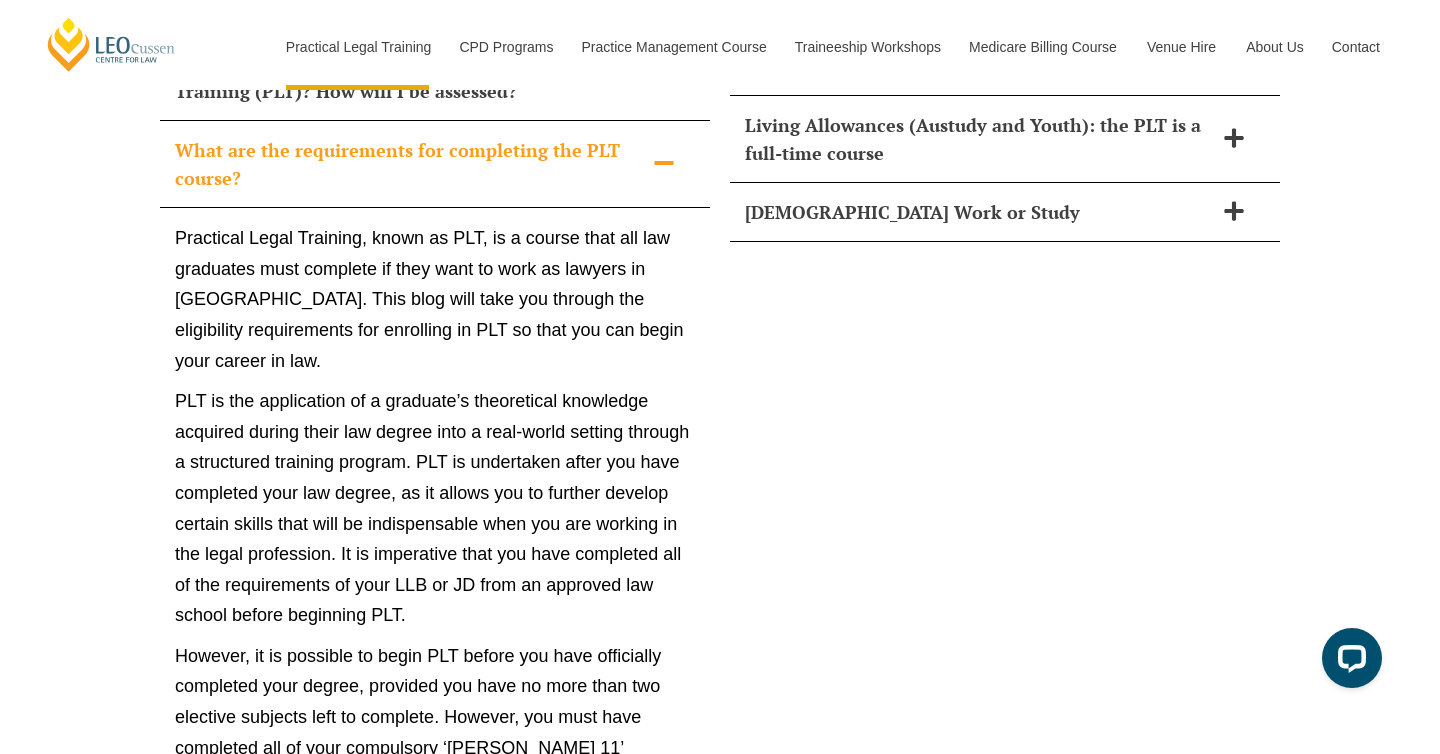 click on "PLT is the application of a graduate’s theoretical knowledge acquired during their law degree into a real-world setting through a structured training program. PLT is undertaken after you have completed your law degree, as it allows you to further develop certain skills that will be indispensable when you are working in the legal profession. It is imperative that you have completed all of the requirements of your LLB or JD from an approved law school before beginning PLT." at bounding box center (435, 508) 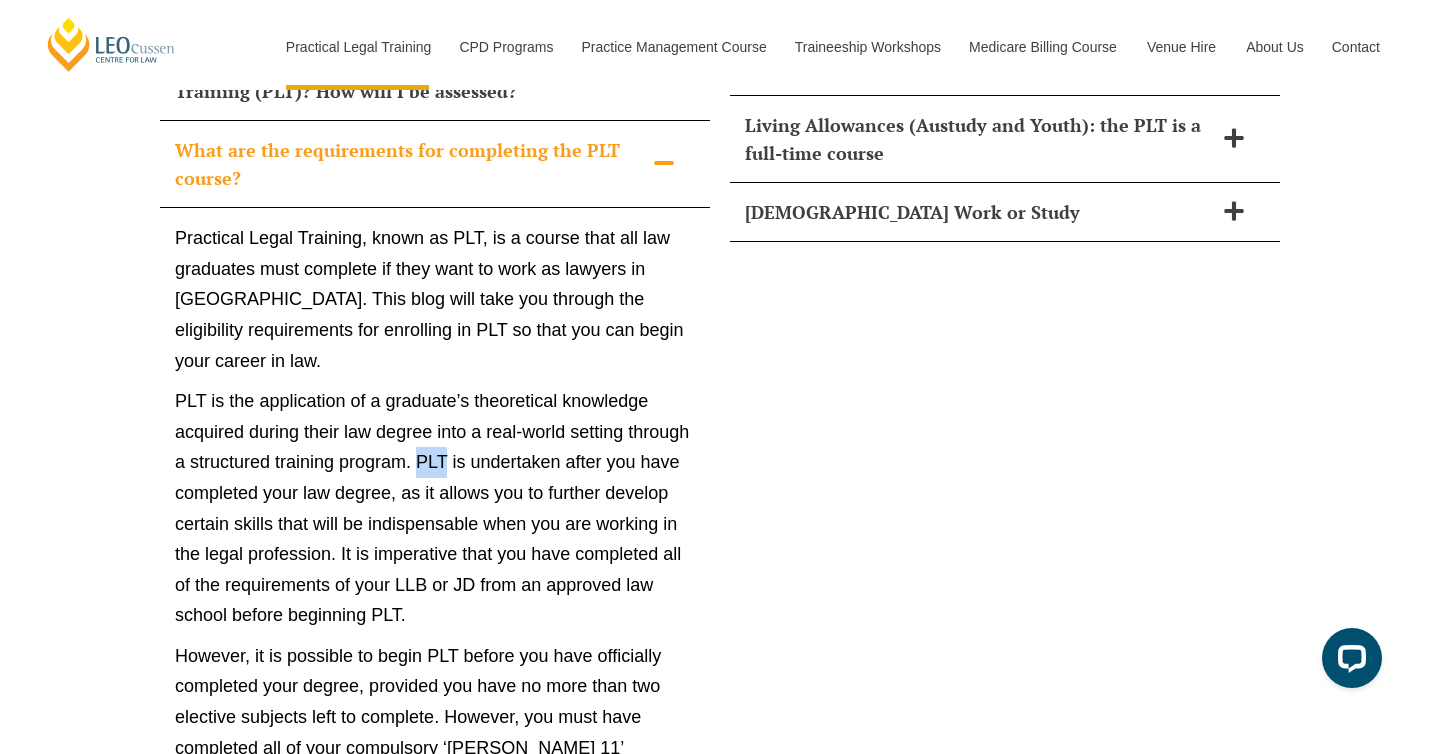 click on "PLT is the application of a graduate’s theoretical knowledge acquired during their law degree into a real-world setting through a structured training program. PLT is undertaken after you have completed your law degree, as it allows you to further develop certain skills that will be indispensable when you are working in the legal profession. It is imperative that you have completed all of the requirements of your LLB or JD from an approved law school before beginning PLT." at bounding box center [435, 508] 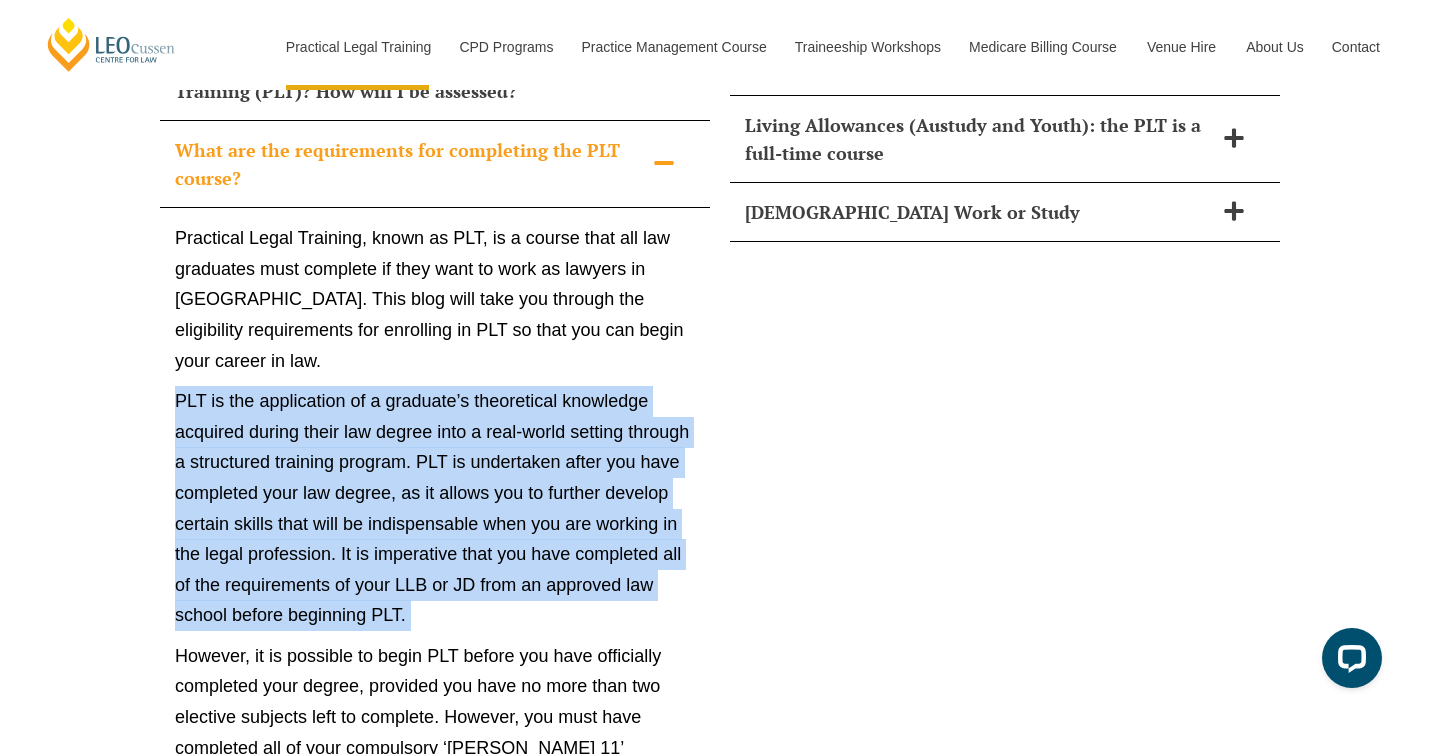 click on "PLT is the application of a graduate’s theoretical knowledge acquired during their law degree into a real-world setting through a structured training program. PLT is undertaken after you have completed your law degree, as it allows you to further develop certain skills that will be indispensable when you are working in the legal profession. It is imperative that you have completed all of the requirements of your LLB or JD from an approved law school before beginning PLT." at bounding box center (435, 508) 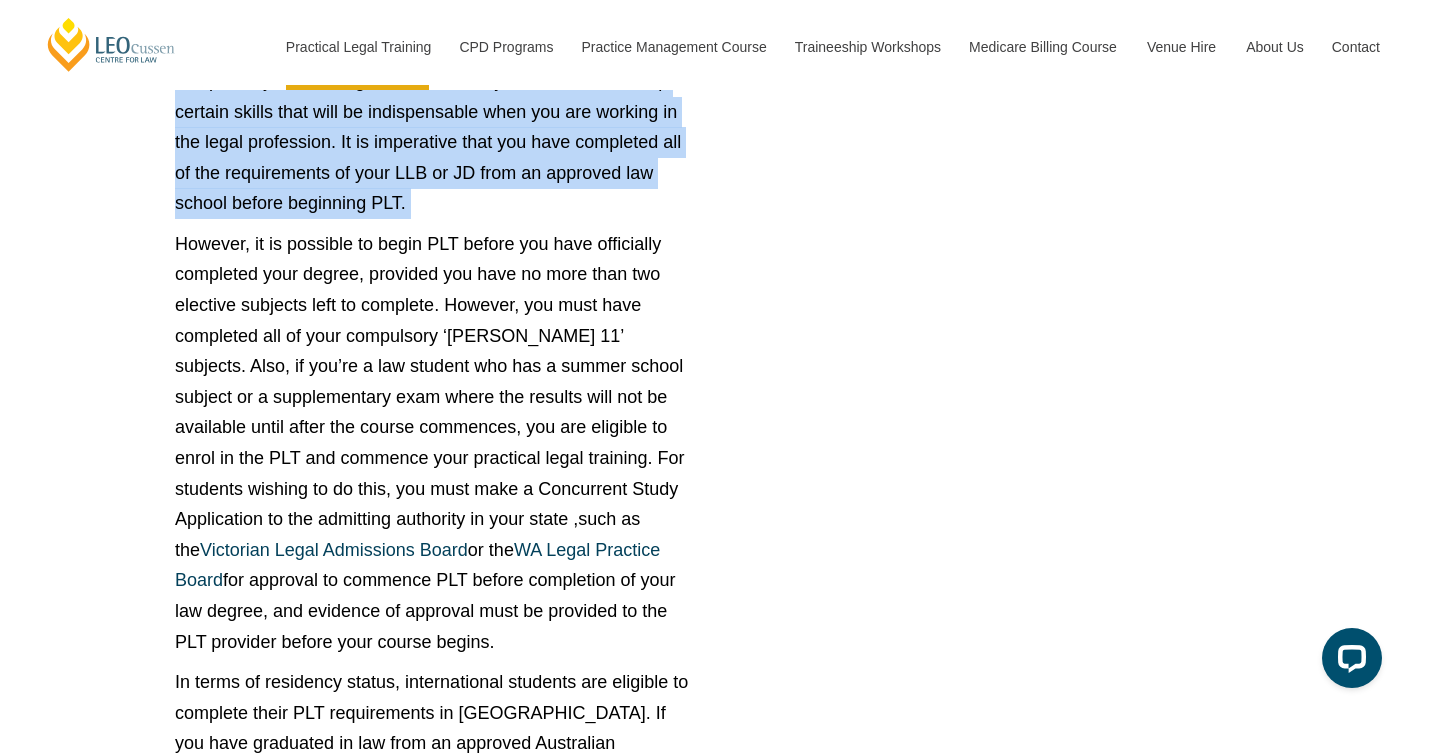 scroll, scrollTop: 9739, scrollLeft: 0, axis: vertical 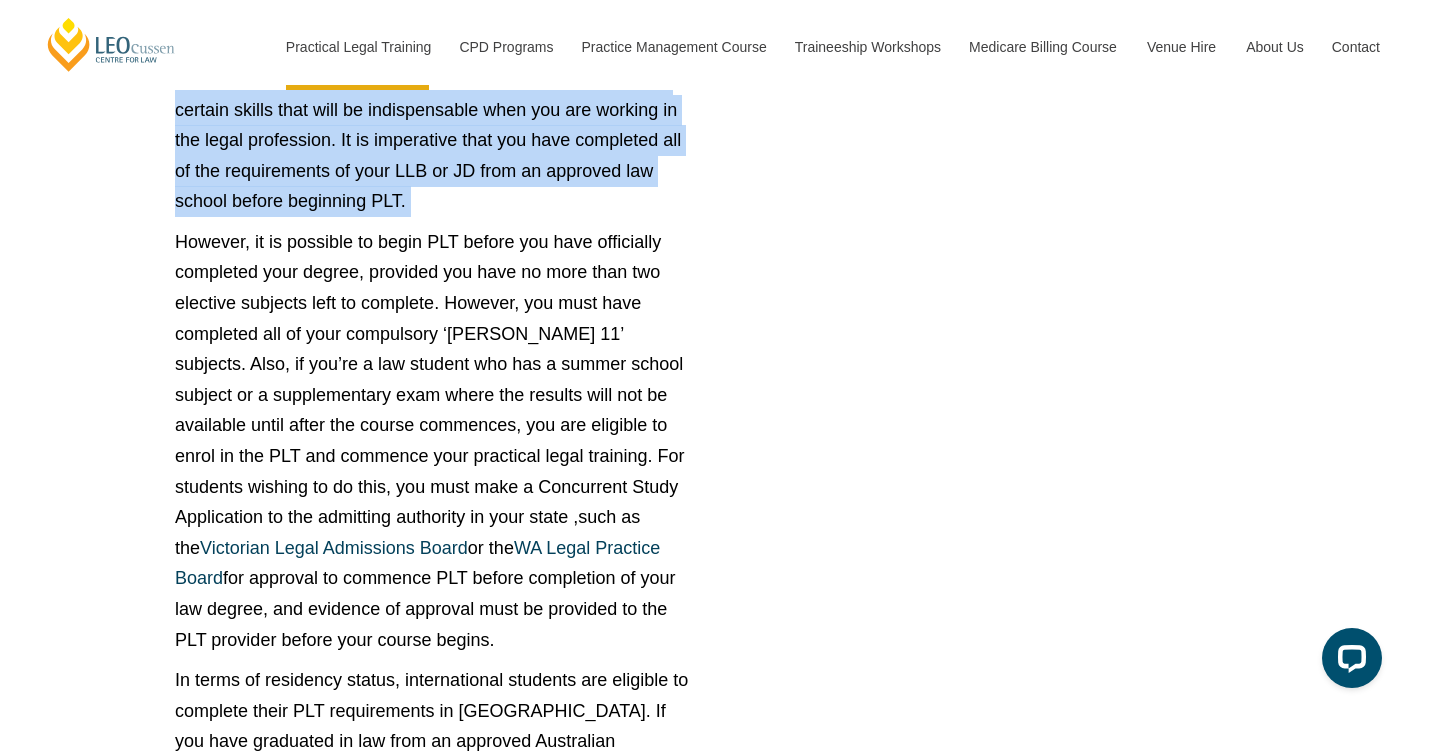 click on "However, it is possible to begin PLT before you have officially completed your degree, provided you have no more than two elective subjects left to complete. However, you must have completed all of your compulsory ‘[PERSON_NAME] 11’ subjects. Also, if you’re a law student who has a summer school subject or a supplementary exam where the results will not be available until after the course commences, you are eligible to enrol in the PLT and commence your practical legal training. For students wishing to do this, you must make a Concurrent Study Application to the admitting authority in your state ,such as the  Victorian Legal Admissions Board  or the  WA Legal Practice Board  for approval to commence PLT before completion of your law degree, and evidence of approval must be provided to the PLT provider before your course begins." at bounding box center (435, 441) 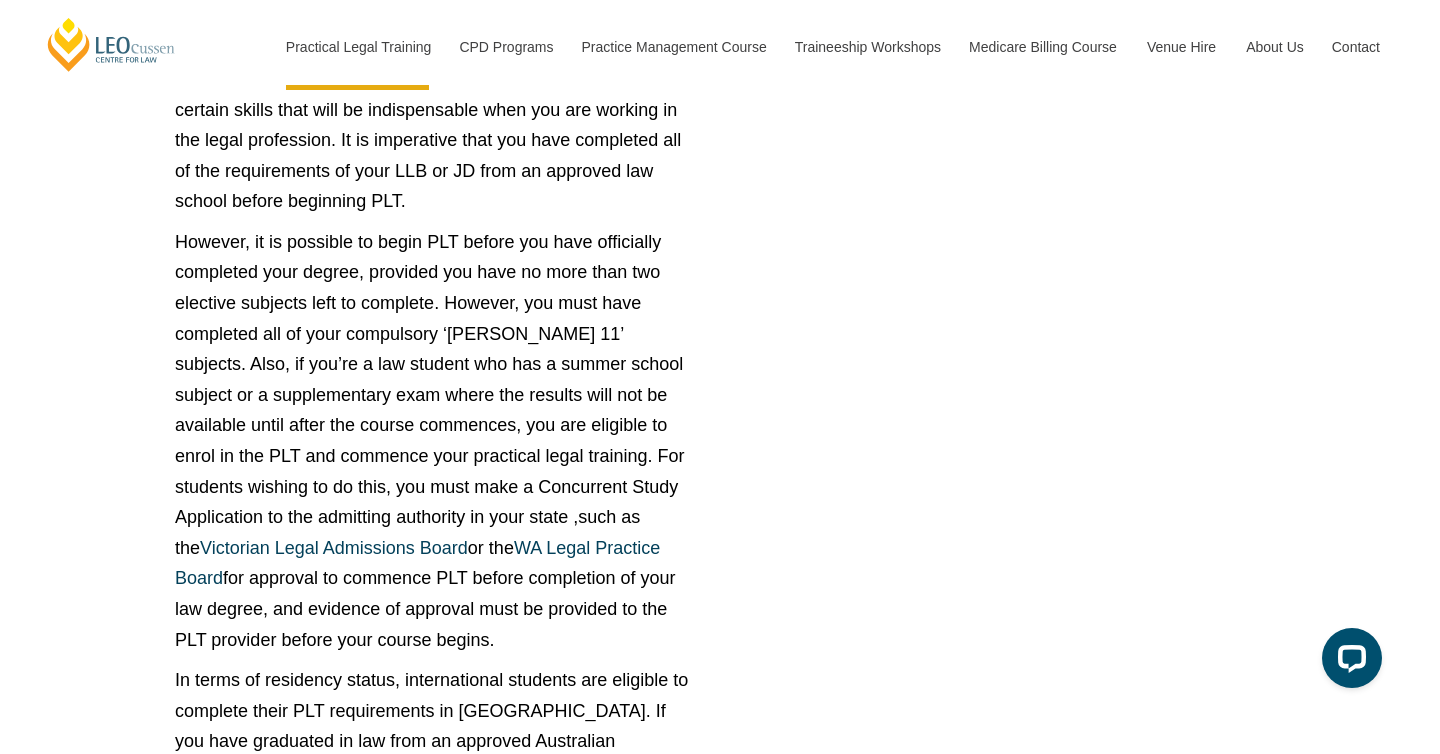 click on "However, it is possible to begin PLT before you have officially completed your degree, provided you have no more than two elective subjects left to complete. However, you must have completed all of your compulsory ‘[PERSON_NAME] 11’ subjects. Also, if you’re a law student who has a summer school subject or a supplementary exam where the results will not be available until after the course commences, you are eligible to enrol in the PLT and commence your practical legal training. For students wishing to do this, you must make a Concurrent Study Application to the admitting authority in your state ,such as the  Victorian Legal Admissions Board  or the  WA Legal Practice Board  for approval to commence PLT before completion of your law degree, and evidence of approval must be provided to the PLT provider before your course begins." at bounding box center (435, 441) 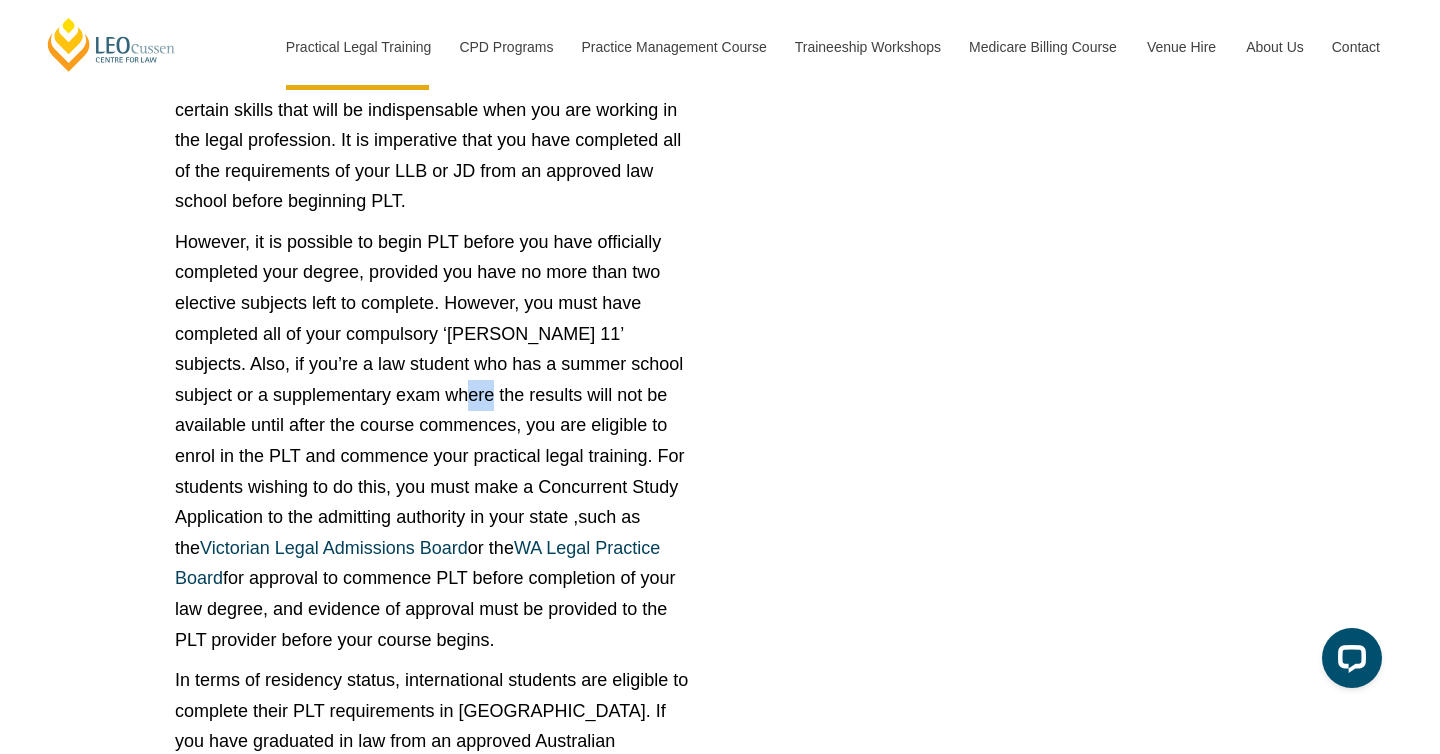 click on "However, it is possible to begin PLT before you have officially completed your degree, provided you have no more than two elective subjects left to complete. However, you must have completed all of your compulsory ‘[PERSON_NAME] 11’ subjects. Also, if you’re a law student who has a summer school subject or a supplementary exam where the results will not be available until after the course commences, you are eligible to enrol in the PLT and commence your practical legal training. For students wishing to do this, you must make a Concurrent Study Application to the admitting authority in your state ,such as the  Victorian Legal Admissions Board  or the  WA Legal Practice Board  for approval to commence PLT before completion of your law degree, and evidence of approval must be provided to the PLT provider before your course begins." at bounding box center [435, 441] 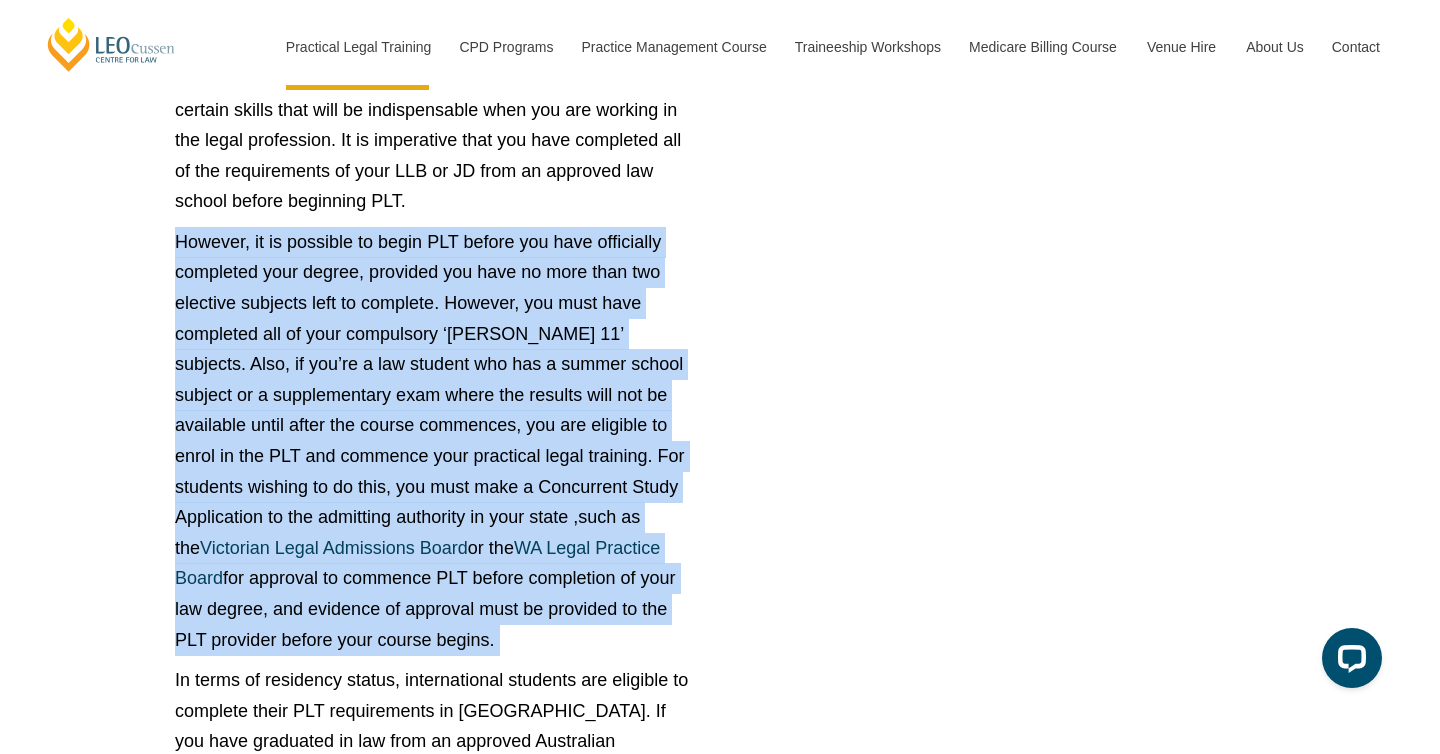 click on "However, it is possible to begin PLT before you have officially completed your degree, provided you have no more than two elective subjects left to complete. However, you must have completed all of your compulsory ‘[PERSON_NAME] 11’ subjects. Also, if you’re a law student who has a summer school subject or a supplementary exam where the results will not be available until after the course commences, you are eligible to enrol in the PLT and commence your practical legal training. For students wishing to do this, you must make a Concurrent Study Application to the admitting authority in your state ,such as the  Victorian Legal Admissions Board  or the  WA Legal Practice Board  for approval to commence PLT before completion of your law degree, and evidence of approval must be provided to the PLT provider before your course begins." at bounding box center [435, 441] 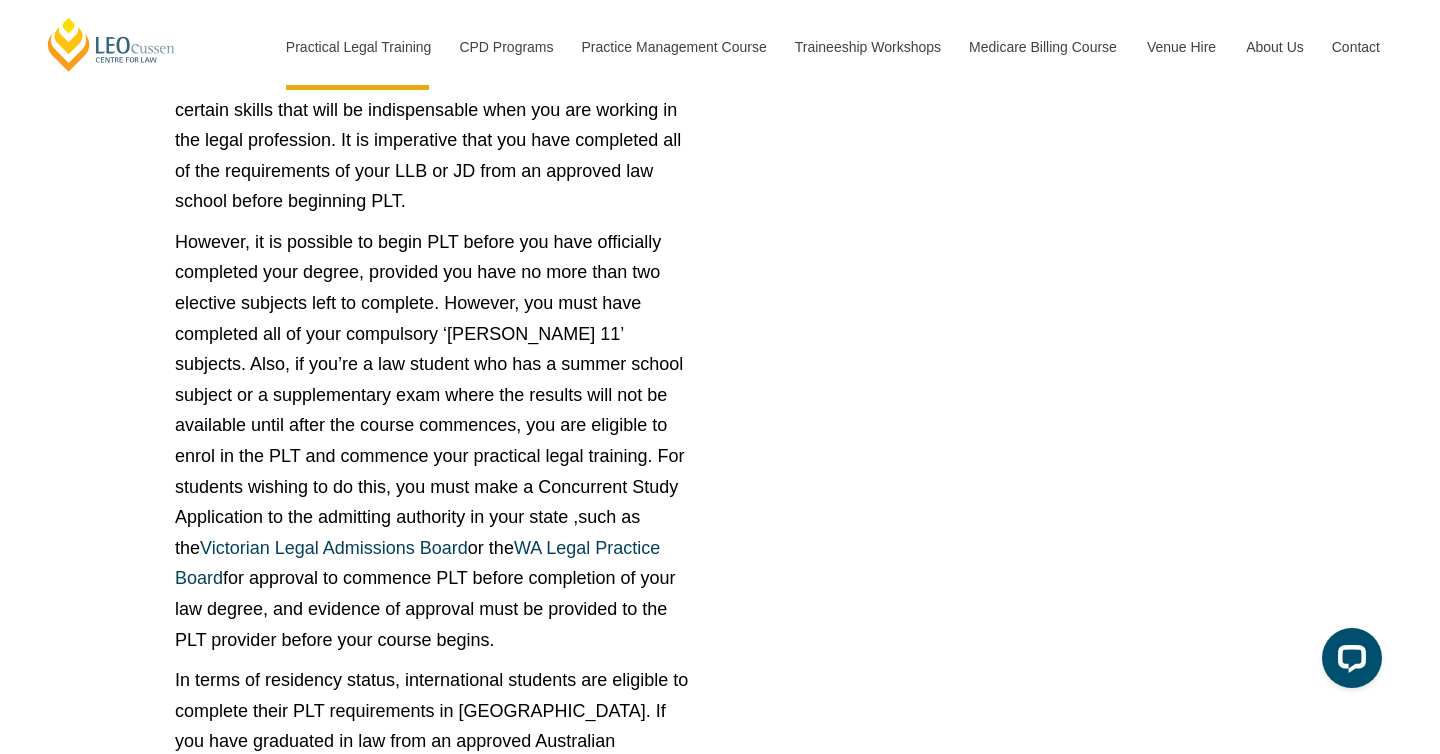 click on "However, it is possible to begin PLT before you have officially completed your degree, provided you have no more than two elective subjects left to complete. However, you must have completed all of your compulsory ‘[PERSON_NAME] 11’ subjects. Also, if you’re a law student who has a summer school subject or a supplementary exam where the results will not be available until after the course commences, you are eligible to enrol in the PLT and commence your practical legal training. For students wishing to do this, you must make a Concurrent Study Application to the admitting authority in your state ,such as the  Victorian Legal Admissions Board  or the  WA Legal Practice Board  for approval to commence PLT before completion of your law degree, and evidence of approval must be provided to the PLT provider before your course begins." at bounding box center [435, 441] 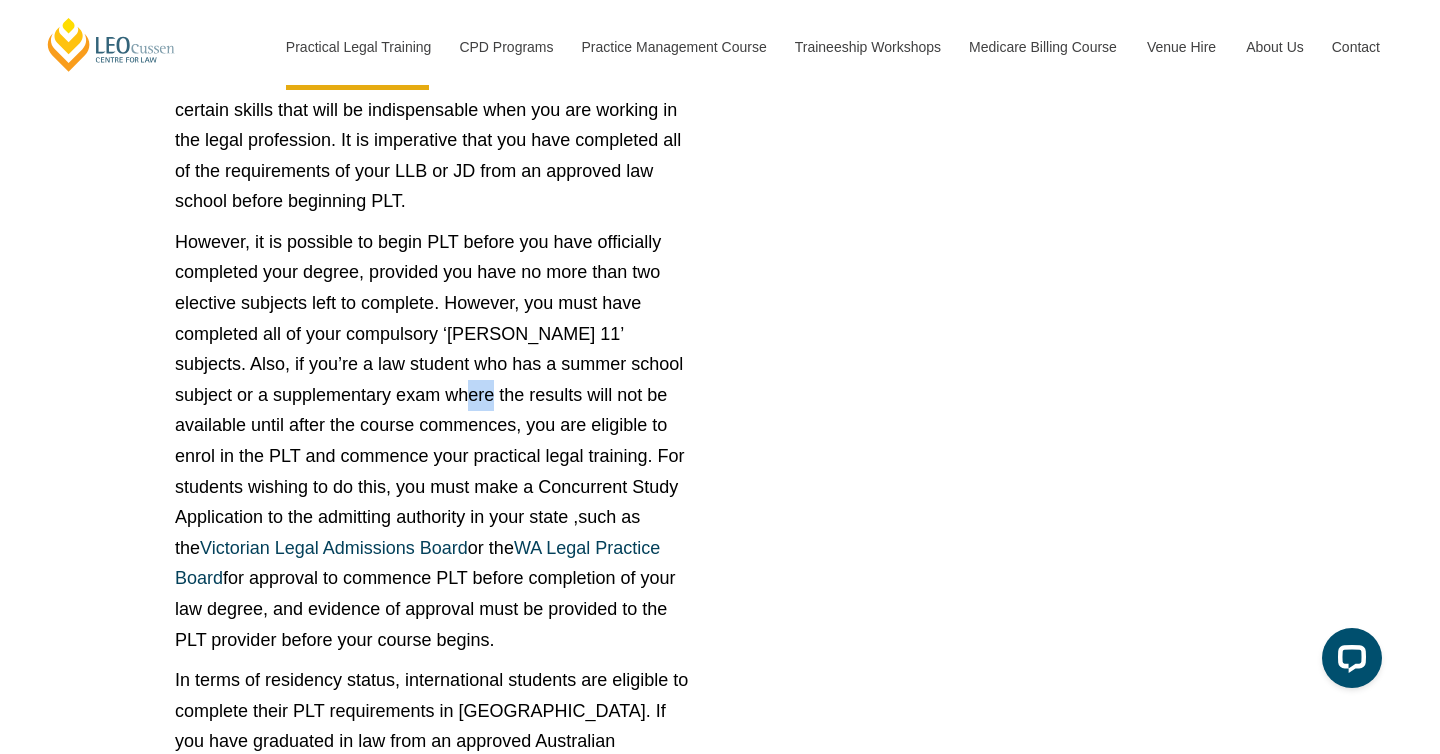 click on "However, it is possible to begin PLT before you have officially completed your degree, provided you have no more than two elective subjects left to complete. However, you must have completed all of your compulsory ‘[PERSON_NAME] 11’ subjects. Also, if you’re a law student who has a summer school subject or a supplementary exam where the results will not be available until after the course commences, you are eligible to enrol in the PLT and commence your practical legal training. For students wishing to do this, you must make a Concurrent Study Application to the admitting authority in your state ,such as the  Victorian Legal Admissions Board  or the  WA Legal Practice Board  for approval to commence PLT before completion of your law degree, and evidence of approval must be provided to the PLT provider before your course begins." at bounding box center [435, 441] 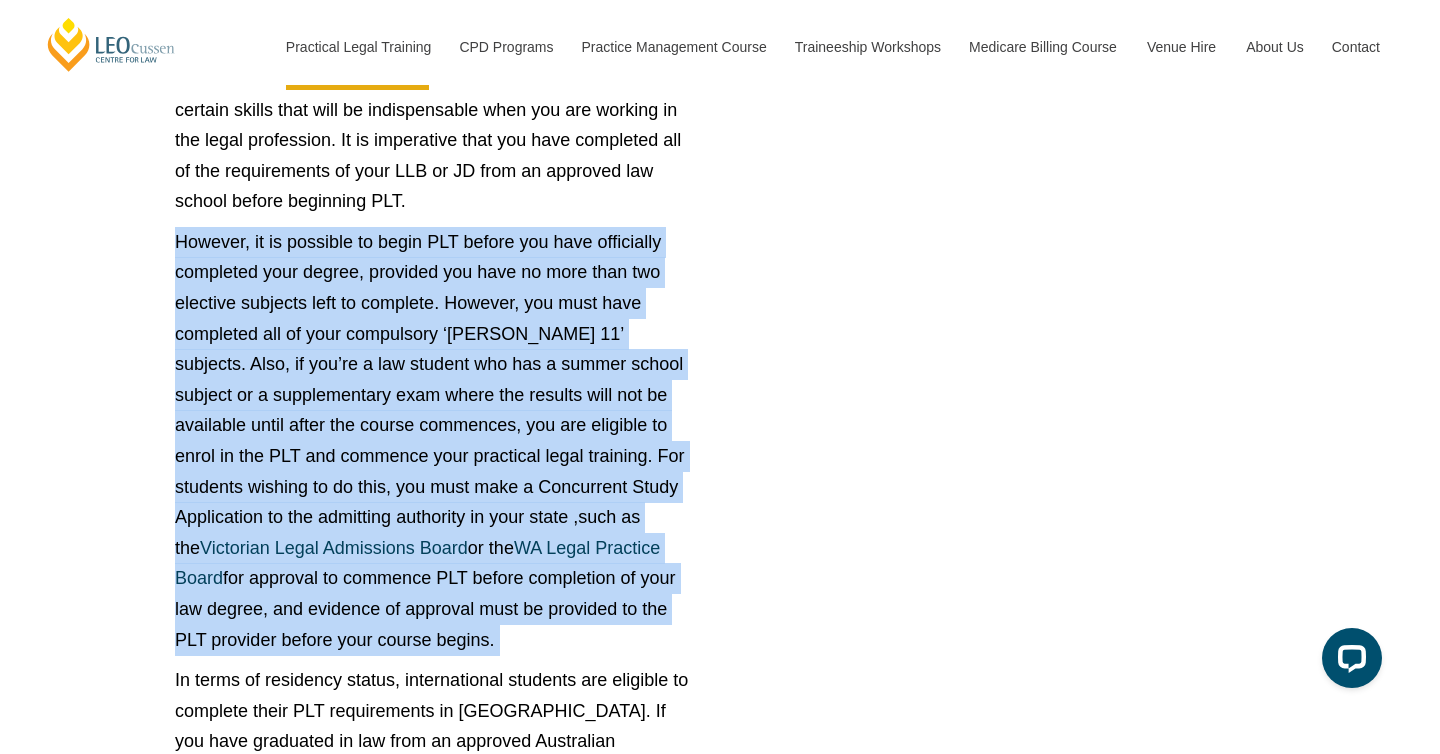 click on "However, it is possible to begin PLT before you have officially completed your degree, provided you have no more than two elective subjects left to complete. However, you must have completed all of your compulsory ‘[PERSON_NAME] 11’ subjects. Also, if you’re a law student who has a summer school subject or a supplementary exam where the results will not be available until after the course commences, you are eligible to enrol in the PLT and commence your practical legal training. For students wishing to do this, you must make a Concurrent Study Application to the admitting authority in your state ,such as the  Victorian Legal Admissions Board  or the  WA Legal Practice Board  for approval to commence PLT before completion of your law degree, and evidence of approval must be provided to the PLT provider before your course begins." at bounding box center (435, 441) 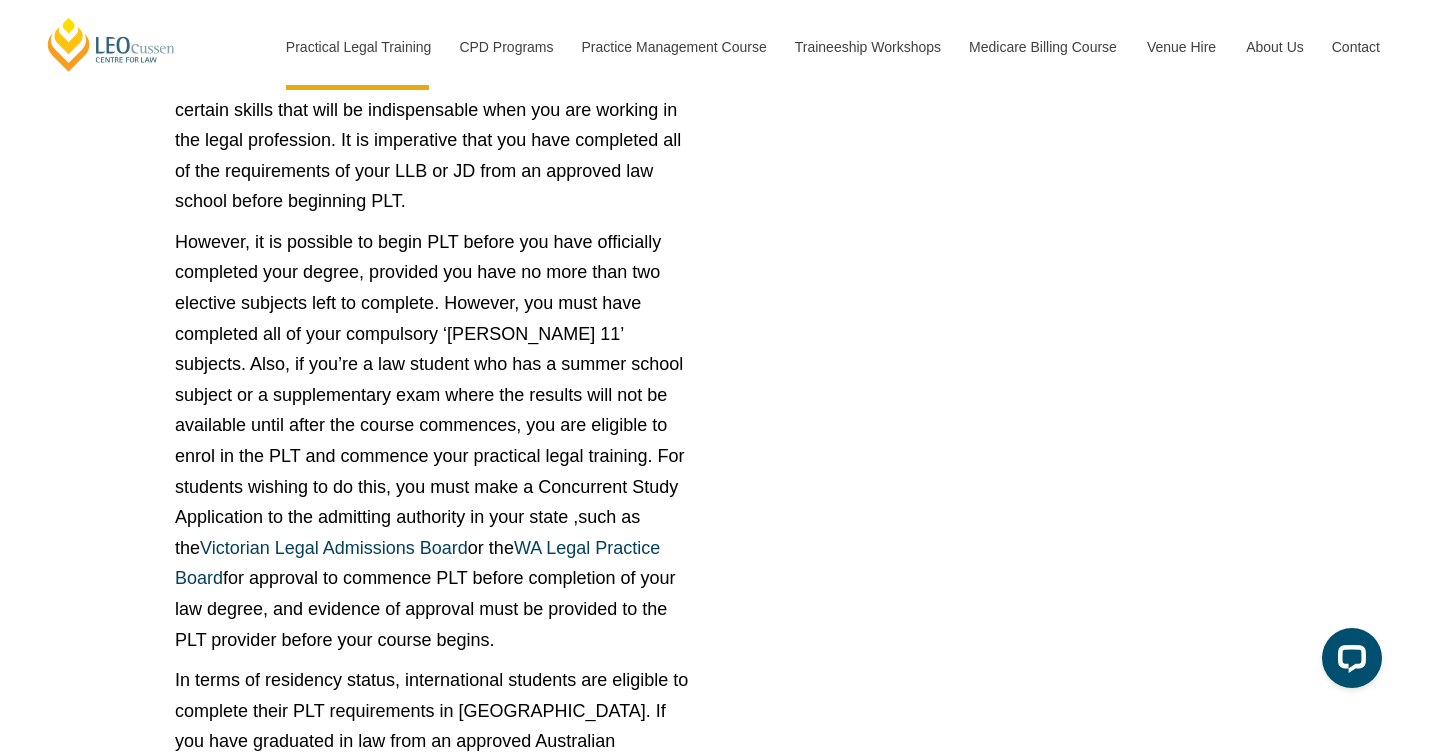 click on "However, it is possible to begin PLT before you have officially completed your degree, provided you have no more than two elective subjects left to complete. However, you must have completed all of your compulsory ‘[PERSON_NAME] 11’ subjects. Also, if you’re a law student who has a summer school subject or a supplementary exam where the results will not be available until after the course commences, you are eligible to enrol in the PLT and commence your practical legal training. For students wishing to do this, you must make a Concurrent Study Application to the admitting authority in your state ,such as the  Victorian Legal Admissions Board  or the  WA Legal Practice Board  for approval to commence PLT before completion of your law degree, and evidence of approval must be provided to the PLT provider before your course begins." at bounding box center [435, 441] 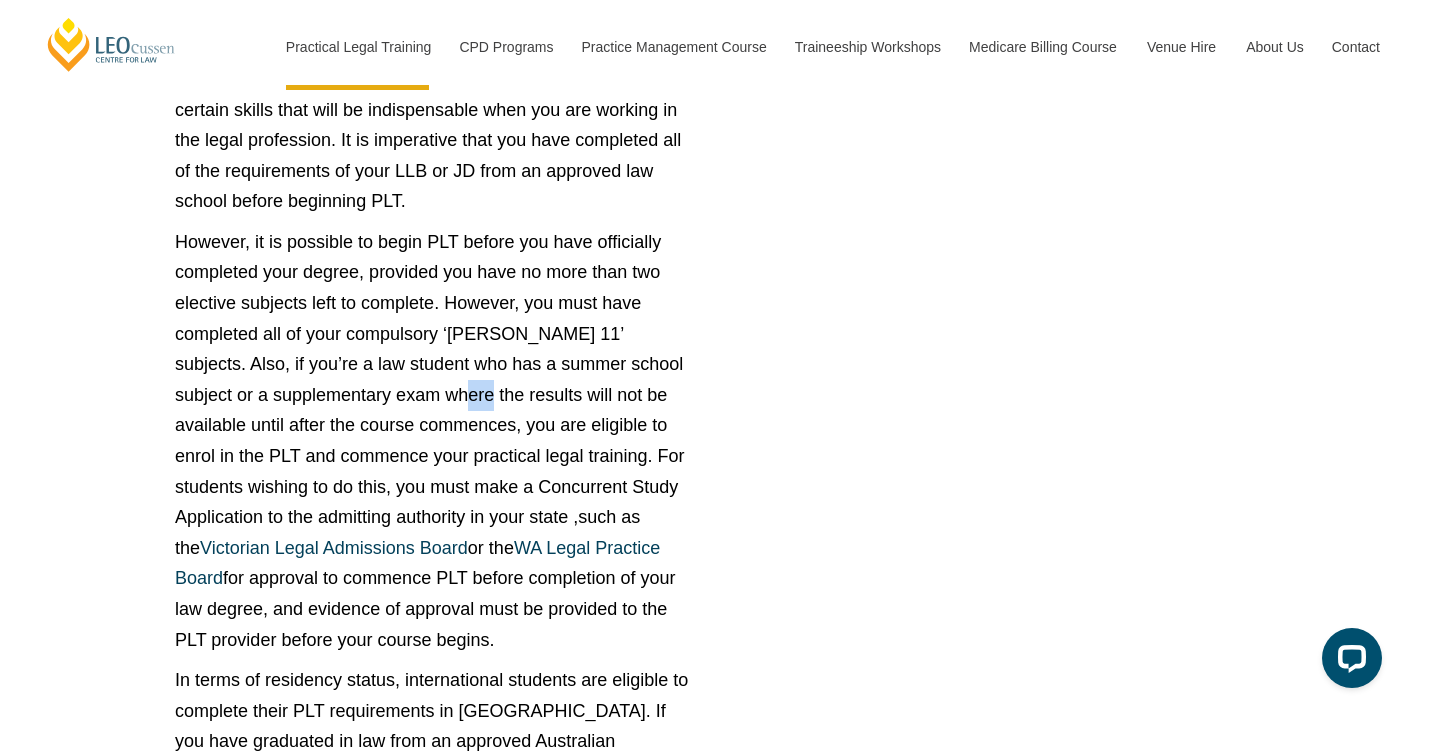 click on "However, it is possible to begin PLT before you have officially completed your degree, provided you have no more than two elective subjects left to complete. However, you must have completed all of your compulsory ‘[PERSON_NAME] 11’ subjects. Also, if you’re a law student who has a summer school subject or a supplementary exam where the results will not be available until after the course commences, you are eligible to enrol in the PLT and commence your practical legal training. For students wishing to do this, you must make a Concurrent Study Application to the admitting authority in your state ,such as the  Victorian Legal Admissions Board  or the  WA Legal Practice Board  for approval to commence PLT before completion of your law degree, and evidence of approval must be provided to the PLT provider before your course begins." at bounding box center [435, 441] 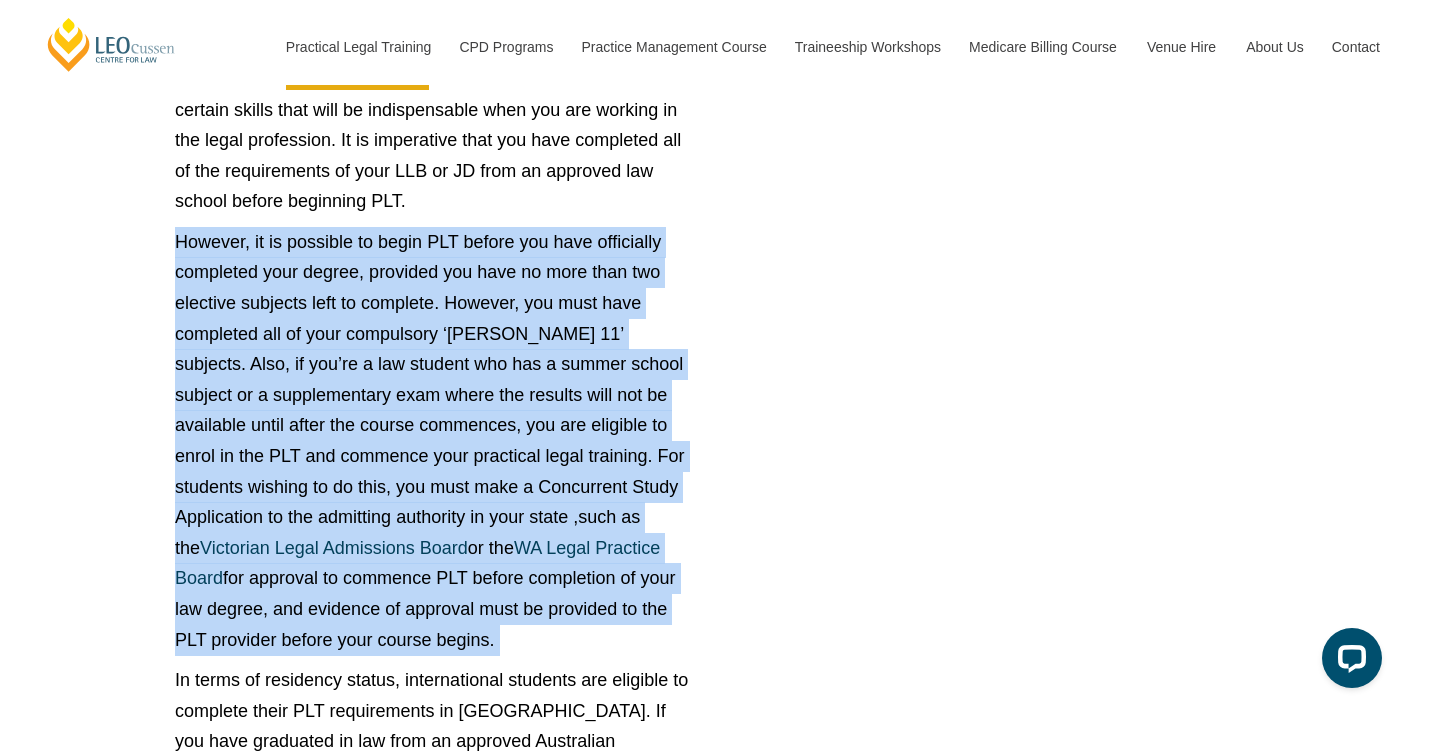 click on "However, it is possible to begin PLT before you have officially completed your degree, provided you have no more than two elective subjects left to complete. However, you must have completed all of your compulsory ‘[PERSON_NAME] 11’ subjects. Also, if you’re a law student who has a summer school subject or a supplementary exam where the results will not be available until after the course commences, you are eligible to enrol in the PLT and commence your practical legal training. For students wishing to do this, you must make a Concurrent Study Application to the admitting authority in your state ,such as the  Victorian Legal Admissions Board  or the  WA Legal Practice Board  for approval to commence PLT before completion of your law degree, and evidence of approval must be provided to the PLT provider before your course begins." at bounding box center (435, 441) 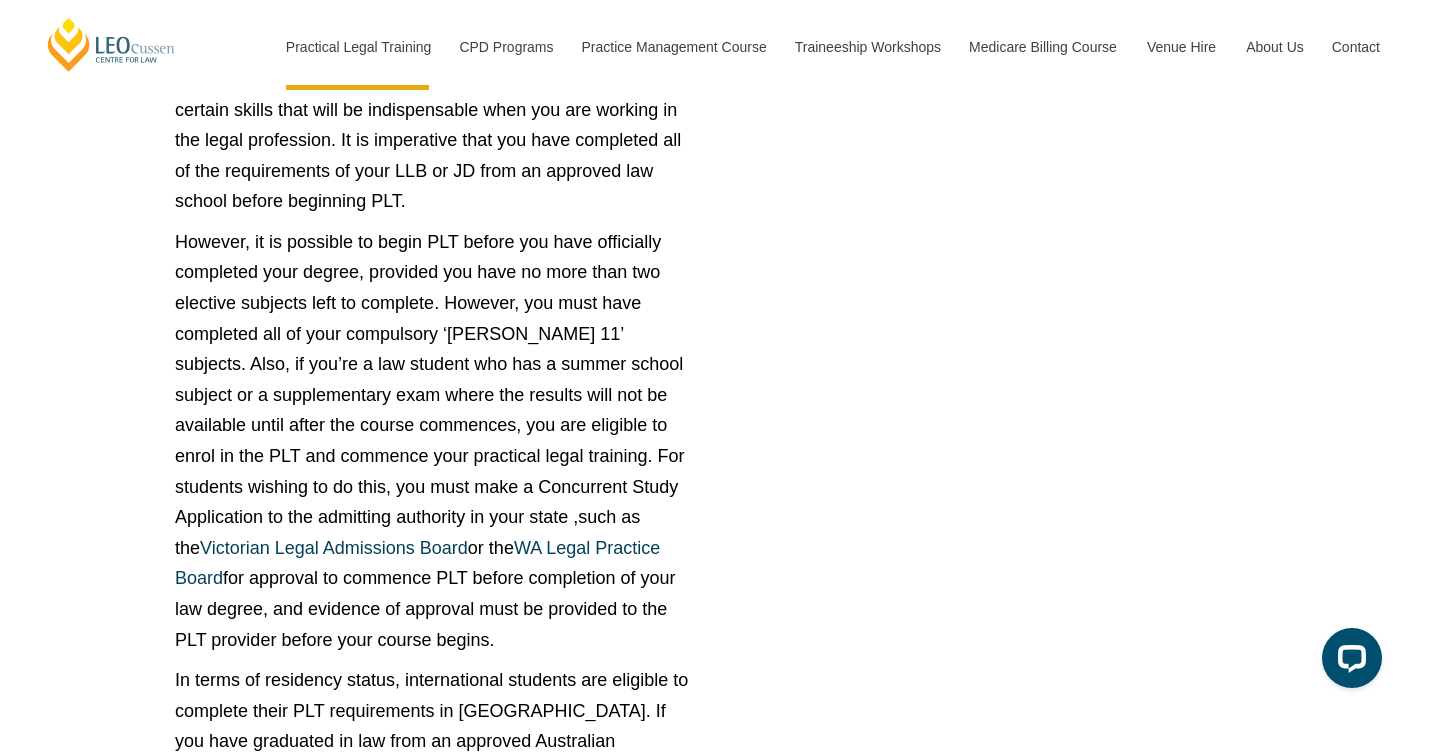 click on "However, it is possible to begin PLT before you have officially completed your degree, provided you have no more than two elective subjects left to complete. However, you must have completed all of your compulsory ‘[PERSON_NAME] 11’ subjects. Also, if you’re a law student who has a summer school subject or a supplementary exam where the results will not be available until after the course commences, you are eligible to enrol in the PLT and commence your practical legal training. For students wishing to do this, you must make a Concurrent Study Application to the admitting authority in your state ,such as the  Victorian Legal Admissions Board  or the  WA Legal Practice Board  for approval to commence PLT before completion of your law degree, and evidence of approval must be provided to the PLT provider before your course begins." at bounding box center [435, 441] 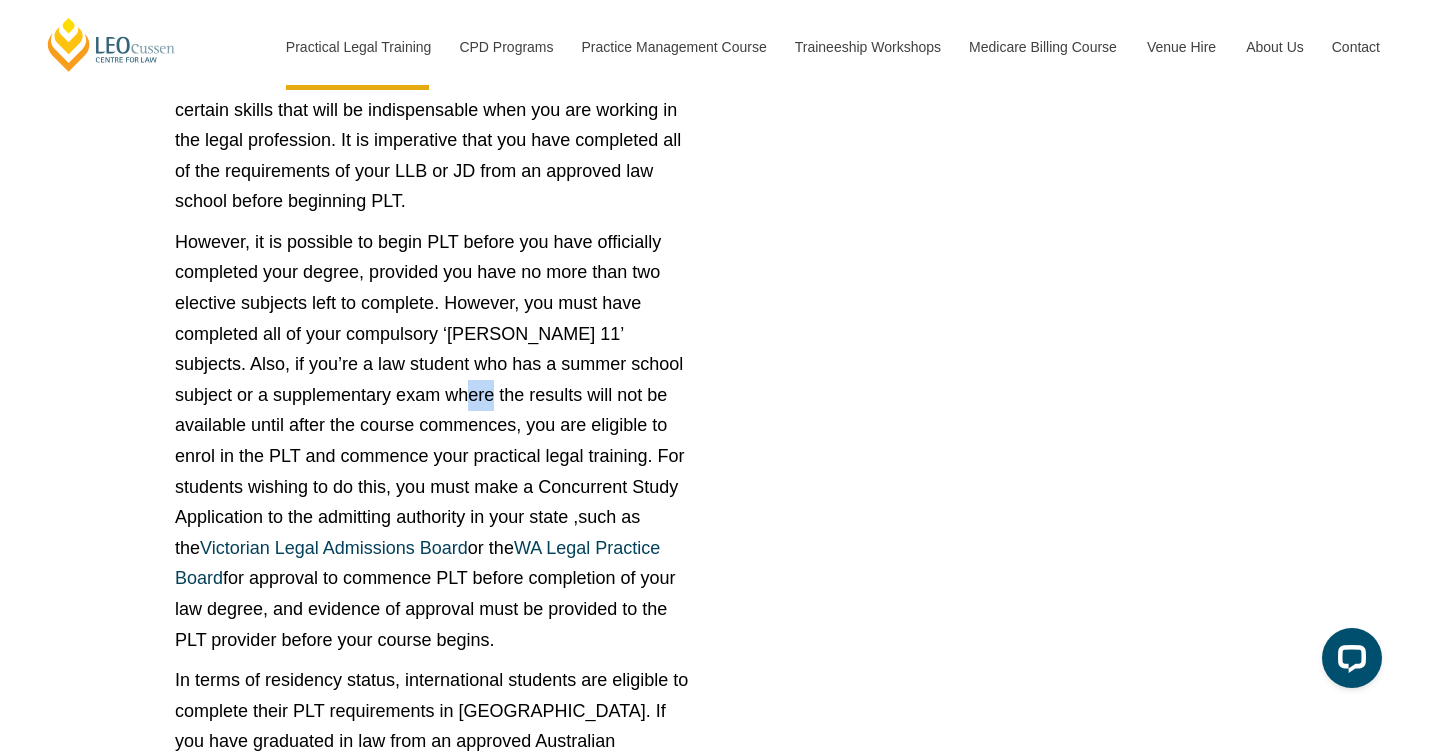 click on "However, it is possible to begin PLT before you have officially completed your degree, provided you have no more than two elective subjects left to complete. However, you must have completed all of your compulsory ‘[PERSON_NAME] 11’ subjects. Also, if you’re a law student who has a summer school subject or a supplementary exam where the results will not be available until after the course commences, you are eligible to enrol in the PLT and commence your practical legal training. For students wishing to do this, you must make a Concurrent Study Application to the admitting authority in your state ,such as the  Victorian Legal Admissions Board  or the  WA Legal Practice Board  for approval to commence PLT before completion of your law degree, and evidence of approval must be provided to the PLT provider before your course begins." at bounding box center (435, 441) 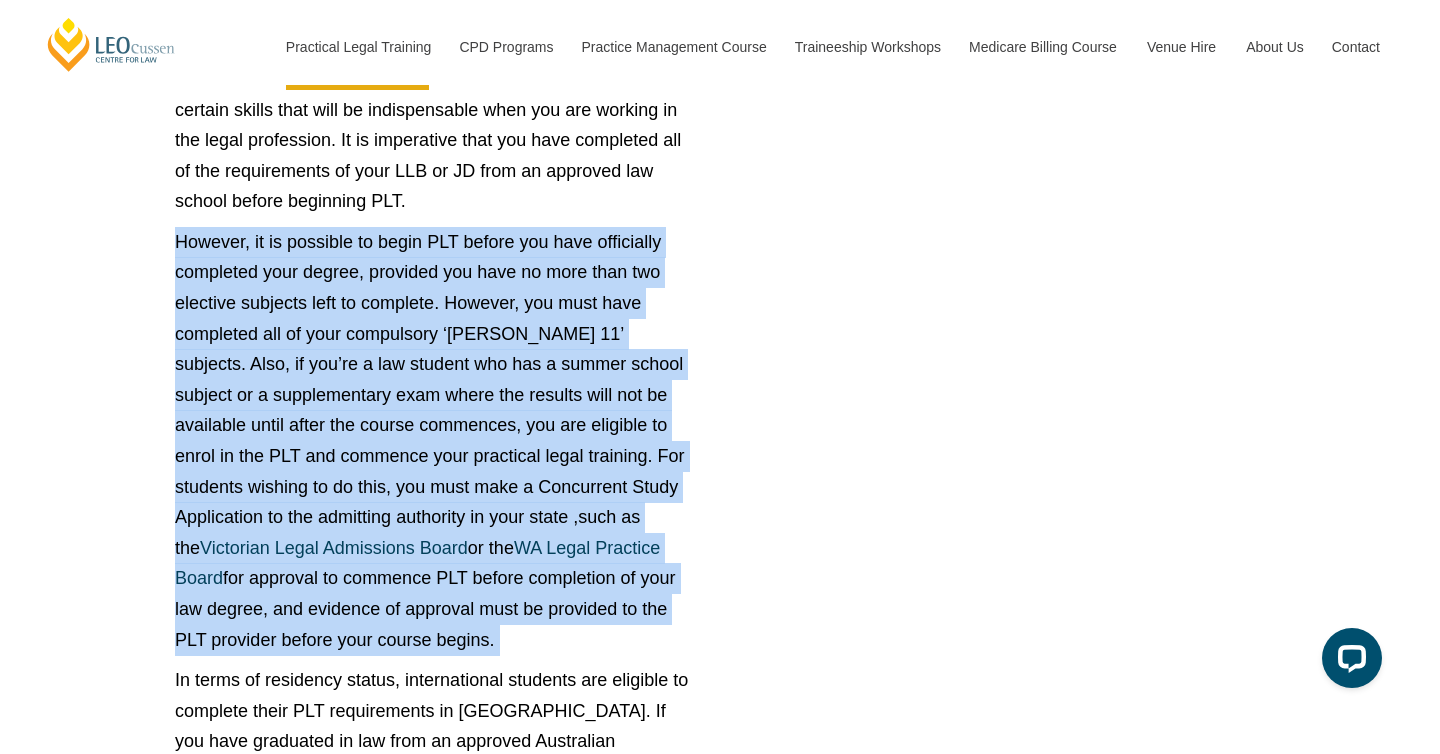 click on "However, it is possible to begin PLT before you have officially completed your degree, provided you have no more than two elective subjects left to complete. However, you must have completed all of your compulsory ‘[PERSON_NAME] 11’ subjects. Also, if you’re a law student who has a summer school subject or a supplementary exam where the results will not be available until after the course commences, you are eligible to enrol in the PLT and commence your practical legal training. For students wishing to do this, you must make a Concurrent Study Application to the admitting authority in your state ,such as the  Victorian Legal Admissions Board  or the  WA Legal Practice Board  for approval to commence PLT before completion of your law degree, and evidence of approval must be provided to the PLT provider before your course begins." at bounding box center (435, 441) 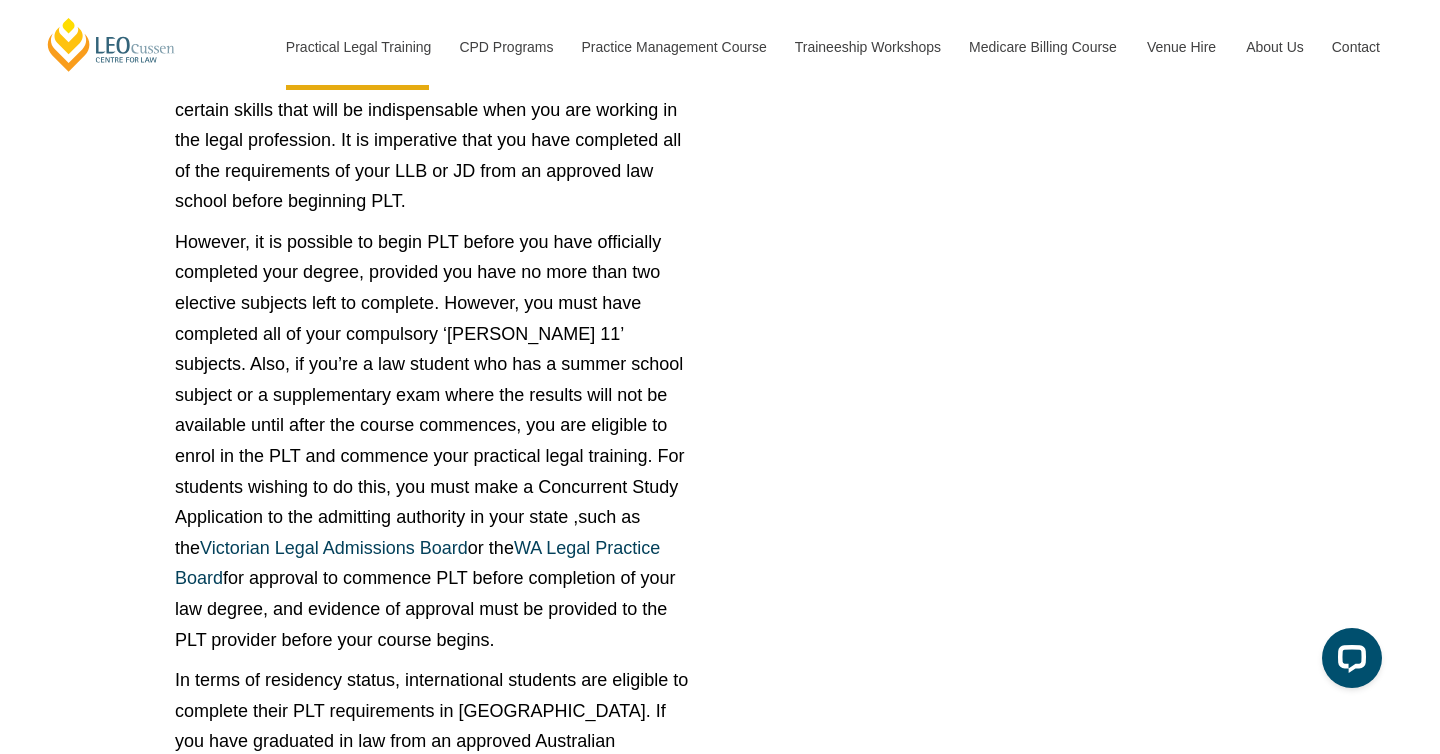 click on "However, it is possible to begin PLT before you have officially completed your degree, provided you have no more than two elective subjects left to complete. However, you must have completed all of your compulsory ‘[PERSON_NAME] 11’ subjects. Also, if you’re a law student who has a summer school subject or a supplementary exam where the results will not be available until after the course commences, you are eligible to enrol in the PLT and commence your practical legal training. For students wishing to do this, you must make a Concurrent Study Application to the admitting authority in your state ,such as the  Victorian Legal Admissions Board  or the  WA Legal Practice Board  for approval to commence PLT before completion of your law degree, and evidence of approval must be provided to the PLT provider before your course begins." at bounding box center [435, 441] 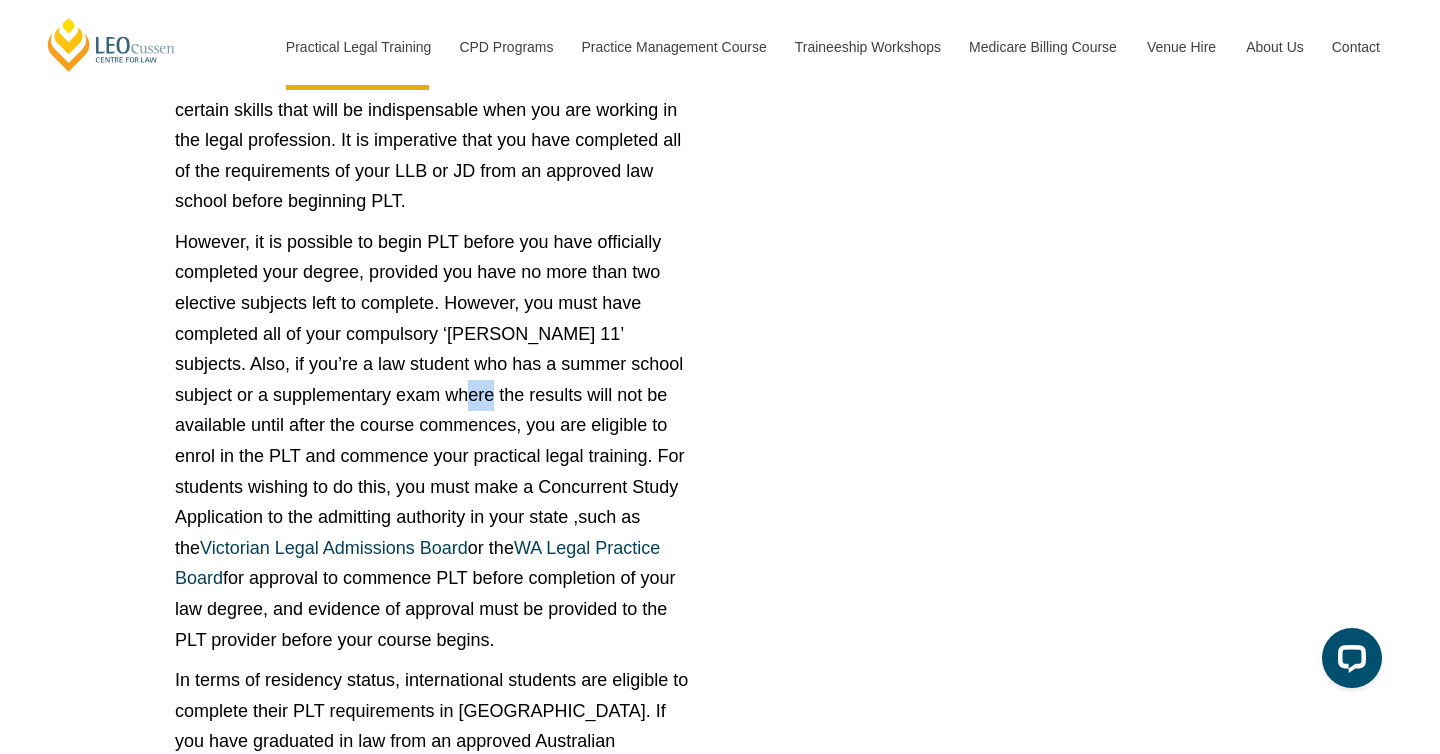 click on "However, it is possible to begin PLT before you have officially completed your degree, provided you have no more than two elective subjects left to complete. However, you must have completed all of your compulsory ‘[PERSON_NAME] 11’ subjects. Also, if you’re a law student who has a summer school subject or a supplementary exam where the results will not be available until after the course commences, you are eligible to enrol in the PLT and commence your practical legal training. For students wishing to do this, you must make a Concurrent Study Application to the admitting authority in your state ,such as the  Victorian Legal Admissions Board  or the  WA Legal Practice Board  for approval to commence PLT before completion of your law degree, and evidence of approval must be provided to the PLT provider before your course begins." at bounding box center (435, 441) 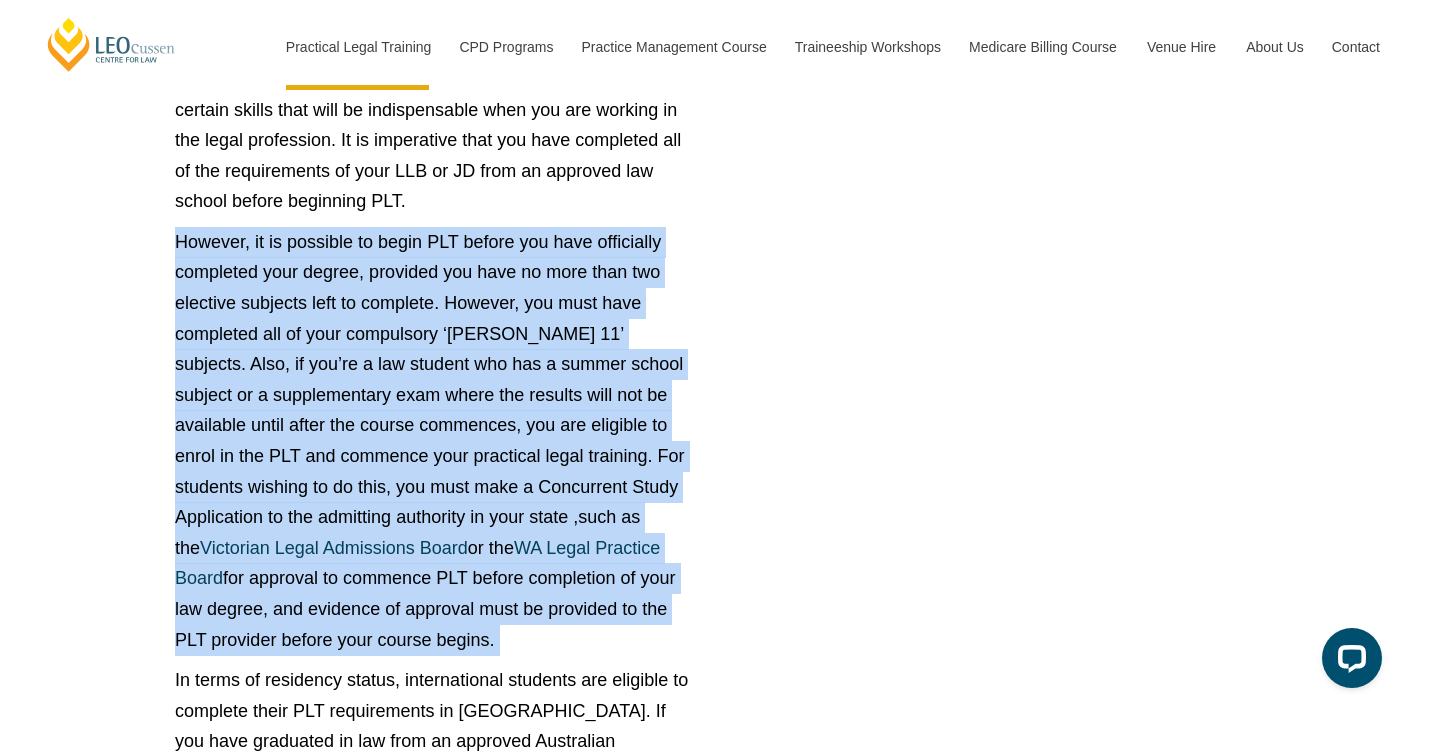 click on "However, it is possible to begin PLT before you have officially completed your degree, provided you have no more than two elective subjects left to complete. However, you must have completed all of your compulsory ‘[PERSON_NAME] 11’ subjects. Also, if you’re a law student who has a summer school subject or a supplementary exam where the results will not be available until after the course commences, you are eligible to enrol in the PLT and commence your practical legal training. For students wishing to do this, you must make a Concurrent Study Application to the admitting authority in your state ,such as the  Victorian Legal Admissions Board  or the  WA Legal Practice Board  for approval to commence PLT before completion of your law degree, and evidence of approval must be provided to the PLT provider before your course begins." at bounding box center [435, 441] 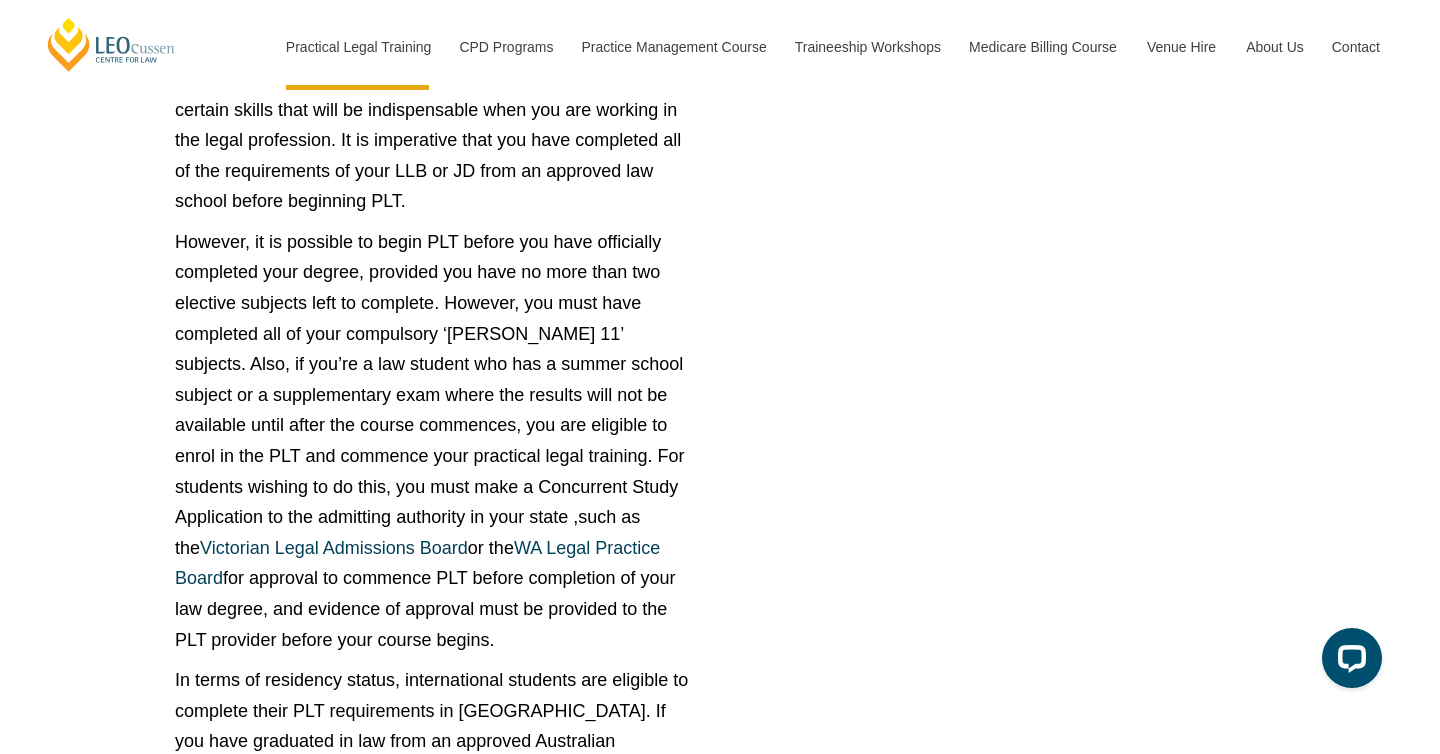 click on "However, it is possible to begin PLT before you have officially completed your degree, provided you have no more than two elective subjects left to complete. However, you must have completed all of your compulsory ‘[PERSON_NAME] 11’ subjects. Also, if you’re a law student who has a summer school subject or a supplementary exam where the results will not be available until after the course commences, you are eligible to enrol in the PLT and commence your practical legal training. For students wishing to do this, you must make a Concurrent Study Application to the admitting authority in your state ,such as the  Victorian Legal Admissions Board  or the  WA Legal Practice Board  for approval to commence PLT before completion of your law degree, and evidence of approval must be provided to the PLT provider before your course begins." at bounding box center (435, 441) 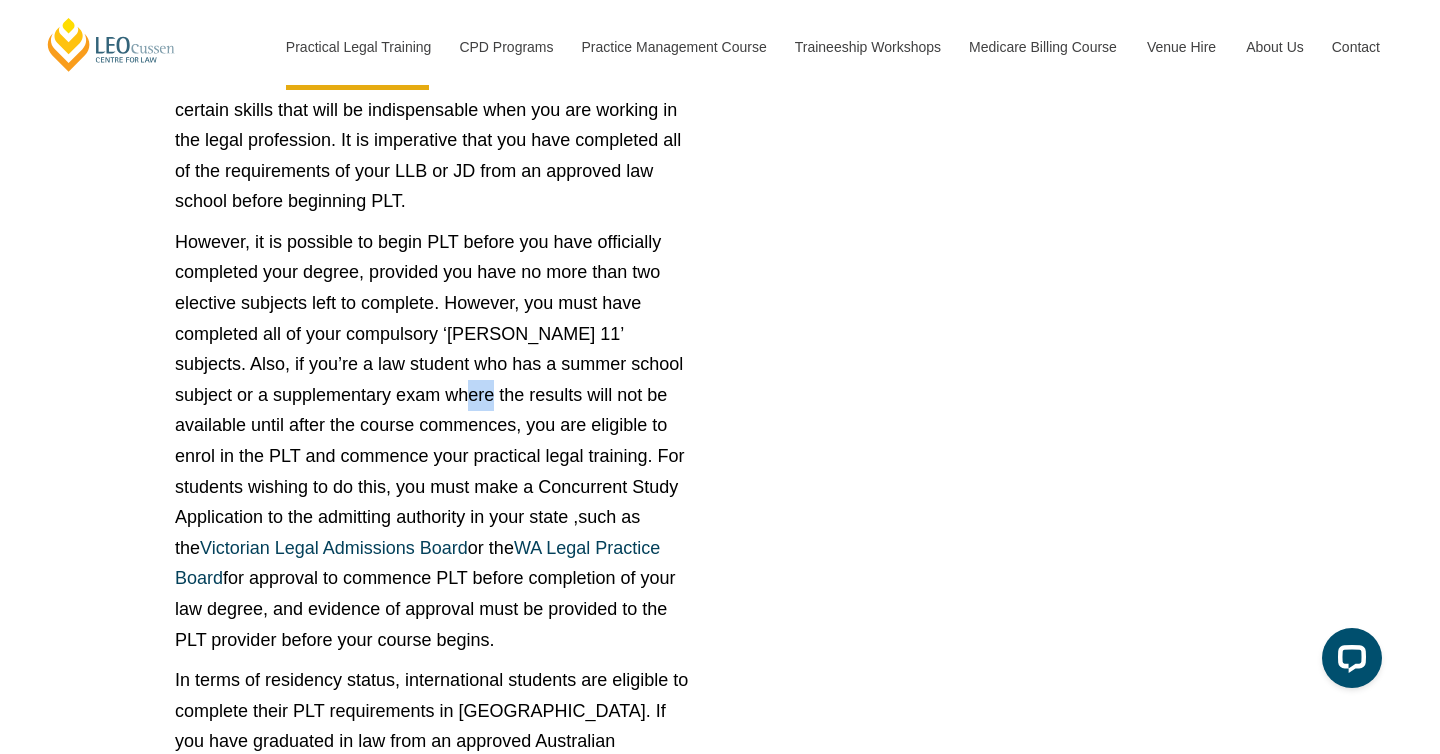 click on "However, it is possible to begin PLT before you have officially completed your degree, provided you have no more than two elective subjects left to complete. However, you must have completed all of your compulsory ‘[PERSON_NAME] 11’ subjects. Also, if you’re a law student who has a summer school subject or a supplementary exam where the results will not be available until after the course commences, you are eligible to enrol in the PLT and commence your practical legal training. For students wishing to do this, you must make a Concurrent Study Application to the admitting authority in your state ,such as the  Victorian Legal Admissions Board  or the  WA Legal Practice Board  for approval to commence PLT before completion of your law degree, and evidence of approval must be provided to the PLT provider before your course begins." at bounding box center [435, 441] 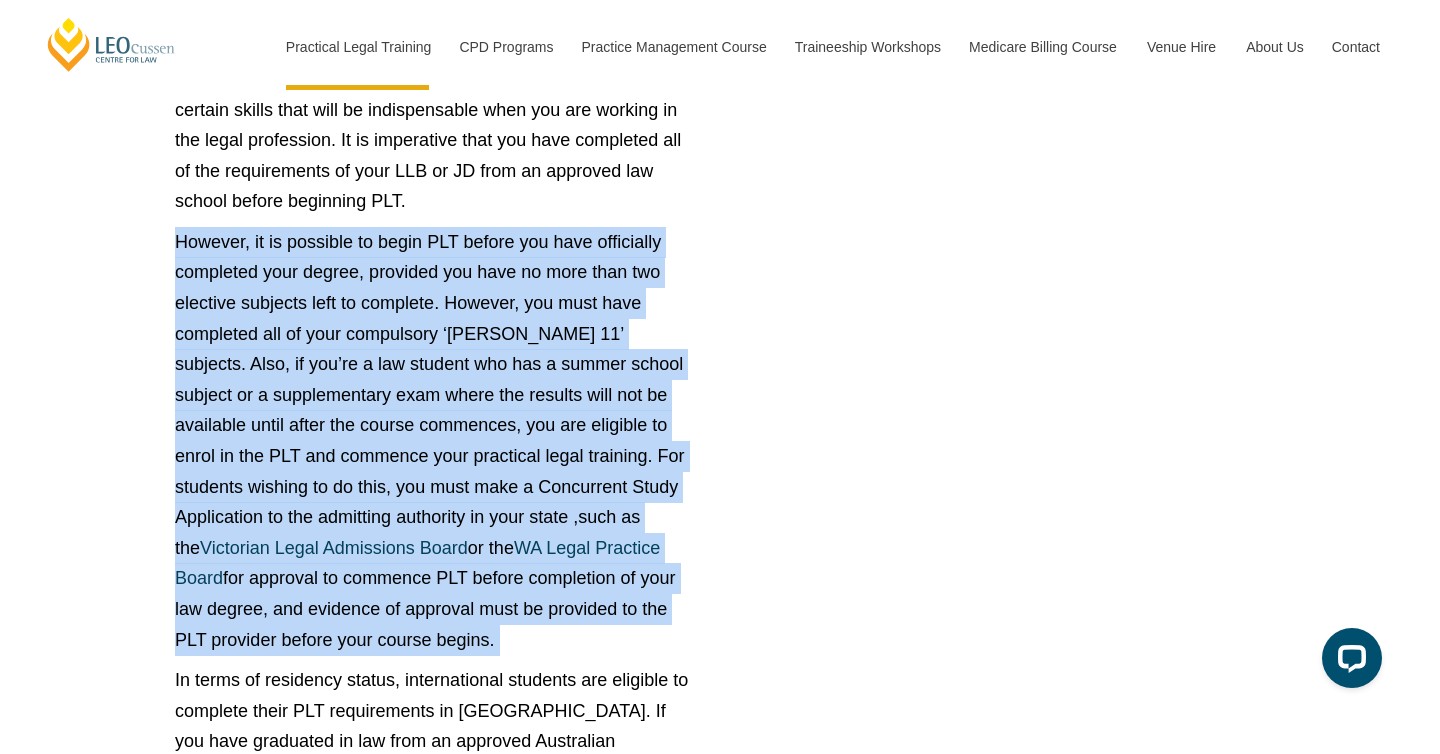 click on "However, it is possible to begin PLT before you have officially completed your degree, provided you have no more than two elective subjects left to complete. However, you must have completed all of your compulsory ‘[PERSON_NAME] 11’ subjects. Also, if you’re a law student who has a summer school subject or a supplementary exam where the results will not be available until after the course commences, you are eligible to enrol in the PLT and commence your practical legal training. For students wishing to do this, you must make a Concurrent Study Application to the admitting authority in your state ,such as the  Victorian Legal Admissions Board  or the  WA Legal Practice Board  for approval to commence PLT before completion of your law degree, and evidence of approval must be provided to the PLT provider before your course begins." at bounding box center (435, 441) 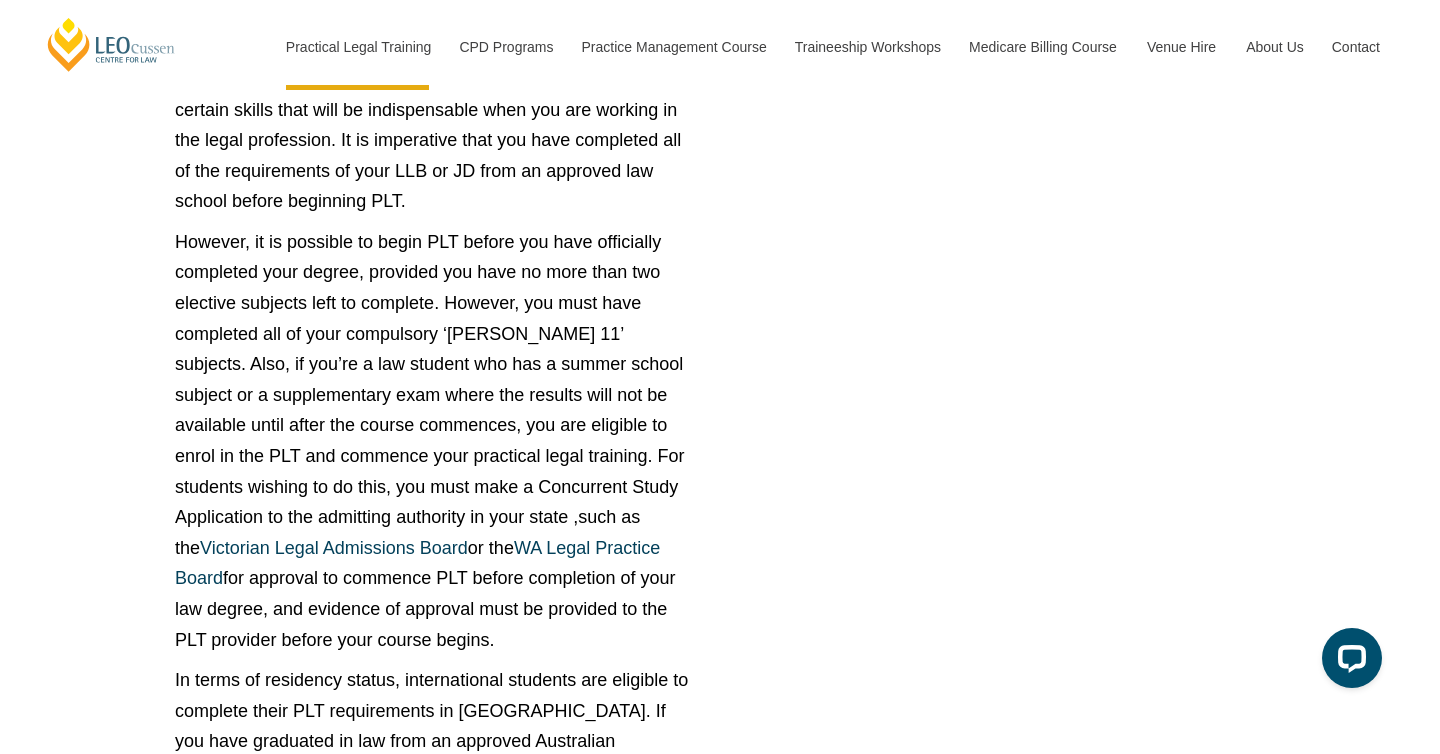 click on "However, it is possible to begin PLT before you have officially completed your degree, provided you have no more than two elective subjects left to complete. However, you must have completed all of your compulsory ‘[PERSON_NAME] 11’ subjects. Also, if you’re a law student who has a summer school subject or a supplementary exam where the results will not be available until after the course commences, you are eligible to enrol in the PLT and commence your practical legal training. For students wishing to do this, you must make a Concurrent Study Application to the admitting authority in your state ,such as the  Victorian Legal Admissions Board  or the  WA Legal Practice Board  for approval to commence PLT before completion of your law degree, and evidence of approval must be provided to the PLT provider before your course begins." at bounding box center [435, 441] 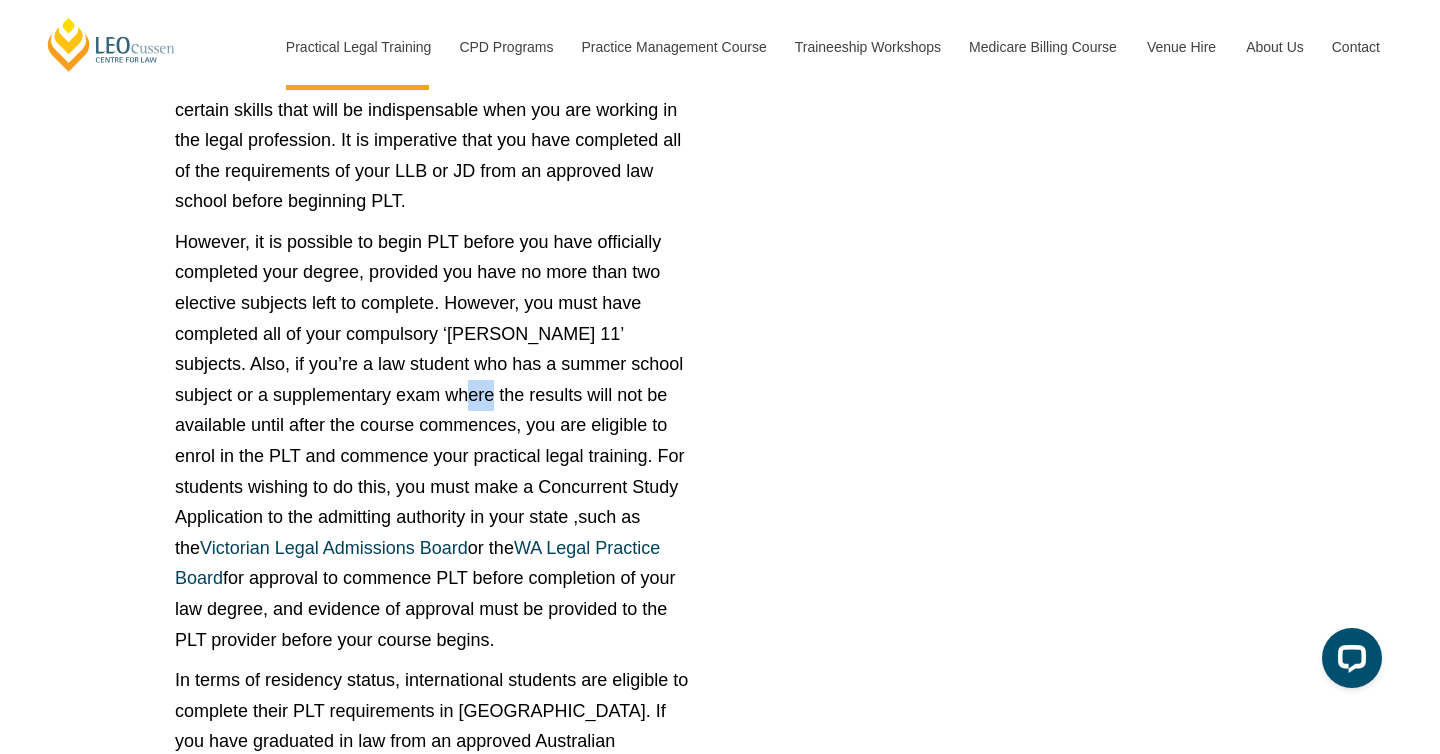 click on "However, it is possible to begin PLT before you have officially completed your degree, provided you have no more than two elective subjects left to complete. However, you must have completed all of your compulsory ‘[PERSON_NAME] 11’ subjects. Also, if you’re a law student who has a summer school subject or a supplementary exam where the results will not be available until after the course commences, you are eligible to enrol in the PLT and commence your practical legal training. For students wishing to do this, you must make a Concurrent Study Application to the admitting authority in your state ,such as the  Victorian Legal Admissions Board  or the  WA Legal Practice Board  for approval to commence PLT before completion of your law degree, and evidence of approval must be provided to the PLT provider before your course begins." at bounding box center (435, 441) 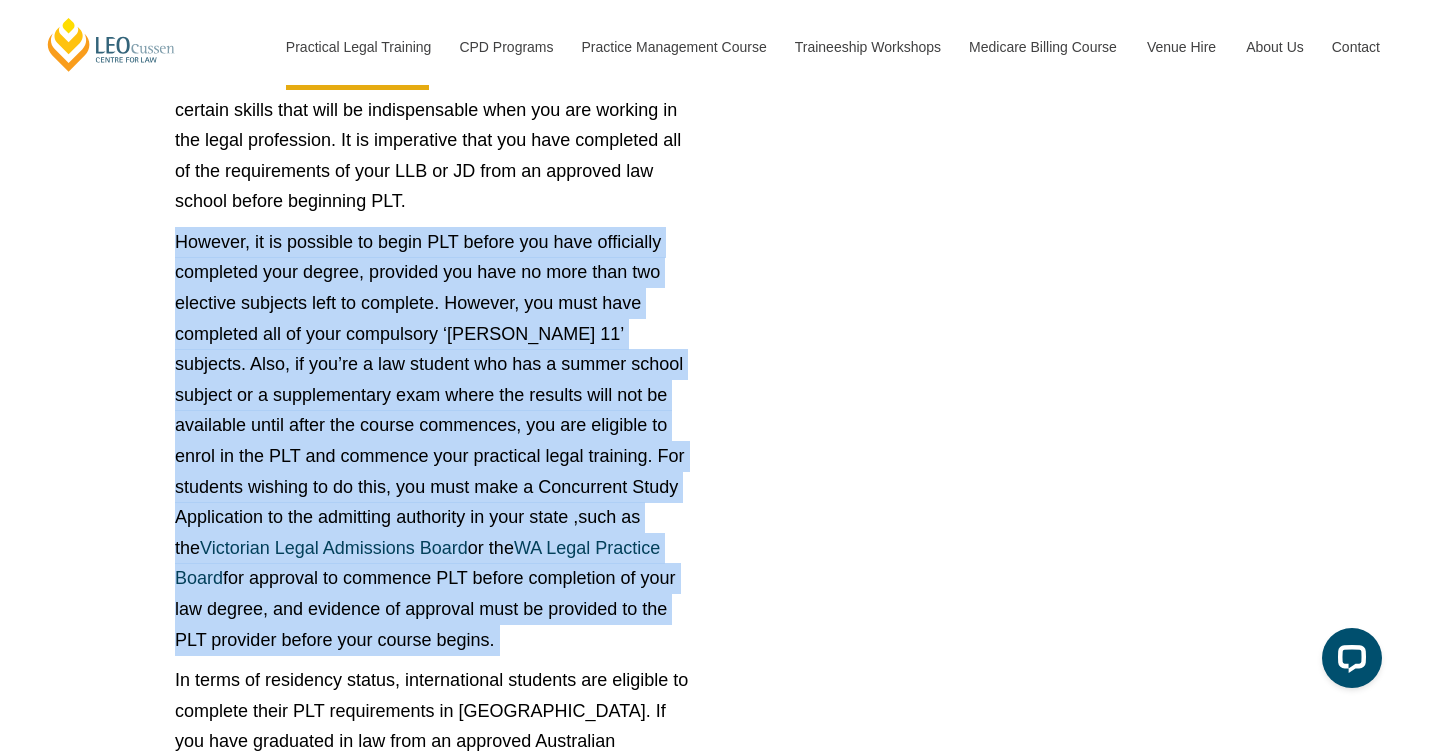 click on "However, it is possible to begin PLT before you have officially completed your degree, provided you have no more than two elective subjects left to complete. However, you must have completed all of your compulsory ‘[PERSON_NAME] 11’ subjects. Also, if you’re a law student who has a summer school subject or a supplementary exam where the results will not be available until after the course commences, you are eligible to enrol in the PLT and commence your practical legal training. For students wishing to do this, you must make a Concurrent Study Application to the admitting authority in your state ,such as the  Victorian Legal Admissions Board  or the  WA Legal Practice Board  for approval to commence PLT before completion of your law degree, and evidence of approval must be provided to the PLT provider before your course begins." at bounding box center (435, 441) 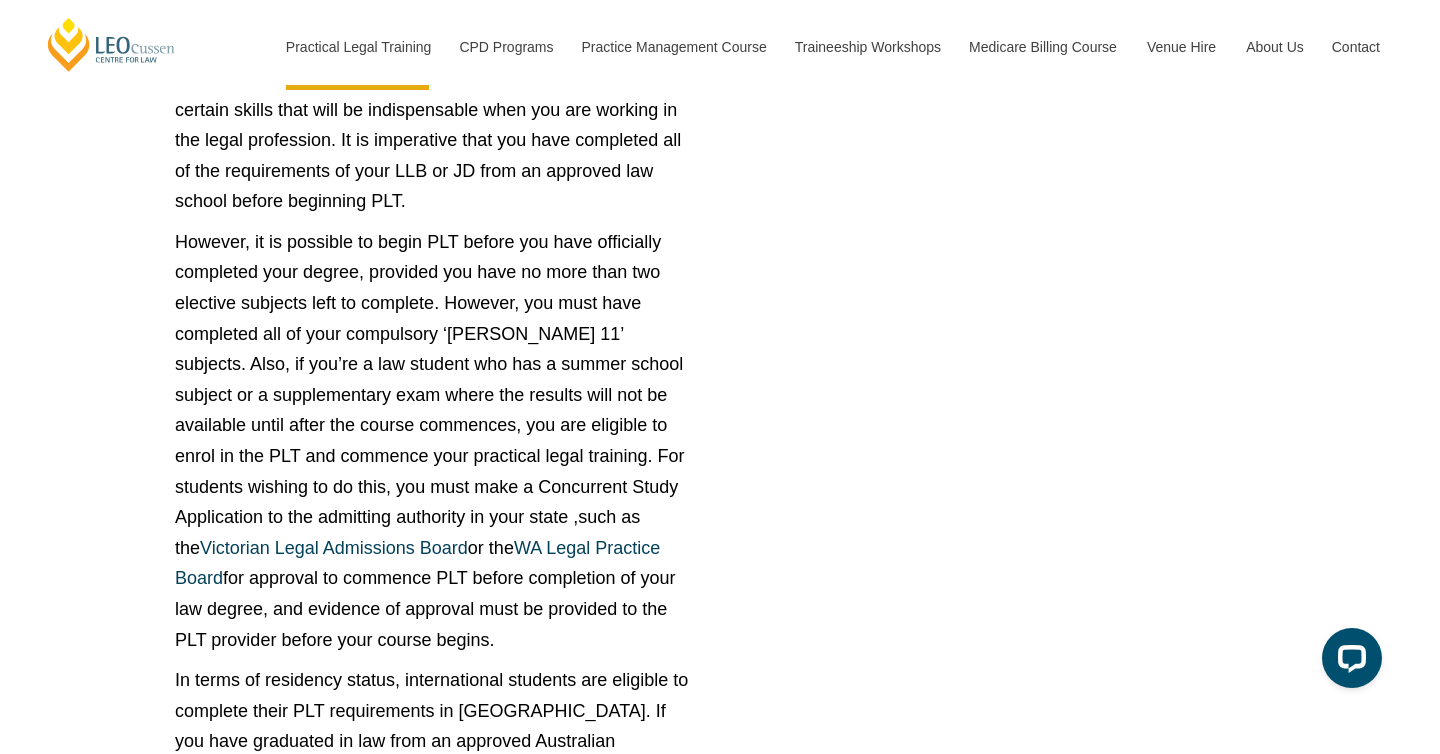 click on "However, it is possible to begin PLT before you have officially completed your degree, provided you have no more than two elective subjects left to complete. However, you must have completed all of your compulsory ‘[PERSON_NAME] 11’ subjects. Also, if you’re a law student who has a summer school subject or a supplementary exam where the results will not be available until after the course commences, you are eligible to enrol in the PLT and commence your practical legal training. For students wishing to do this, you must make a Concurrent Study Application to the admitting authority in your state ,such as the  Victorian Legal Admissions Board  or the  WA Legal Practice Board  for approval to commence PLT before completion of your law degree, and evidence of approval must be provided to the PLT provider before your course begins." at bounding box center (435, 441) 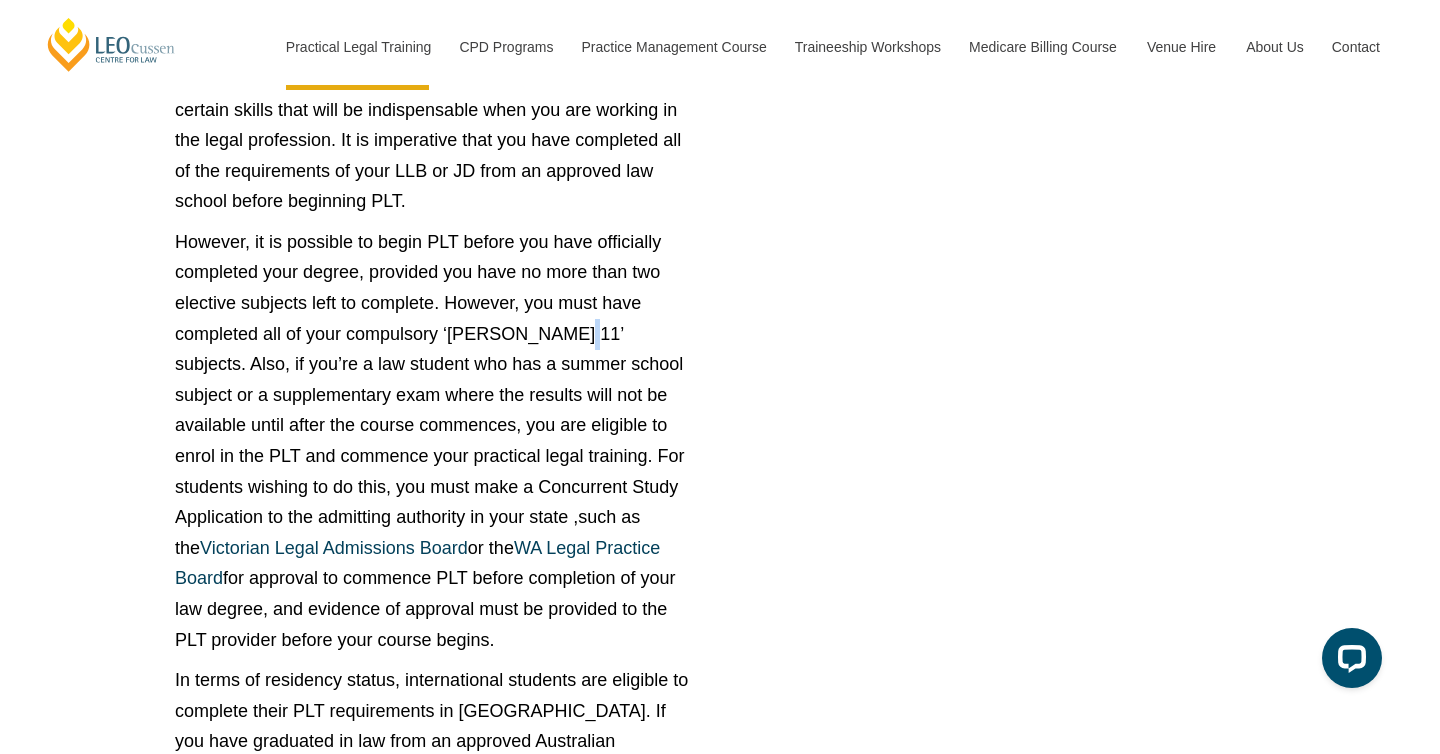 click on "However, it is possible to begin PLT before you have officially completed your degree, provided you have no more than two elective subjects left to complete. However, you must have completed all of your compulsory ‘[PERSON_NAME] 11’ subjects. Also, if you’re a law student who has a summer school subject or a supplementary exam where the results will not be available until after the course commences, you are eligible to enrol in the PLT and commence your practical legal training. For students wishing to do this, you must make a Concurrent Study Application to the admitting authority in your state ,such as the  Victorian Legal Admissions Board  or the  WA Legal Practice Board  for approval to commence PLT before completion of your law degree, and evidence of approval must be provided to the PLT provider before your course begins." at bounding box center (435, 441) 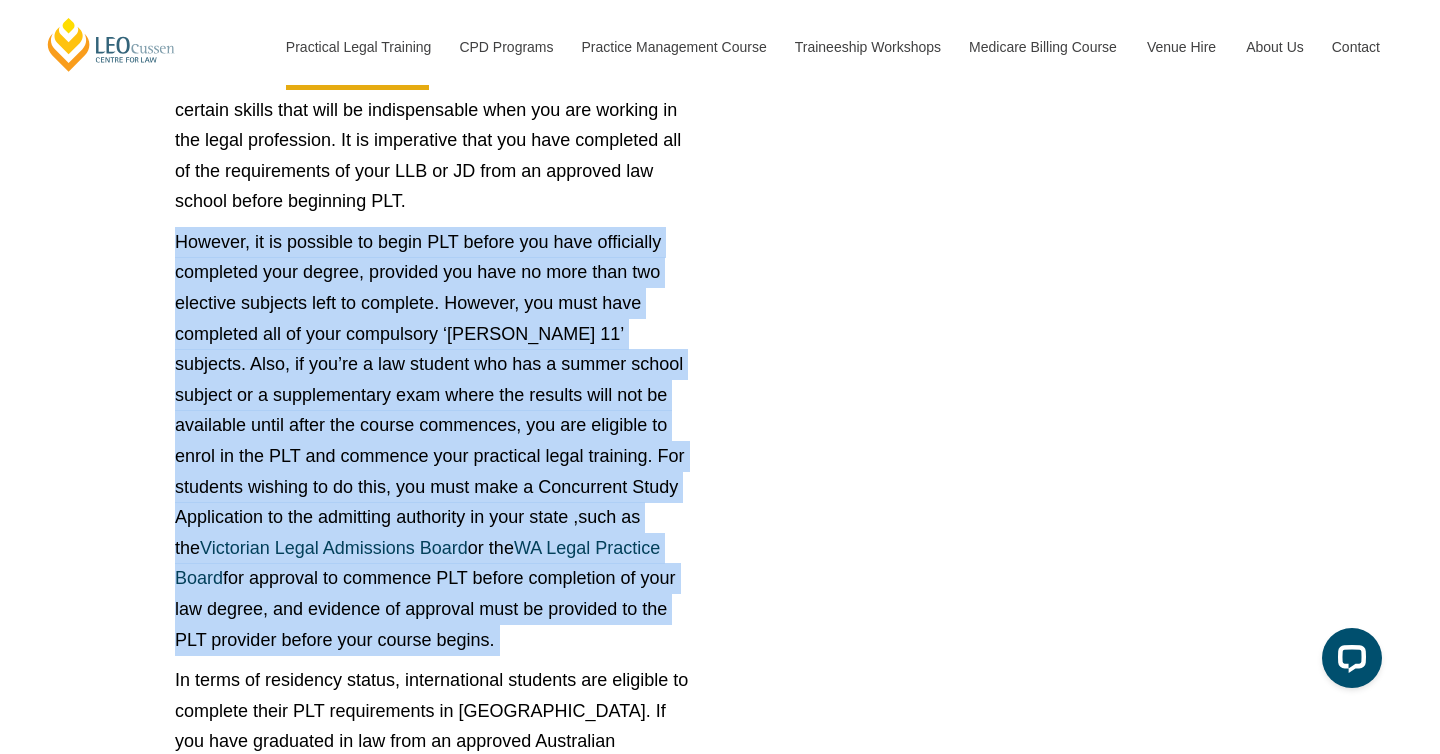 click on "However, it is possible to begin PLT before you have officially completed your degree, provided you have no more than two elective subjects left to complete. However, you must have completed all of your compulsory ‘[PERSON_NAME] 11’ subjects. Also, if you’re a law student who has a summer school subject or a supplementary exam where the results will not be available until after the course commences, you are eligible to enrol in the PLT and commence your practical legal training. For students wishing to do this, you must make a Concurrent Study Application to the admitting authority in your state ,such as the  Victorian Legal Admissions Board  or the  WA Legal Practice Board  for approval to commence PLT before completion of your law degree, and evidence of approval must be provided to the PLT provider before your course begins." at bounding box center (435, 441) 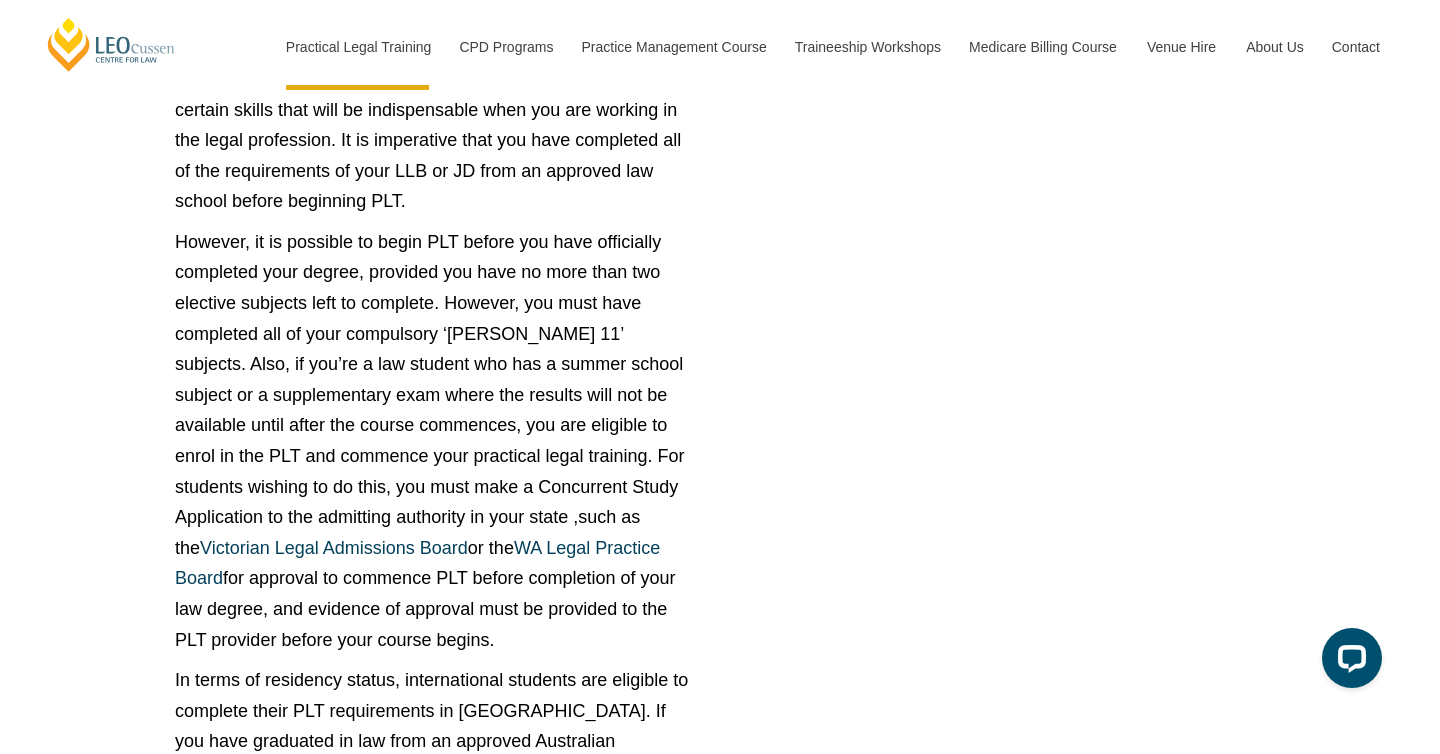 click on "However, it is possible to begin PLT before you have officially completed your degree, provided you have no more than two elective subjects left to complete. However, you must have completed all of your compulsory ‘[PERSON_NAME] 11’ subjects. Also, if you’re a law student who has a summer school subject or a supplementary exam where the results will not be available until after the course commences, you are eligible to enrol in the PLT and commence your practical legal training. For students wishing to do this, you must make a Concurrent Study Application to the admitting authority in your state ,such as the  Victorian Legal Admissions Board  or the  WA Legal Practice Board  for approval to commence PLT before completion of your law degree, and evidence of approval must be provided to the PLT provider before your course begins." at bounding box center [435, 441] 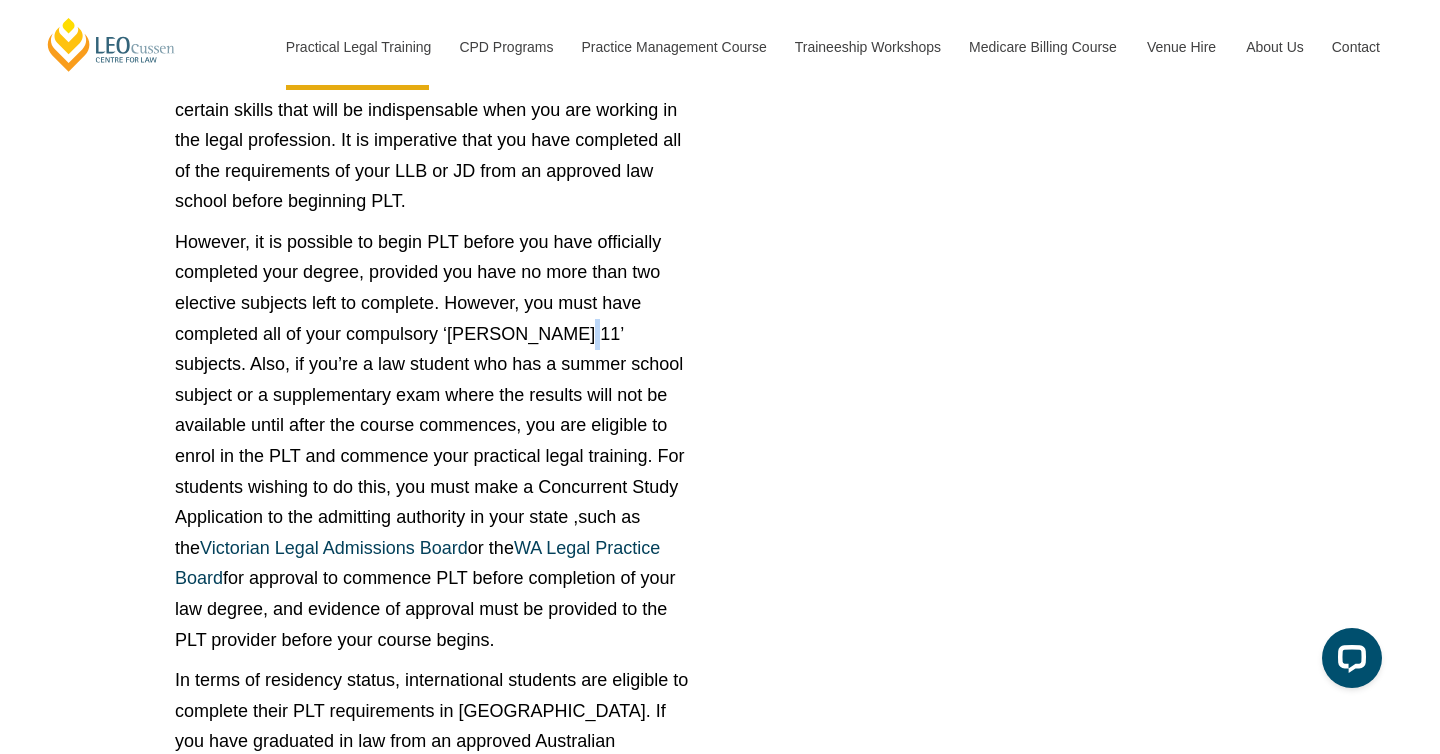 click on "However, it is possible to begin PLT before you have officially completed your degree, provided you have no more than two elective subjects left to complete. However, you must have completed all of your compulsory ‘[PERSON_NAME] 11’ subjects. Also, if you’re a law student who has a summer school subject or a supplementary exam where the results will not be available until after the course commences, you are eligible to enrol in the PLT and commence your practical legal training. For students wishing to do this, you must make a Concurrent Study Application to the admitting authority in your state ,such as the  Victorian Legal Admissions Board  or the  WA Legal Practice Board  for approval to commence PLT before completion of your law degree, and evidence of approval must be provided to the PLT provider before your course begins." at bounding box center [435, 441] 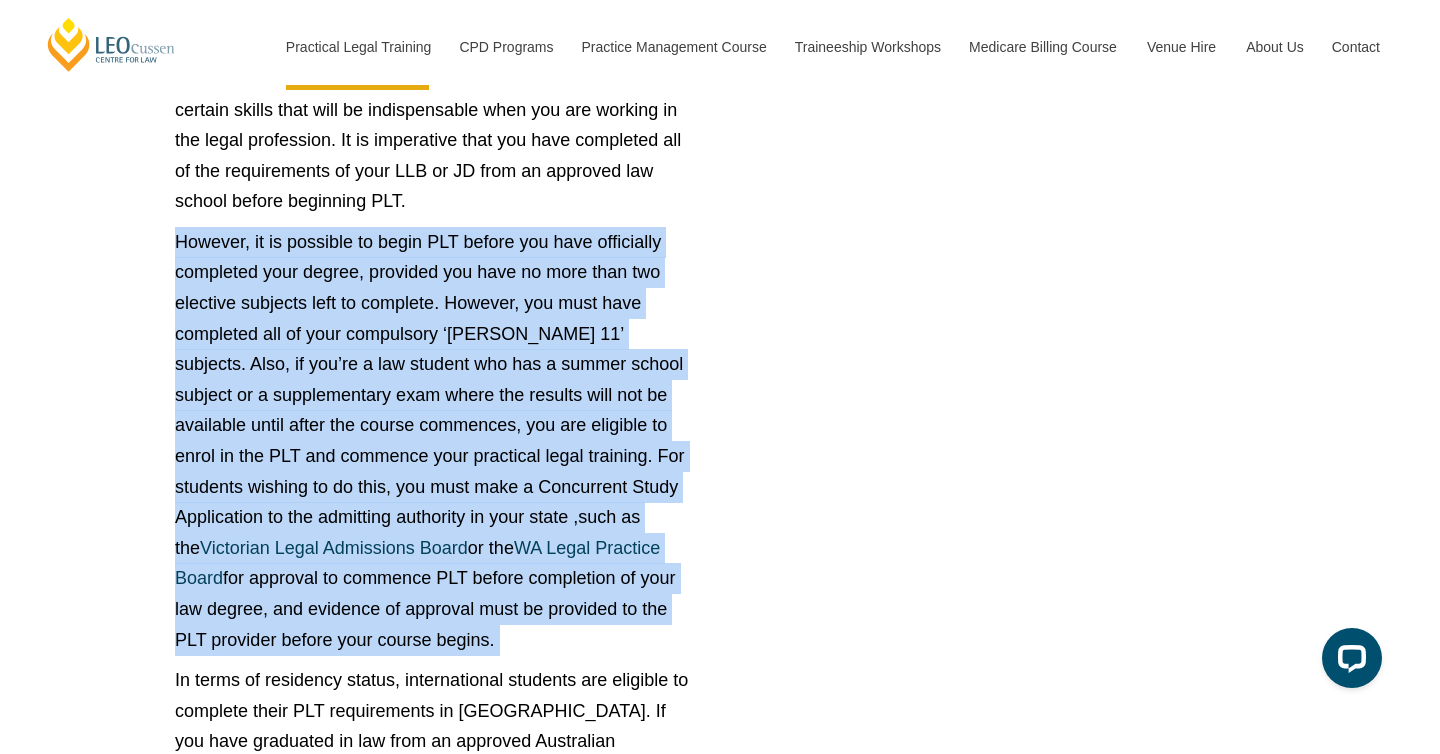 click on "However, it is possible to begin PLT before you have officially completed your degree, provided you have no more than two elective subjects left to complete. However, you must have completed all of your compulsory ‘[PERSON_NAME] 11’ subjects. Also, if you’re a law student who has a summer school subject or a supplementary exam where the results will not be available until after the course commences, you are eligible to enrol in the PLT and commence your practical legal training. For students wishing to do this, you must make a Concurrent Study Application to the admitting authority in your state ,such as the  Victorian Legal Admissions Board  or the  WA Legal Practice Board  for approval to commence PLT before completion of your law degree, and evidence of approval must be provided to the PLT provider before your course begins." at bounding box center (435, 441) 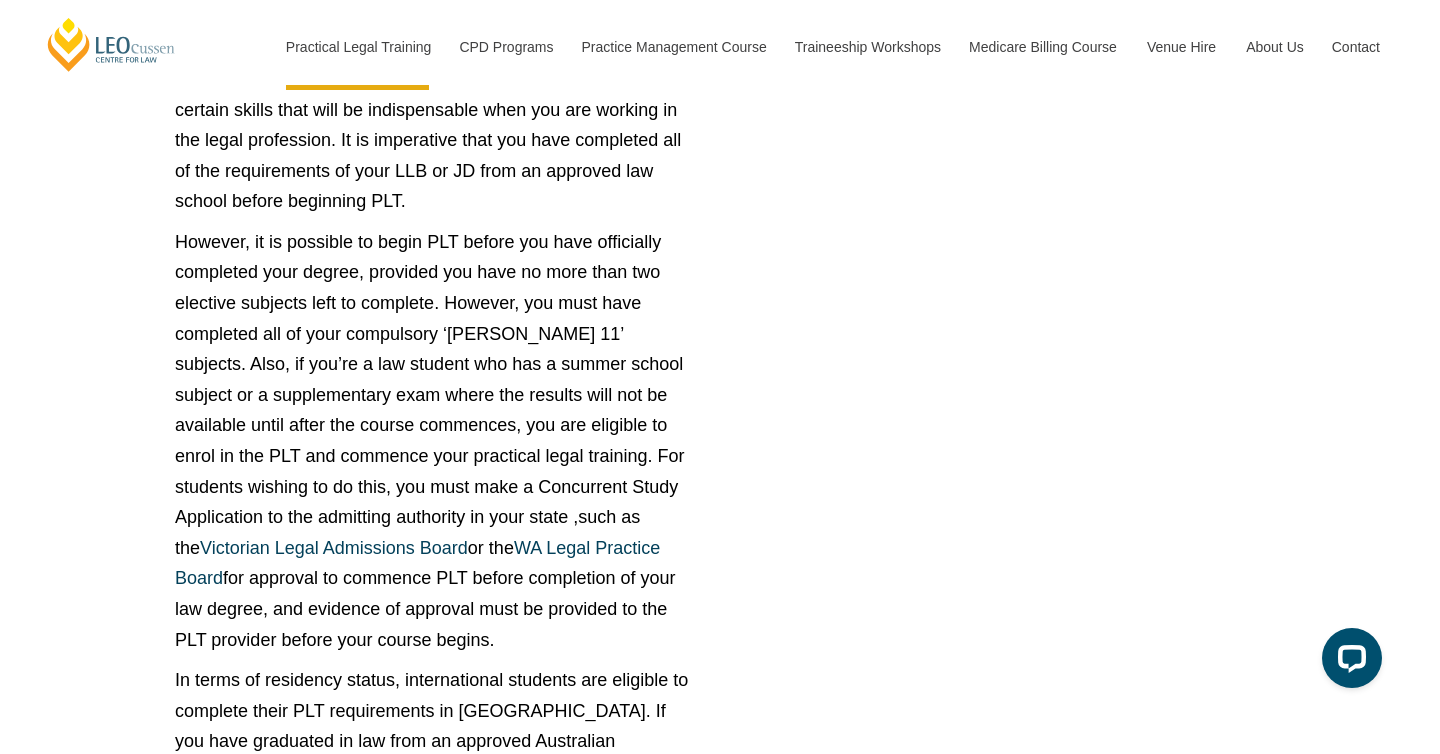 click on "However, it is possible to begin PLT before you have officially completed your degree, provided you have no more than two elective subjects left to complete. However, you must have completed all of your compulsory ‘[PERSON_NAME] 11’ subjects. Also, if you’re a law student who has a summer school subject or a supplementary exam where the results will not be available until after the course commences, you are eligible to enrol in the PLT and commence your practical legal training. For students wishing to do this, you must make a Concurrent Study Application to the admitting authority in your state ,such as the  Victorian Legal Admissions Board  or the  WA Legal Practice Board  for approval to commence PLT before completion of your law degree, and evidence of approval must be provided to the PLT provider before your course begins." at bounding box center [435, 441] 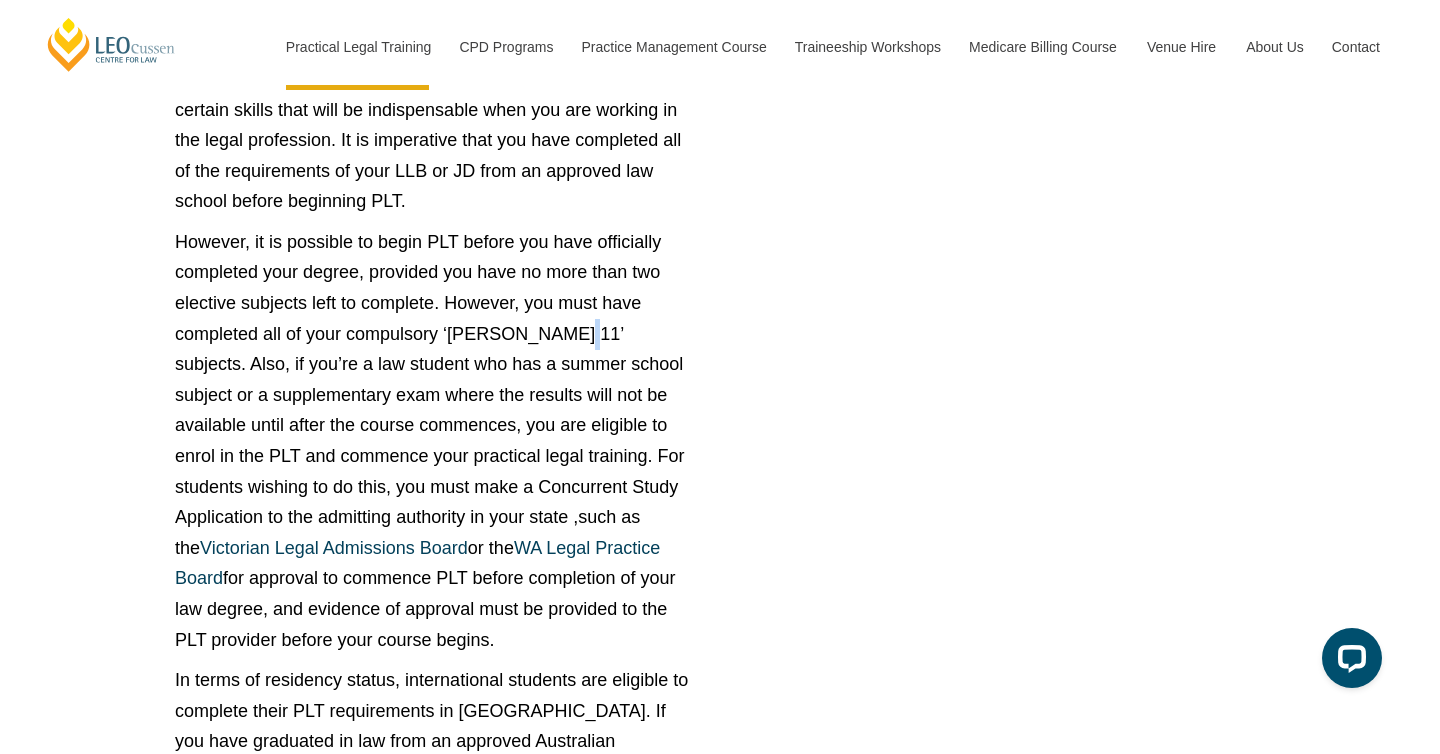 click on "However, it is possible to begin PLT before you have officially completed your degree, provided you have no more than two elective subjects left to complete. However, you must have completed all of your compulsory ‘[PERSON_NAME] 11’ subjects. Also, if you’re a law student who has a summer school subject or a supplementary exam where the results will not be available until after the course commences, you are eligible to enrol in the PLT and commence your practical legal training. For students wishing to do this, you must make a Concurrent Study Application to the admitting authority in your state ,such as the  Victorian Legal Admissions Board  or the  WA Legal Practice Board  for approval to commence PLT before completion of your law degree, and evidence of approval must be provided to the PLT provider before your course begins." at bounding box center (435, 441) 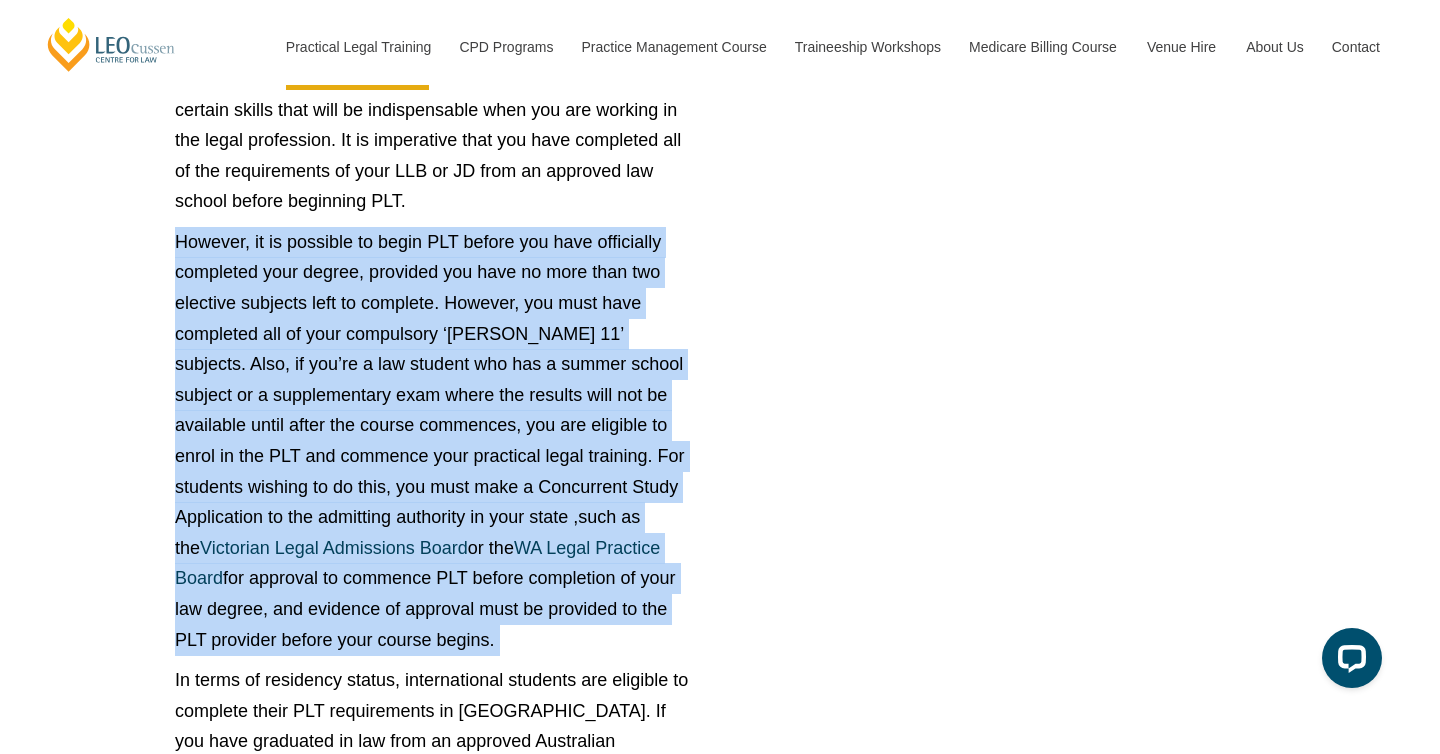 click on "However, it is possible to begin PLT before you have officially completed your degree, provided you have no more than two elective subjects left to complete. However, you must have completed all of your compulsory ‘[PERSON_NAME] 11’ subjects. Also, if you’re a law student who has a summer school subject or a supplementary exam where the results will not be available until after the course commences, you are eligible to enrol in the PLT and commence your practical legal training. For students wishing to do this, you must make a Concurrent Study Application to the admitting authority in your state ,such as the  Victorian Legal Admissions Board  or the  WA Legal Practice Board  for approval to commence PLT before completion of your law degree, and evidence of approval must be provided to the PLT provider before your course begins." at bounding box center [435, 441] 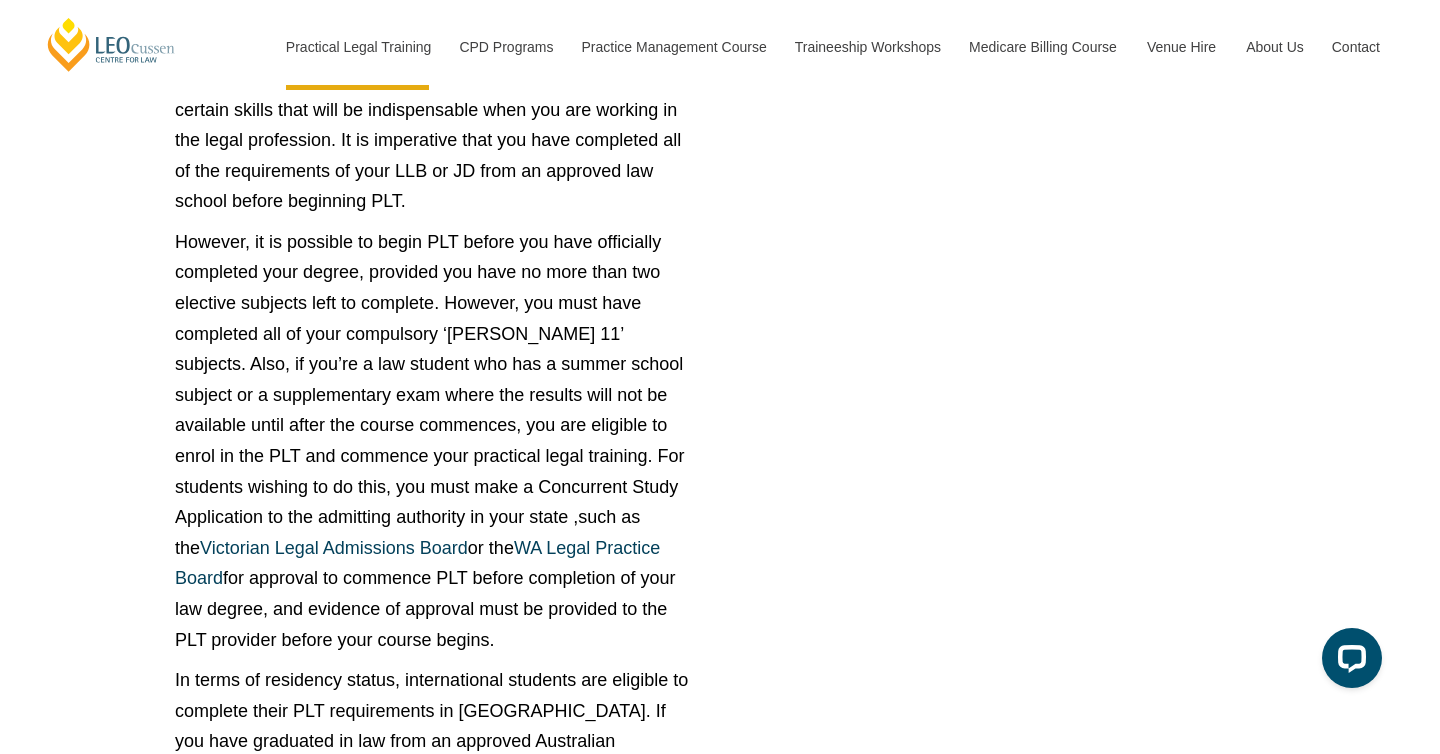 click on "However, it is possible to begin PLT before you have officially completed your degree, provided you have no more than two elective subjects left to complete. However, you must have completed all of your compulsory ‘[PERSON_NAME] 11’ subjects. Also, if you’re a law student who has a summer school subject or a supplementary exam where the results will not be available until after the course commences, you are eligible to enrol in the PLT and commence your practical legal training. For students wishing to do this, you must make a Concurrent Study Application to the admitting authority in your state ,such as the  Victorian Legal Admissions Board  or the  WA Legal Practice Board  for approval to commence PLT before completion of your law degree, and evidence of approval must be provided to the PLT provider before your course begins." at bounding box center [435, 441] 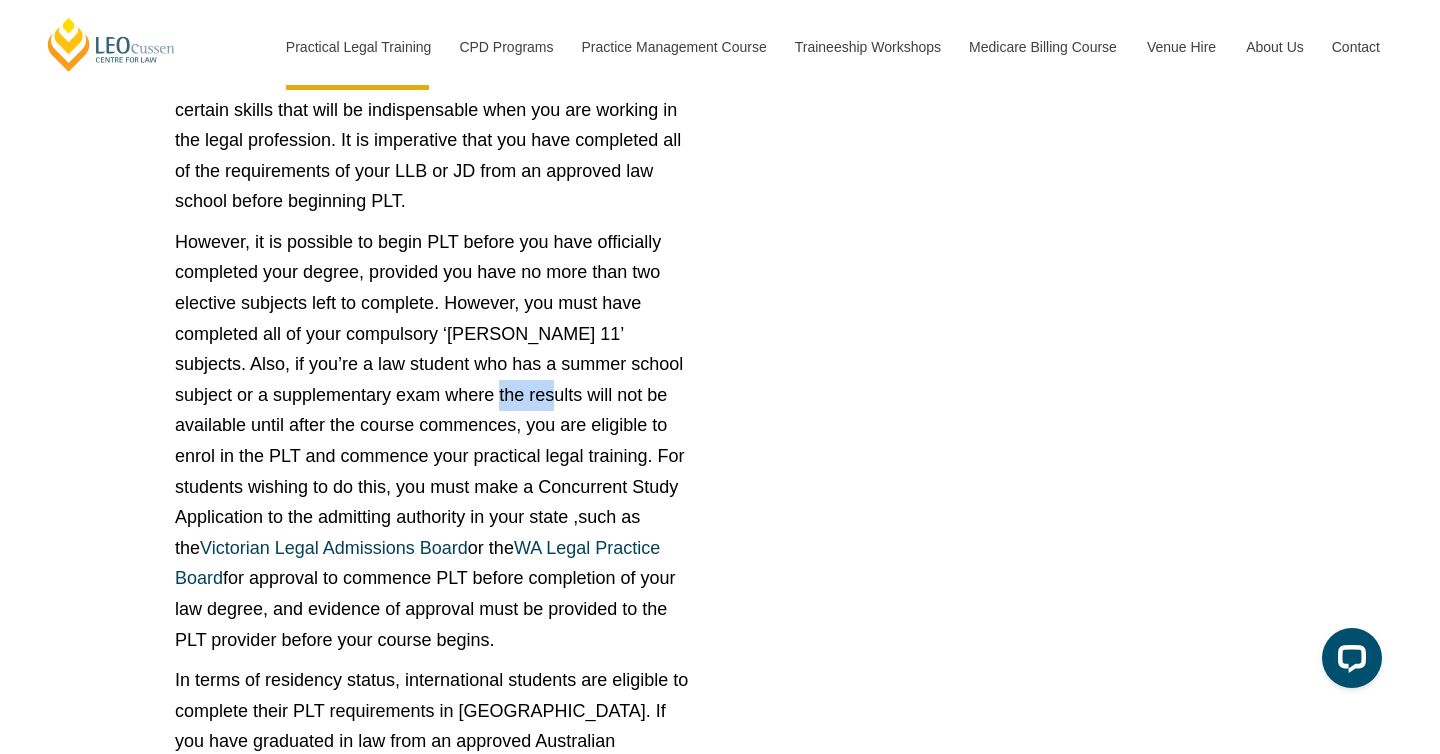 click on "However, it is possible to begin PLT before you have officially completed your degree, provided you have no more than two elective subjects left to complete. However, you must have completed all of your compulsory ‘[PERSON_NAME] 11’ subjects. Also, if you’re a law student who has a summer school subject or a supplementary exam where the results will not be available until after the course commences, you are eligible to enrol in the PLT and commence your practical legal training. For students wishing to do this, you must make a Concurrent Study Application to the admitting authority in your state ,such as the  Victorian Legal Admissions Board  or the  WA Legal Practice Board  for approval to commence PLT before completion of your law degree, and evidence of approval must be provided to the PLT provider before your course begins." at bounding box center [435, 441] 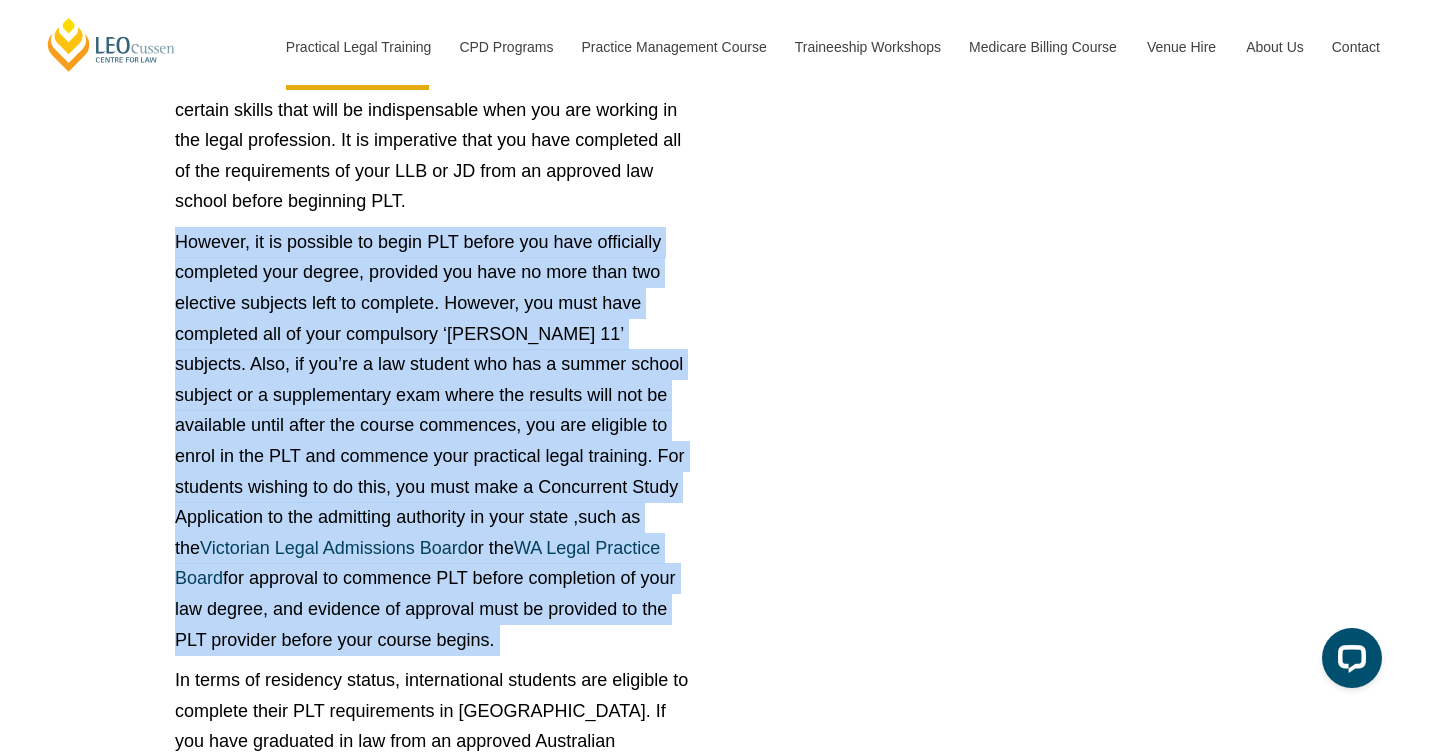 click on "However, it is possible to begin PLT before you have officially completed your degree, provided you have no more than two elective subjects left to complete. However, you must have completed all of your compulsory ‘[PERSON_NAME] 11’ subjects. Also, if you’re a law student who has a summer school subject or a supplementary exam where the results will not be available until after the course commences, you are eligible to enrol in the PLT and commence your practical legal training. For students wishing to do this, you must make a Concurrent Study Application to the admitting authority in your state ,such as the  Victorian Legal Admissions Board  or the  WA Legal Practice Board  for approval to commence PLT before completion of your law degree, and evidence of approval must be provided to the PLT provider before your course begins." at bounding box center [435, 441] 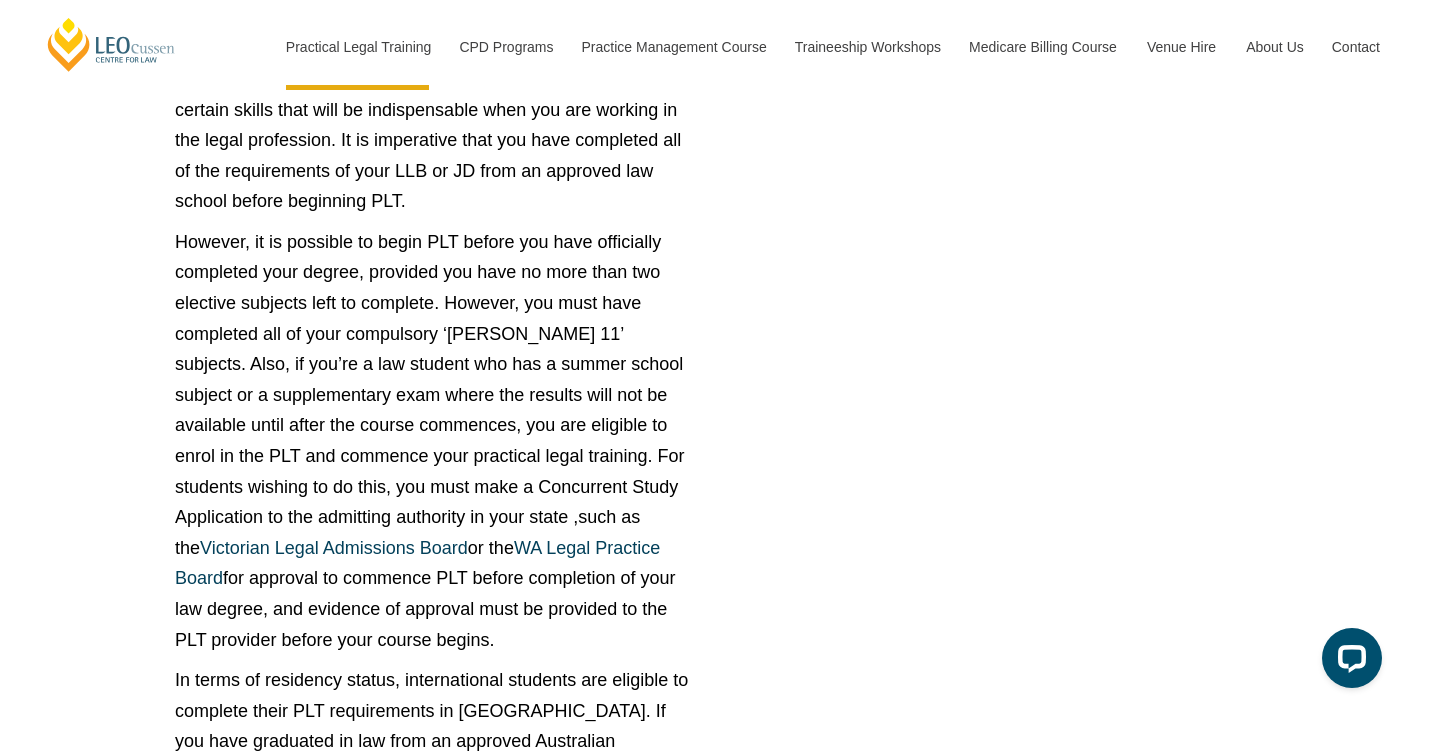 click on "However, it is possible to begin PLT before you have officially completed your degree, provided you have no more than two elective subjects left to complete. However, you must have completed all of your compulsory ‘[PERSON_NAME] 11’ subjects. Also, if you’re a law student who has a summer school subject or a supplementary exam where the results will not be available until after the course commences, you are eligible to enrol in the PLT and commence your practical legal training. For students wishing to do this, you must make a Concurrent Study Application to the admitting authority in your state ,such as the  Victorian Legal Admissions Board  or the  WA Legal Practice Board  for approval to commence PLT before completion of your law degree, and evidence of approval must be provided to the PLT provider before your course begins." at bounding box center (435, 441) 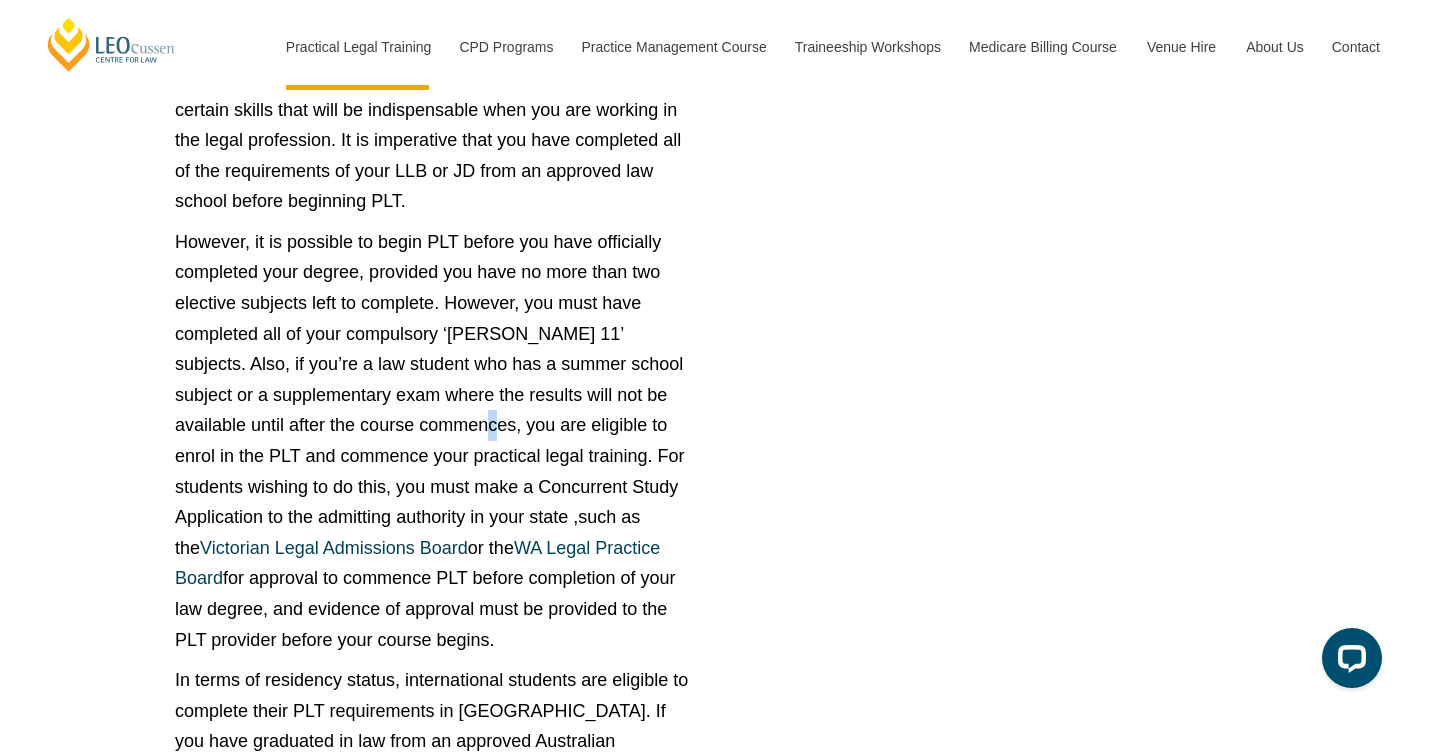 click on "However, it is possible to begin PLT before you have officially completed your degree, provided you have no more than two elective subjects left to complete. However, you must have completed all of your compulsory ‘[PERSON_NAME] 11’ subjects. Also, if you’re a law student who has a summer school subject or a supplementary exam where the results will not be available until after the course commences, you are eligible to enrol in the PLT and commence your practical legal training. For students wishing to do this, you must make a Concurrent Study Application to the admitting authority in your state ,such as the  Victorian Legal Admissions Board  or the  WA Legal Practice Board  for approval to commence PLT before completion of your law degree, and evidence of approval must be provided to the PLT provider before your course begins." at bounding box center [435, 441] 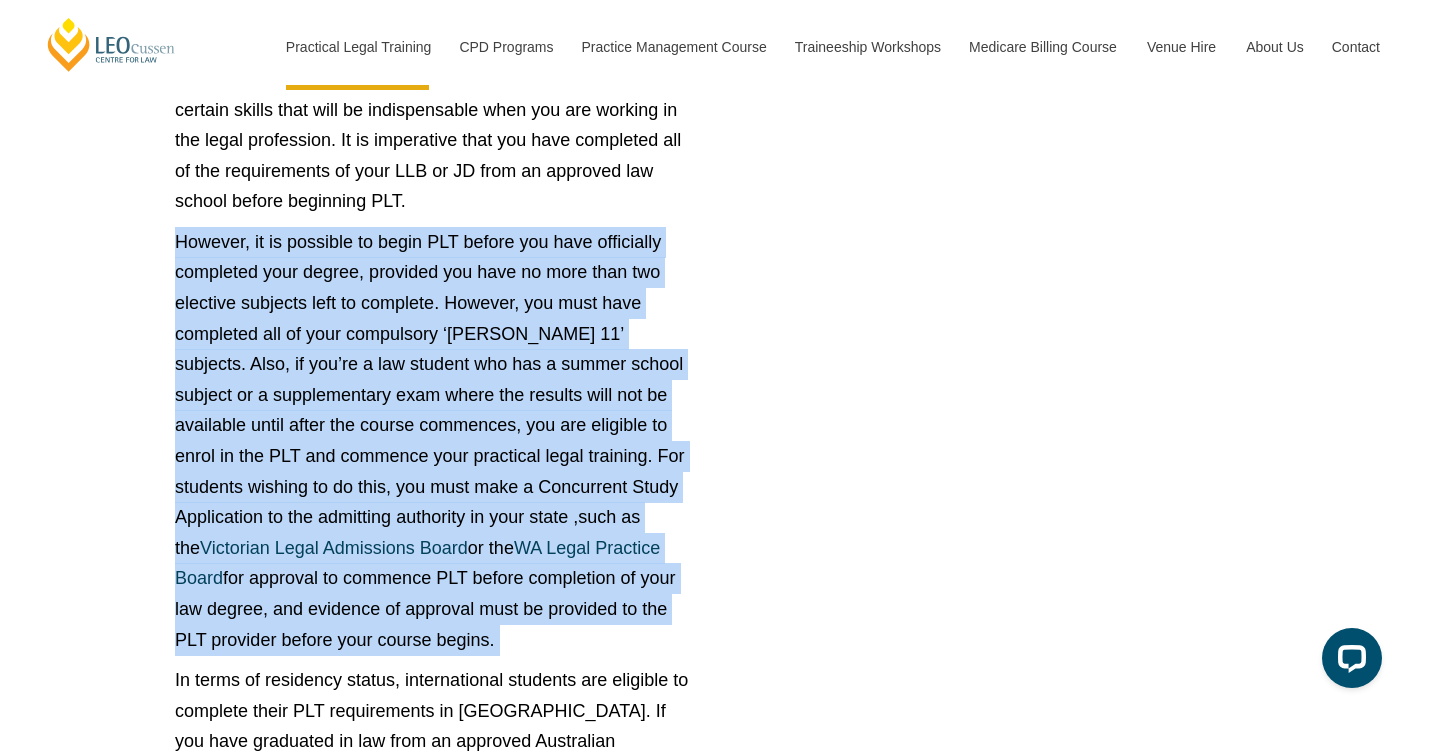click on "However, it is possible to begin PLT before you have officially completed your degree, provided you have no more than two elective subjects left to complete. However, you must have completed all of your compulsory ‘[PERSON_NAME] 11’ subjects. Also, if you’re a law student who has a summer school subject or a supplementary exam where the results will not be available until after the course commences, you are eligible to enrol in the PLT and commence your practical legal training. For students wishing to do this, you must make a Concurrent Study Application to the admitting authority in your state ,such as the  Victorian Legal Admissions Board  or the  WA Legal Practice Board  for approval to commence PLT before completion of your law degree, and evidence of approval must be provided to the PLT provider before your course begins." at bounding box center [435, 441] 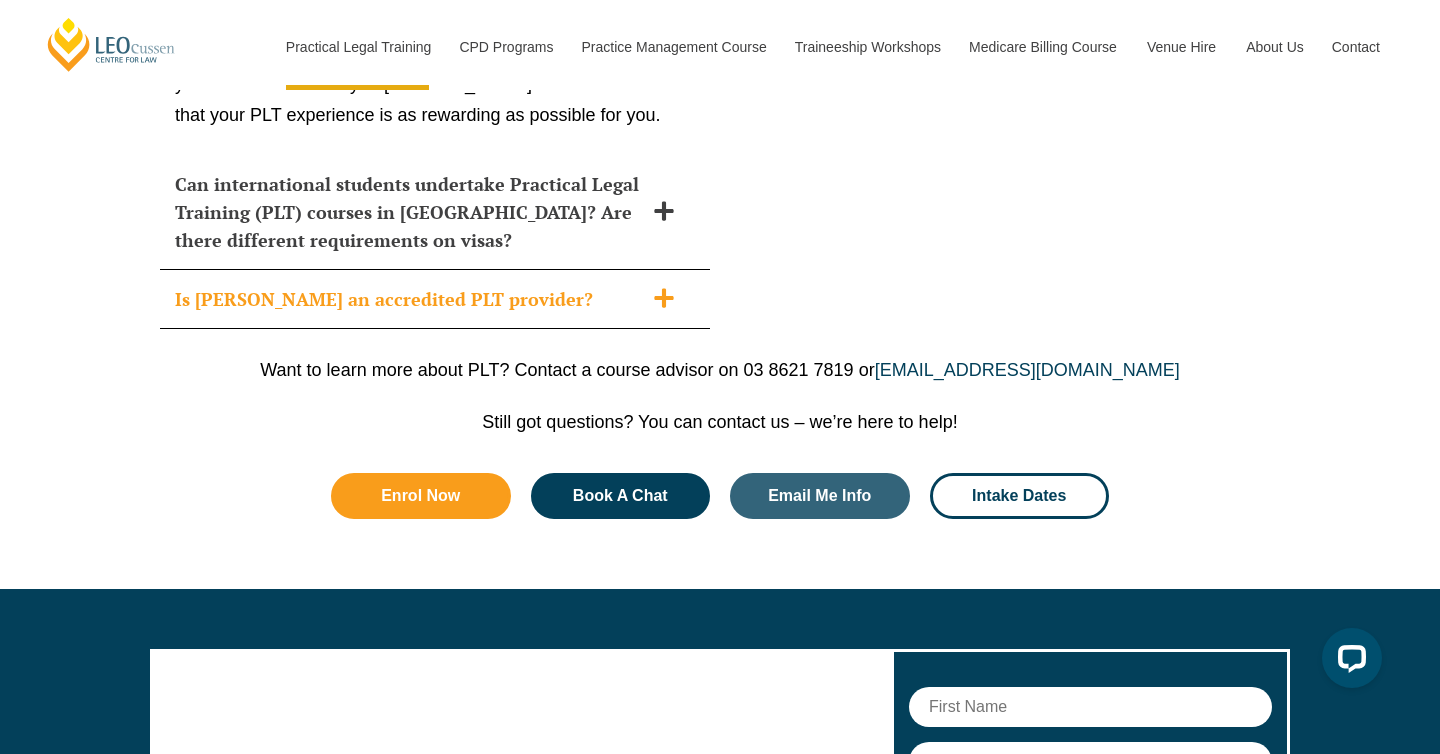click on "Is [PERSON_NAME] an accredited PLT provider?" at bounding box center (435, 299) 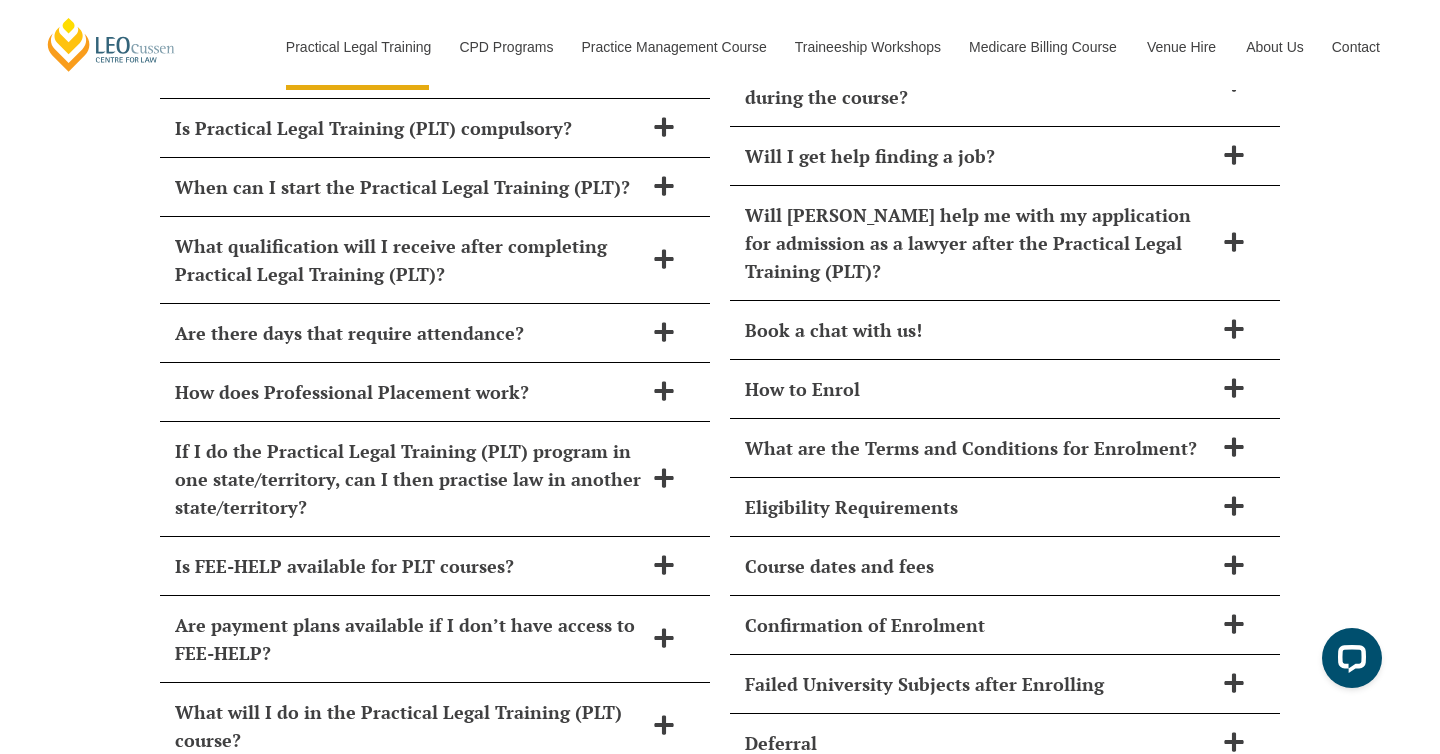 scroll, scrollTop: 8489, scrollLeft: 0, axis: vertical 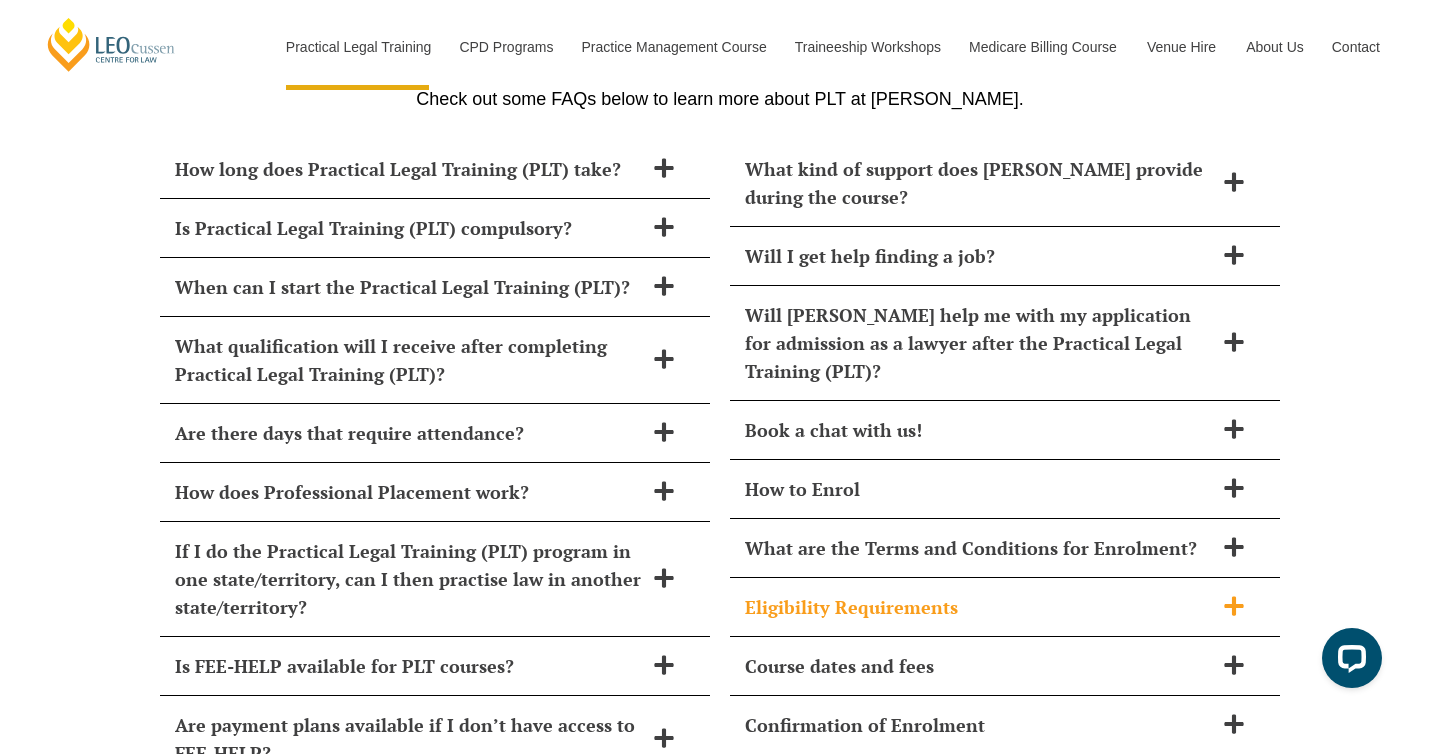 click on "Eligibility Requirements" at bounding box center [979, 607] 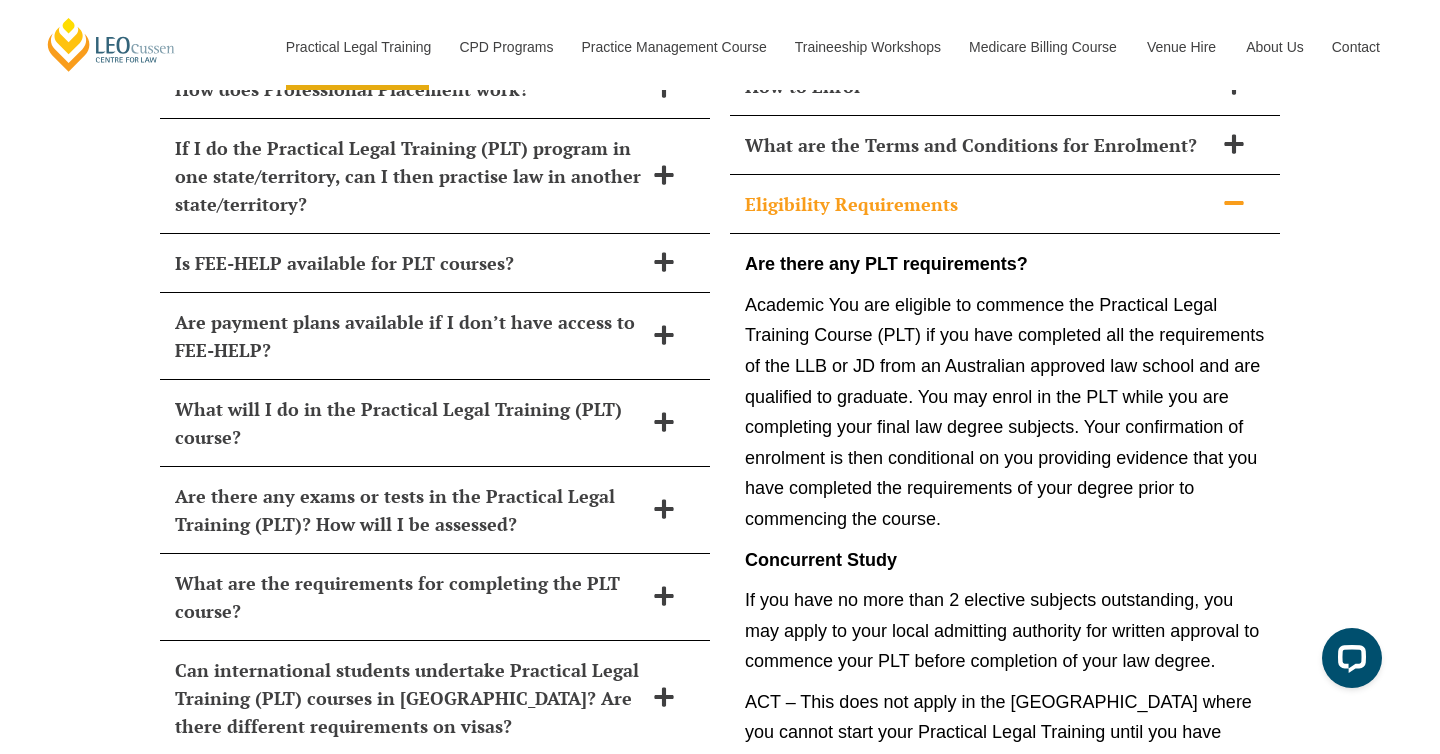 scroll, scrollTop: 8898, scrollLeft: 0, axis: vertical 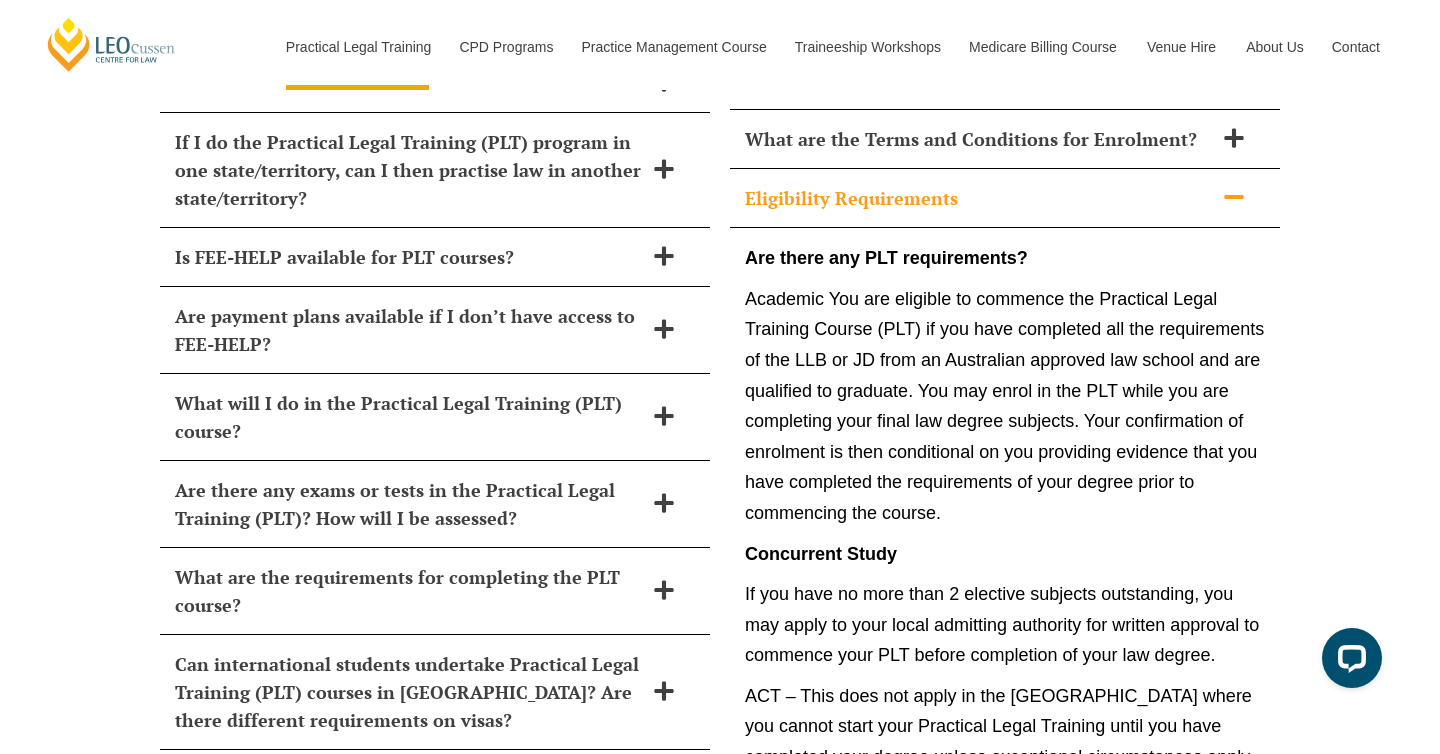 click on "Academic You are eligible to commence the Practical Legal Training Course (PLT) if you have completed all the requirements of the LLB or JD from an Australian approved law school and are qualified to graduate. You may enrol in the PLT while you are completing your final law degree subjects. Your confirmation of enrolment is then conditional on you providing evidence that you have completed the requirements of your degree prior to commencing the course." at bounding box center (1005, 406) 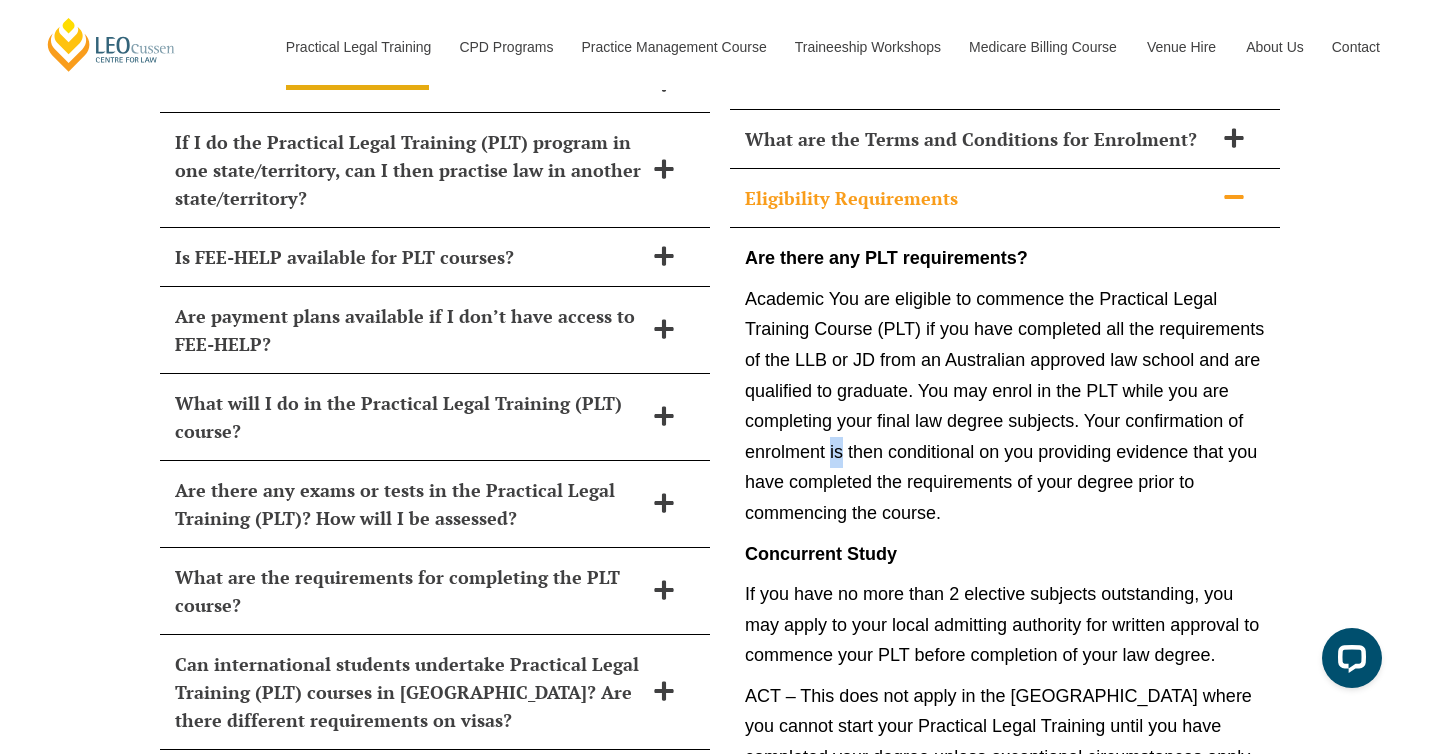 click on "Academic You are eligible to commence the Practical Legal Training Course (PLT) if you have completed all the requirements of the LLB or JD from an Australian approved law school and are qualified to graduate. You may enrol in the PLT while you are completing your final law degree subjects. Your confirmation of enrolment is then conditional on you providing evidence that you have completed the requirements of your degree prior to commencing the course." at bounding box center [1005, 406] 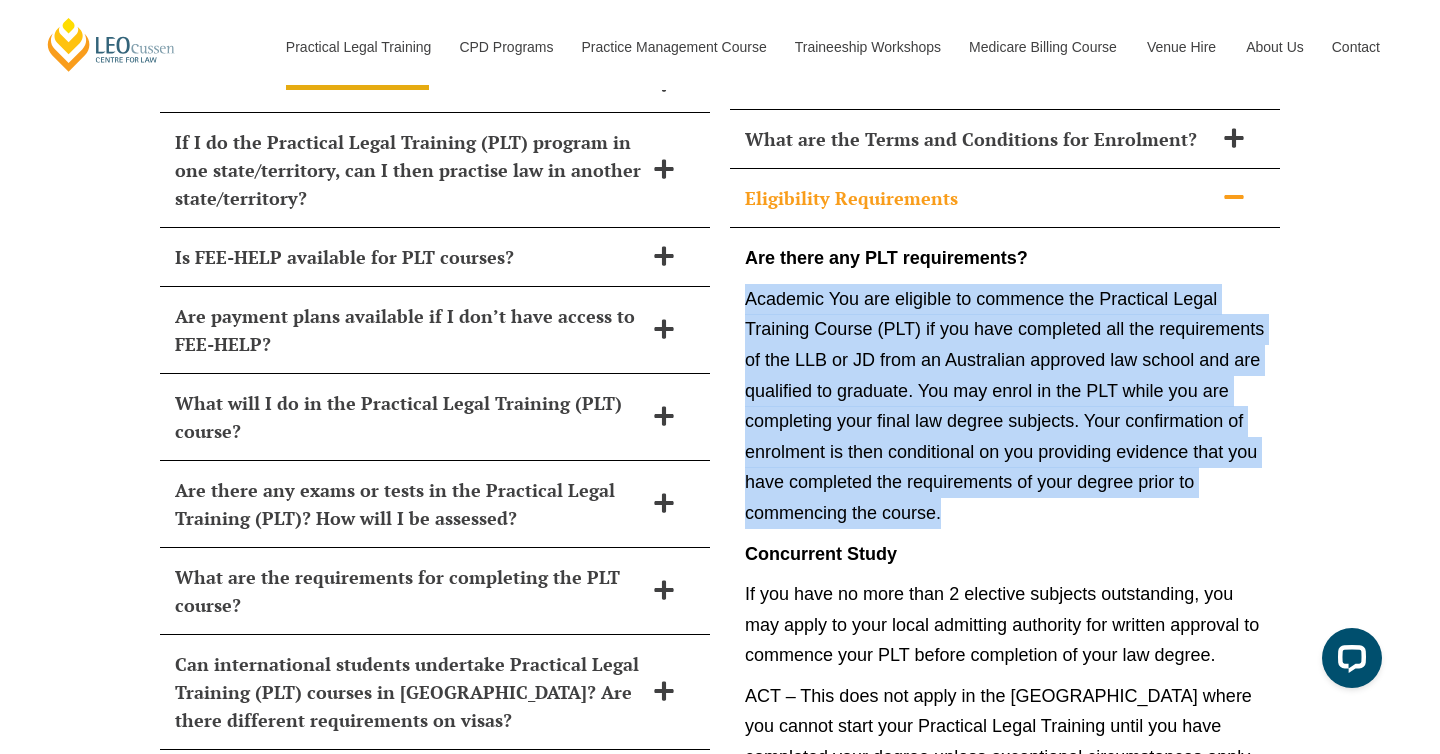 click on "Academic You are eligible to commence the Practical Legal Training Course (PLT) if you have completed all the requirements of the LLB or JD from an Australian approved law school and are qualified to graduate. You may enrol in the PLT while you are completing your final law degree subjects. Your confirmation of enrolment is then conditional on you providing evidence that you have completed the requirements of your degree prior to commencing the course." at bounding box center (1005, 406) 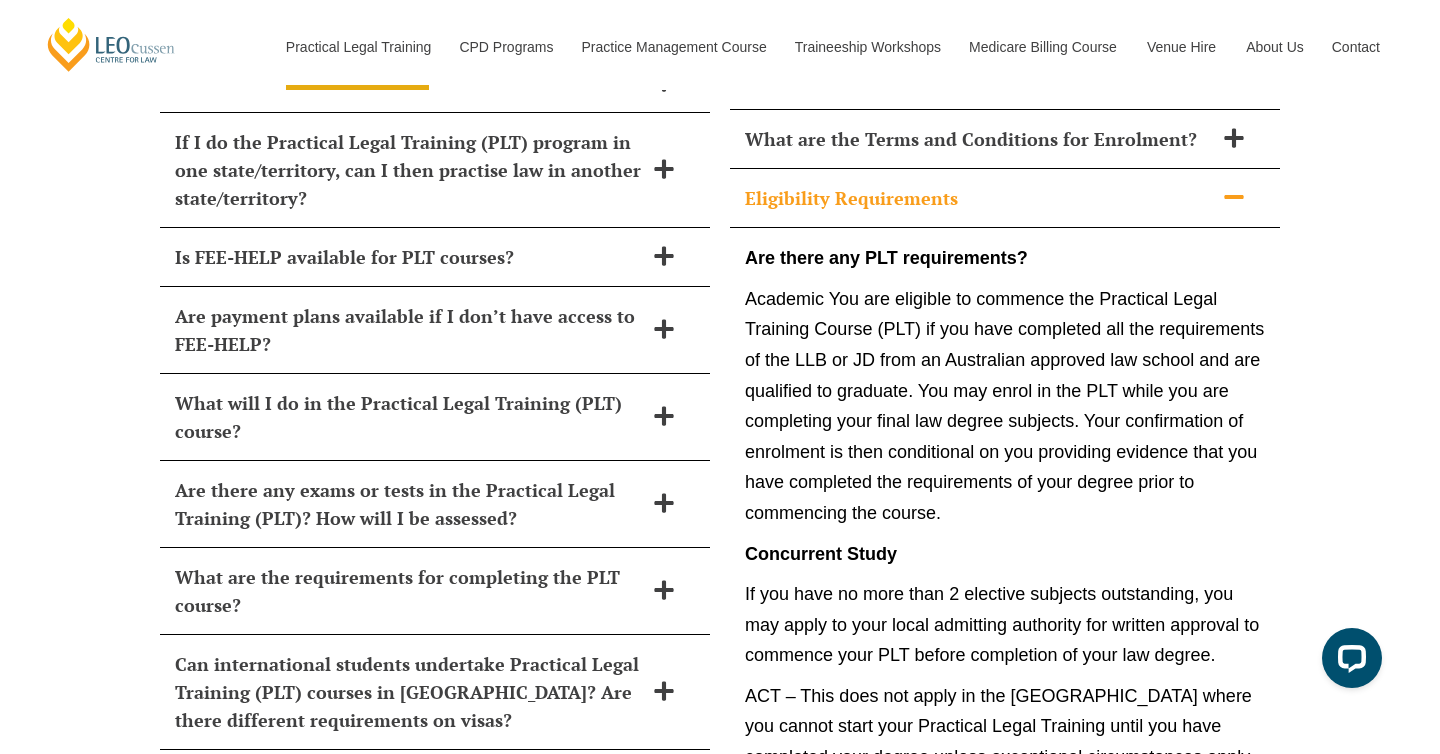 click on "Academic You are eligible to commence the Practical Legal Training Course (PLT) if you have completed all the requirements of the LLB or JD from an Australian approved law school and are qualified to graduate. You may enrol in the PLT while you are completing your final law degree subjects. Your confirmation of enrolment is then conditional on you providing evidence that you have completed the requirements of your degree prior to commencing the course." at bounding box center (1005, 406) 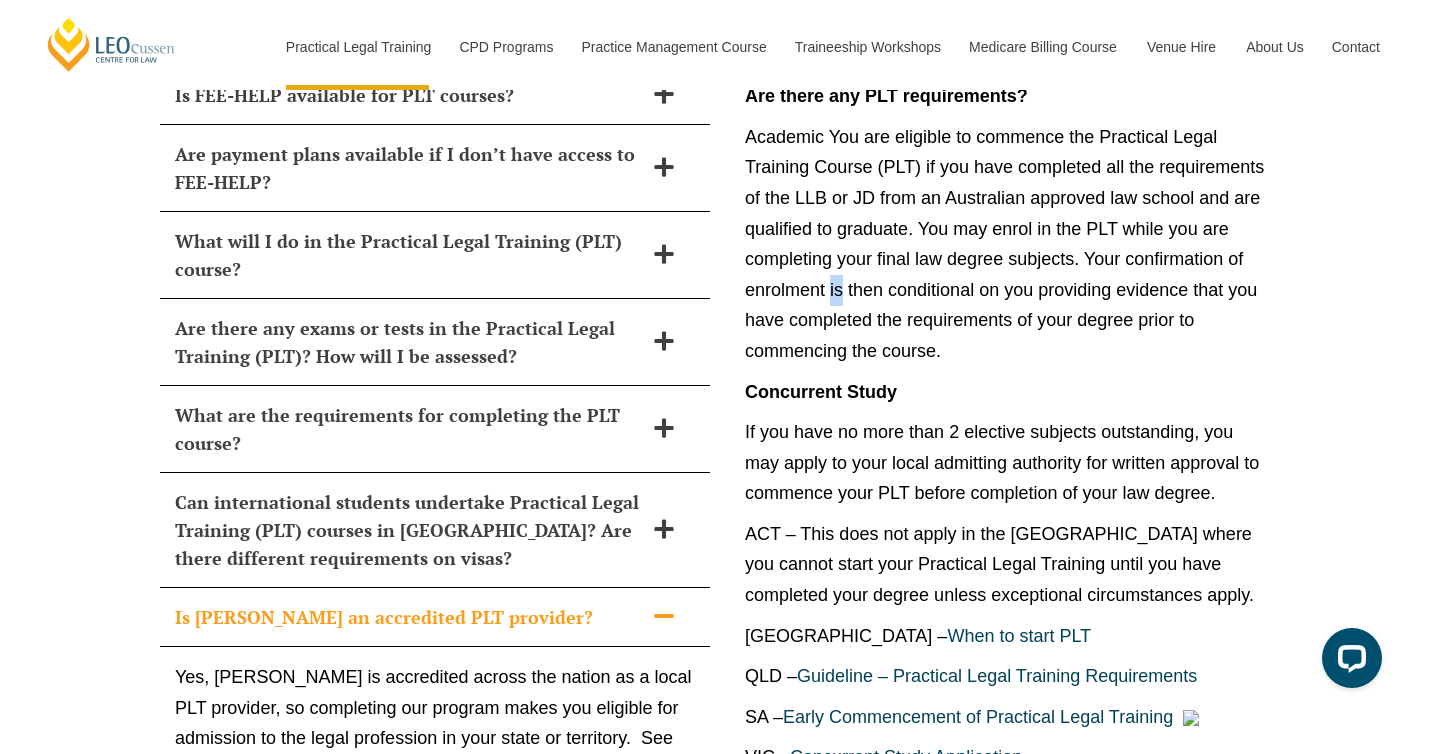click on "If you have no more than 2 elective subjects outstanding, you may apply to your local admitting authority for written approval to commence your PLT before completion of your law degree." at bounding box center (1005, 463) 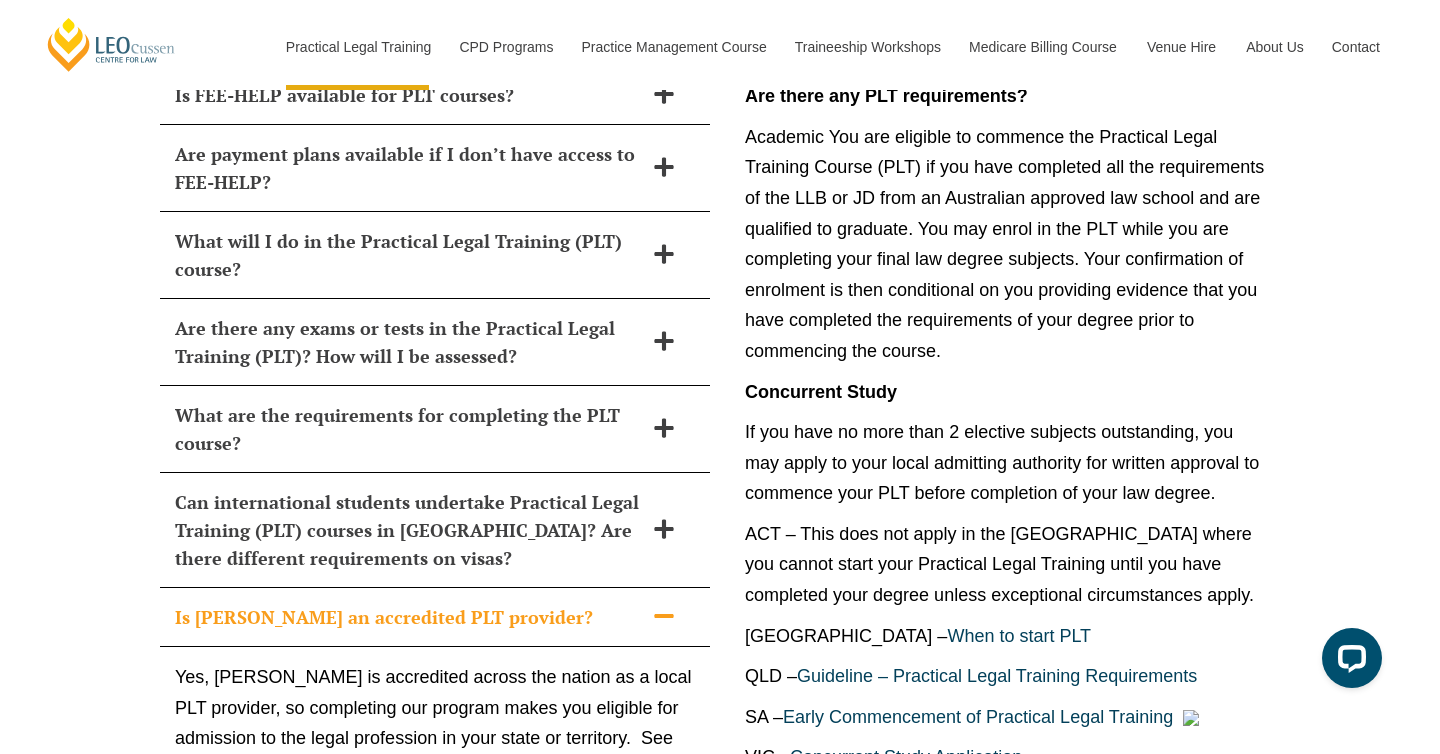 click on "If you have no more than 2 elective subjects outstanding, you may apply to your local admitting authority for written approval to commence your PLT before completion of your law degree." at bounding box center [1005, 463] 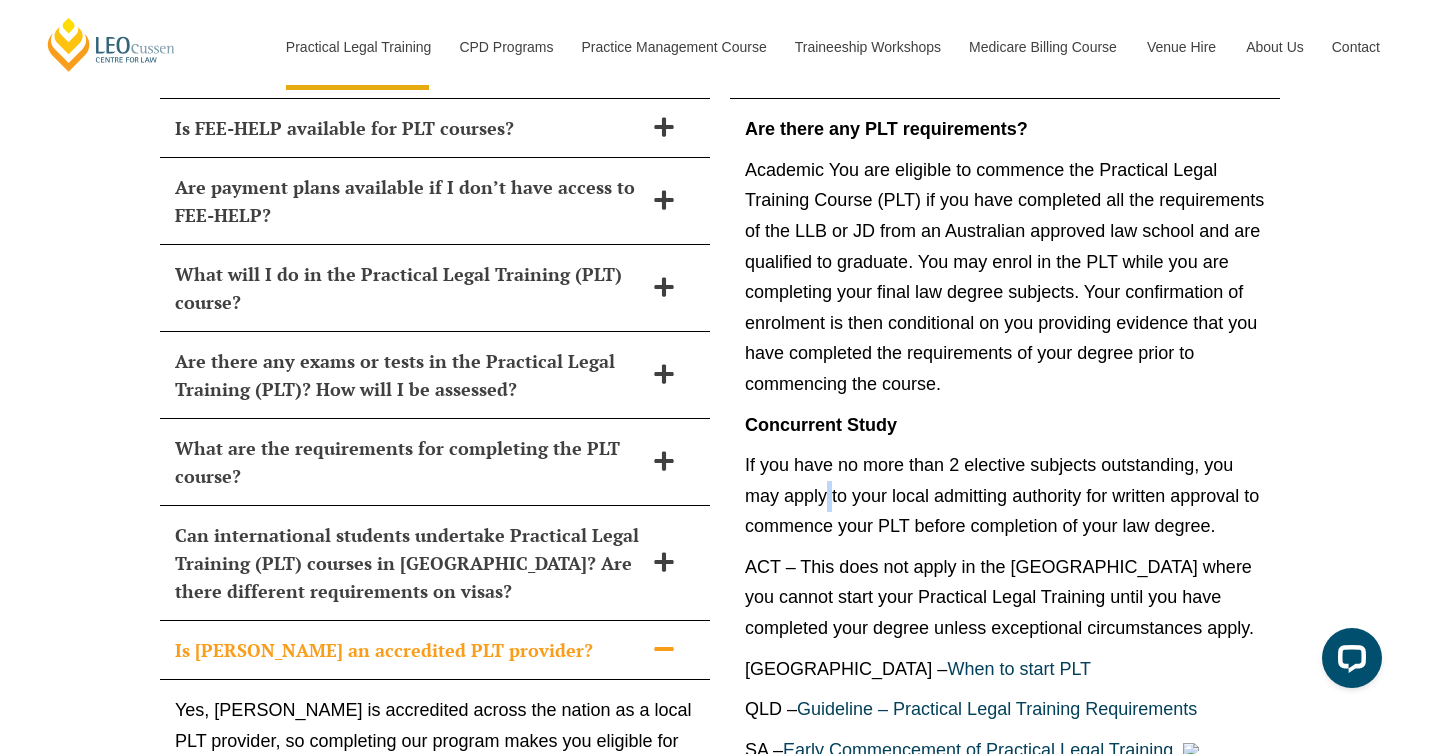 scroll, scrollTop: 9026, scrollLeft: 0, axis: vertical 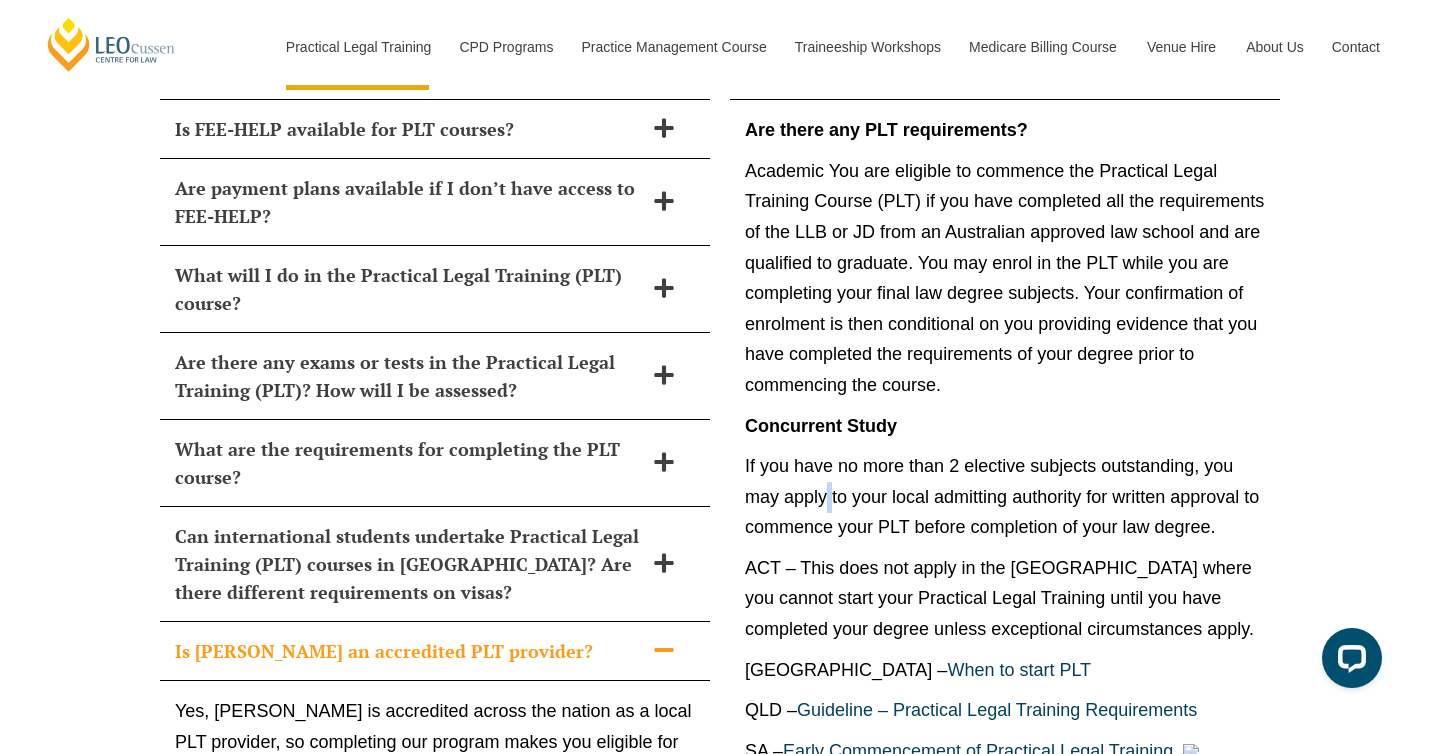 click on "If you have no more than 2 elective subjects outstanding, you may apply to your local admitting authority for written approval to commence your PLT before completion of your law degree." at bounding box center (1005, 497) 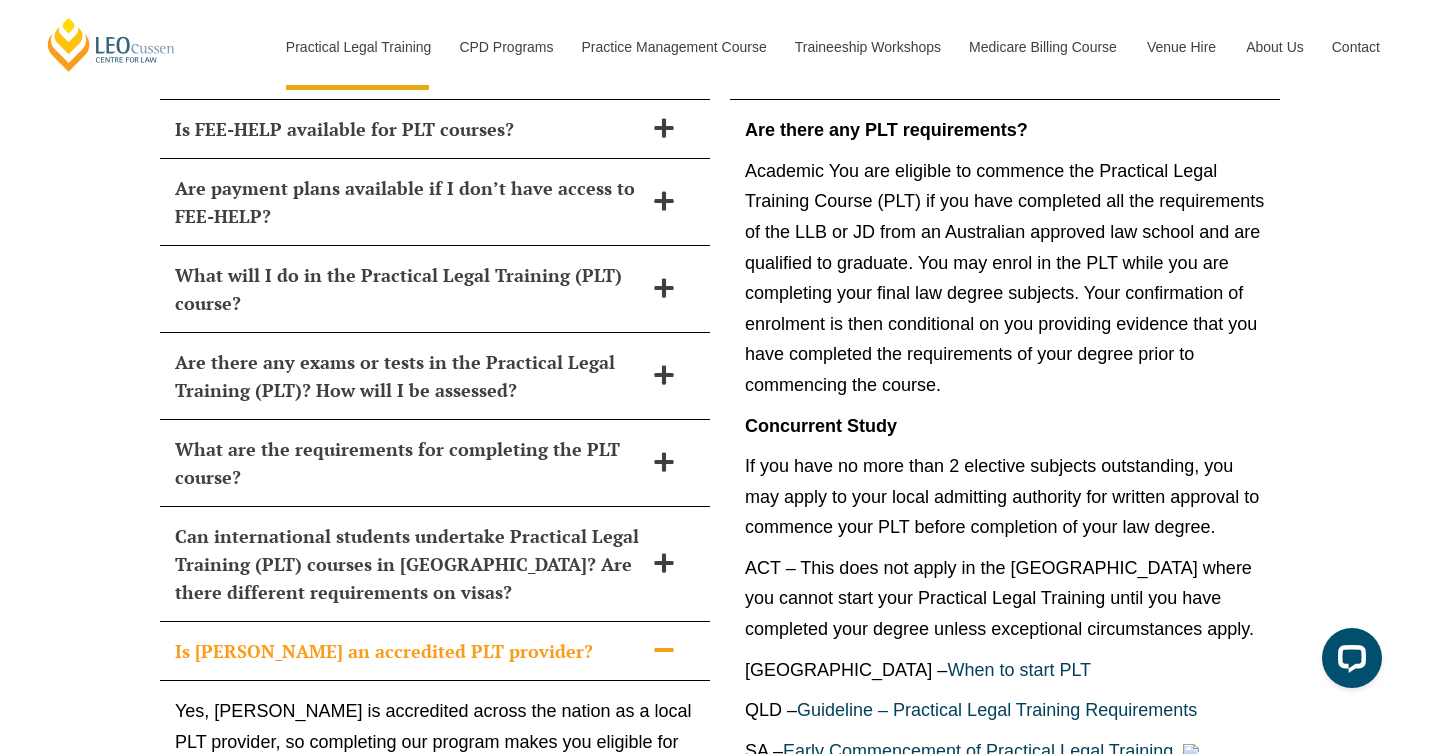 click on "Concurrent Study" at bounding box center (821, 426) 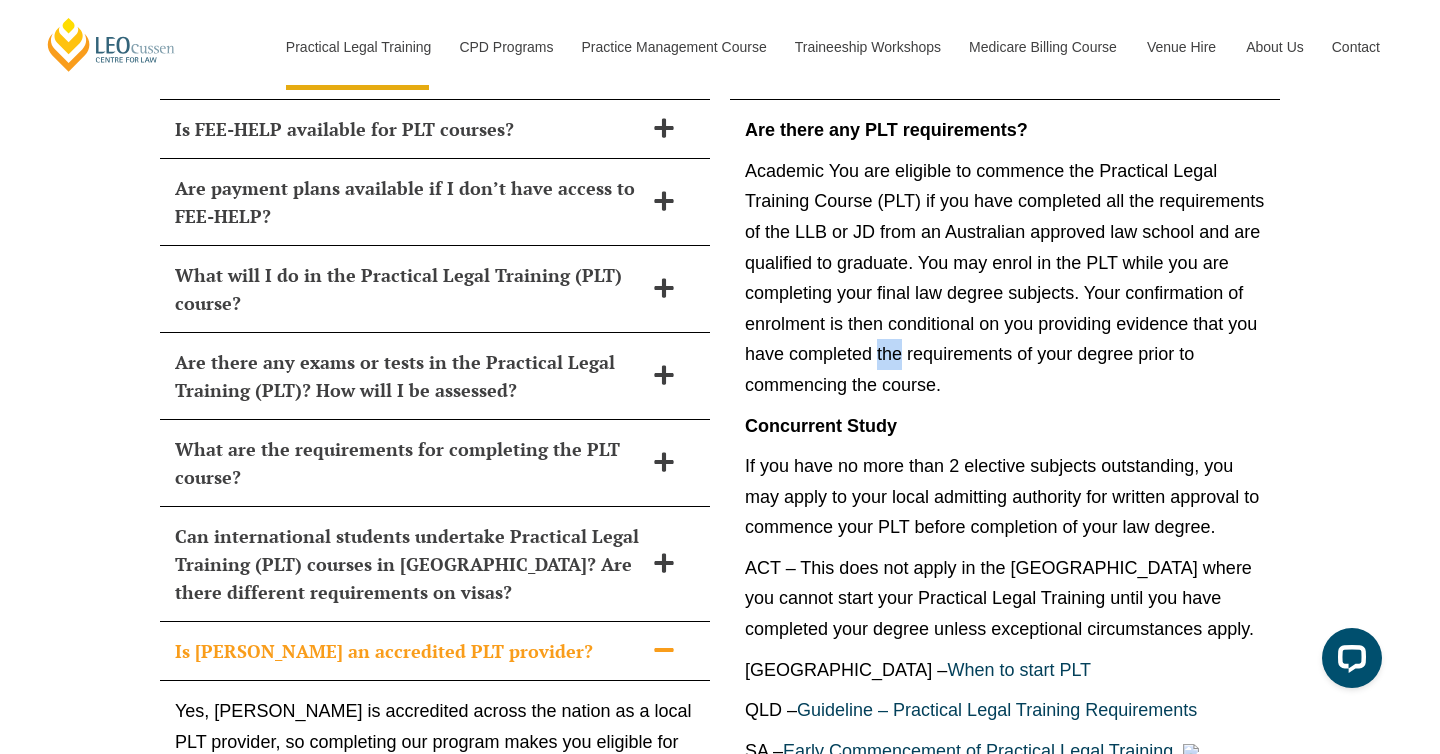 click on "Academic You are eligible to commence the Practical Legal Training Course (PLT) if you have completed all the requirements of the LLB or JD from an Australian approved law school and are qualified to graduate. You may enrol in the PLT while you are completing your final law degree subjects. Your confirmation of enrolment is then conditional on you providing evidence that you have completed the requirements of your degree prior to commencing the course." at bounding box center [1005, 278] 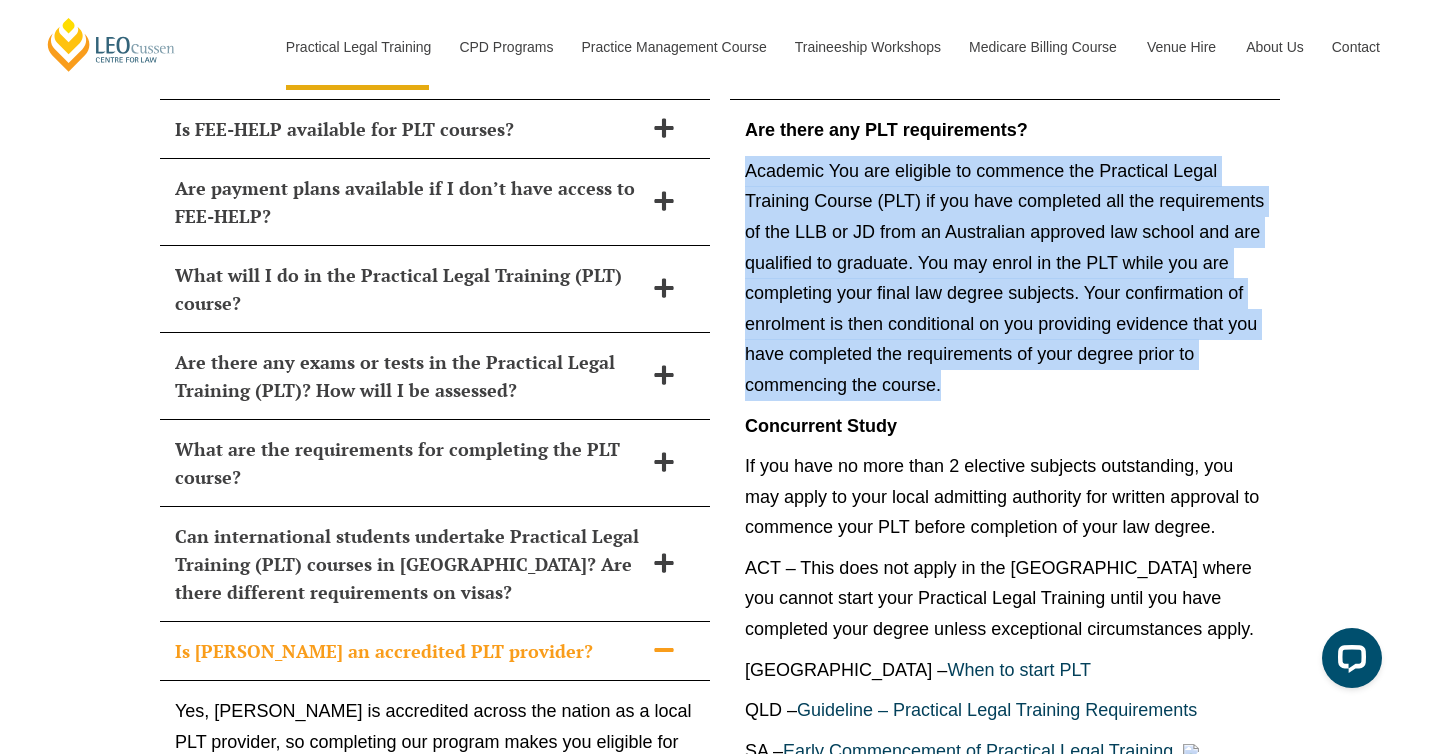click on "Academic You are eligible to commence the Practical Legal Training Course (PLT) if you have completed all the requirements of the LLB or JD from an Australian approved law school and are qualified to graduate. You may enrol in the PLT while you are completing your final law degree subjects. Your confirmation of enrolment is then conditional on you providing evidence that you have completed the requirements of your degree prior to commencing the course." at bounding box center (1005, 278) 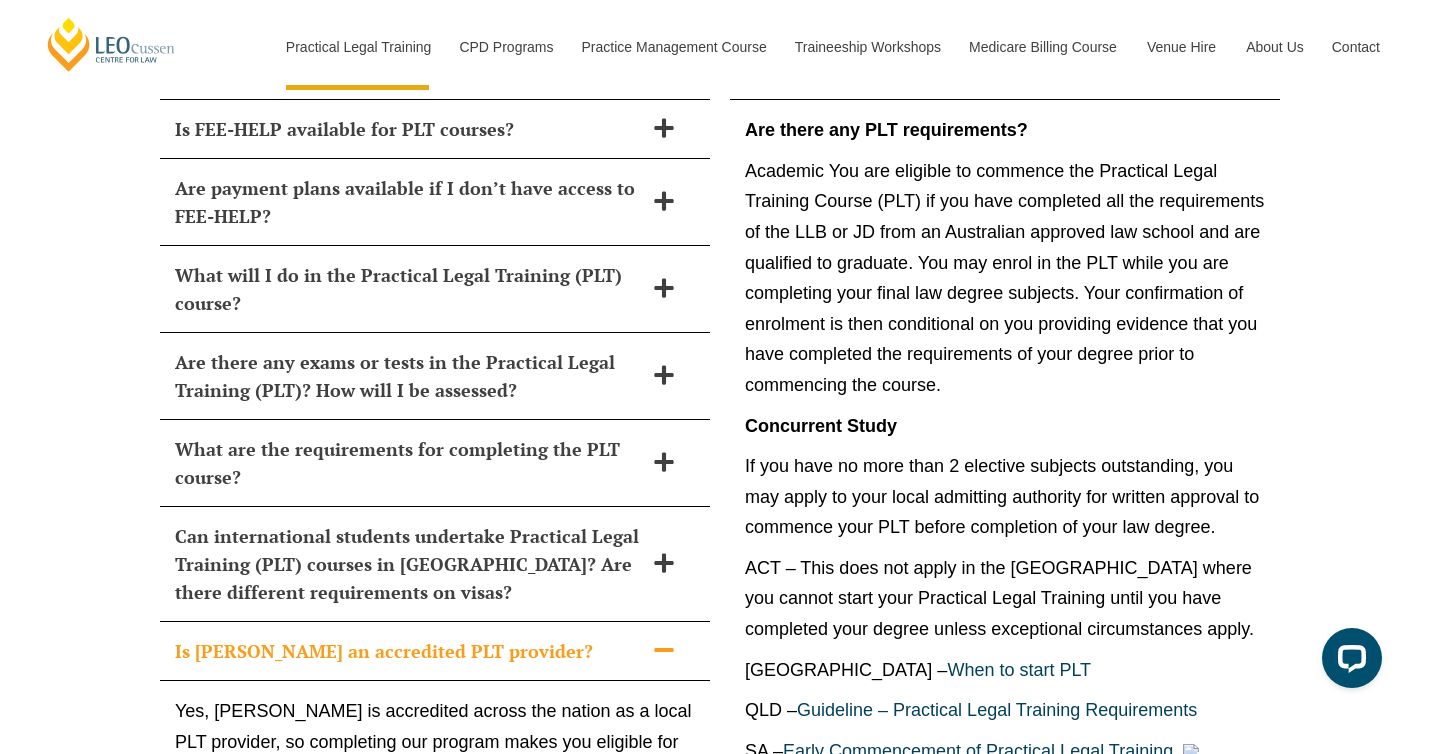 click on "Academic You are eligible to commence the Practical Legal Training Course (PLT) if you have completed all the requirements of the LLB or JD from an Australian approved law school and are qualified to graduate. You may enrol in the PLT while you are completing your final law degree subjects. Your confirmation of enrolment is then conditional on you providing evidence that you have completed the requirements of your degree prior to commencing the course." at bounding box center (1005, 278) 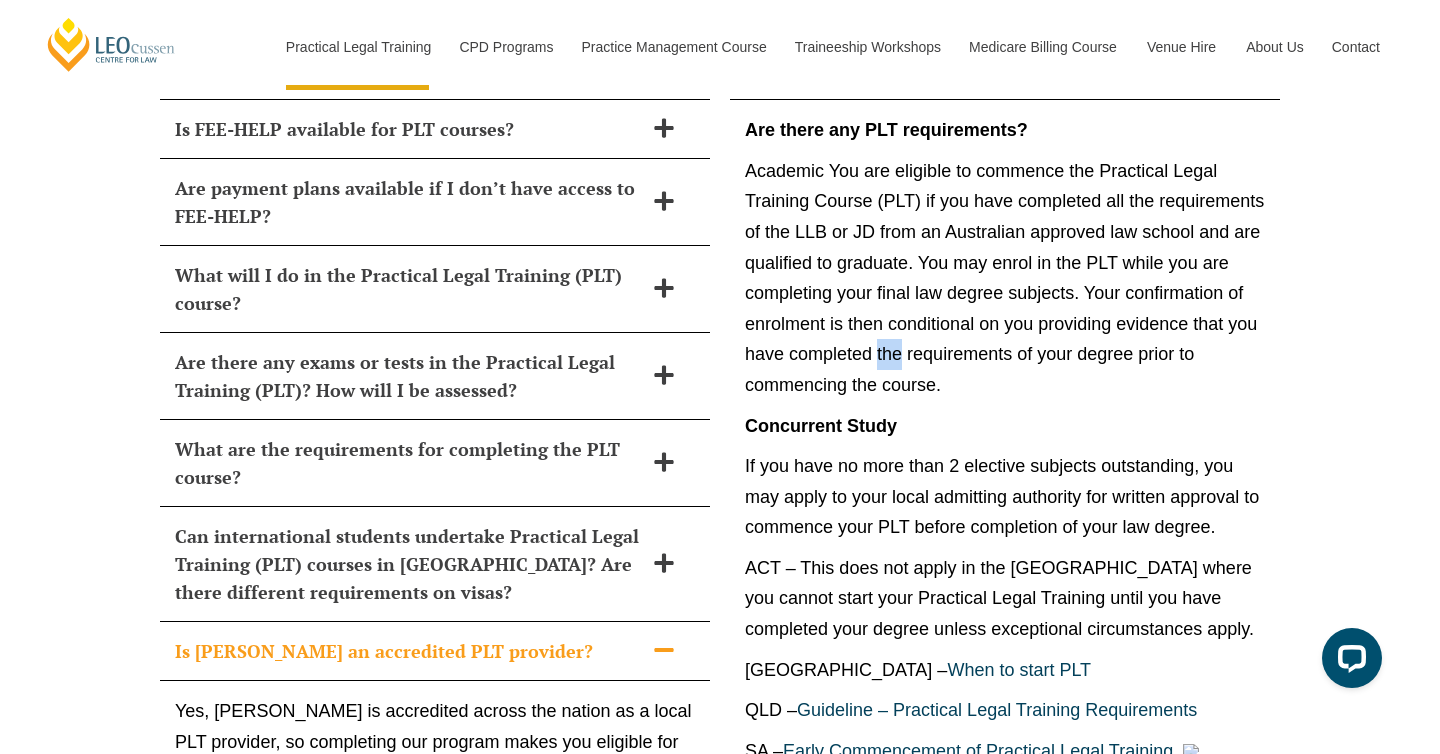 click on "Academic You are eligible to commence the Practical Legal Training Course (PLT) if you have completed all the requirements of the LLB or JD from an Australian approved law school and are qualified to graduate. You may enrol in the PLT while you are completing your final law degree subjects. Your confirmation of enrolment is then conditional on you providing evidence that you have completed the requirements of your degree prior to commencing the course." at bounding box center [1005, 278] 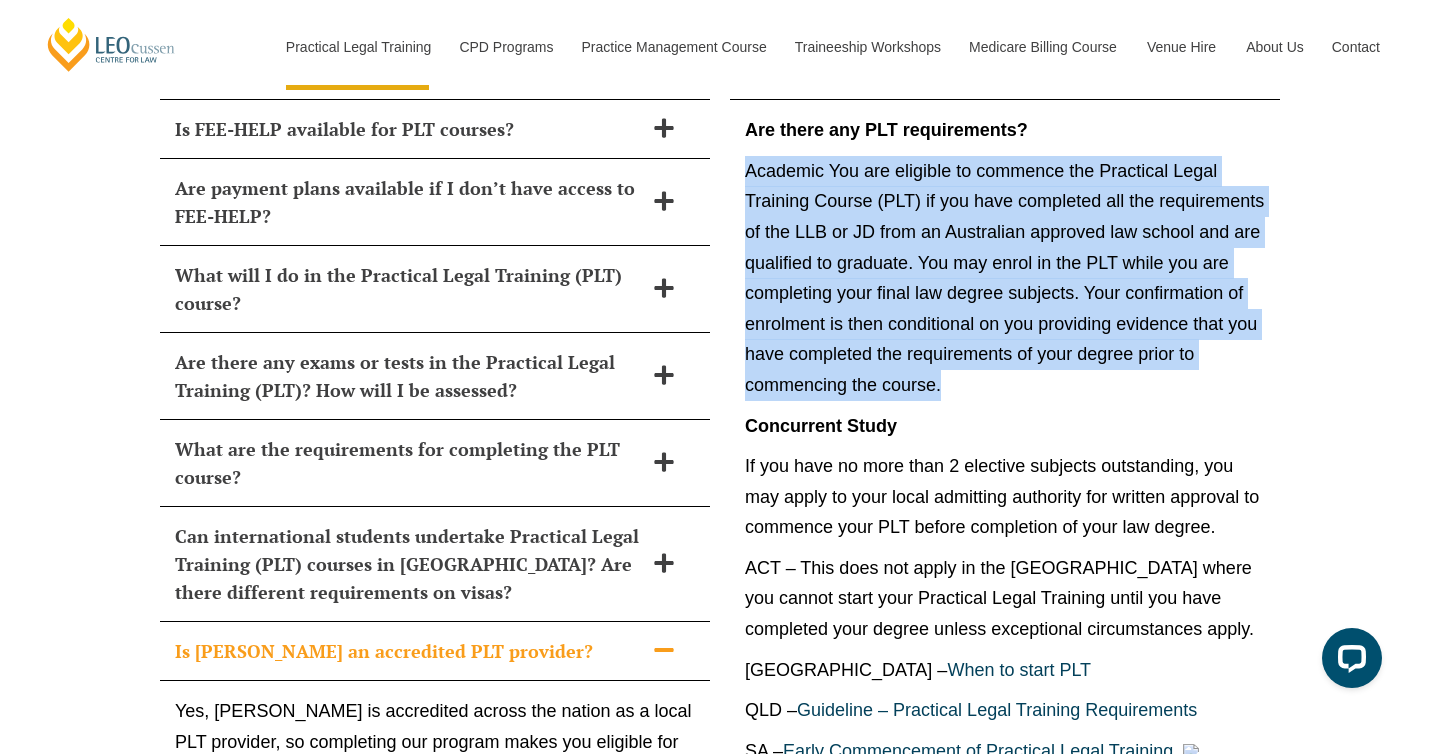 click on "Academic You are eligible to commence the Practical Legal Training Course (PLT) if you have completed all the requirements of the LLB or JD from an Australian approved law school and are qualified to graduate. You may enrol in the PLT while you are completing your final law degree subjects. Your confirmation of enrolment is then conditional on you providing evidence that you have completed the requirements of your degree prior to commencing the course." at bounding box center (1005, 278) 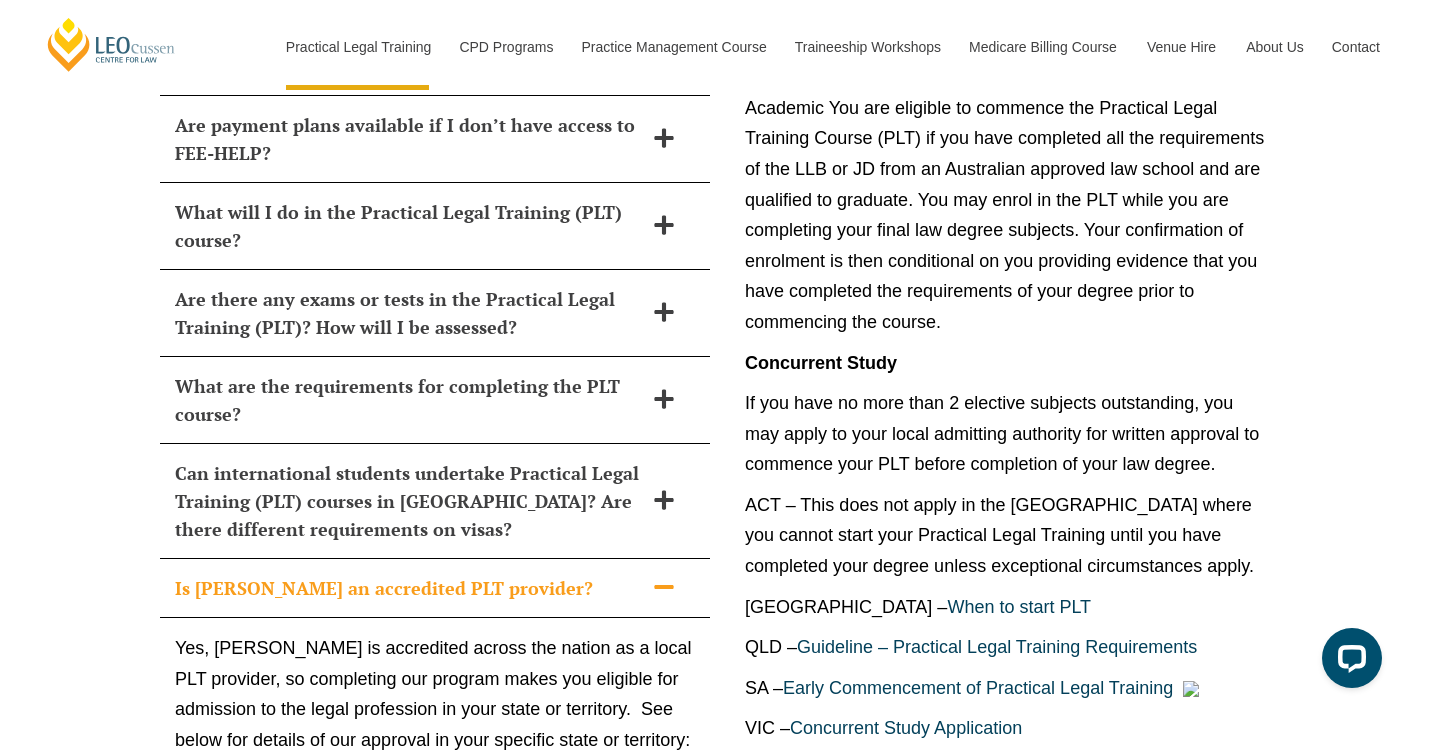 scroll, scrollTop: 9114, scrollLeft: 0, axis: vertical 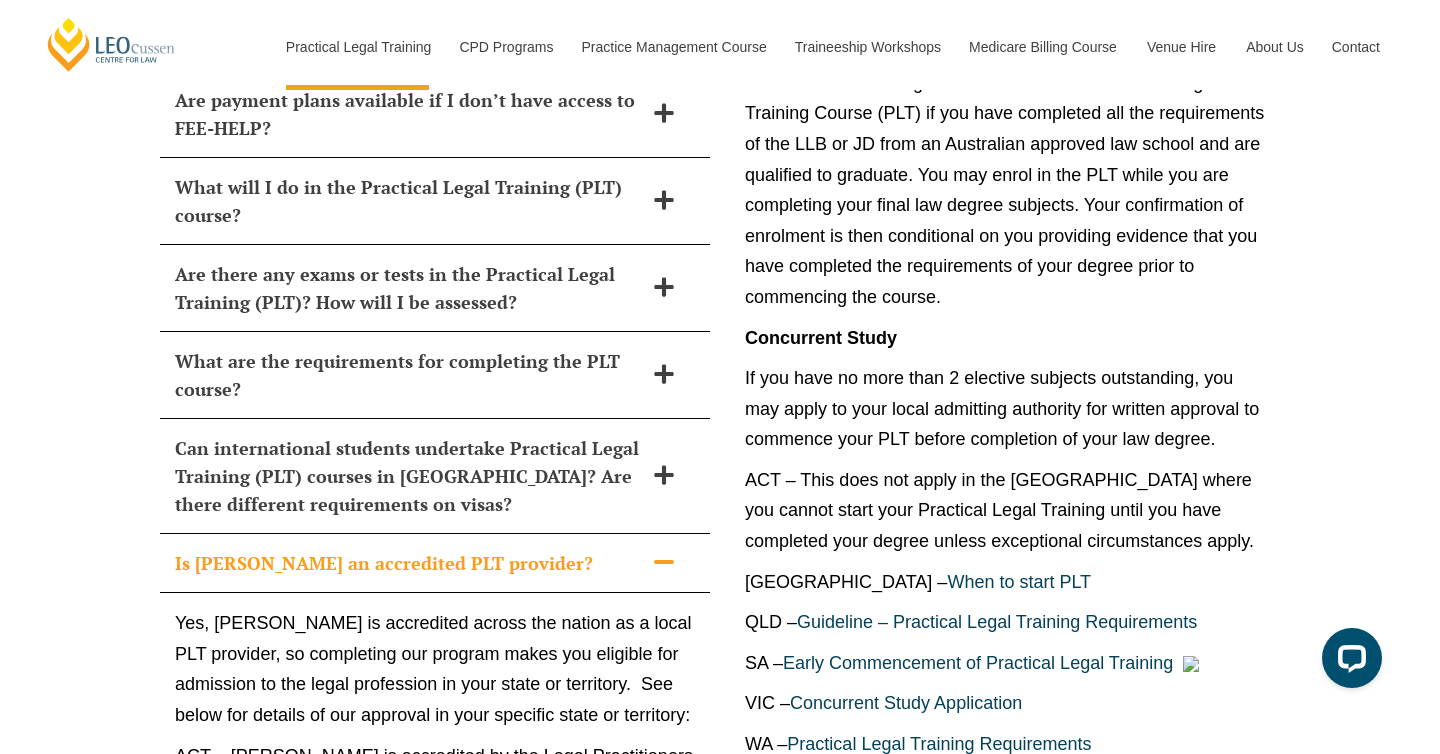 click on "If you have no more than 2 elective subjects outstanding, you may apply to your local admitting authority for written approval to commence your PLT before completion of your law degree." at bounding box center [1005, 409] 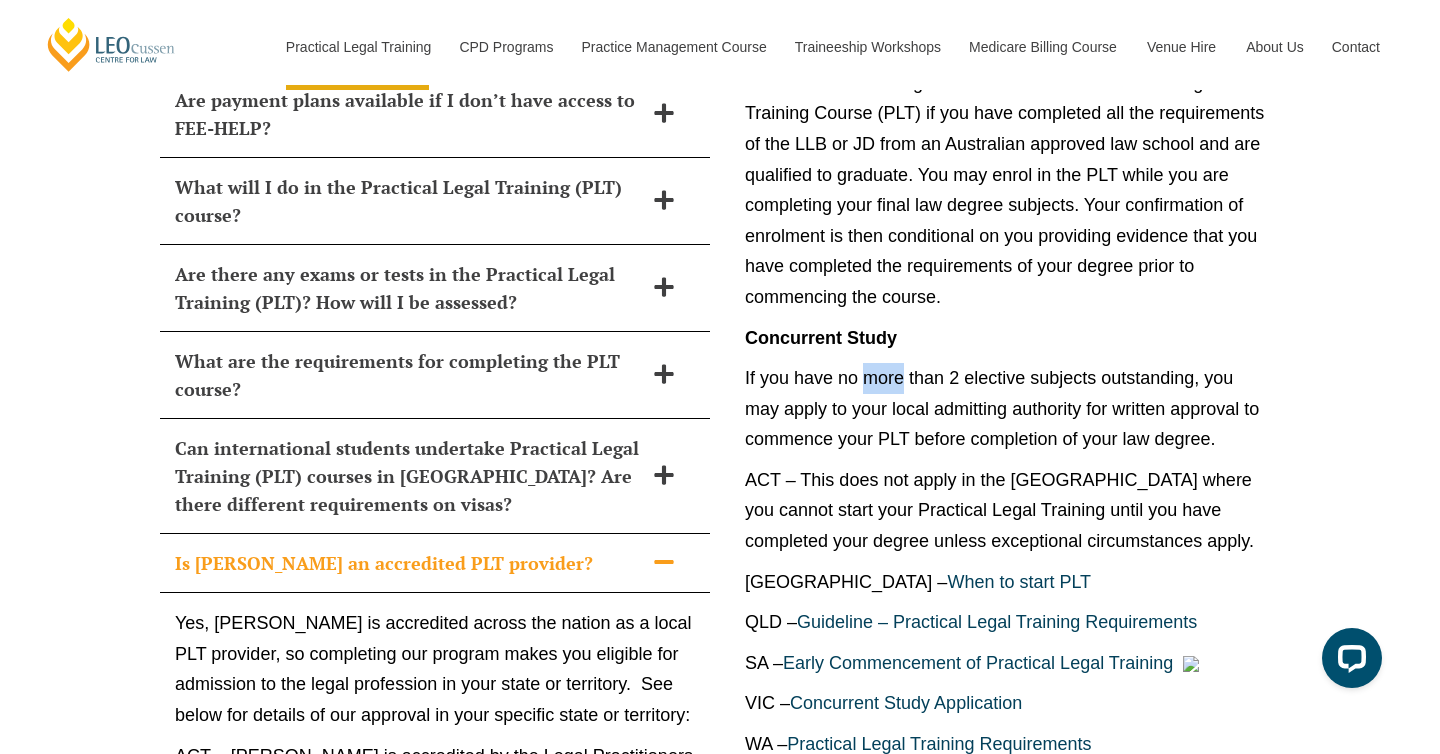 click on "If you have no more than 2 elective subjects outstanding, you may apply to your local admitting authority for written approval to commence your PLT before completion of your law degree." at bounding box center [1005, 409] 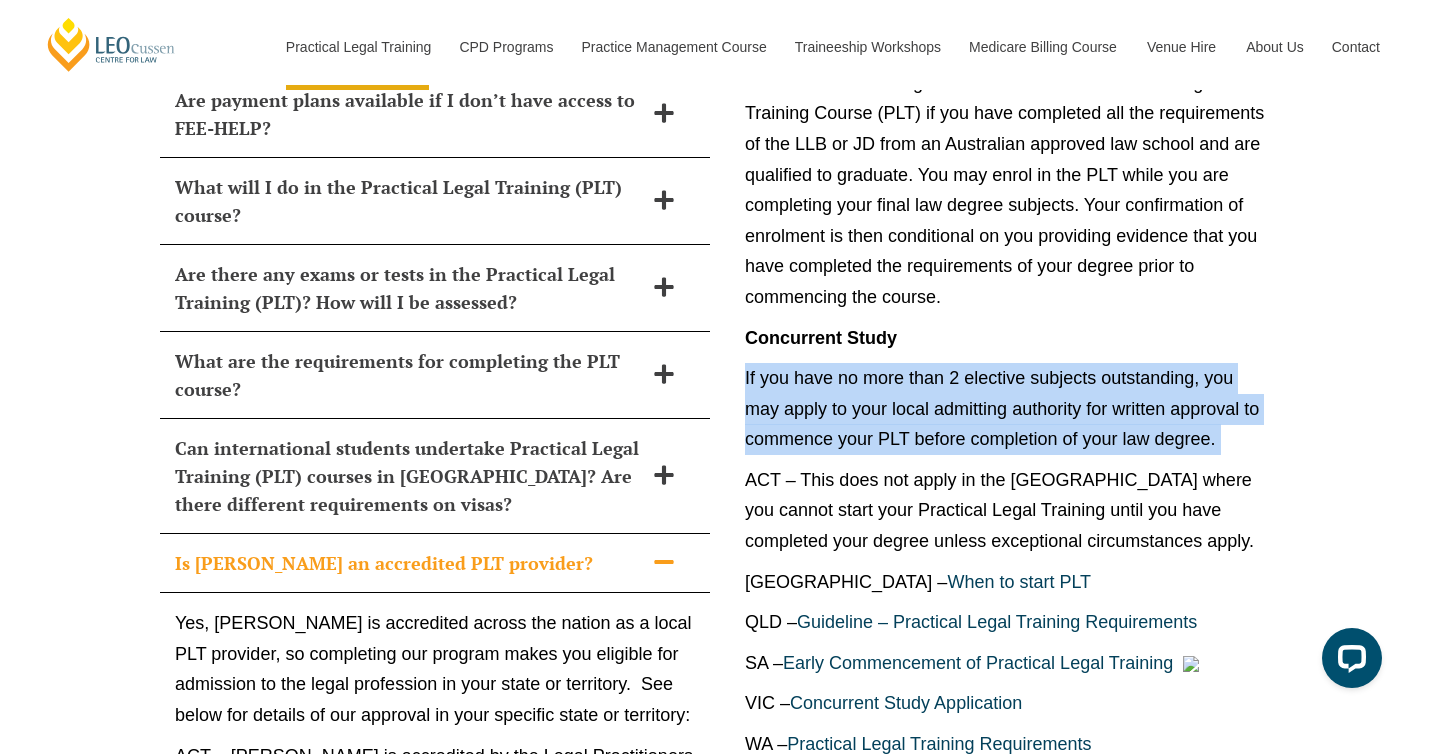 click on "If you have no more than 2 elective subjects outstanding, you may apply to your local admitting authority for written approval to commence your PLT before completion of your law degree." at bounding box center [1005, 409] 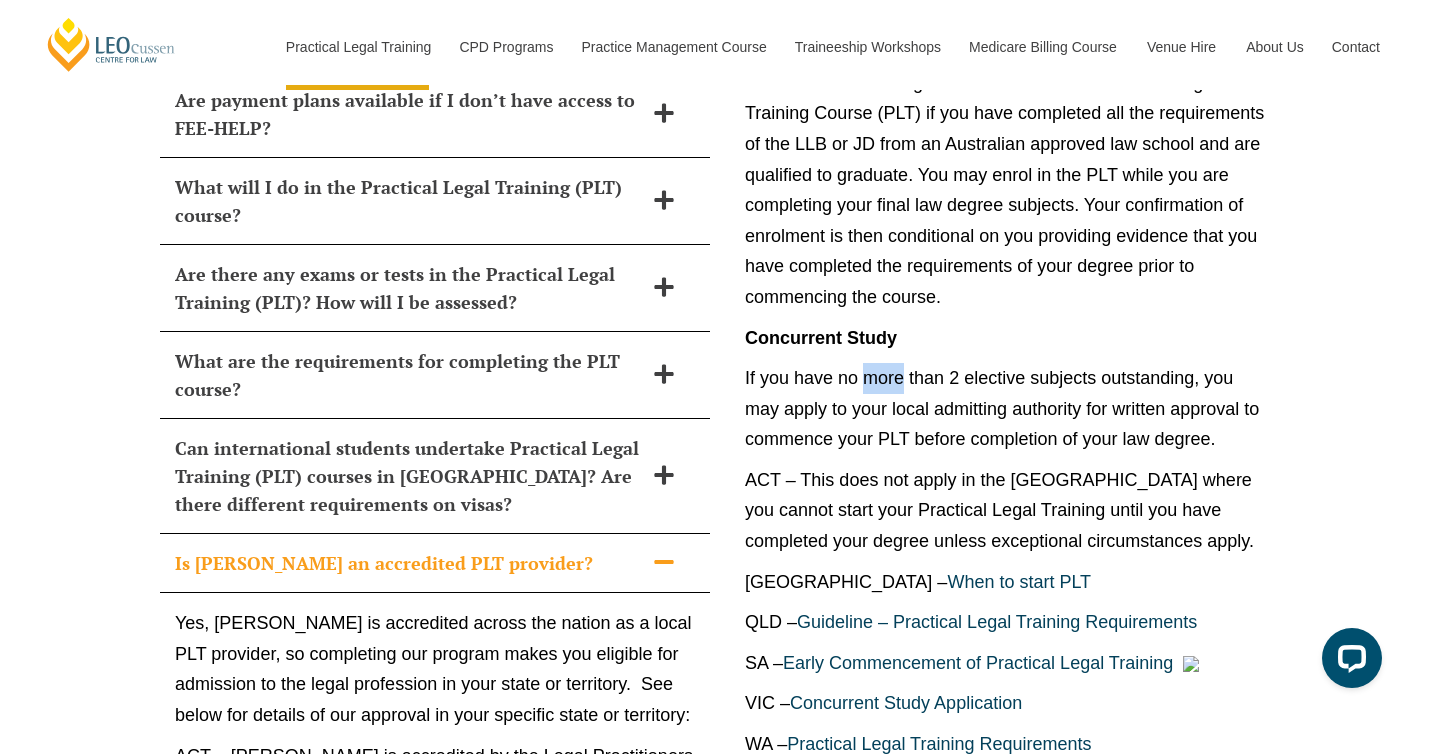 click on "If you have no more than 2 elective subjects outstanding, you may apply to your local admitting authority for written approval to commence your PLT before completion of your law degree." at bounding box center (1005, 409) 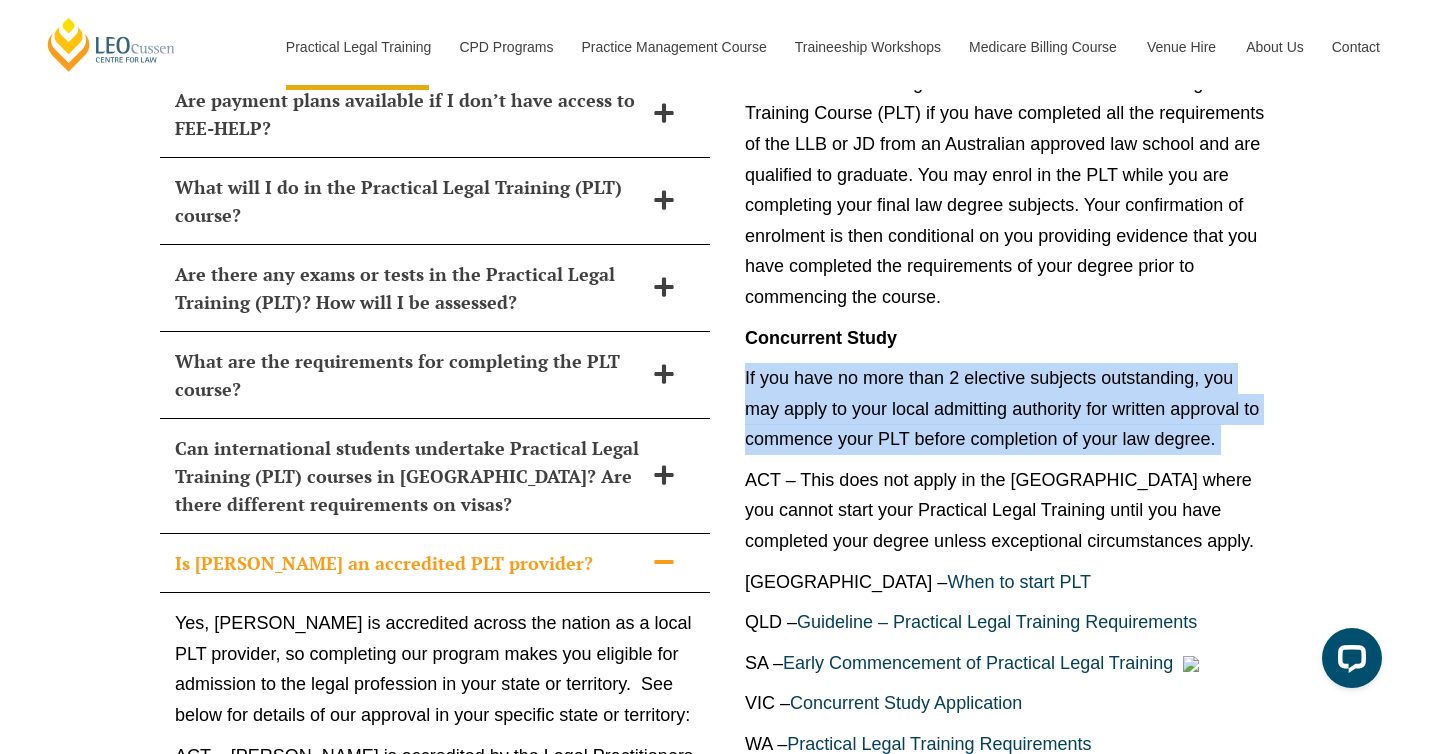 click on "If you have no more than 2 elective subjects outstanding, you may apply to your local admitting authority for written approval to commence your PLT before completion of your law degree." at bounding box center [1005, 409] 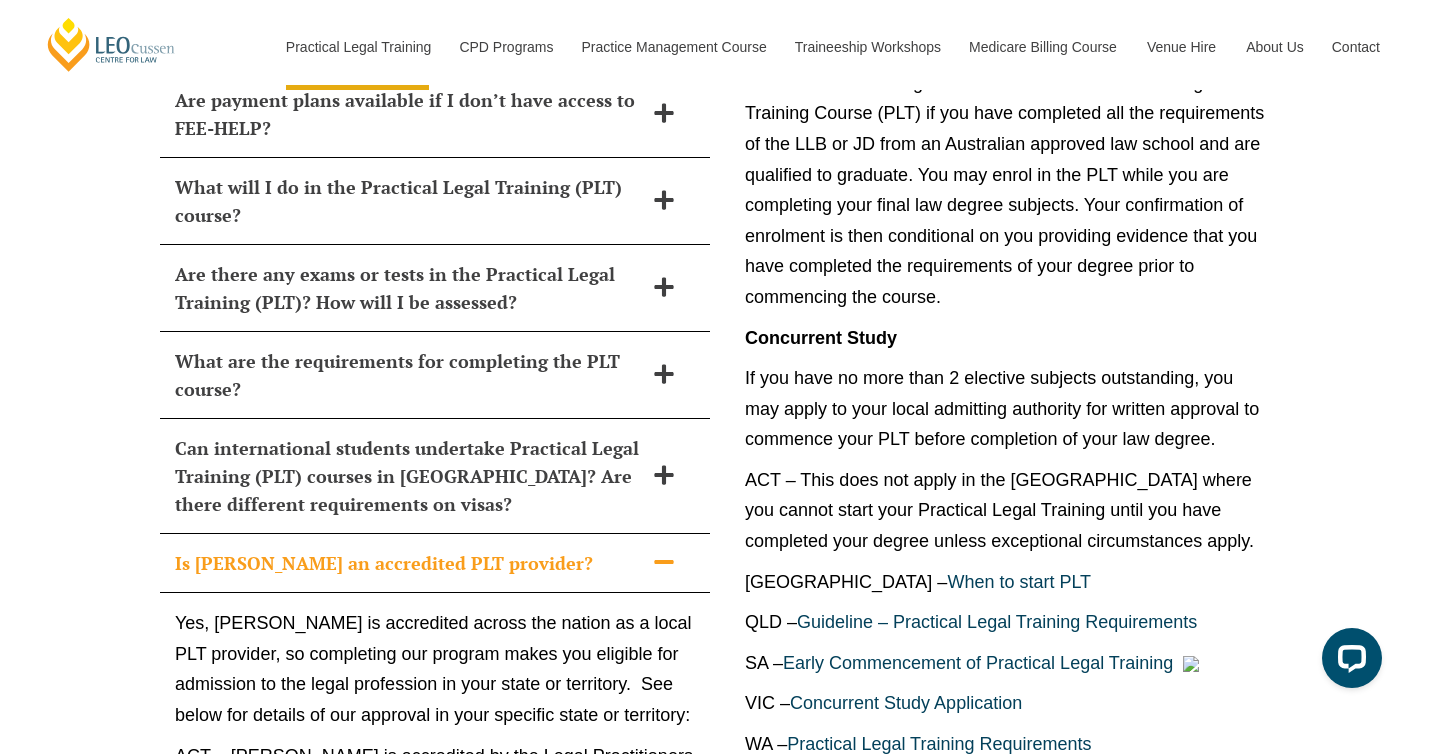click on "If you have no more than 2 elective subjects outstanding, you may apply to your local admitting authority for written approval to commence your PLT before completion of your law degree." at bounding box center (1005, 409) 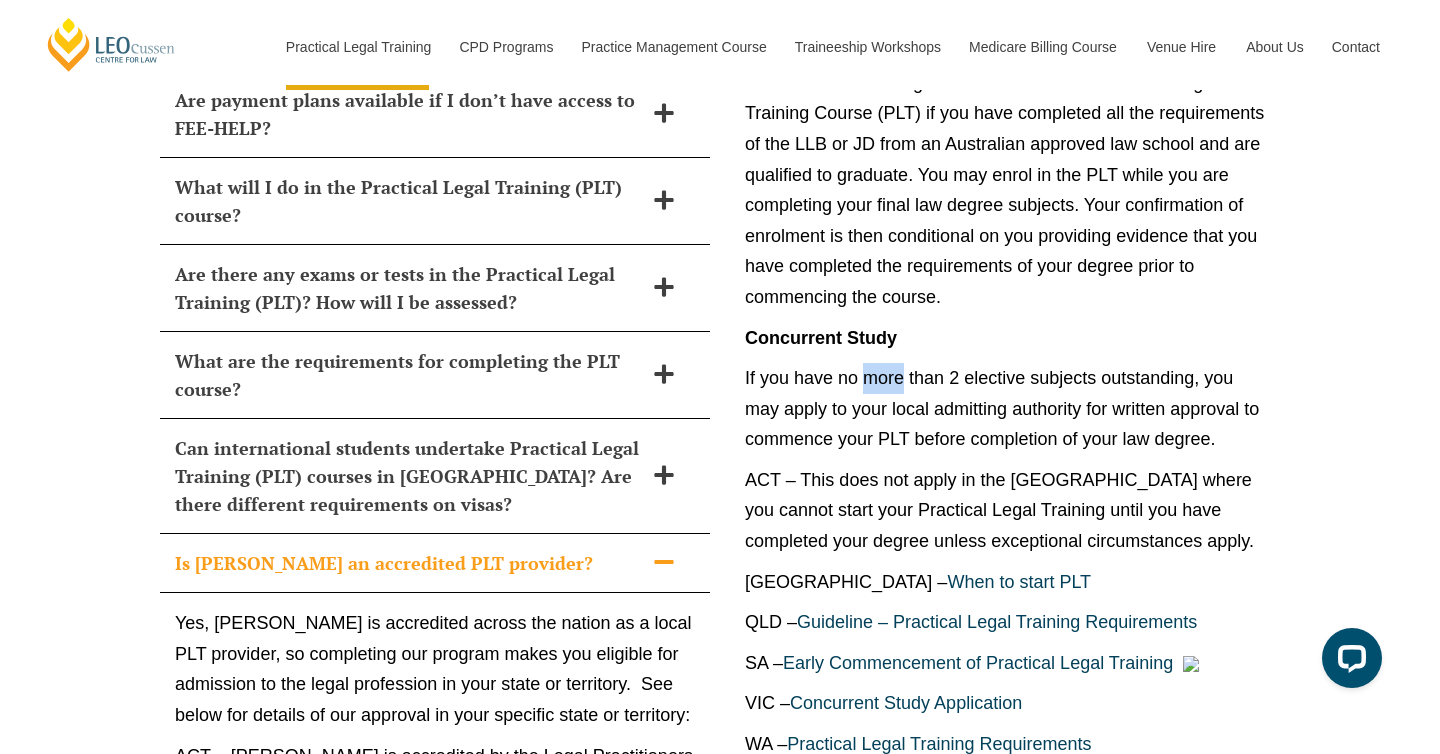 click on "If you have no more than 2 elective subjects outstanding, you may apply to your local admitting authority for written approval to commence your PLT before completion of your law degree." at bounding box center (1005, 409) 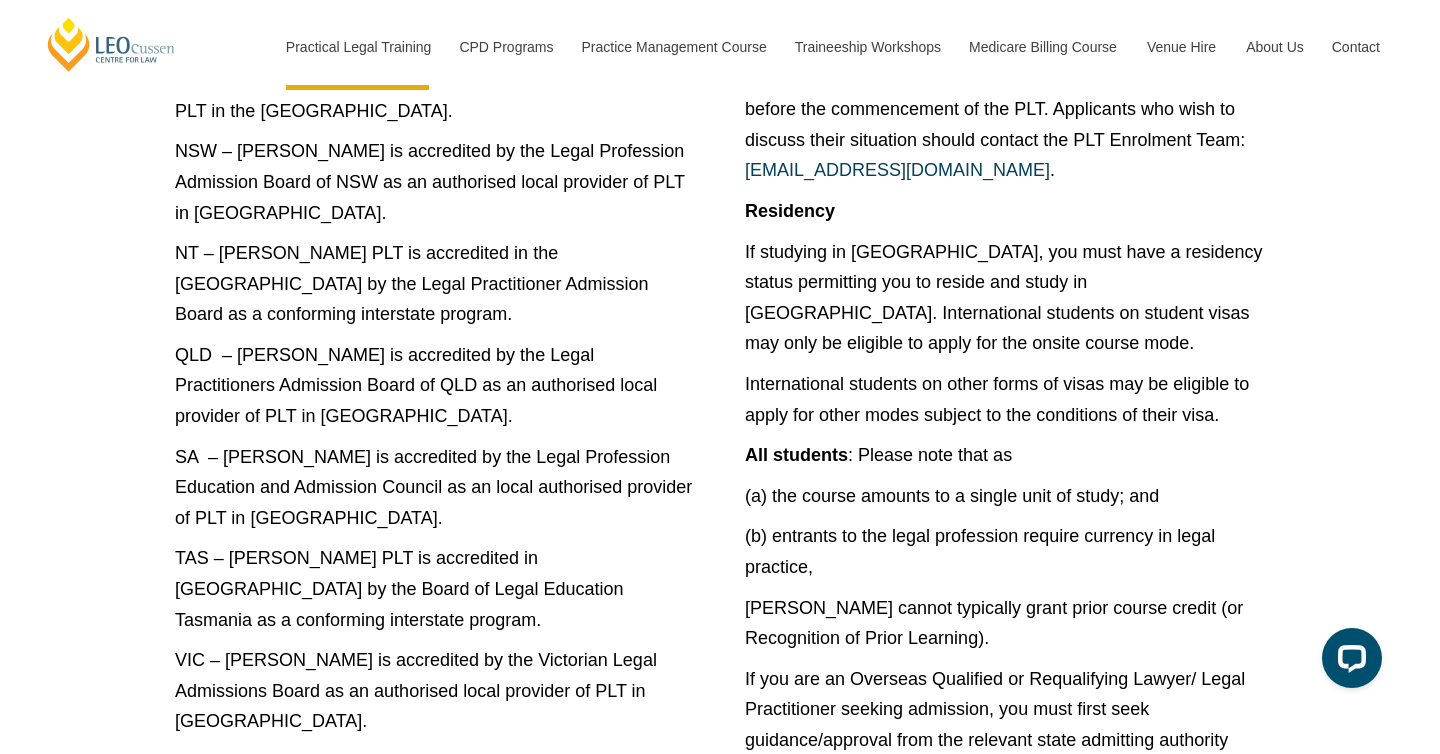 click on "If studying in [GEOGRAPHIC_DATA], you must have a residency status permitting you to reside and study in [GEOGRAPHIC_DATA]. International students on student visas may only be eligible to apply for the onsite course mode." at bounding box center (1005, 298) 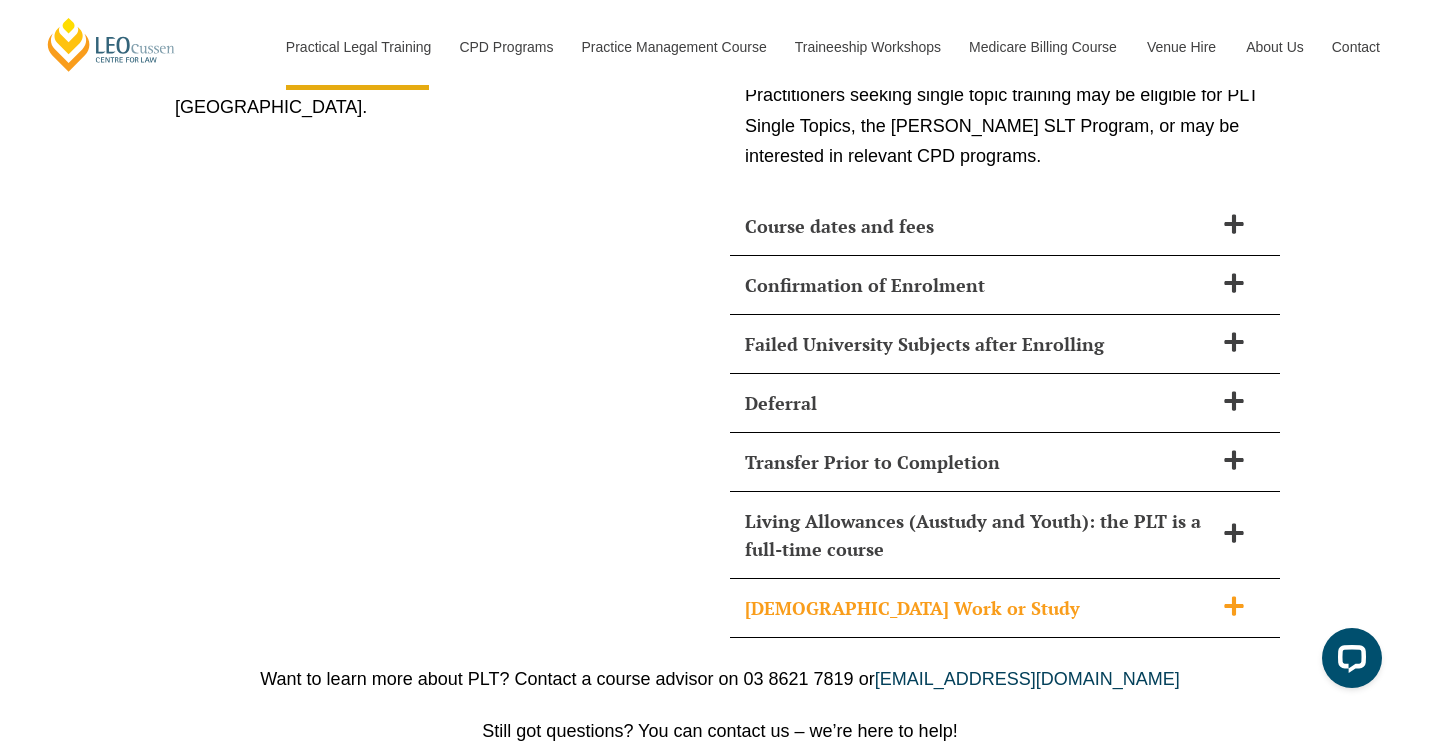 scroll, scrollTop: 10569, scrollLeft: 0, axis: vertical 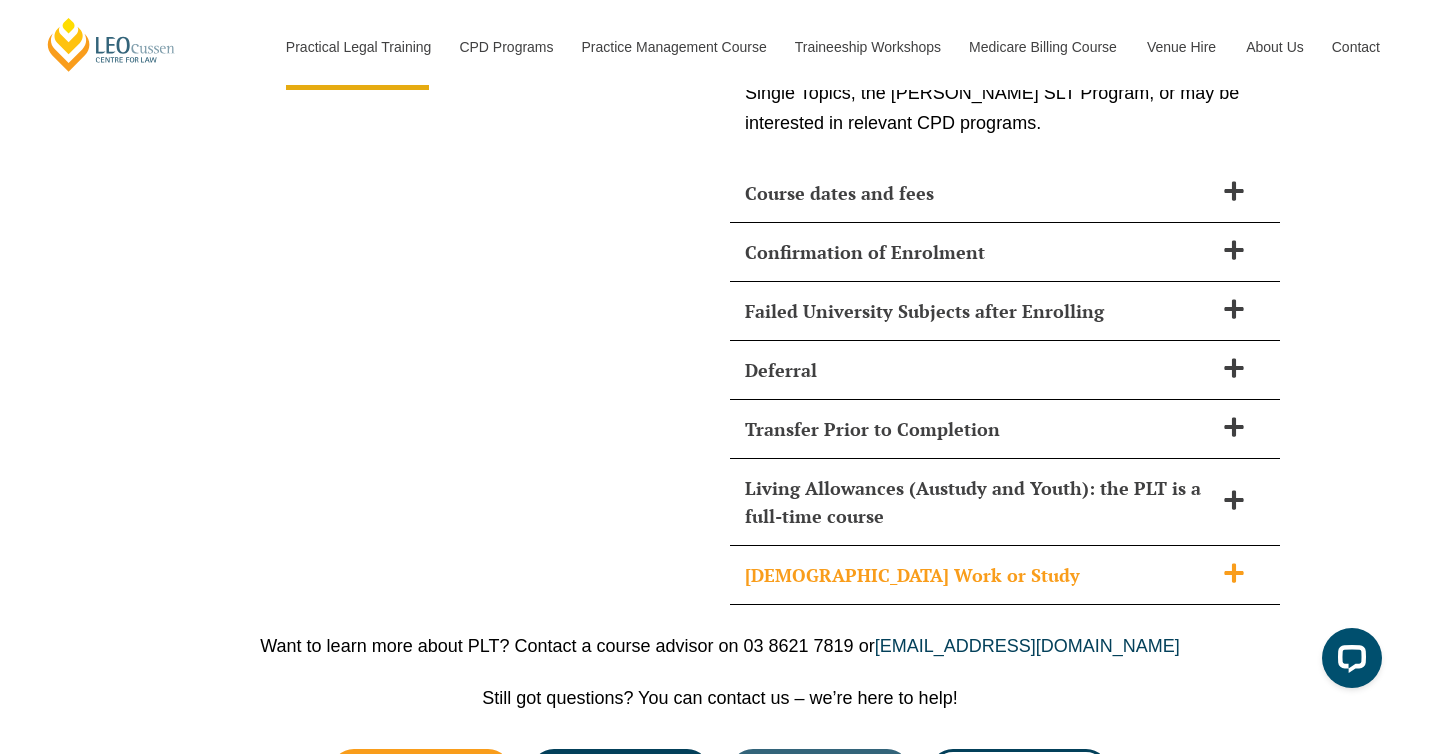 click on "[DEMOGRAPHIC_DATA] Work or Study" at bounding box center (979, 575) 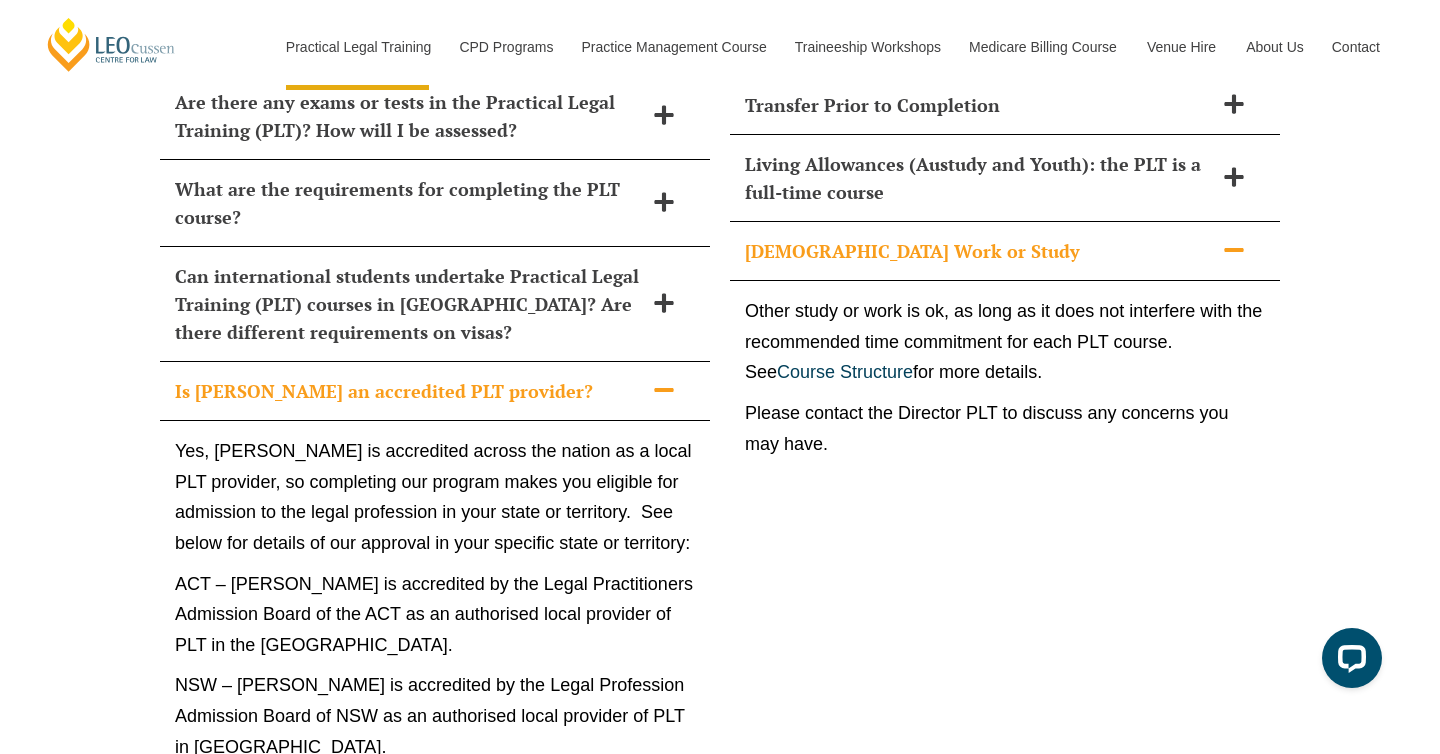 scroll, scrollTop: 9155, scrollLeft: 0, axis: vertical 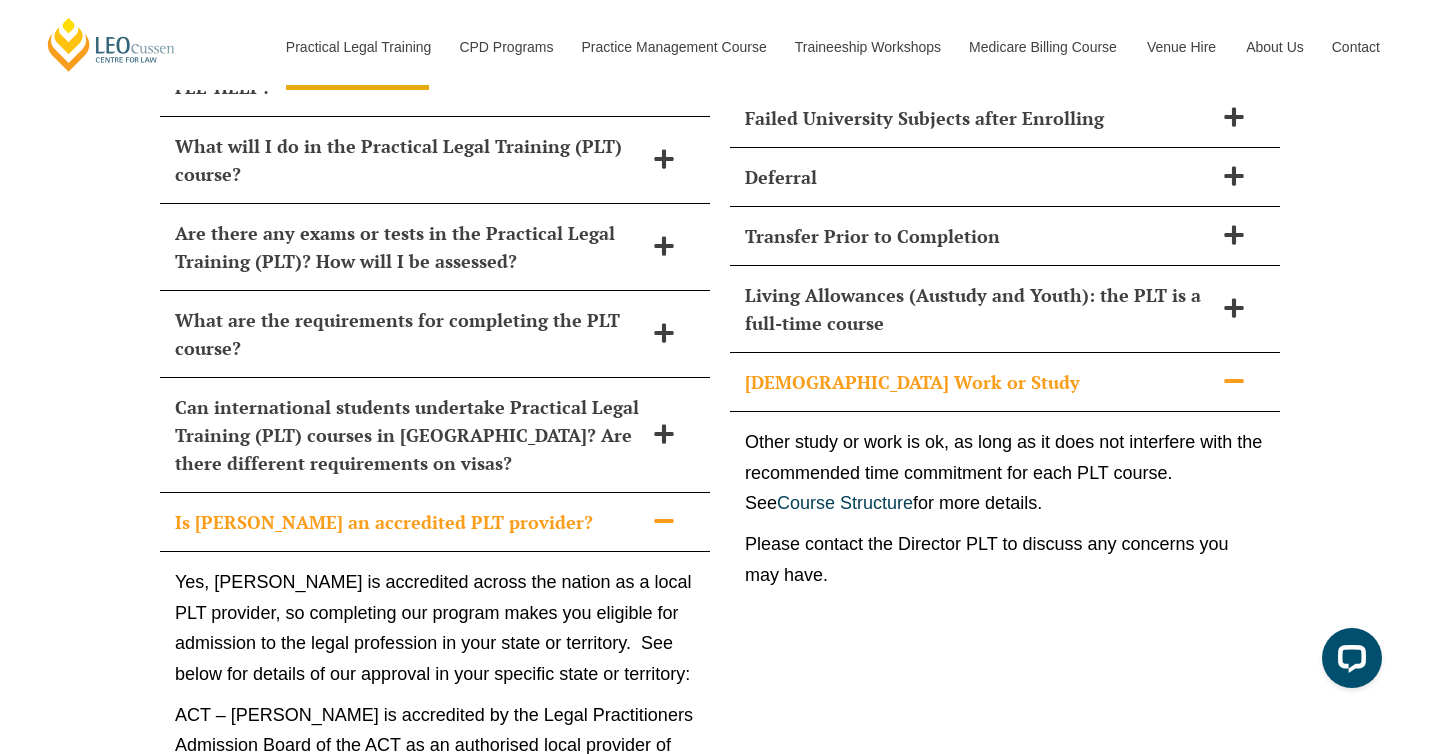 click on "Other study or work is ok, as long as it does not interfere with the recommended time commitment for each PLT course.  See  Course Structure  for more details." at bounding box center (1005, 473) 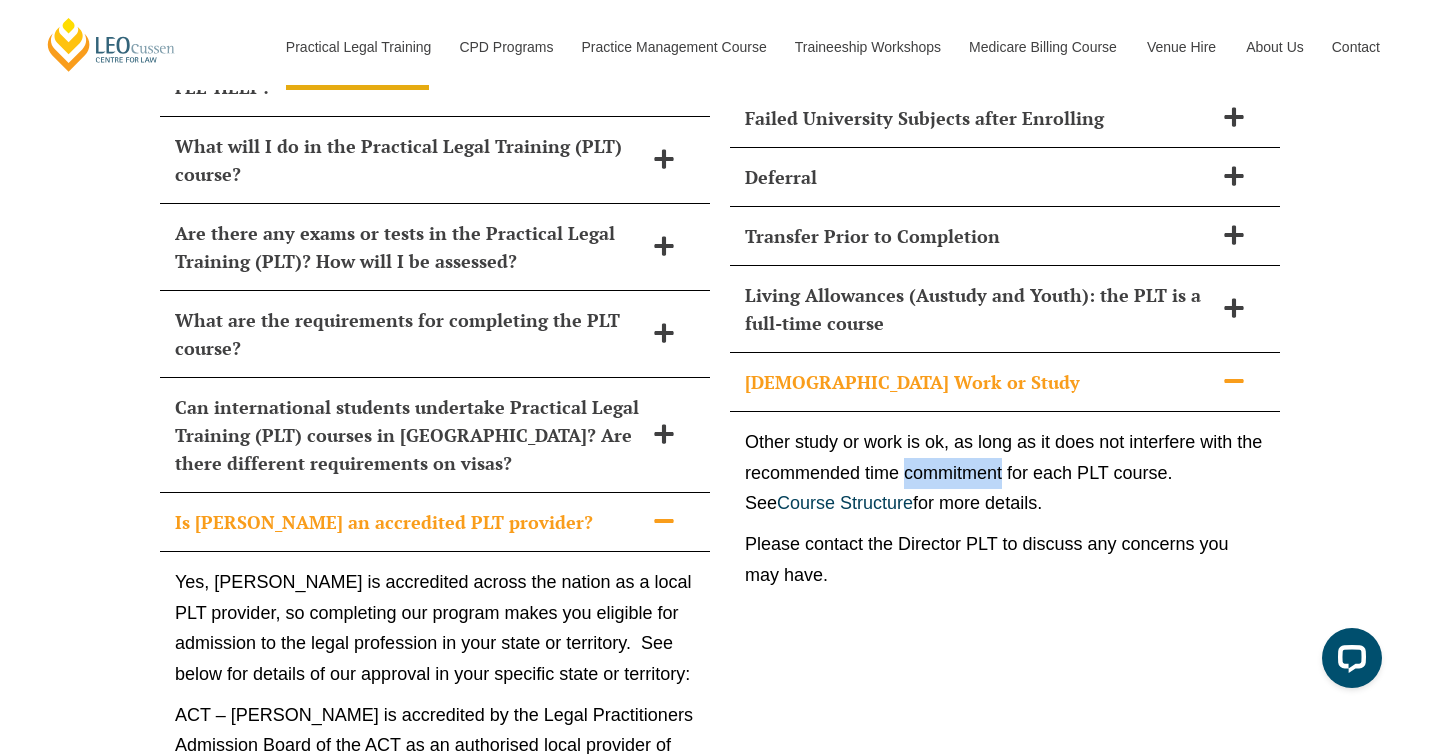 click on "Other study or work is ok, as long as it does not interfere with the recommended time commitment for each PLT course.  See  Course Structure  for more details." at bounding box center [1005, 473] 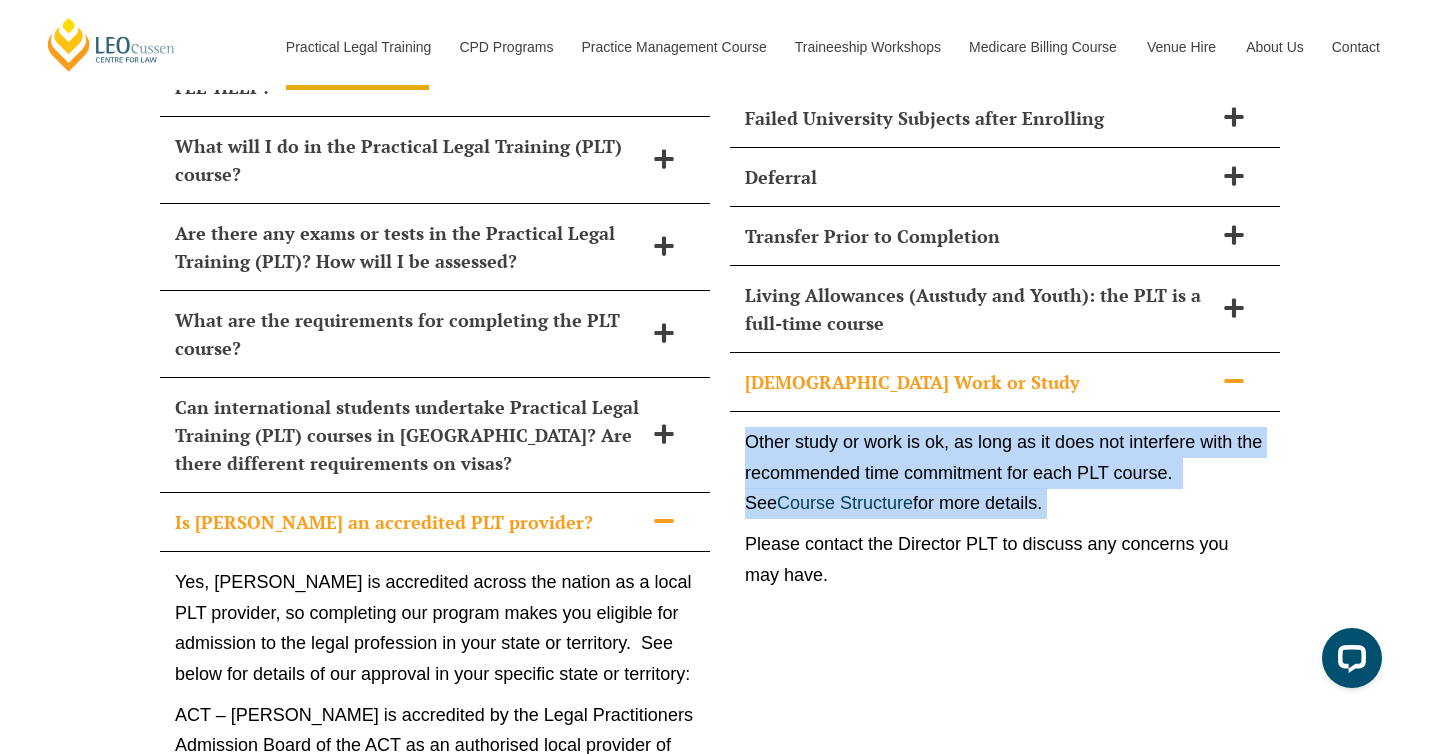 click on "Other study or work is ok, as long as it does not interfere with the recommended time commitment for each PLT course.  See  Course Structure  for more details." at bounding box center [1005, 473] 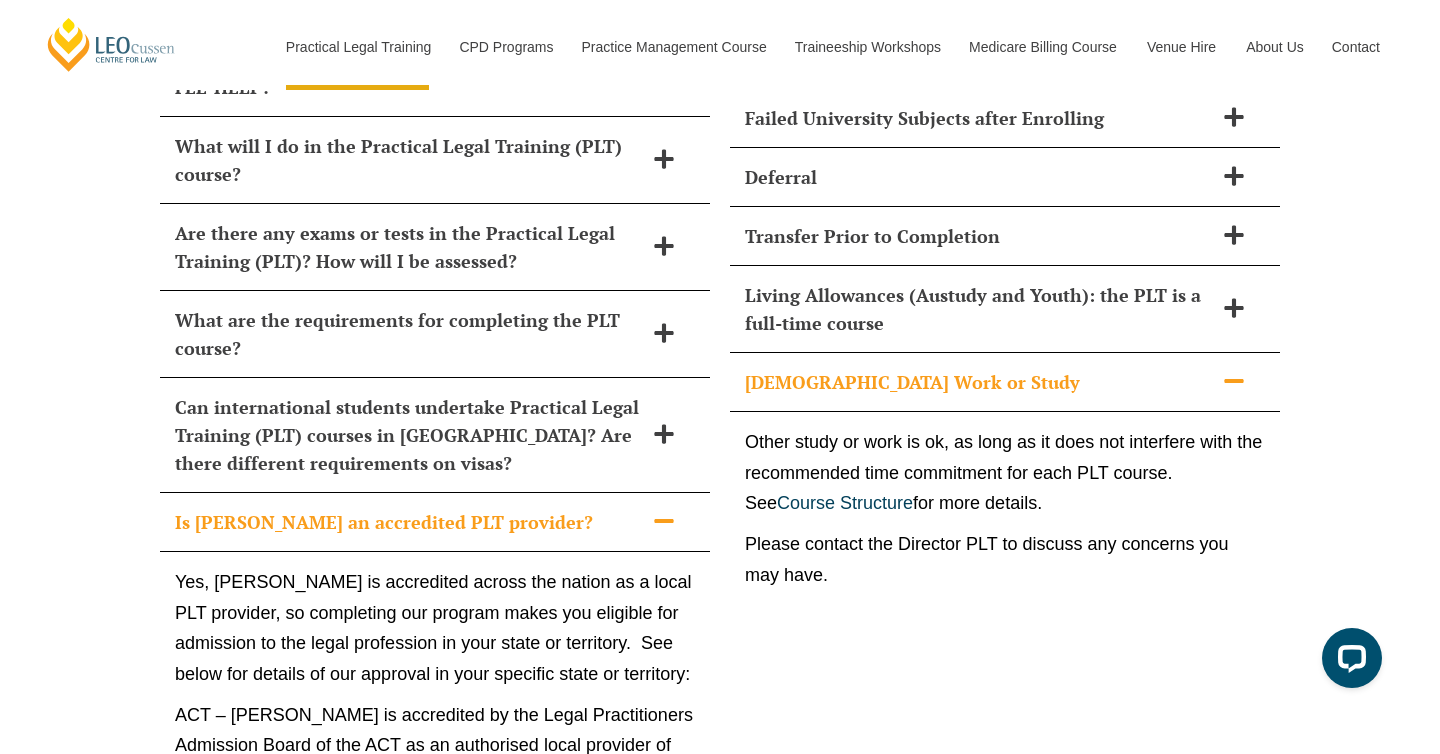 click on "Other study or work is ok, as long as it does not interfere with the recommended time commitment for each PLT course.  See  Course Structure  for more details." at bounding box center (1005, 473) 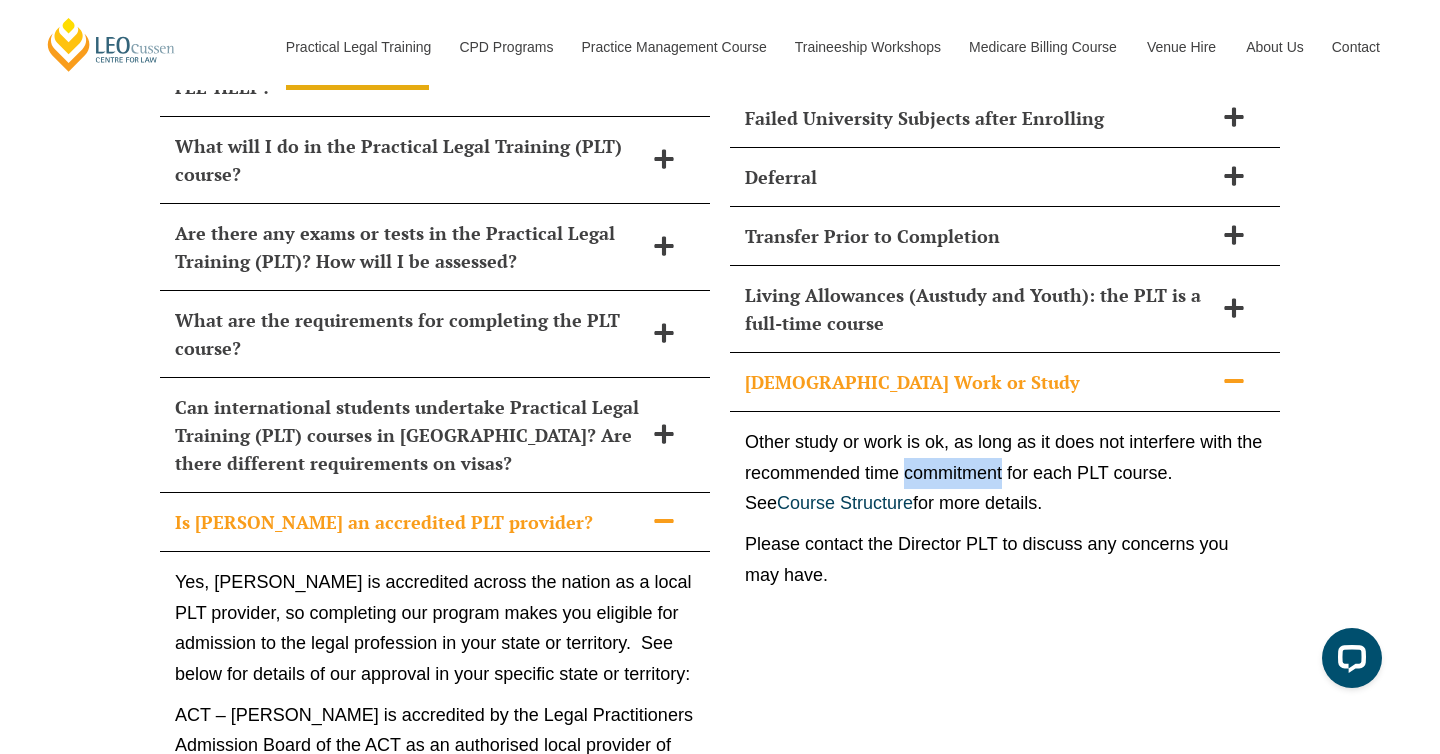 click on "Other study or work is ok, as long as it does not interfere with the recommended time commitment for each PLT course.  See  Course Structure  for more details." at bounding box center (1005, 473) 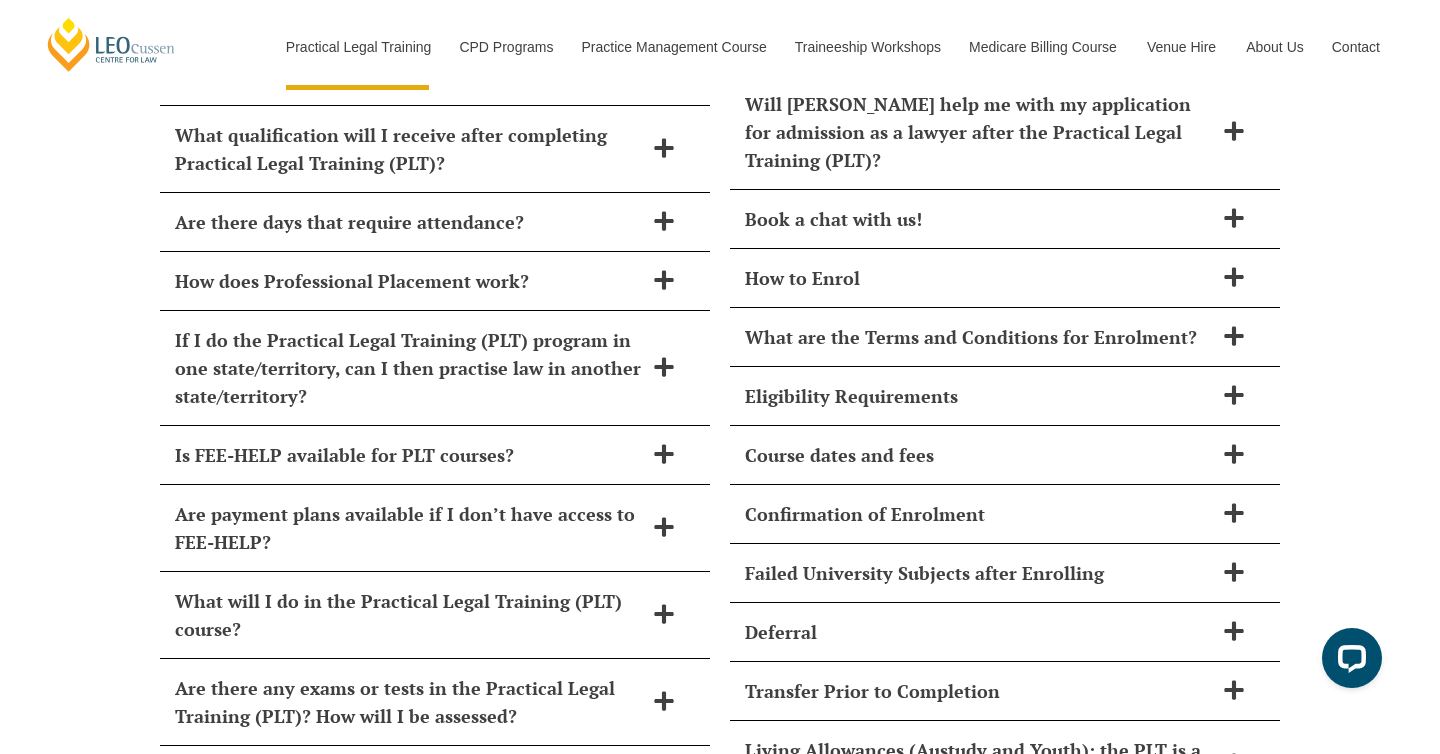 scroll, scrollTop: 8568, scrollLeft: 0, axis: vertical 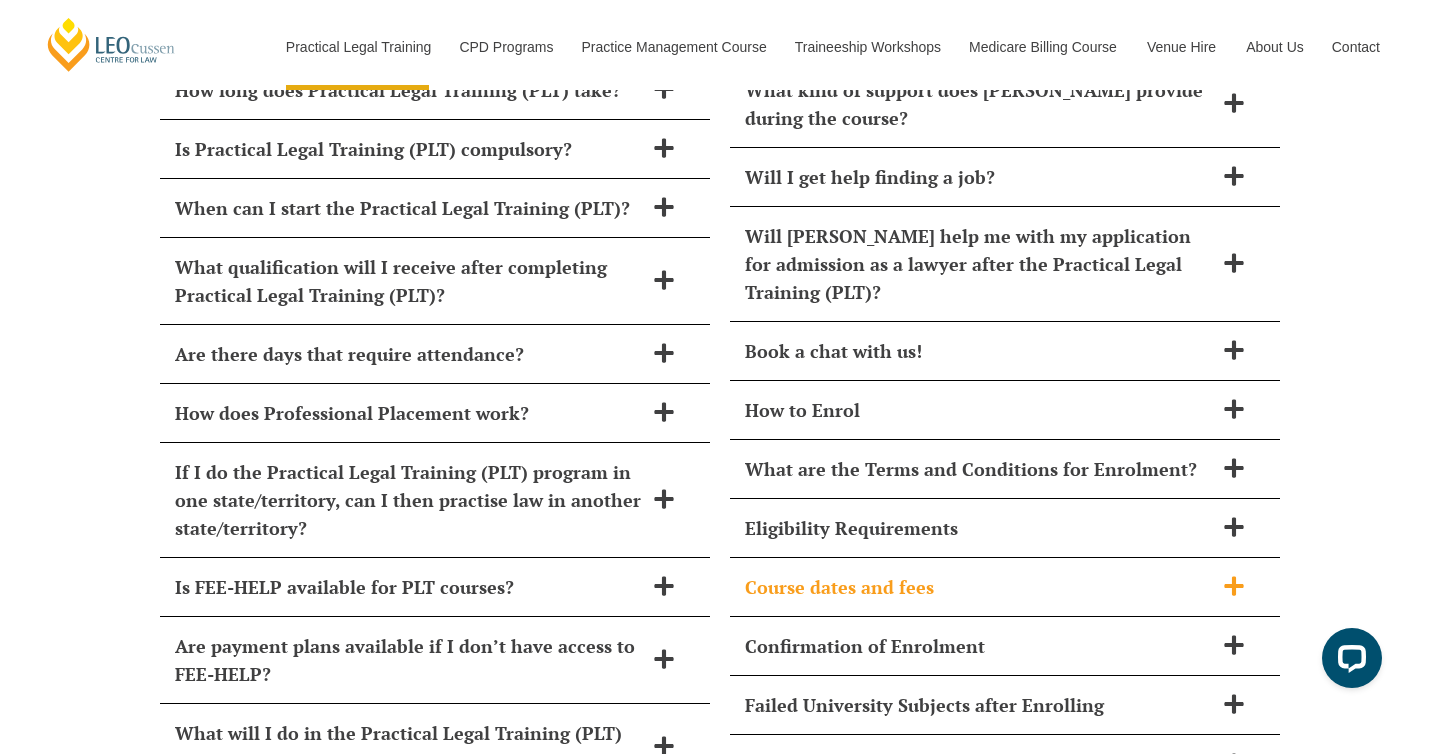 click on "Course dates and fees" at bounding box center (979, 587) 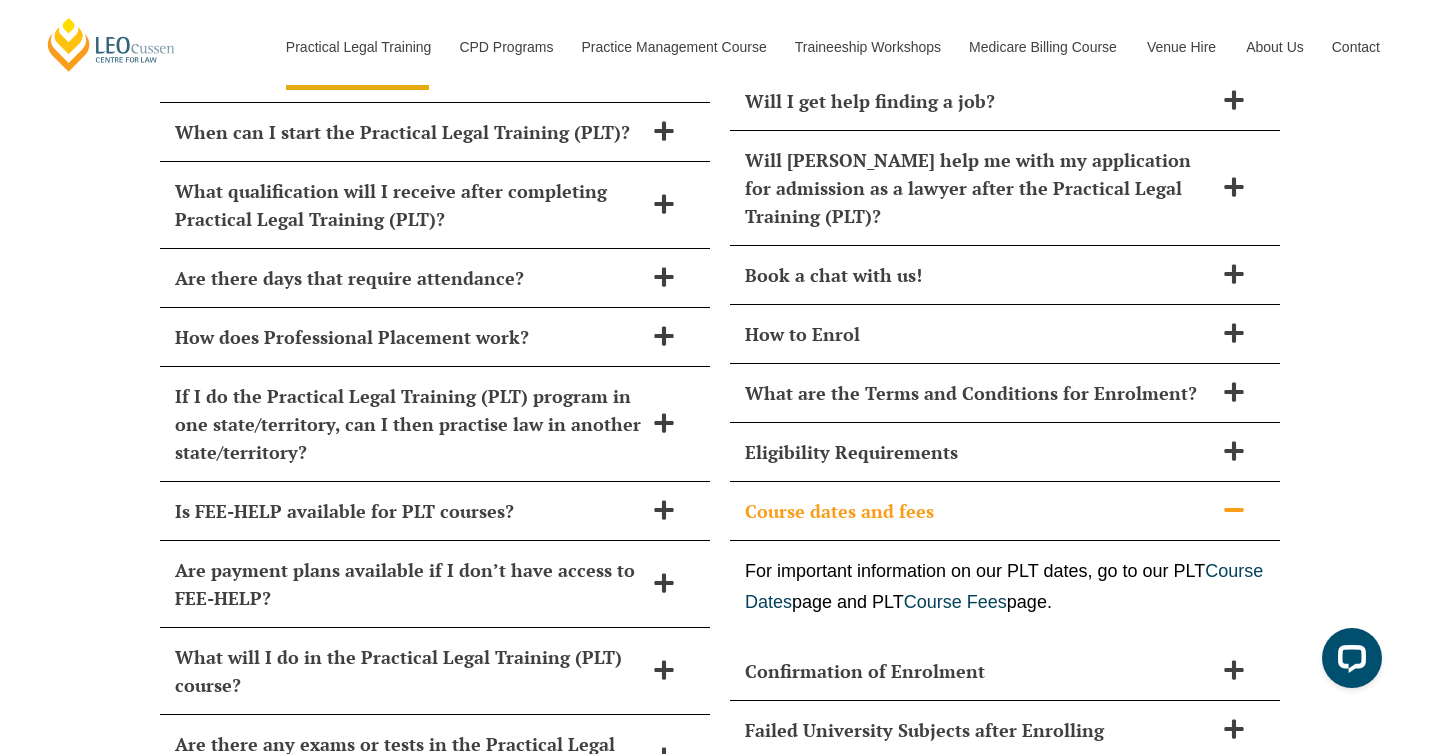 scroll, scrollTop: 8648, scrollLeft: 0, axis: vertical 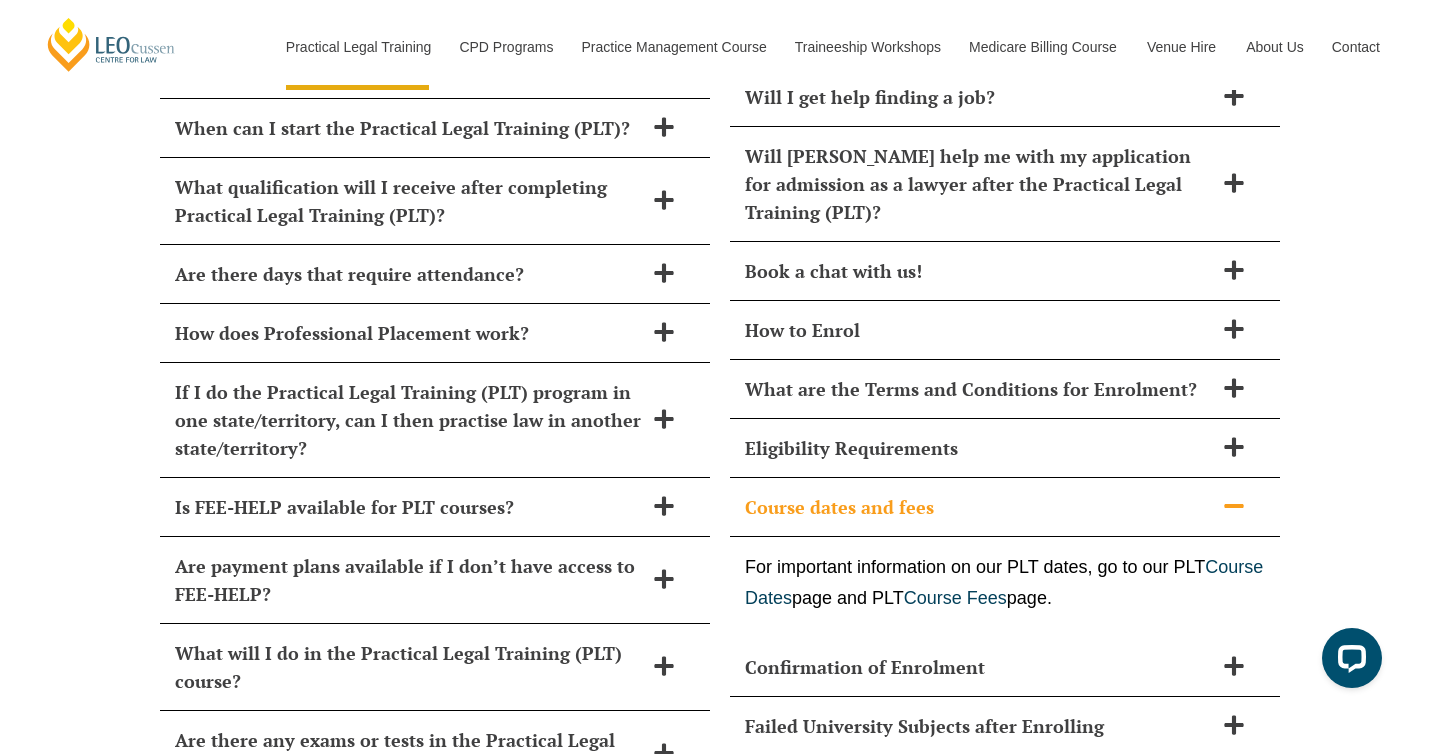 click on "For important information on our PLT dates, go to our PLT  Course Dates  page and PLT  Course Fees  page." at bounding box center [1005, 582] 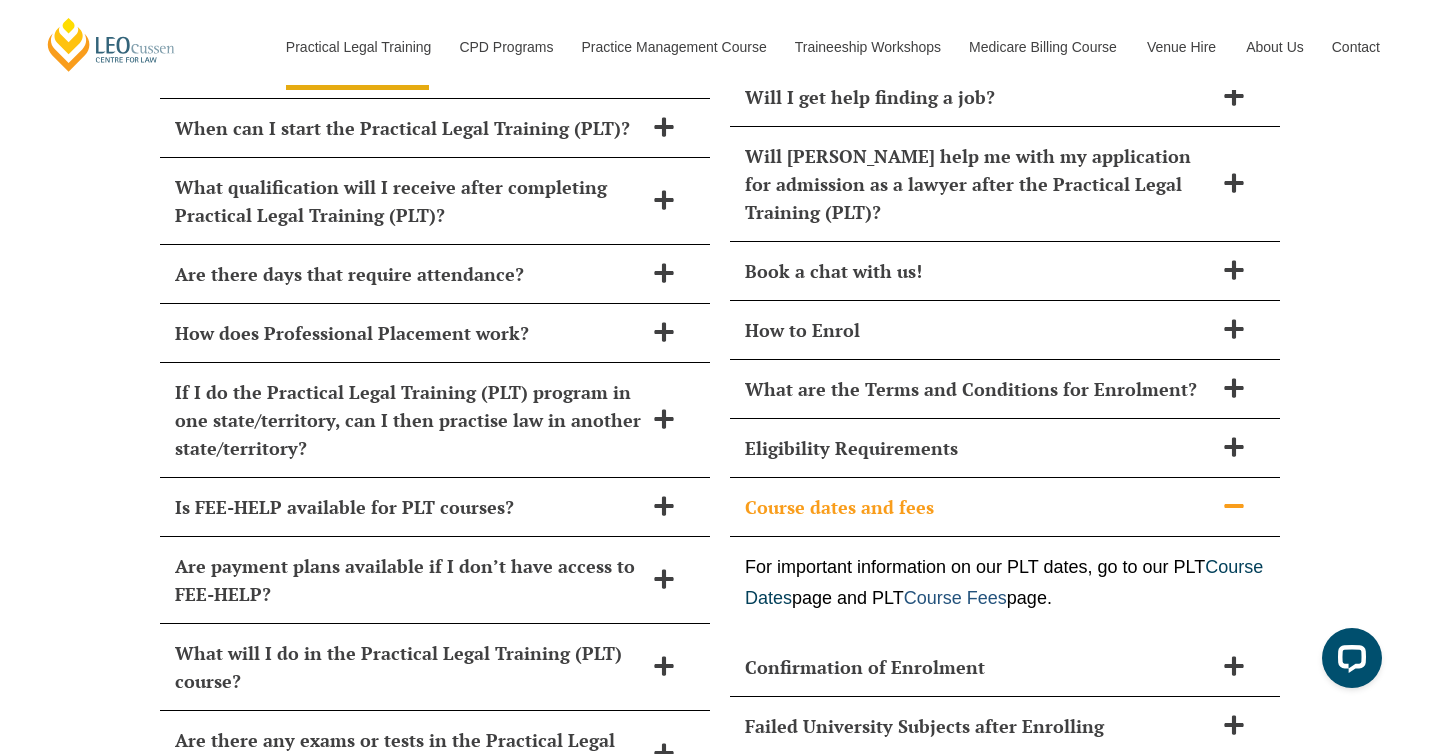 click on "Course Fees" at bounding box center [955, 598] 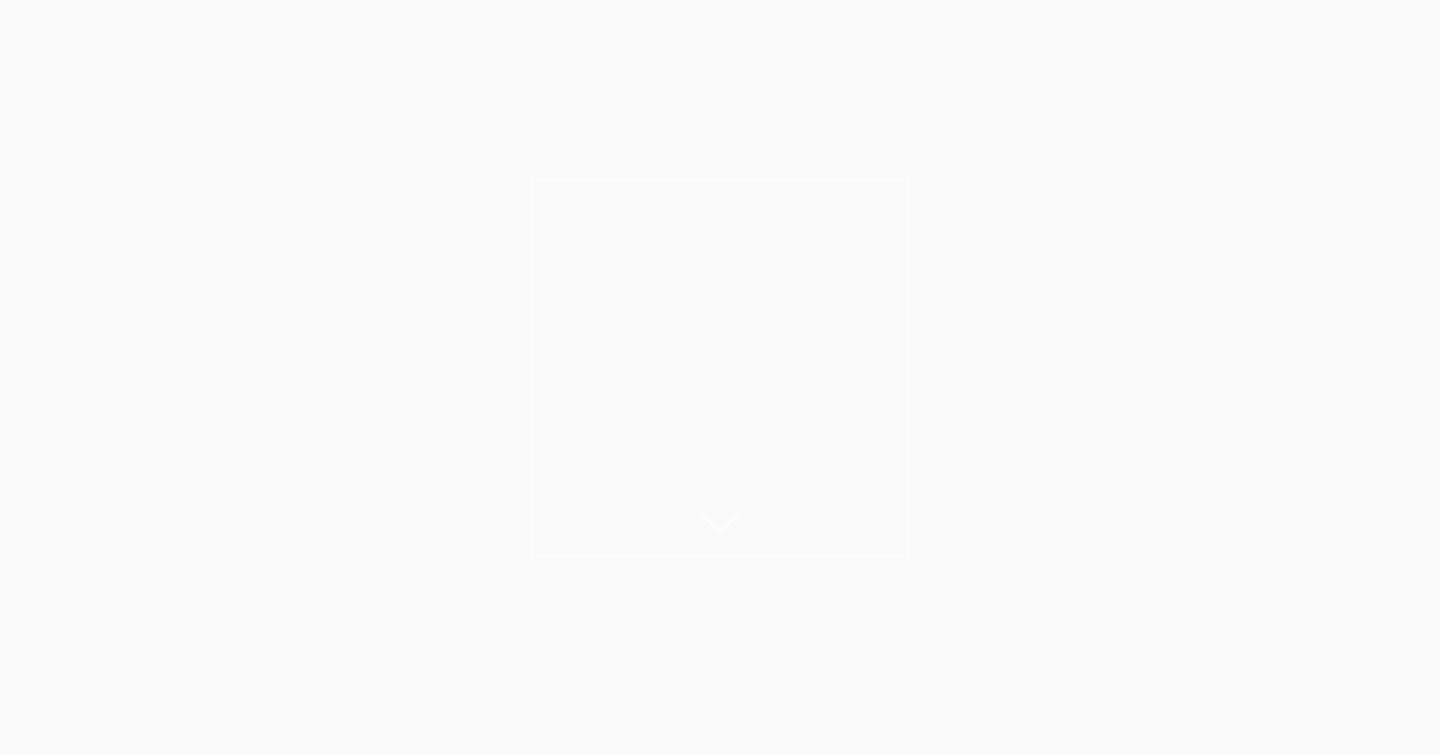 scroll, scrollTop: 0, scrollLeft: 0, axis: both 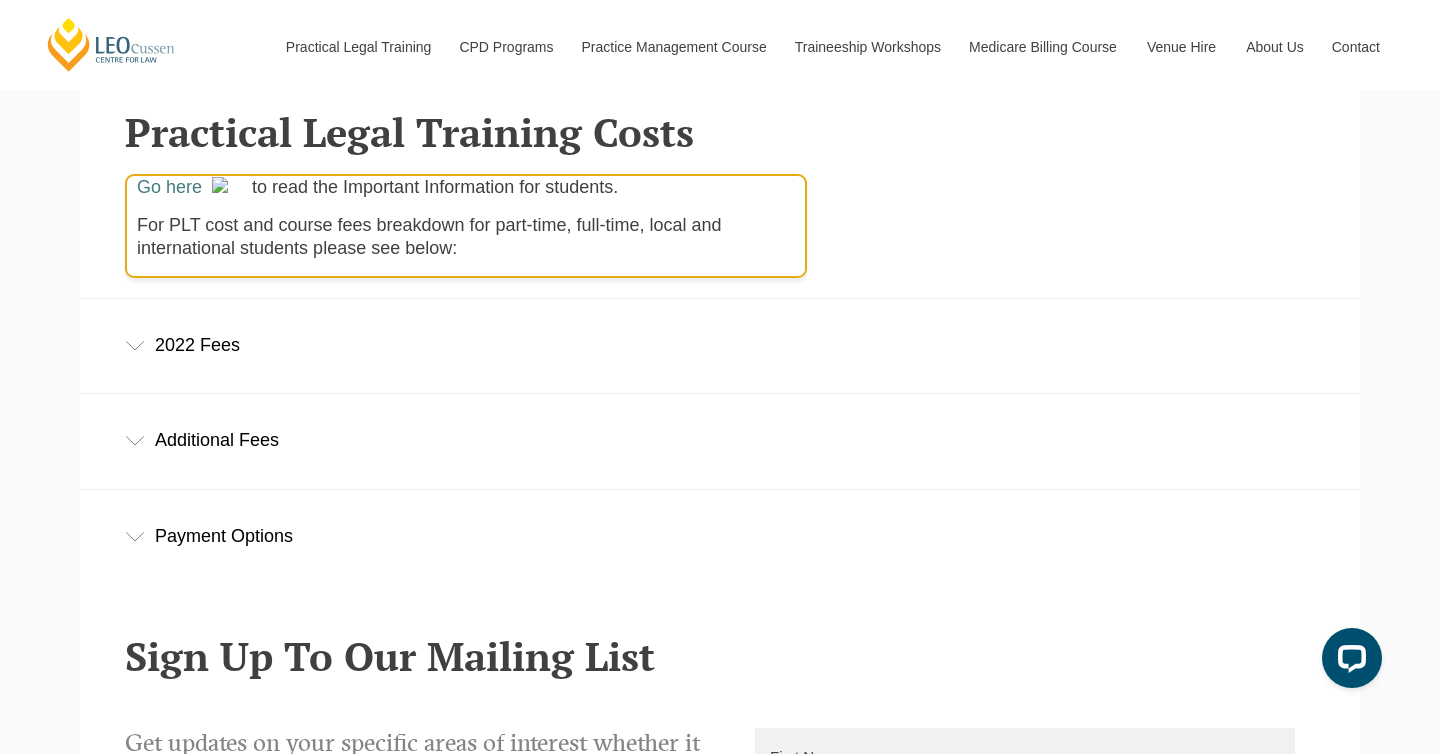 click on "2022 Fees" at bounding box center [720, 345] 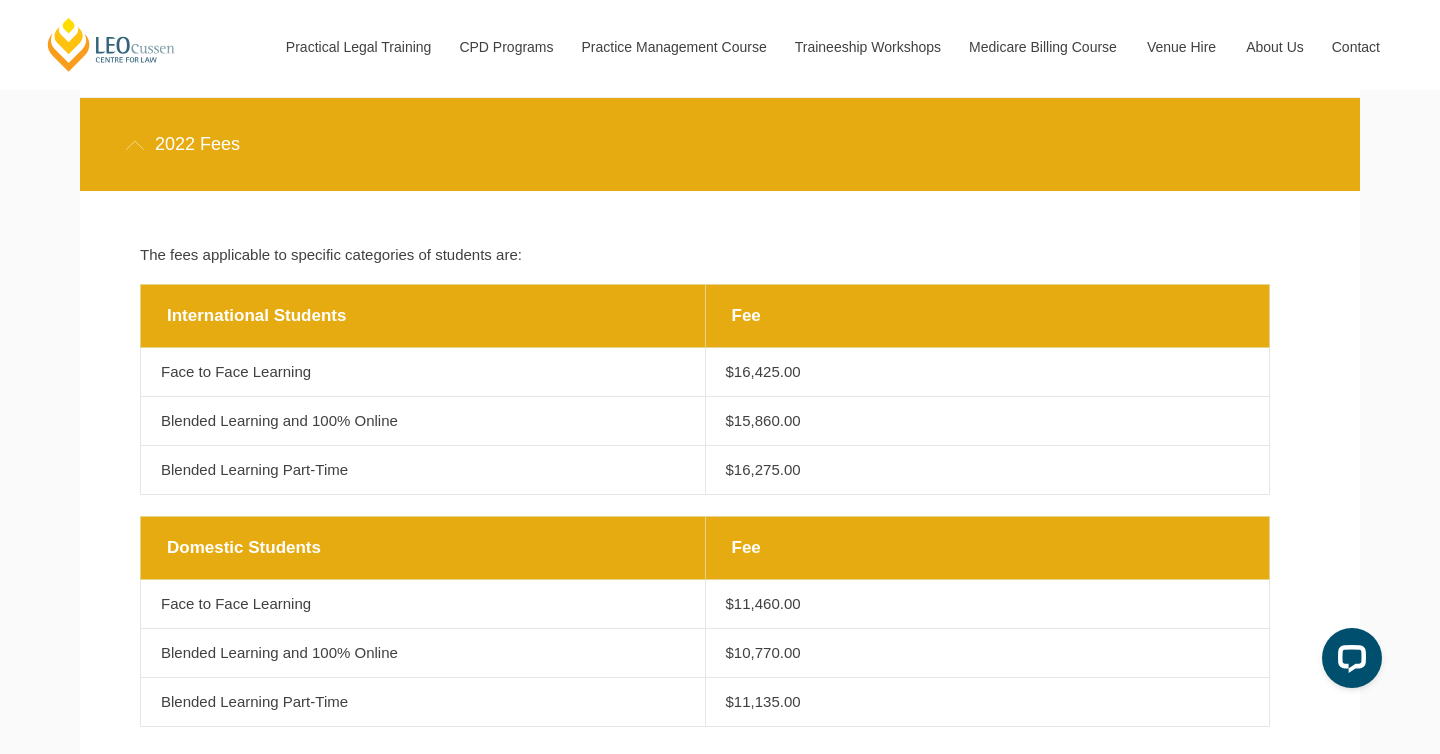scroll, scrollTop: 919, scrollLeft: 0, axis: vertical 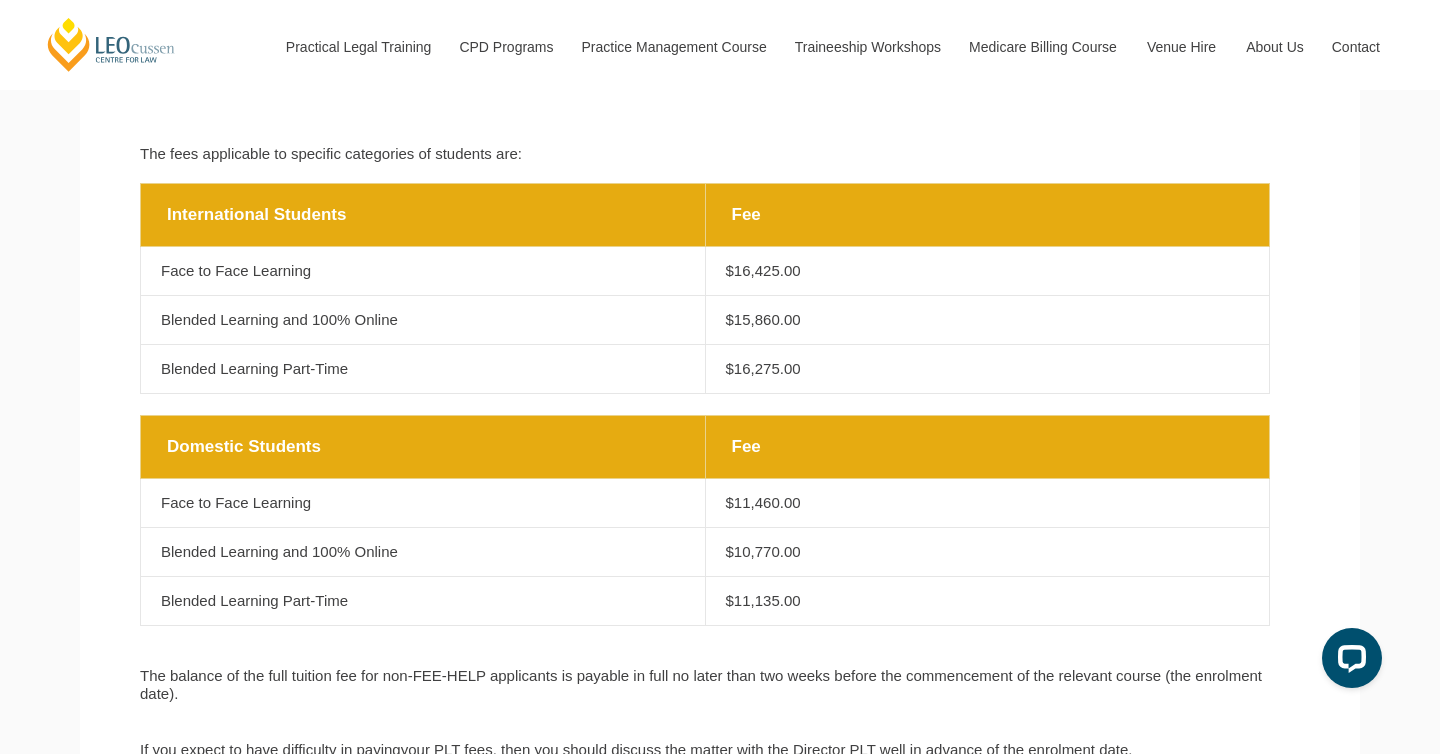 click on "Blended Learning and 100% Online" at bounding box center (423, 320) 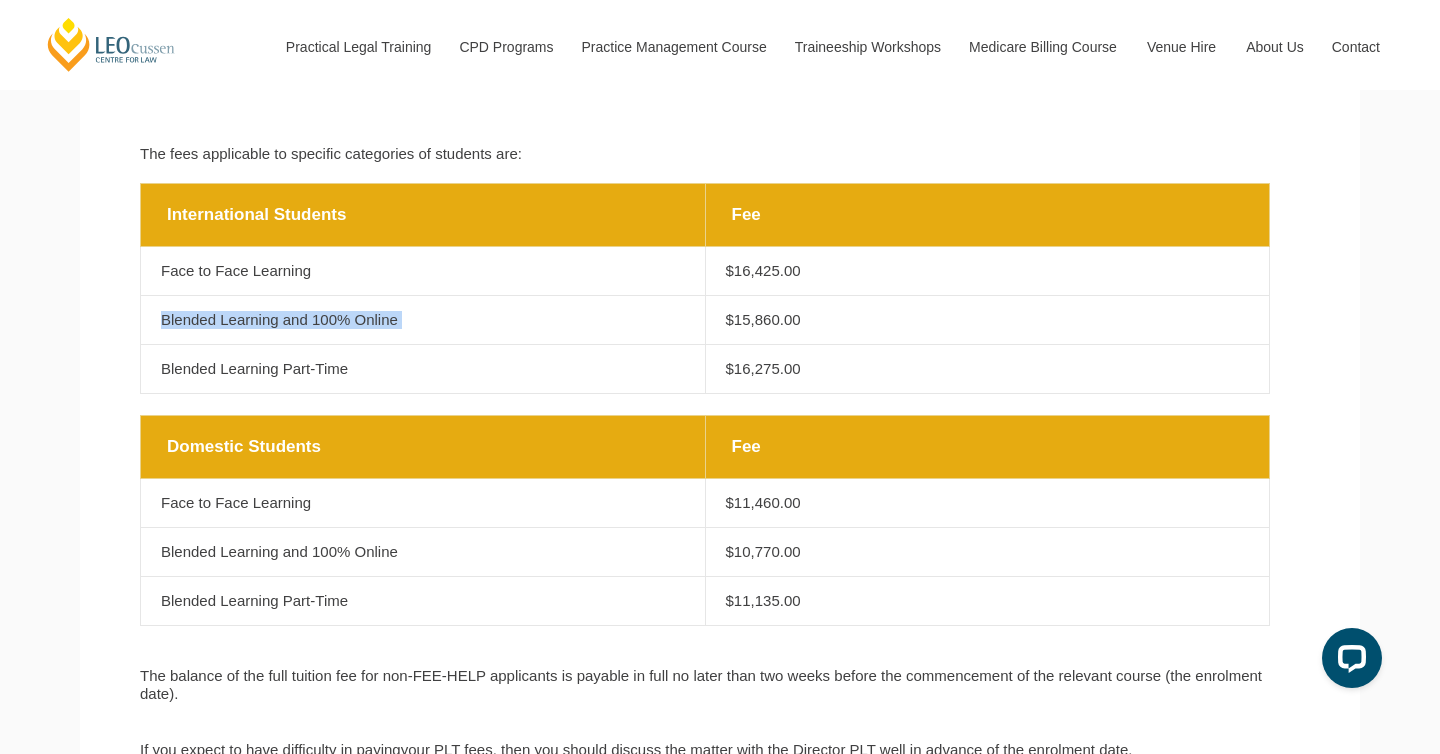 click on "Blended Learning and 100% Online" at bounding box center (423, 320) 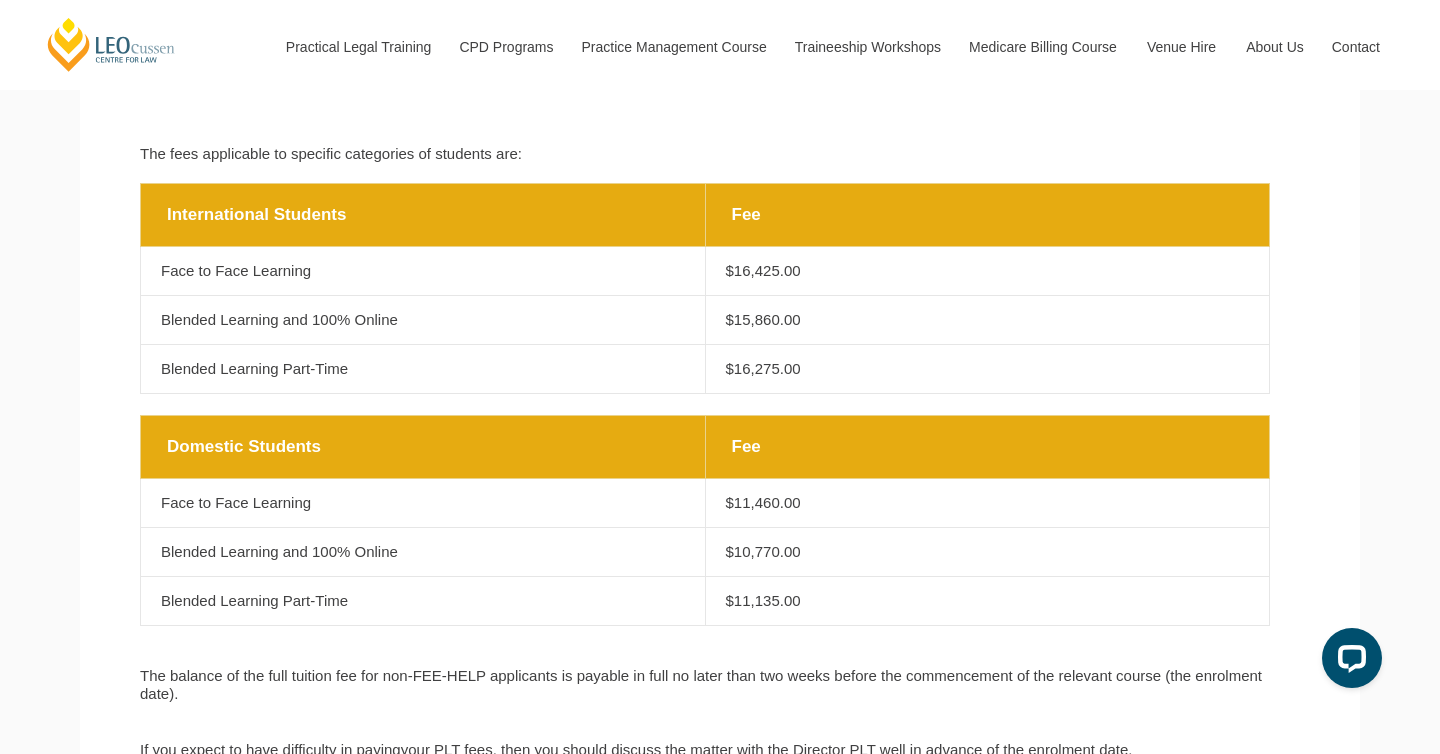 click on "Blended Learning and 100% Online" at bounding box center (423, 320) 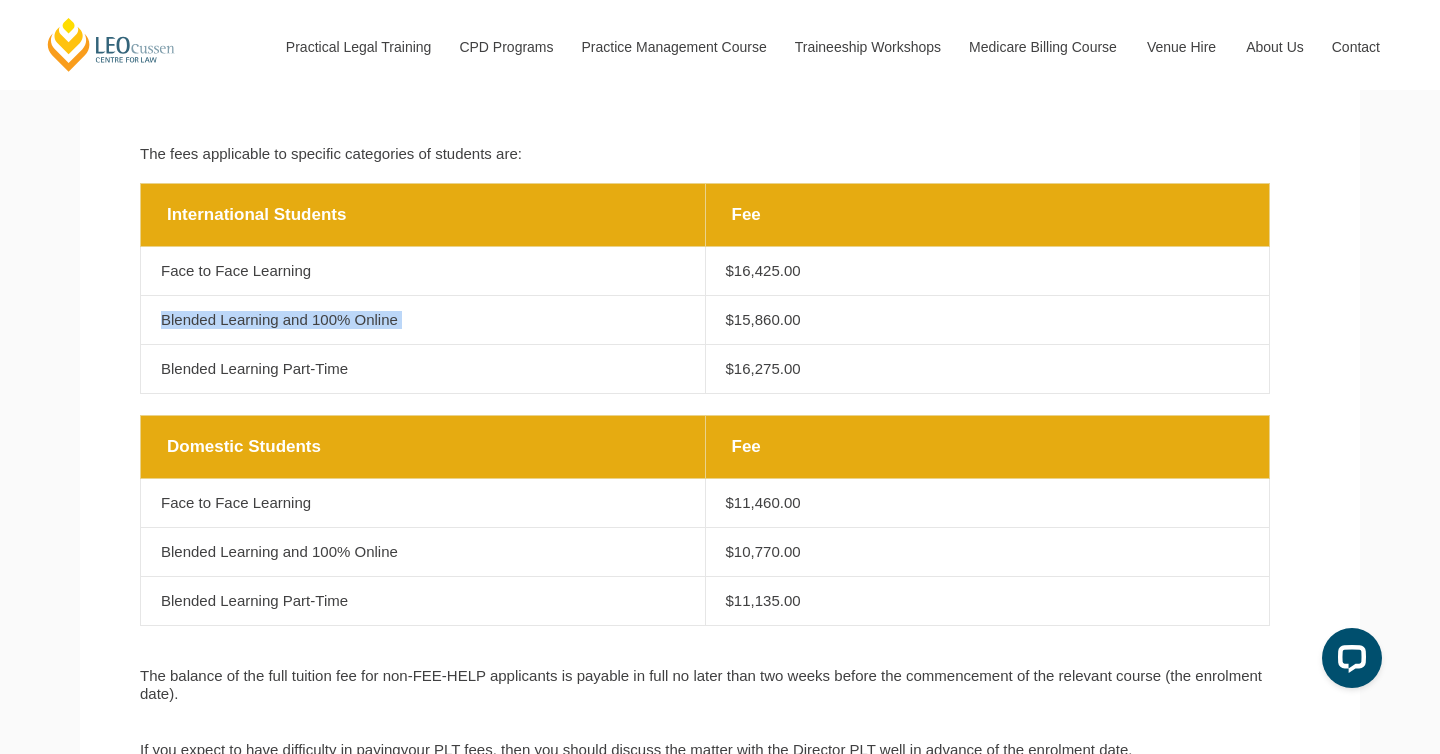 click on "International Students Blended Learning and 100% Online" at bounding box center [423, 320] 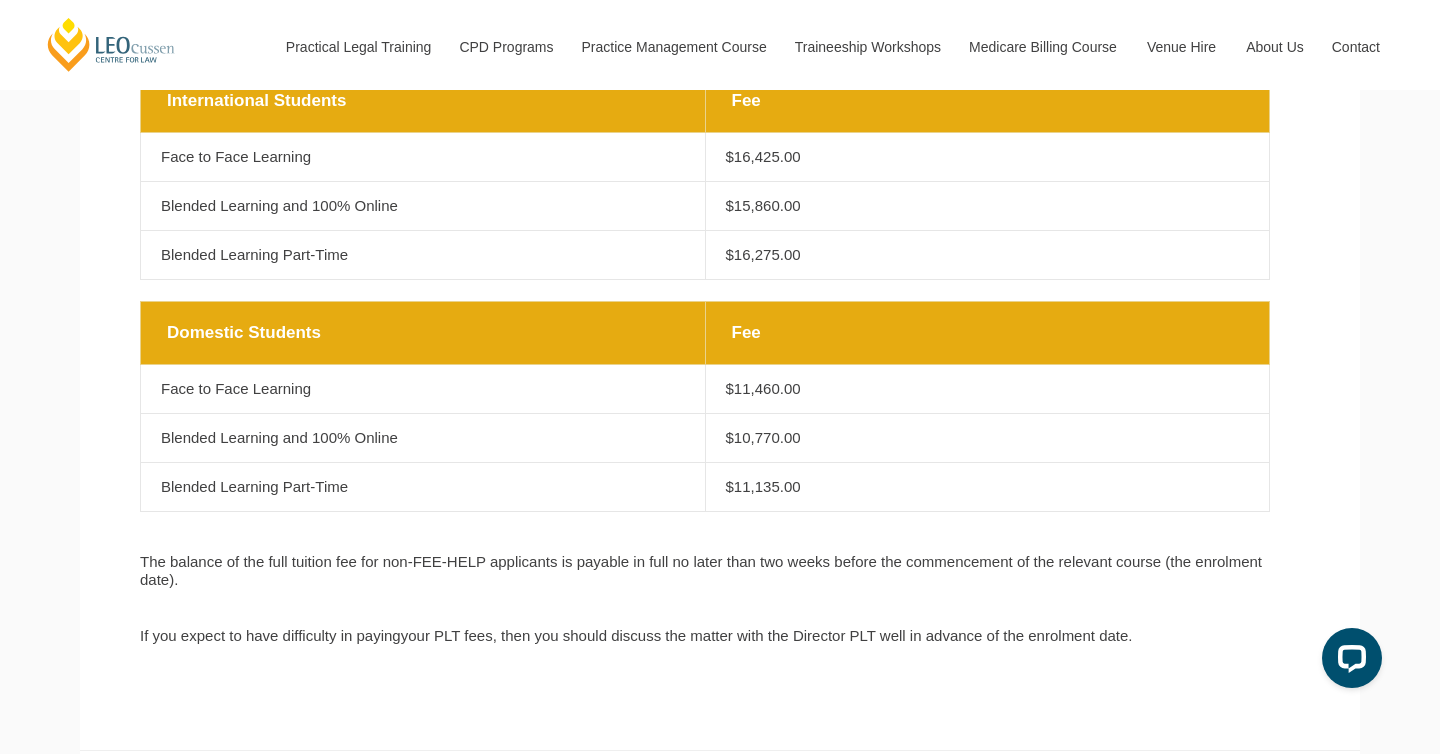 scroll, scrollTop: 1063, scrollLeft: 0, axis: vertical 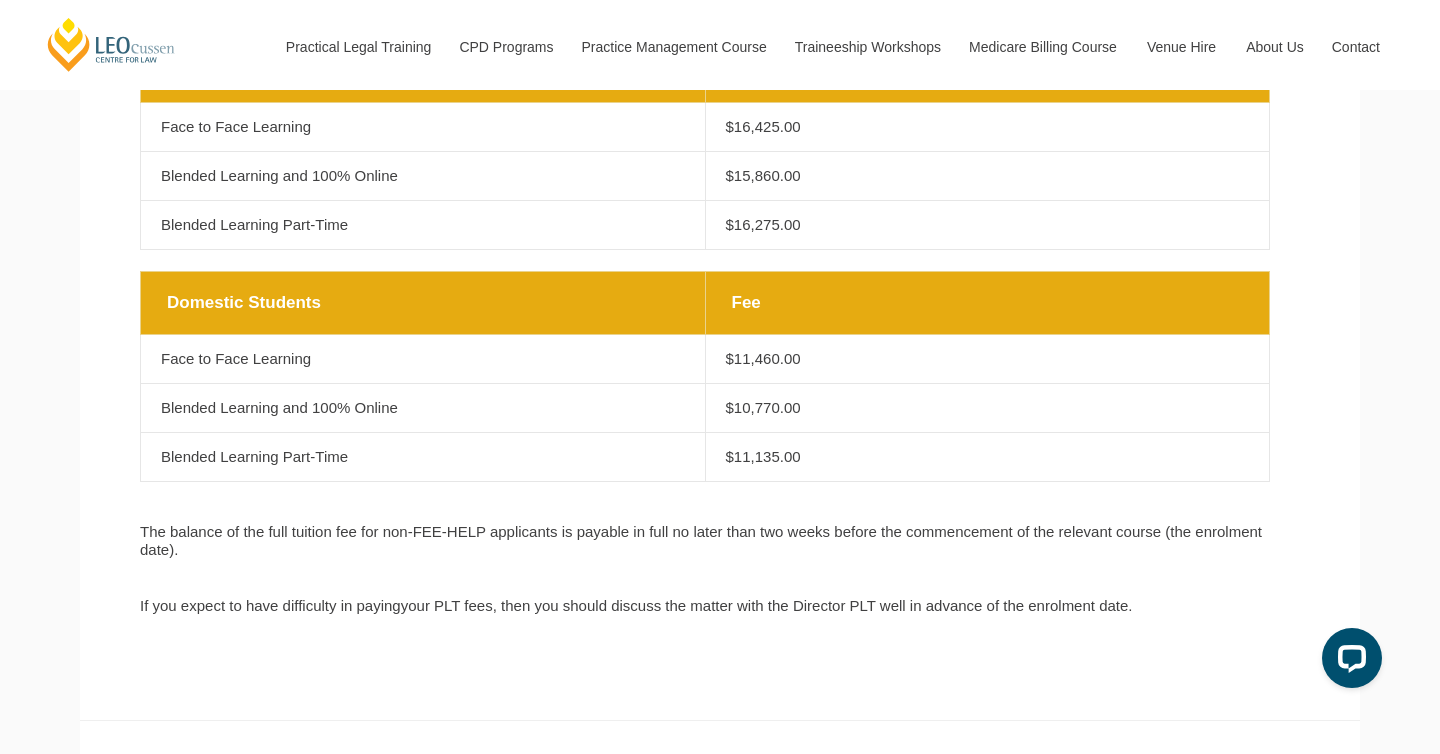 click on "Blended Learning and 100% Online" at bounding box center [423, 408] 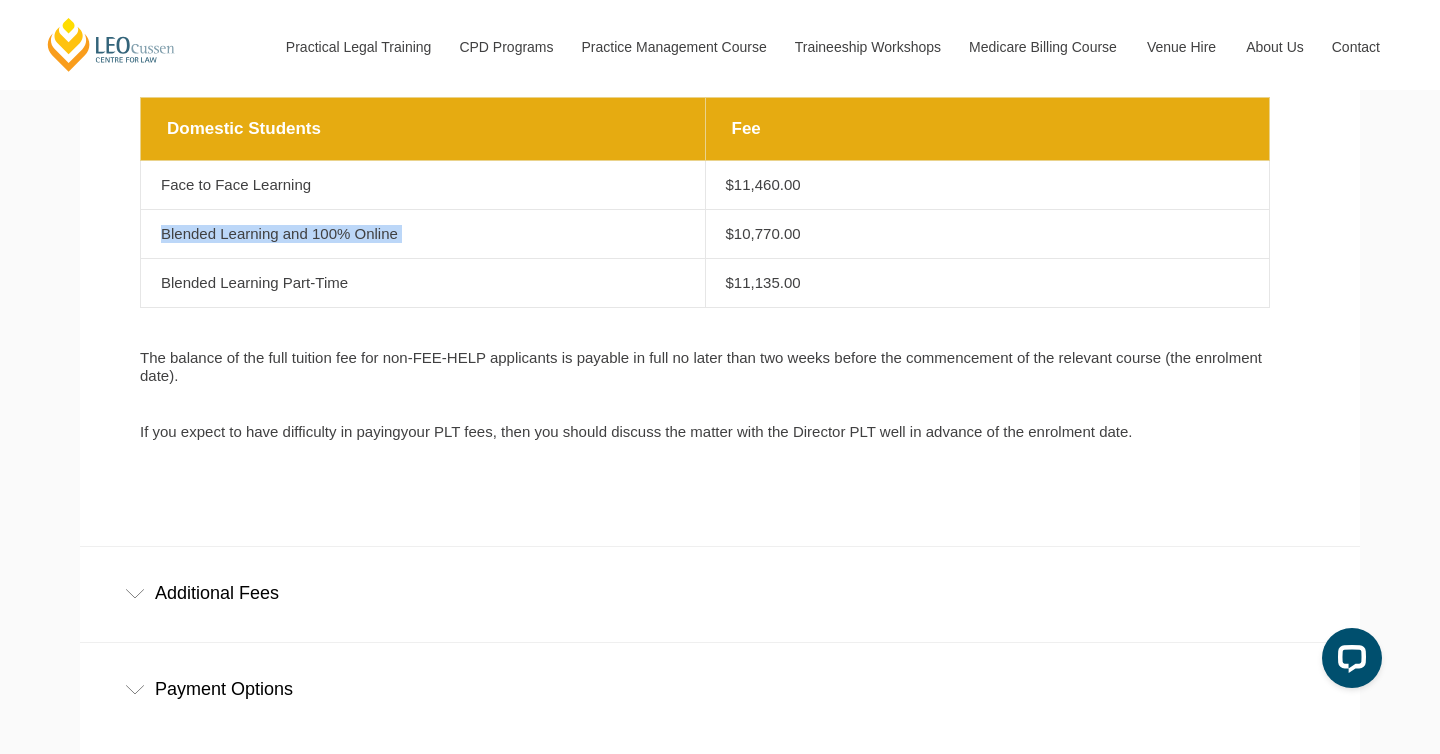 scroll, scrollTop: 1143, scrollLeft: 0, axis: vertical 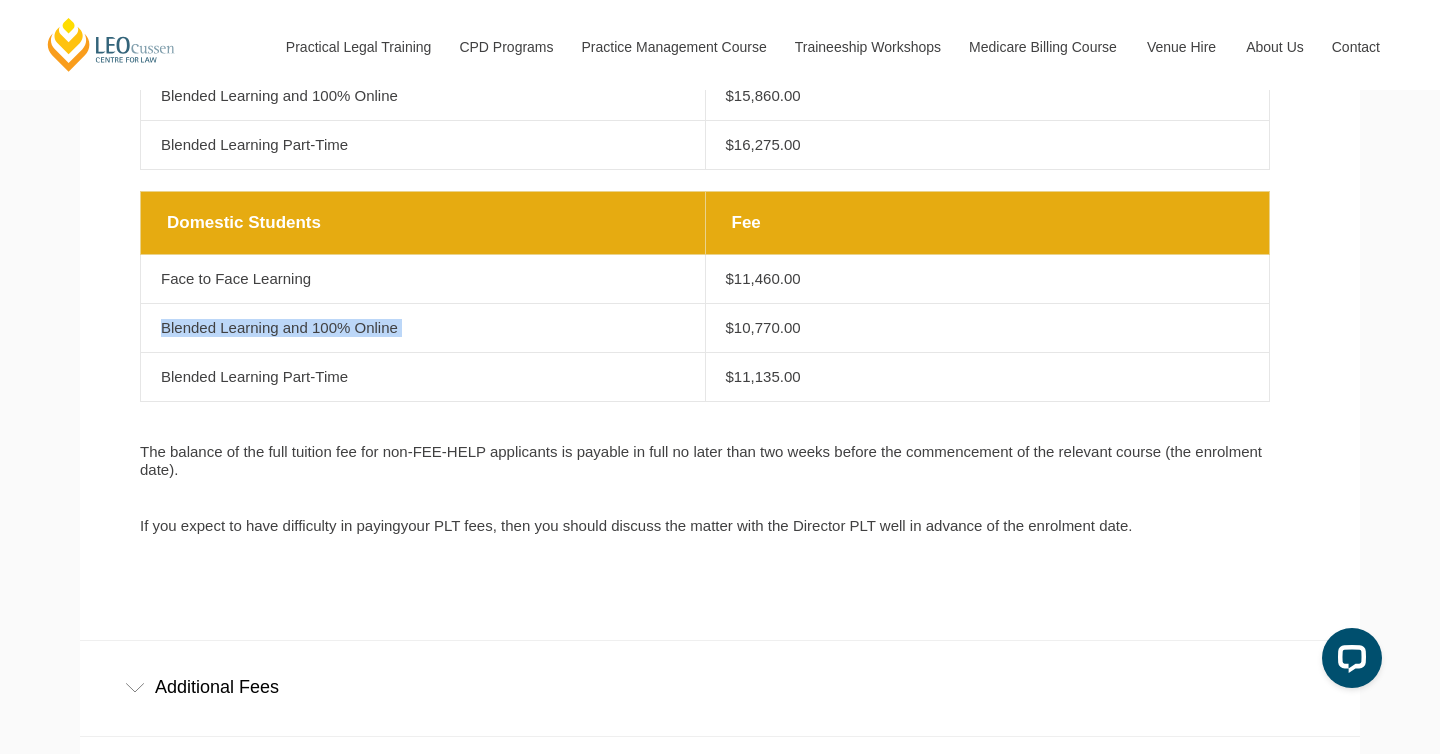 click on "Domestic Students" at bounding box center [423, 223] 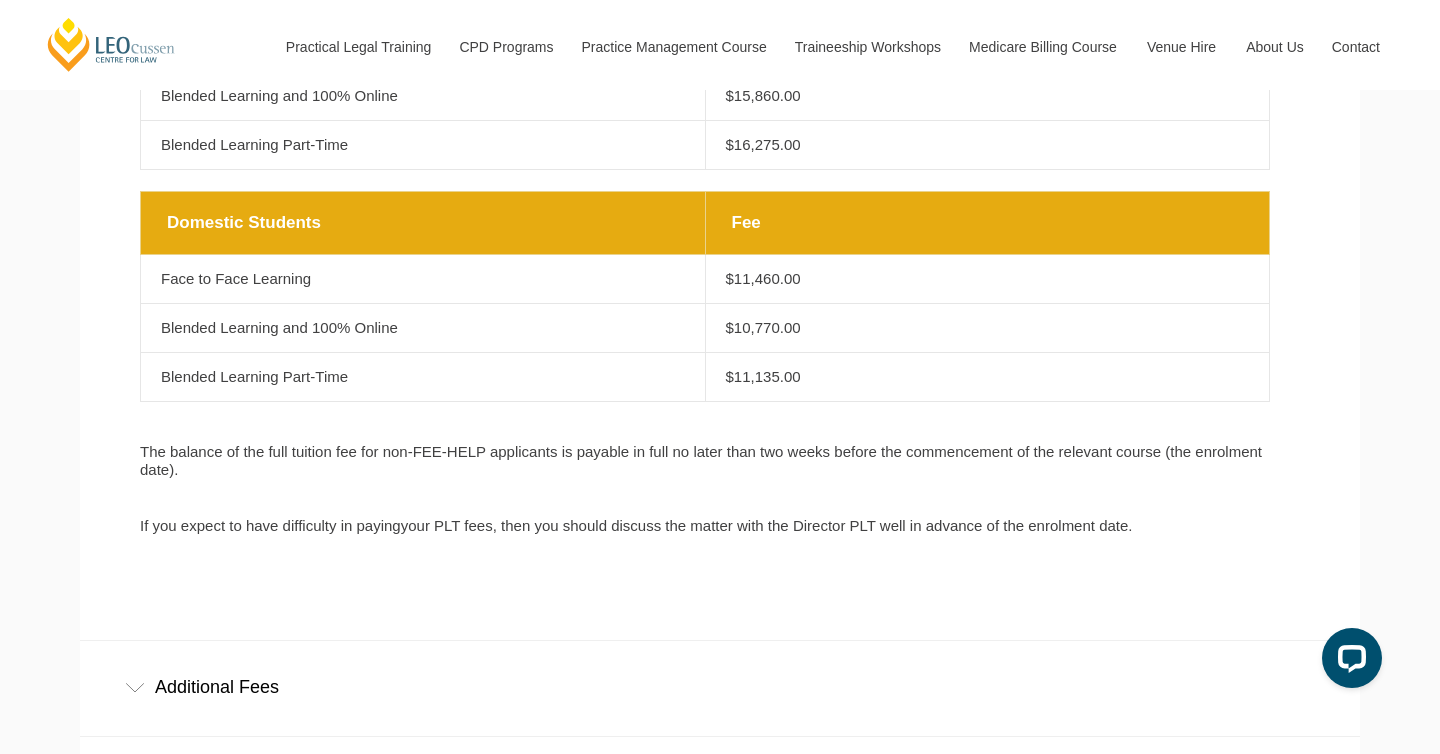 click on "Domestic Students" at bounding box center (423, 223) 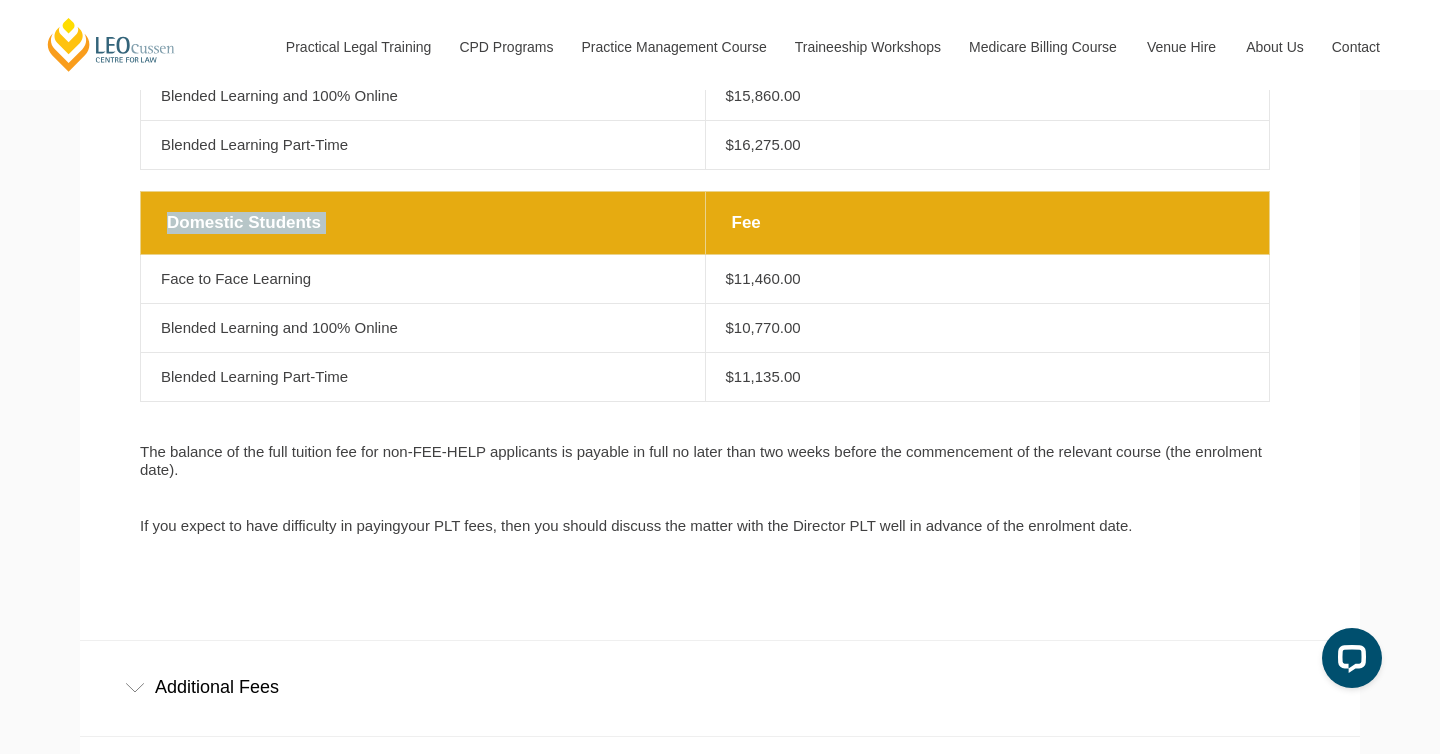 click on "Domestic Students Face to Face Learning" at bounding box center (423, 279) 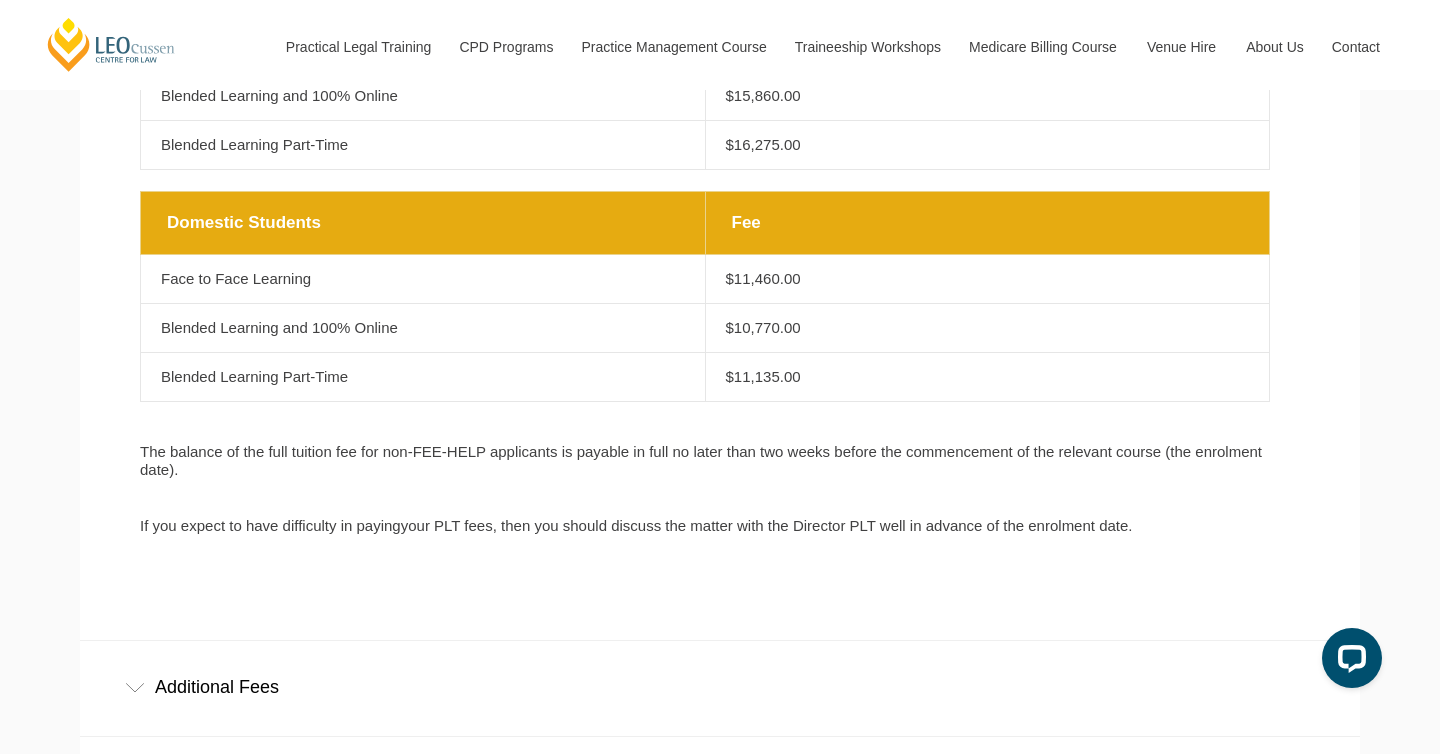 click on "Domestic Students Face to Face Learning" at bounding box center (423, 279) 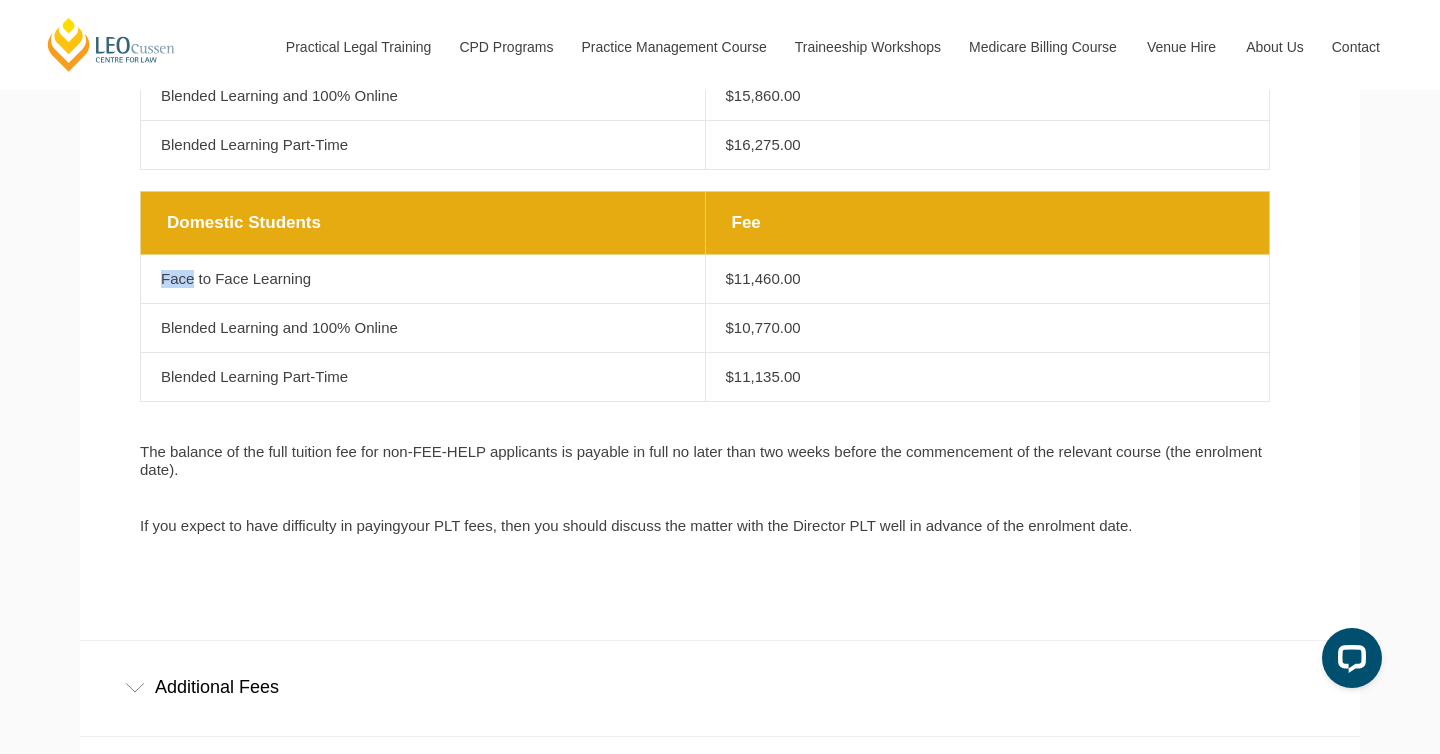 click on "Domestic Students Face to Face Learning" at bounding box center (423, 279) 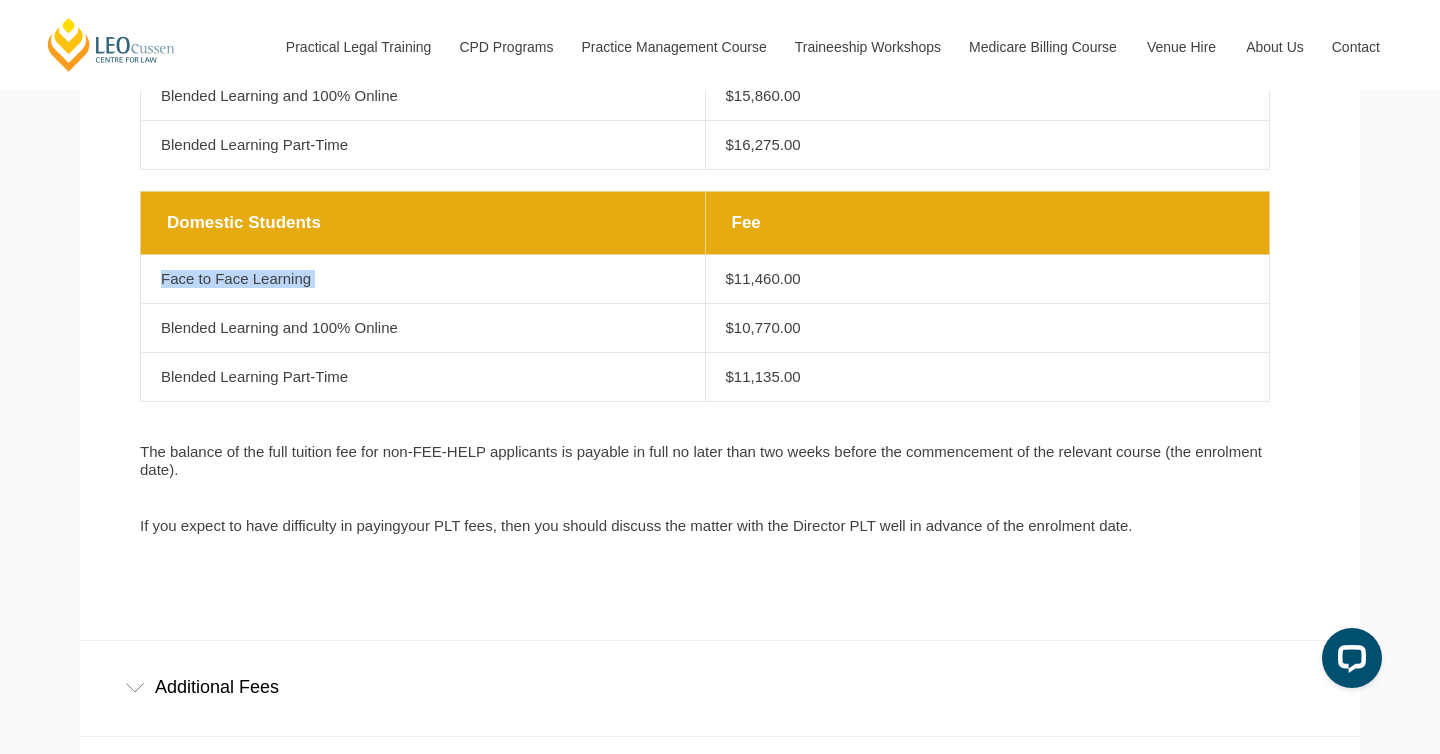 click on "Blended Learning and 100% Online" at bounding box center (423, 328) 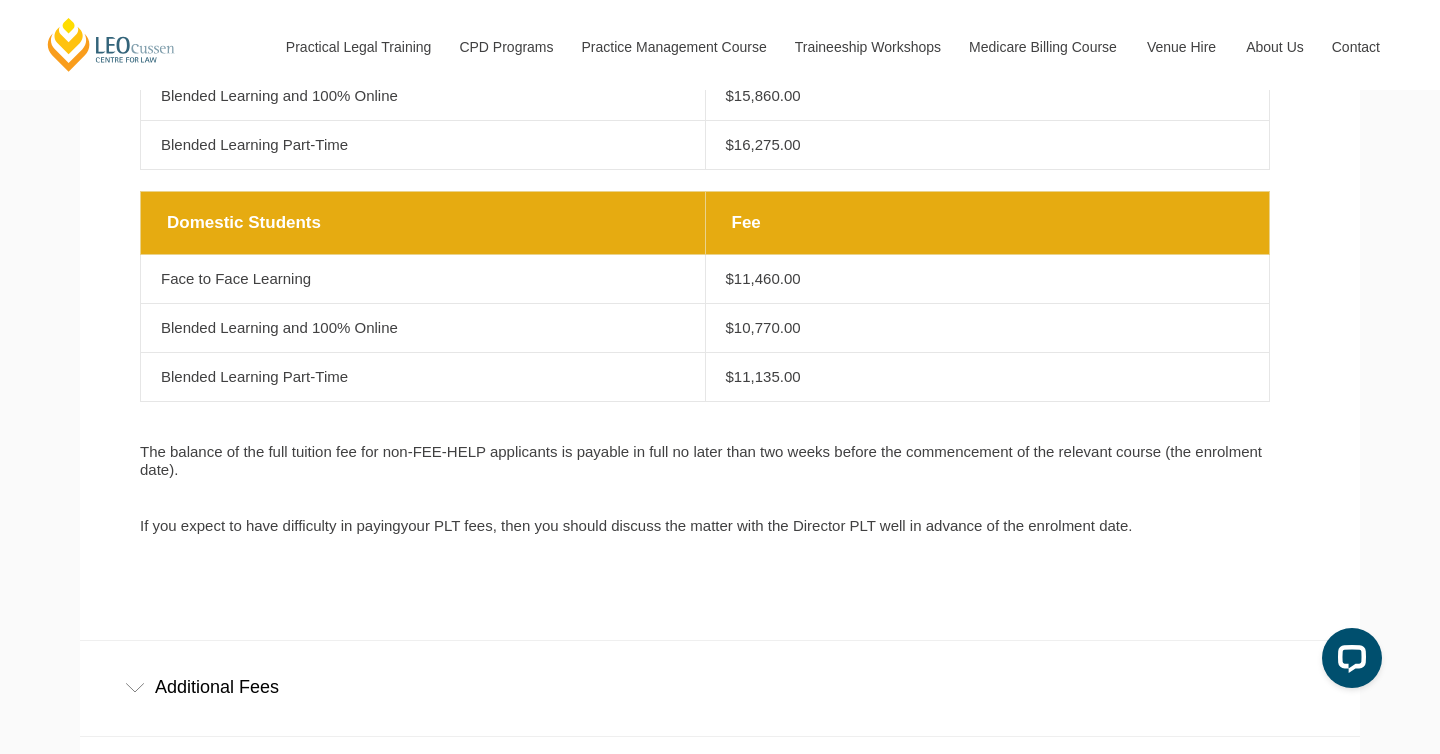 click on "Blended Learning and 100% Online" at bounding box center [423, 328] 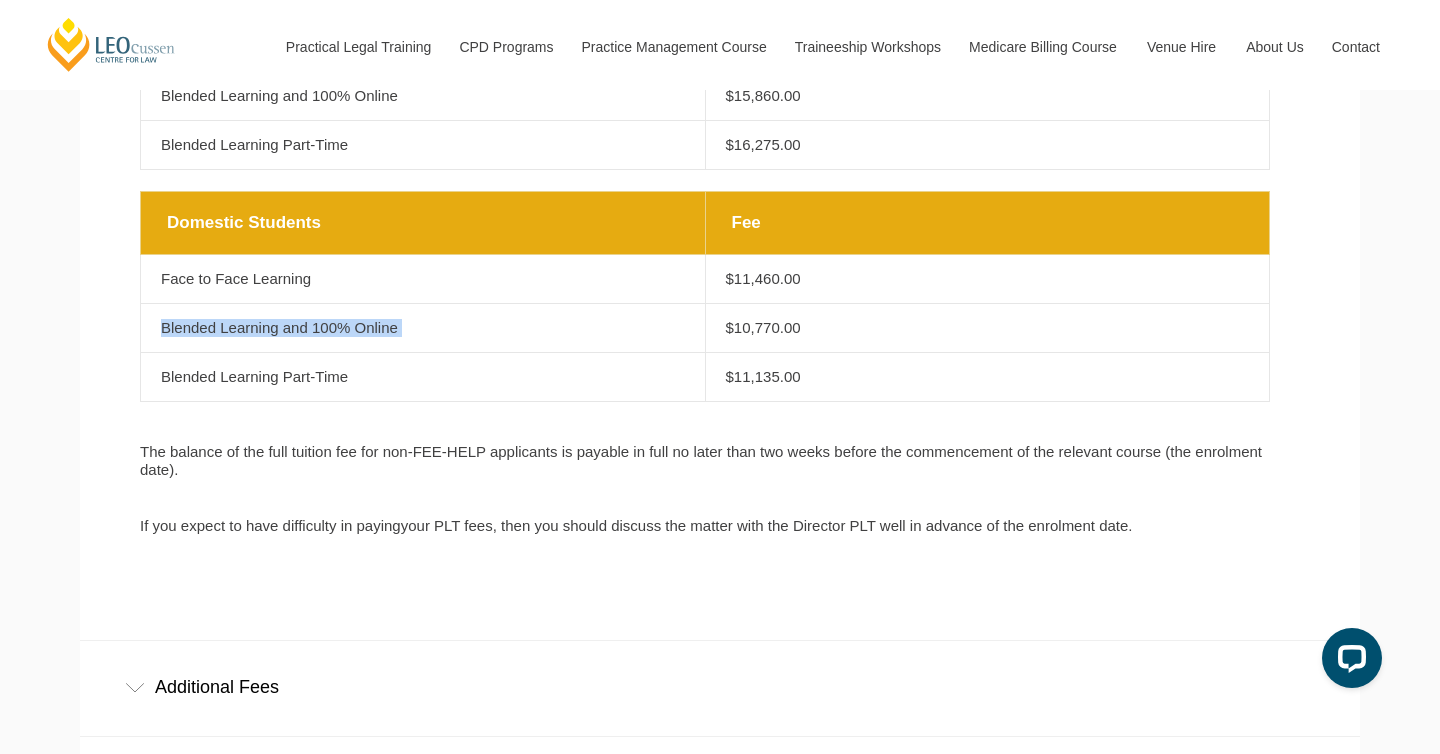 click on "Domestic Students   Fee         Domestic Students Face to Face Learning       Fee $11,460.00           Domestic Students Blended Learning and 100% Online       Fee $10,770.00           Domestic Students Blended Learning Part-Time       Fee $11,135.00" at bounding box center (705, 307) 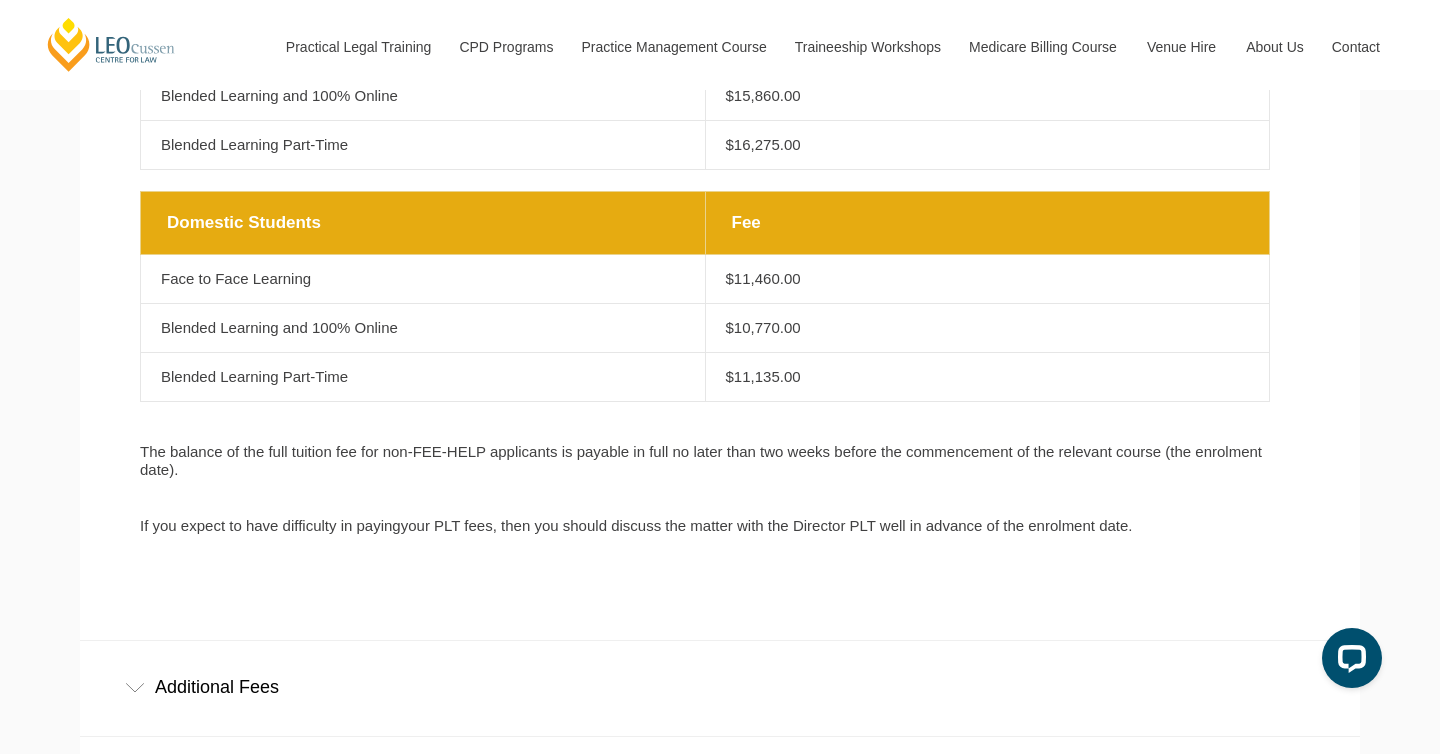 click on "Domestic Students   Fee         Domestic Students Face to Face Learning       Fee $11,460.00           Domestic Students Blended Learning and 100% Online       Fee $10,770.00           Domestic Students Blended Learning Part-Time       Fee $11,135.00" at bounding box center [705, 307] 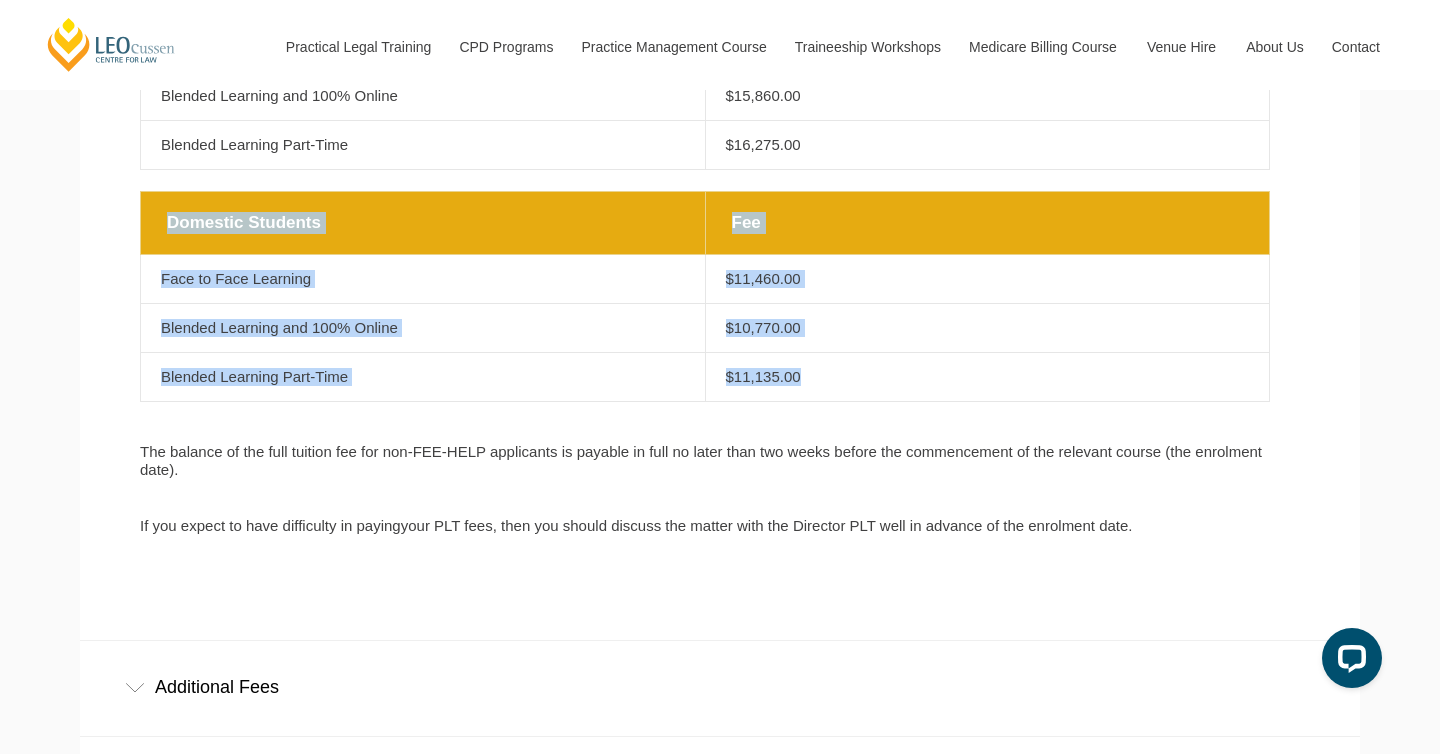 click on "Domestic Students   Fee         Domestic Students Face to Face Learning       Fee $11,460.00           Domestic Students Blended Learning and 100% Online       Fee $10,770.00           Domestic Students Blended Learning Part-Time       Fee $11,135.00" at bounding box center (705, 307) 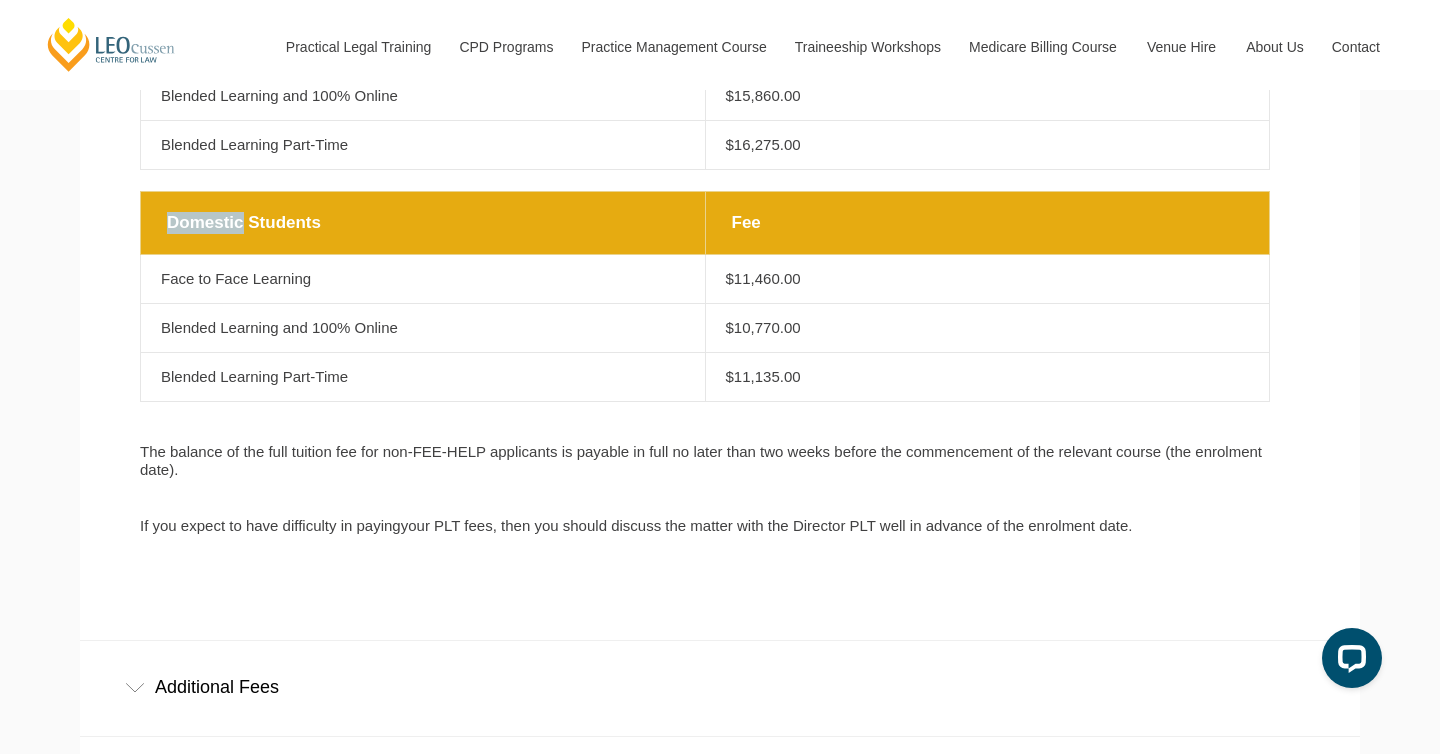 click on "Domestic Students   Fee         Domestic Students Face to Face Learning       Fee $11,460.00           Domestic Students Blended Learning and 100% Online       Fee $10,770.00           Domestic Students Blended Learning Part-Time       Fee $11,135.00" at bounding box center [705, 307] 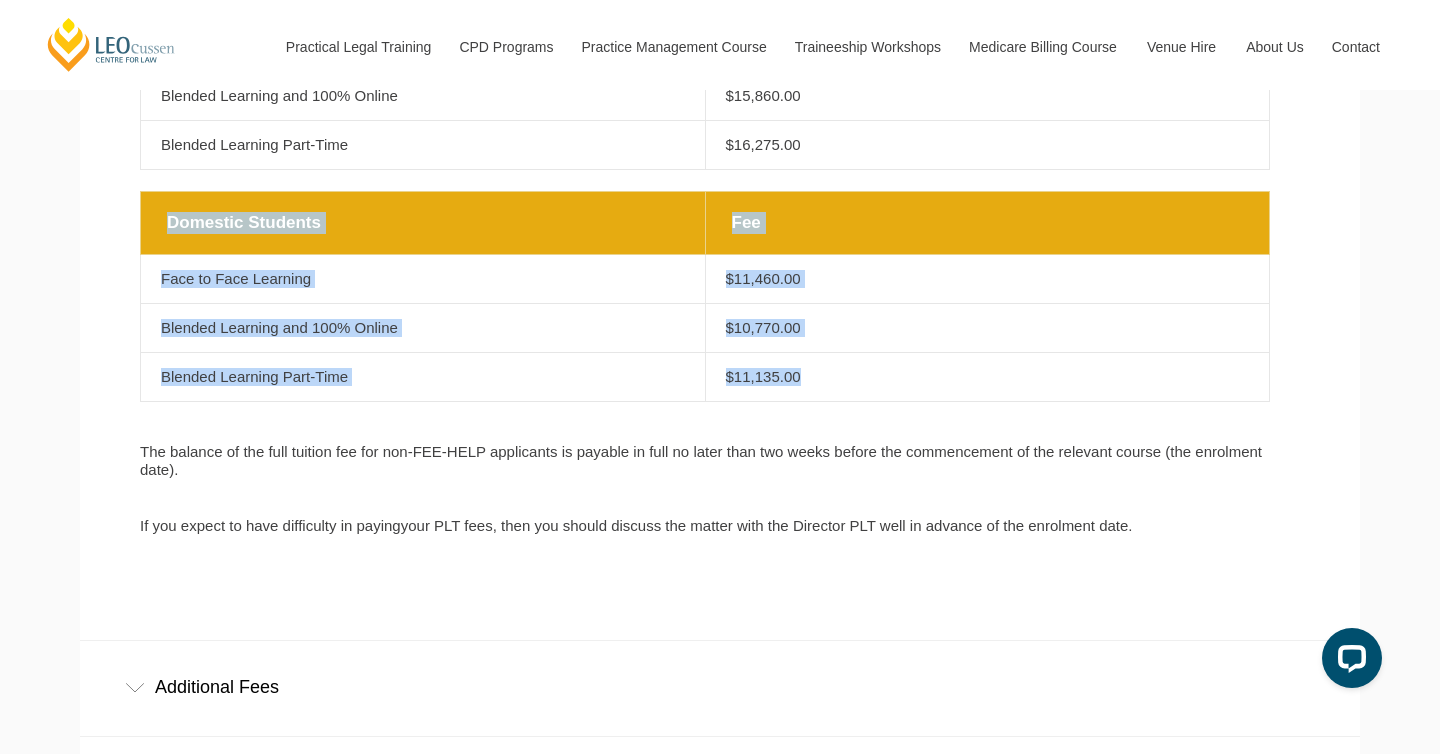 click on "Domestic Students   Fee         Domestic Students Face to Face Learning       Fee $11,460.00           Domestic Students Blended Learning and 100% Online       Fee $10,770.00           Domestic Students Blended Learning Part-Time       Fee $11,135.00" at bounding box center [705, 307] 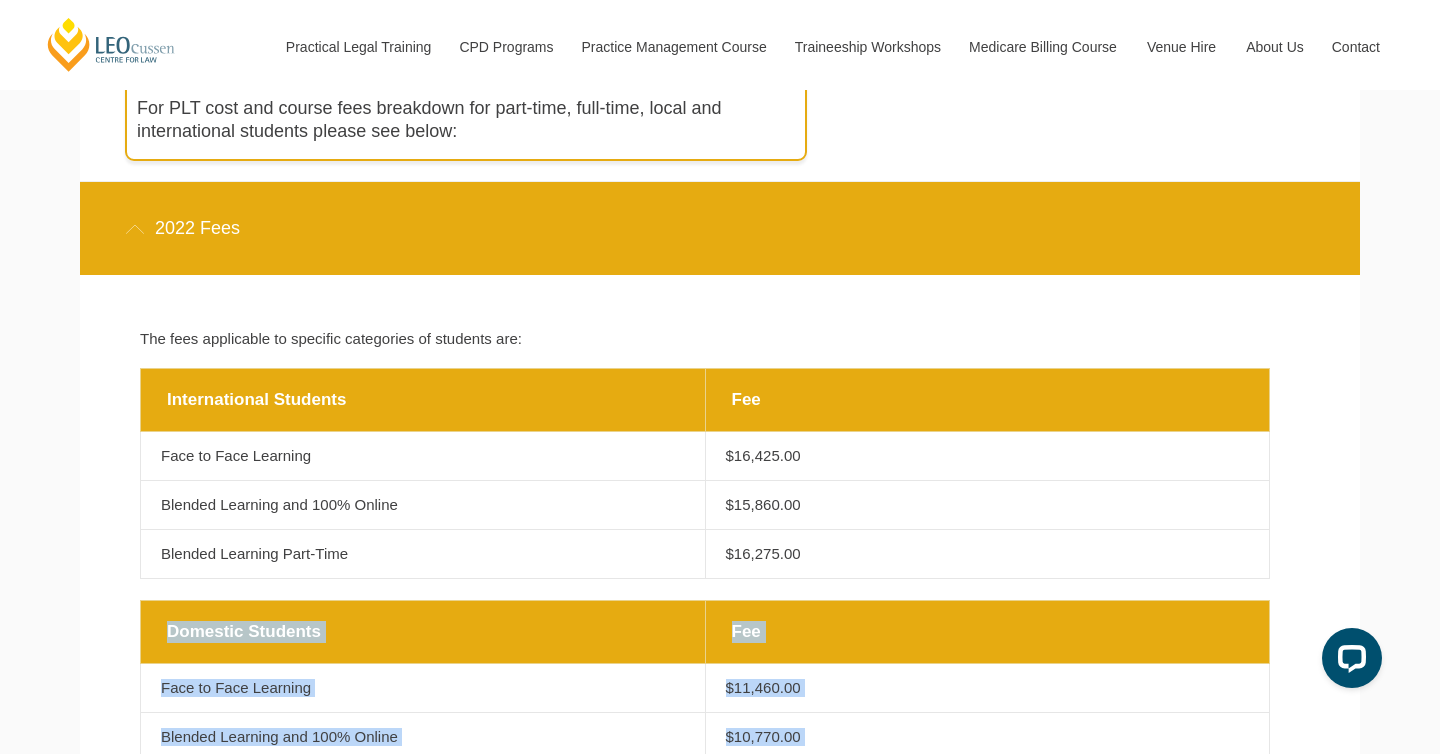 scroll, scrollTop: 716, scrollLeft: 0, axis: vertical 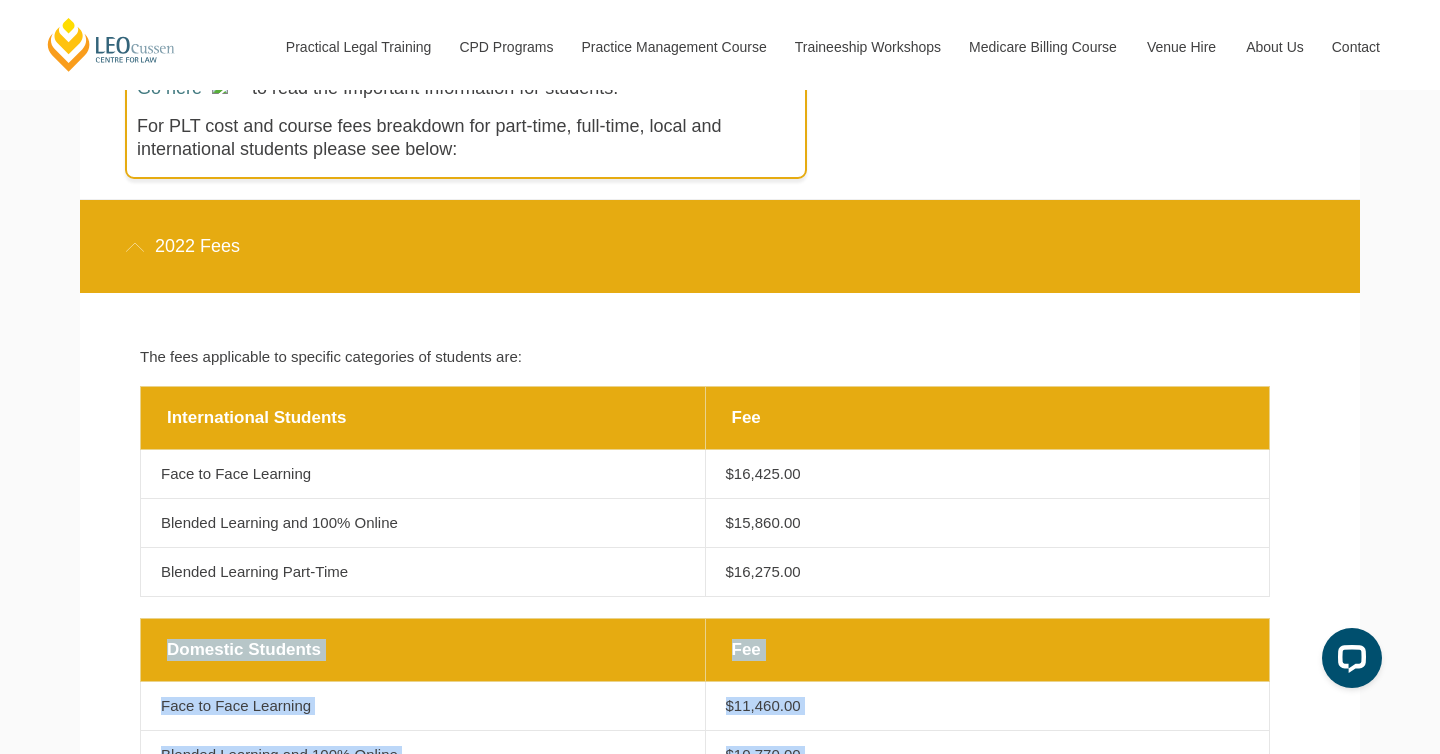 click on "International Students" at bounding box center (423, 418) 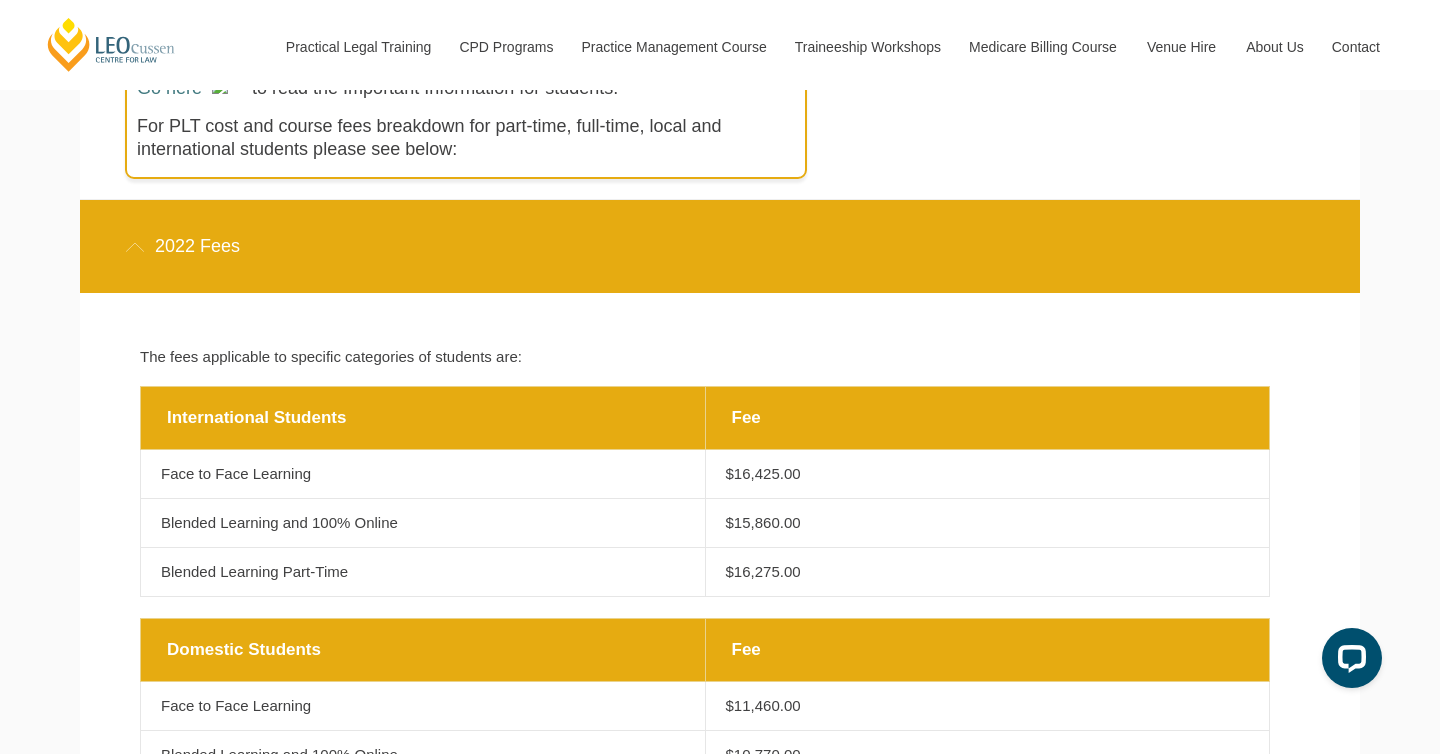 click on "International Students" at bounding box center (423, 418) 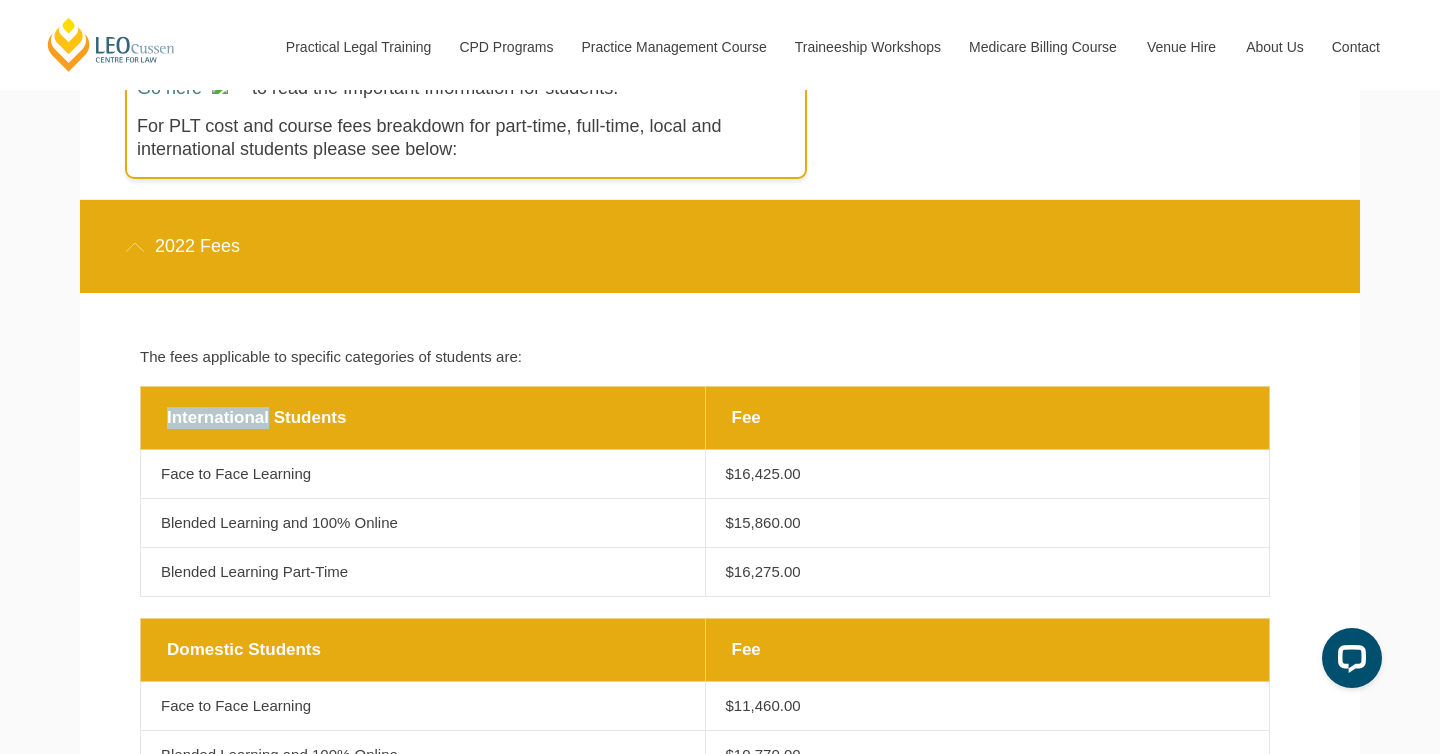 click on "International Students" at bounding box center (423, 418) 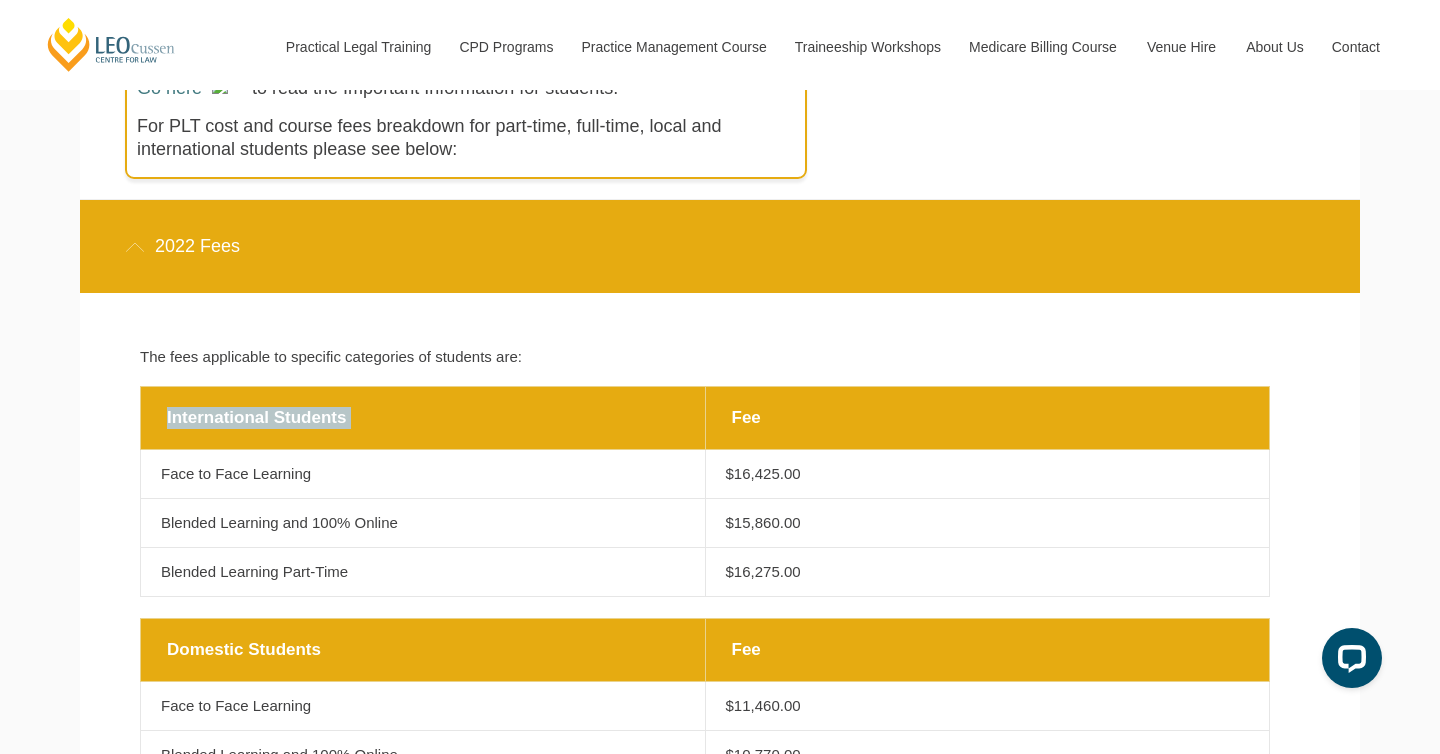 click on "International Students" at bounding box center [423, 418] 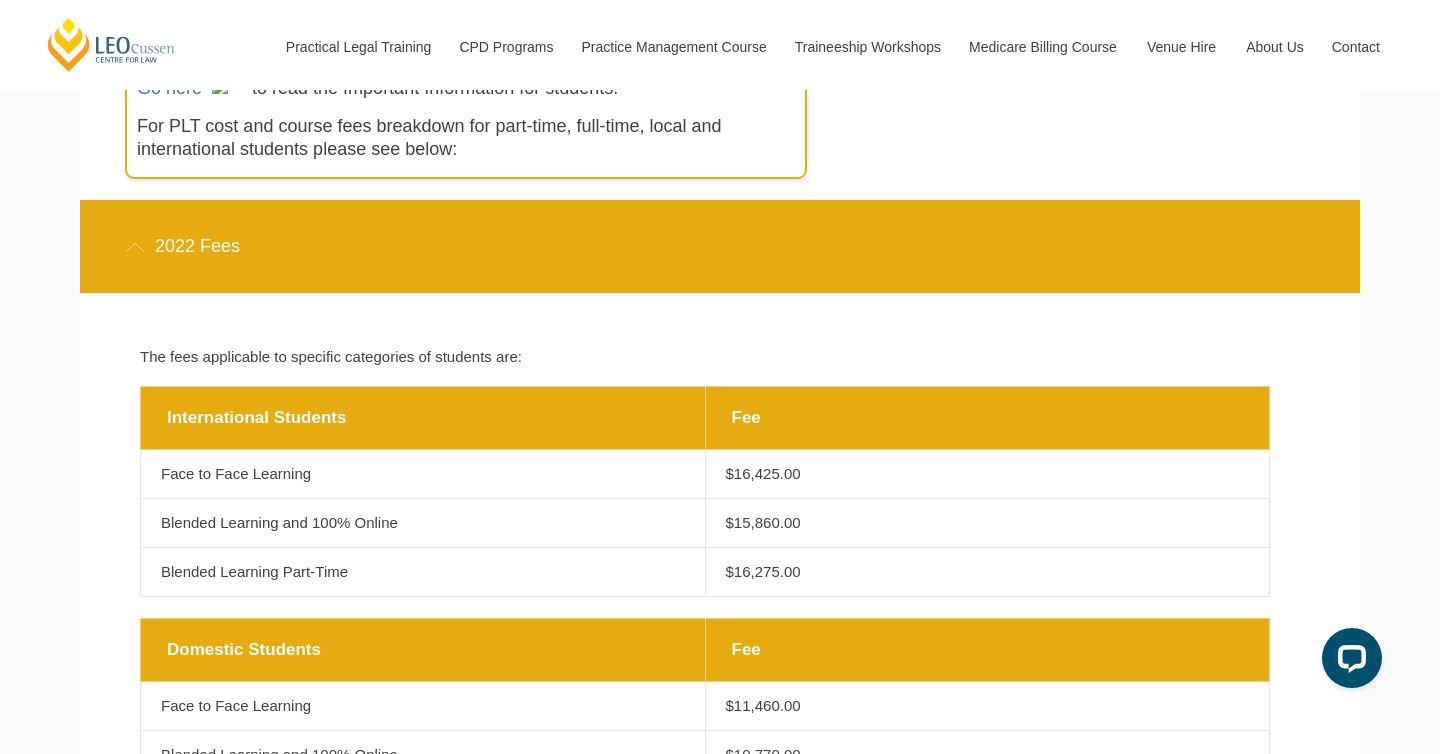 click on "International Students" at bounding box center [423, 418] 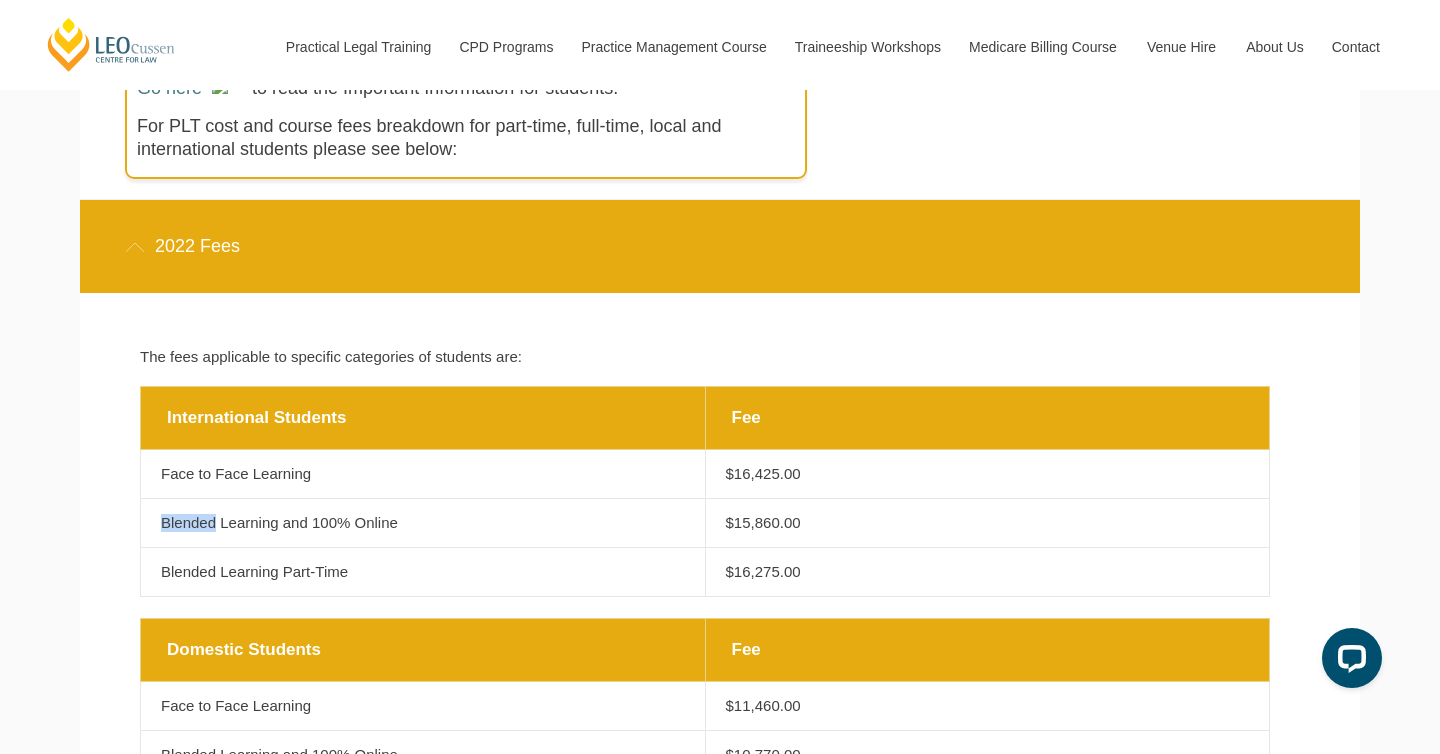 click on "International Students Blended Learning and 100% Online" at bounding box center (423, 523) 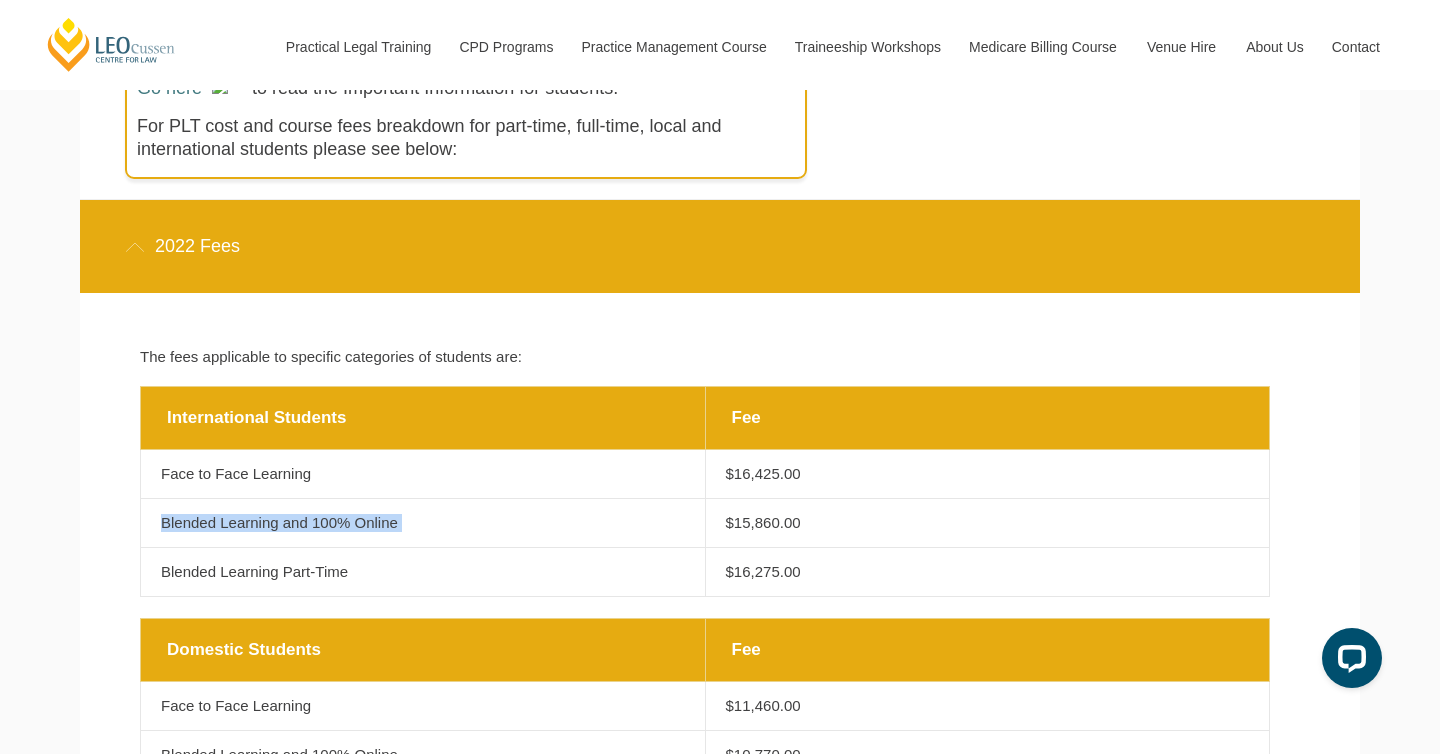 click on "International Students Blended Learning and 100% Online" at bounding box center (423, 523) 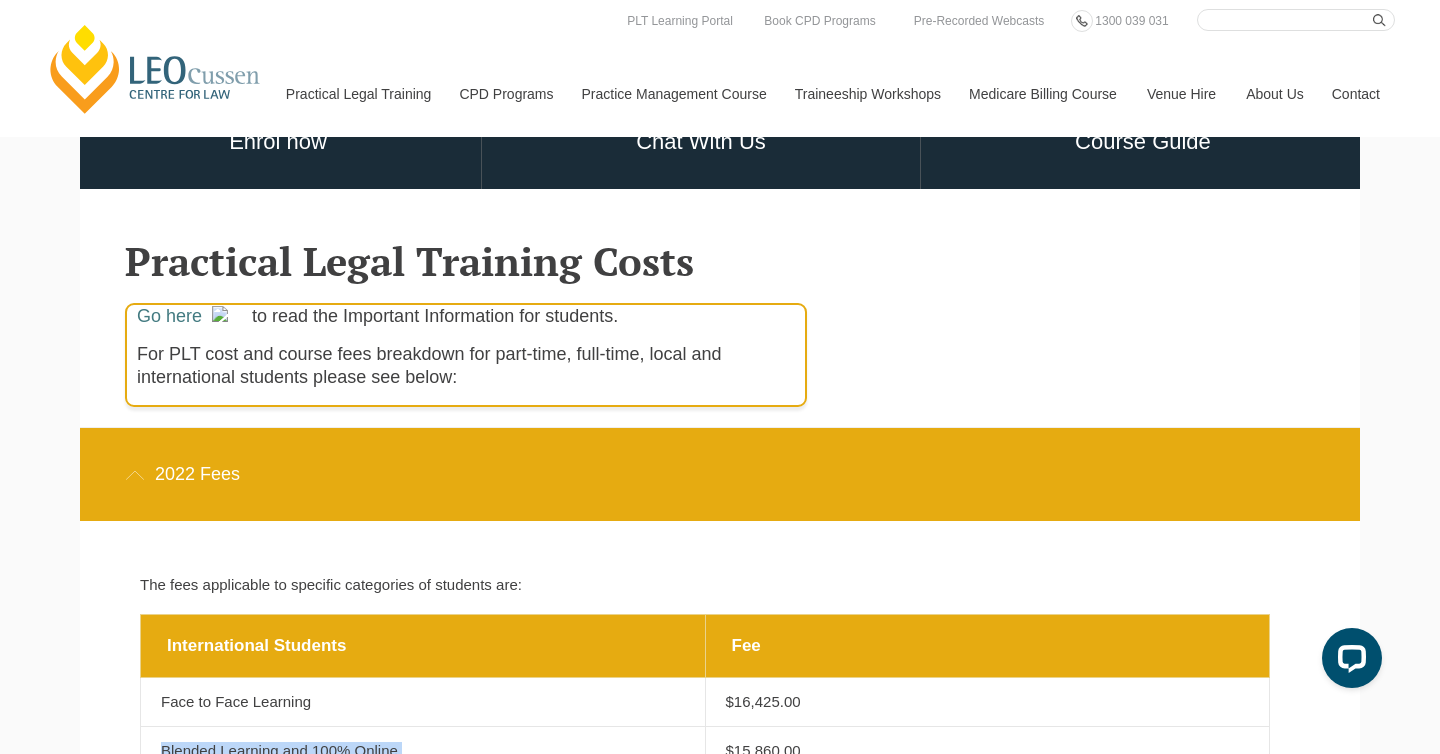 scroll, scrollTop: 479, scrollLeft: 0, axis: vertical 